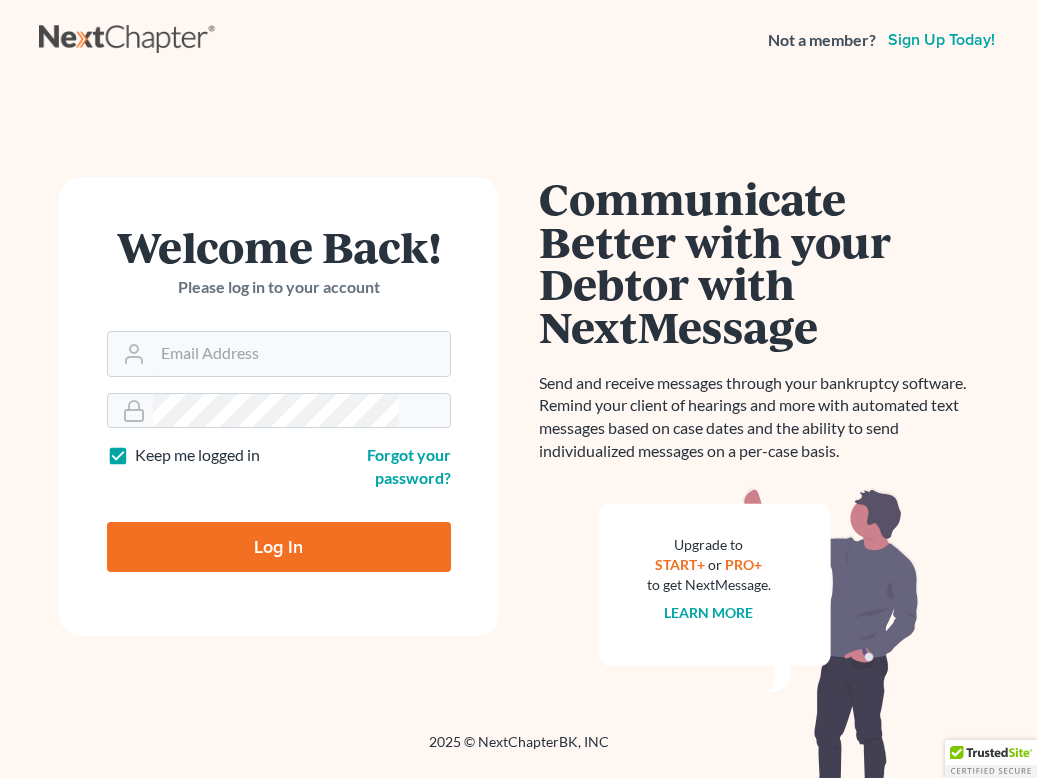 scroll, scrollTop: 0, scrollLeft: 0, axis: both 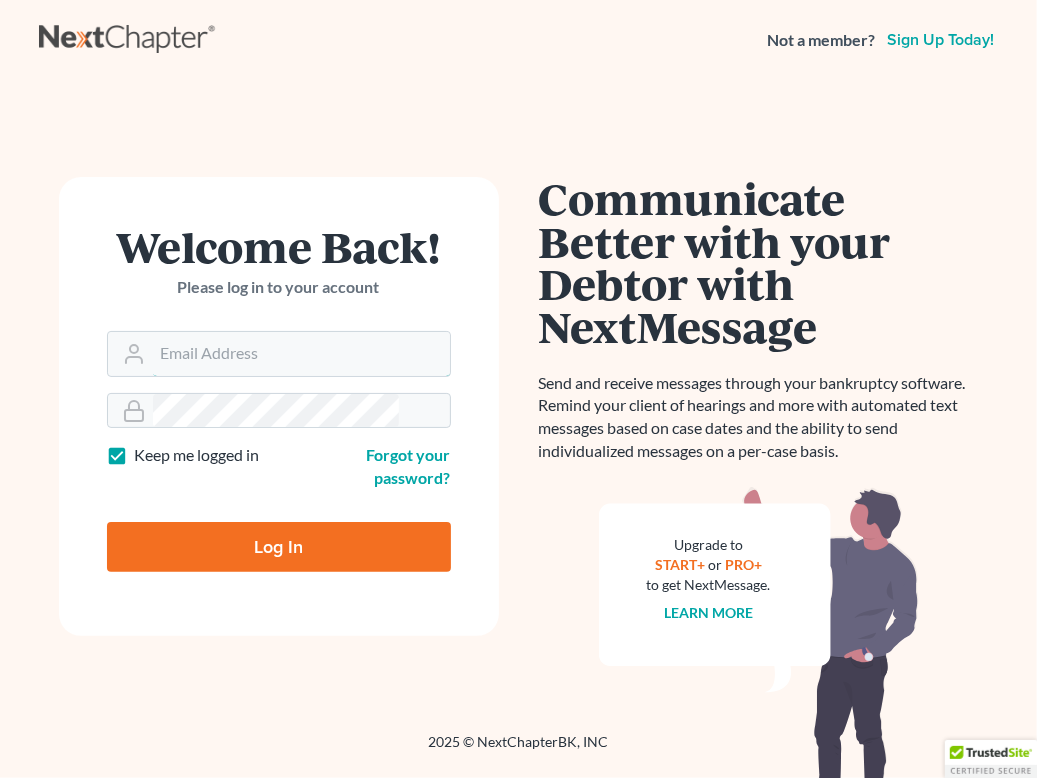 type on "theresaf@hillsborolawgroup.com" 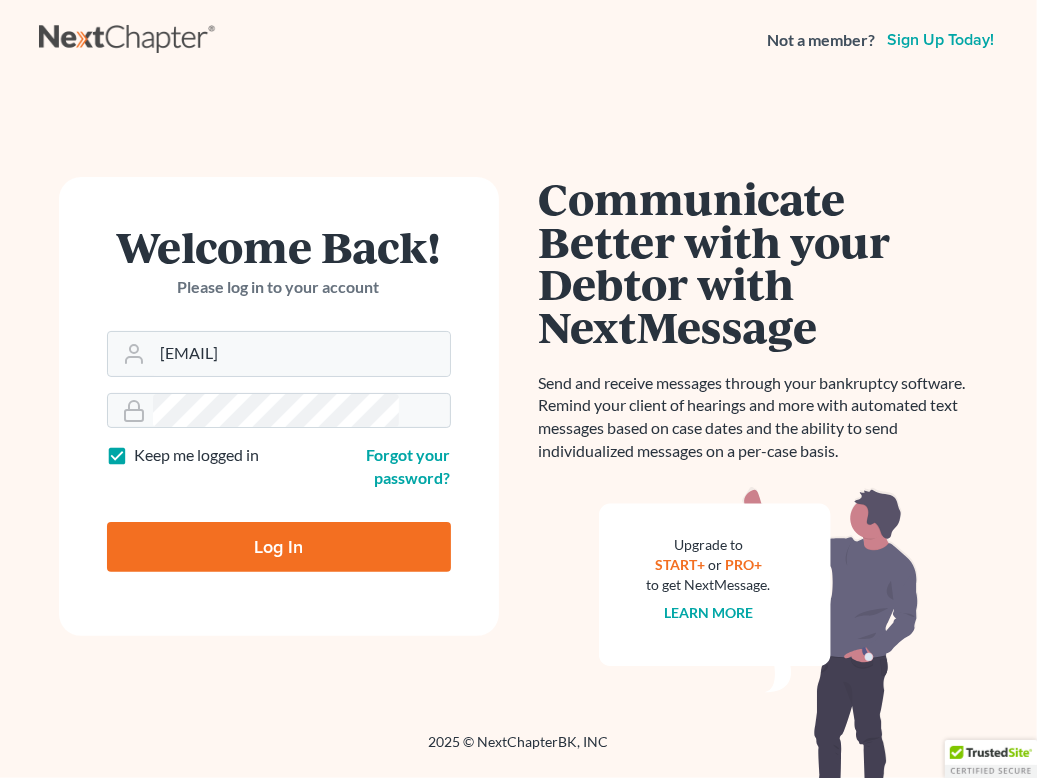 click on "Log In" at bounding box center (279, 547) 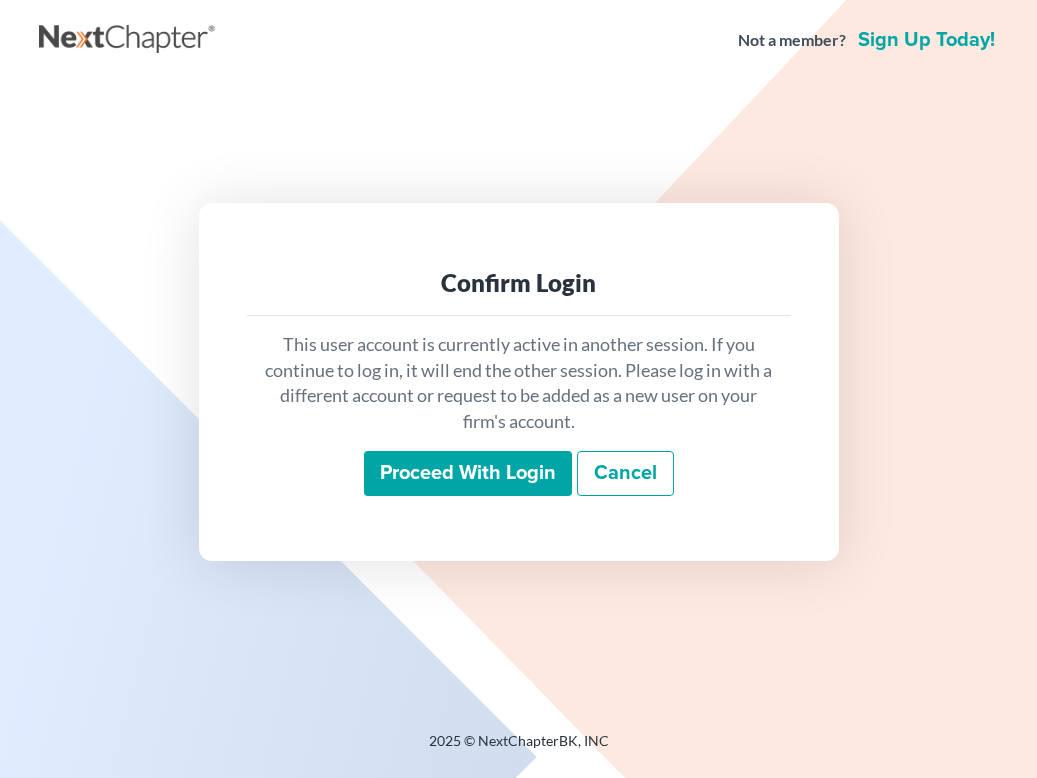 scroll, scrollTop: 0, scrollLeft: 0, axis: both 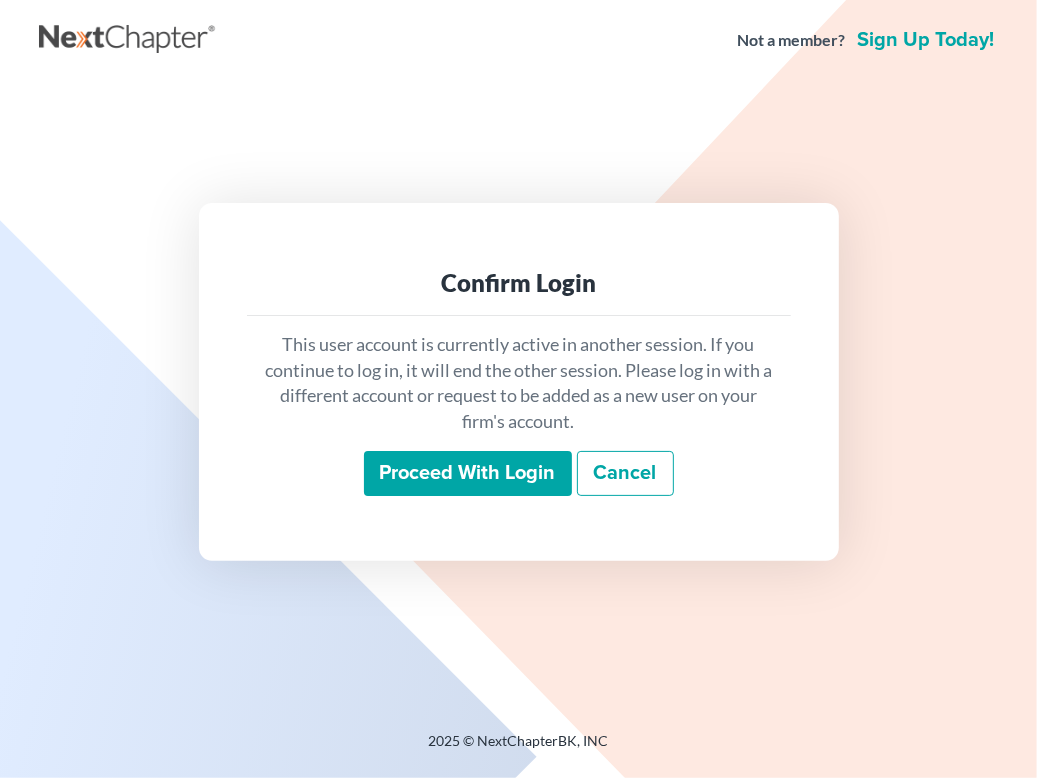 click on "Proceed with login" at bounding box center (468, 474) 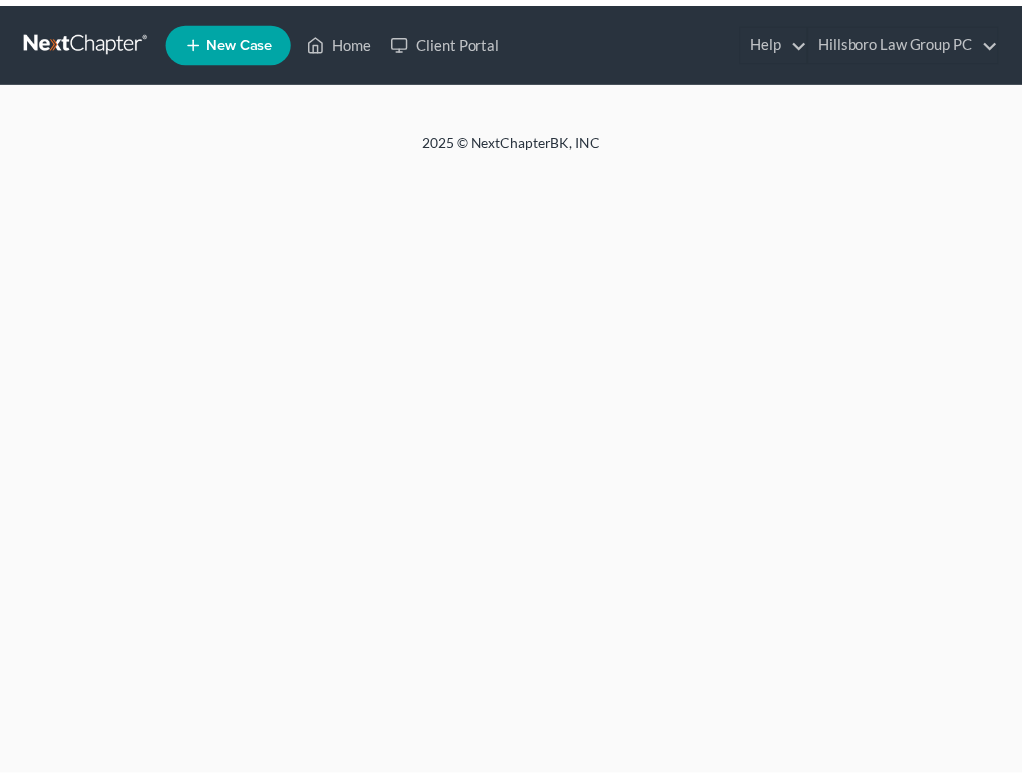 scroll, scrollTop: 0, scrollLeft: 0, axis: both 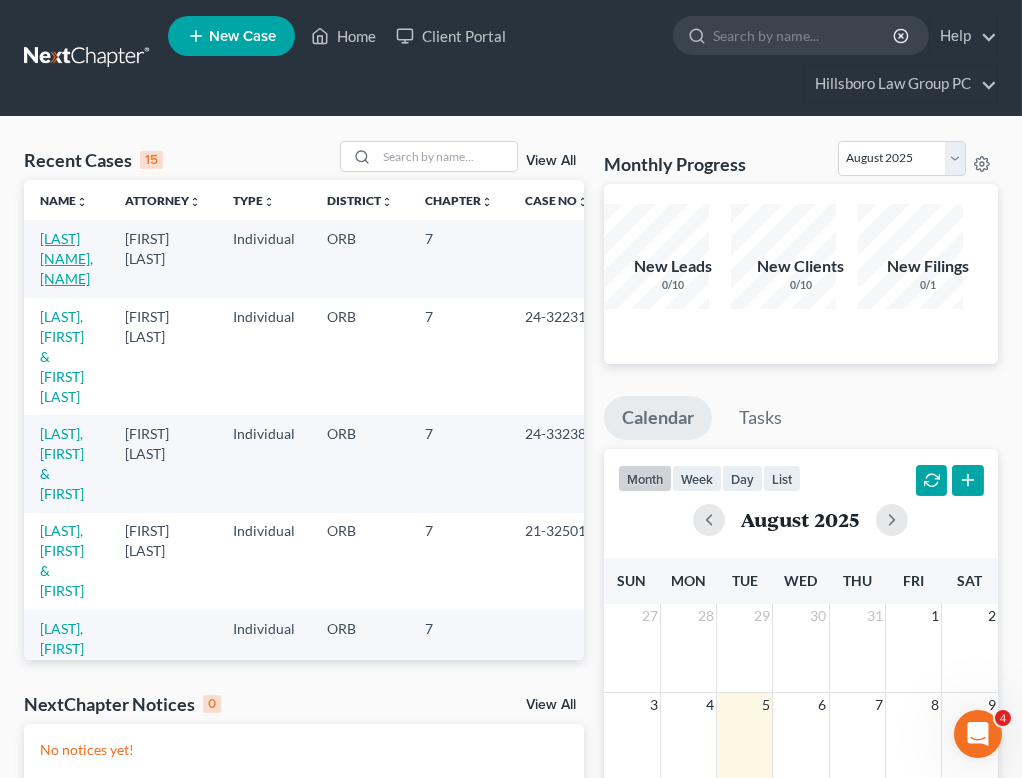 click on "[LAST] [NAME], [NAME]" at bounding box center (66, 258) 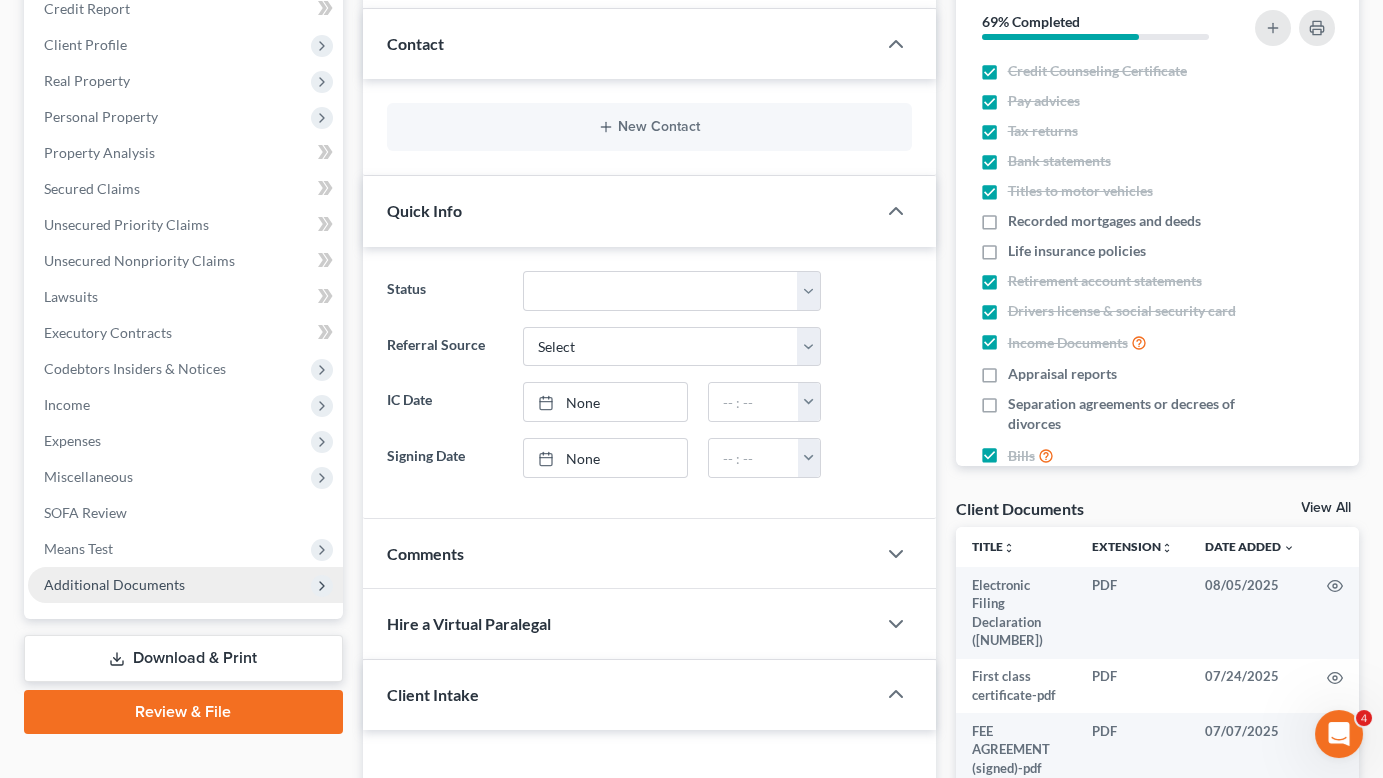 scroll, scrollTop: 291, scrollLeft: 0, axis: vertical 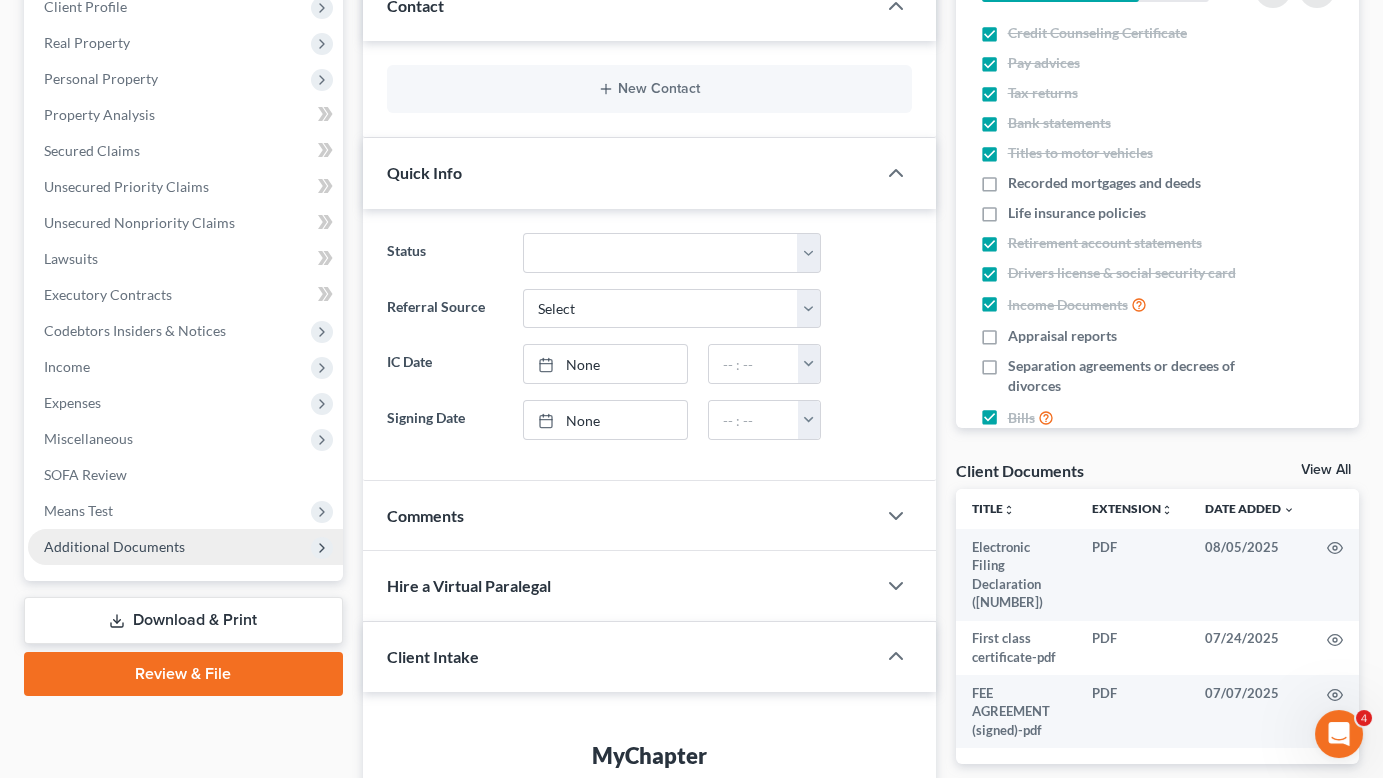 click on "Additional Documents" at bounding box center (114, 546) 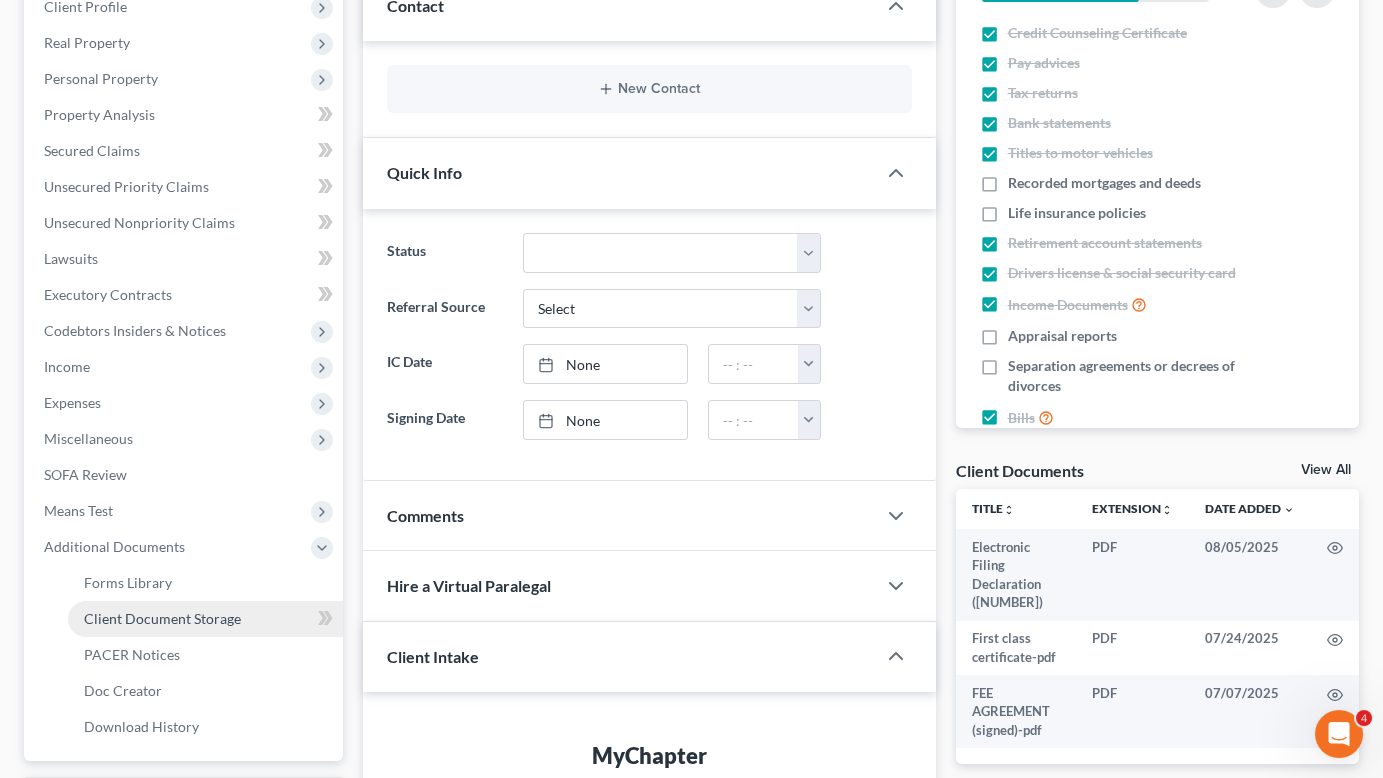 click on "Client Document Storage" at bounding box center (162, 618) 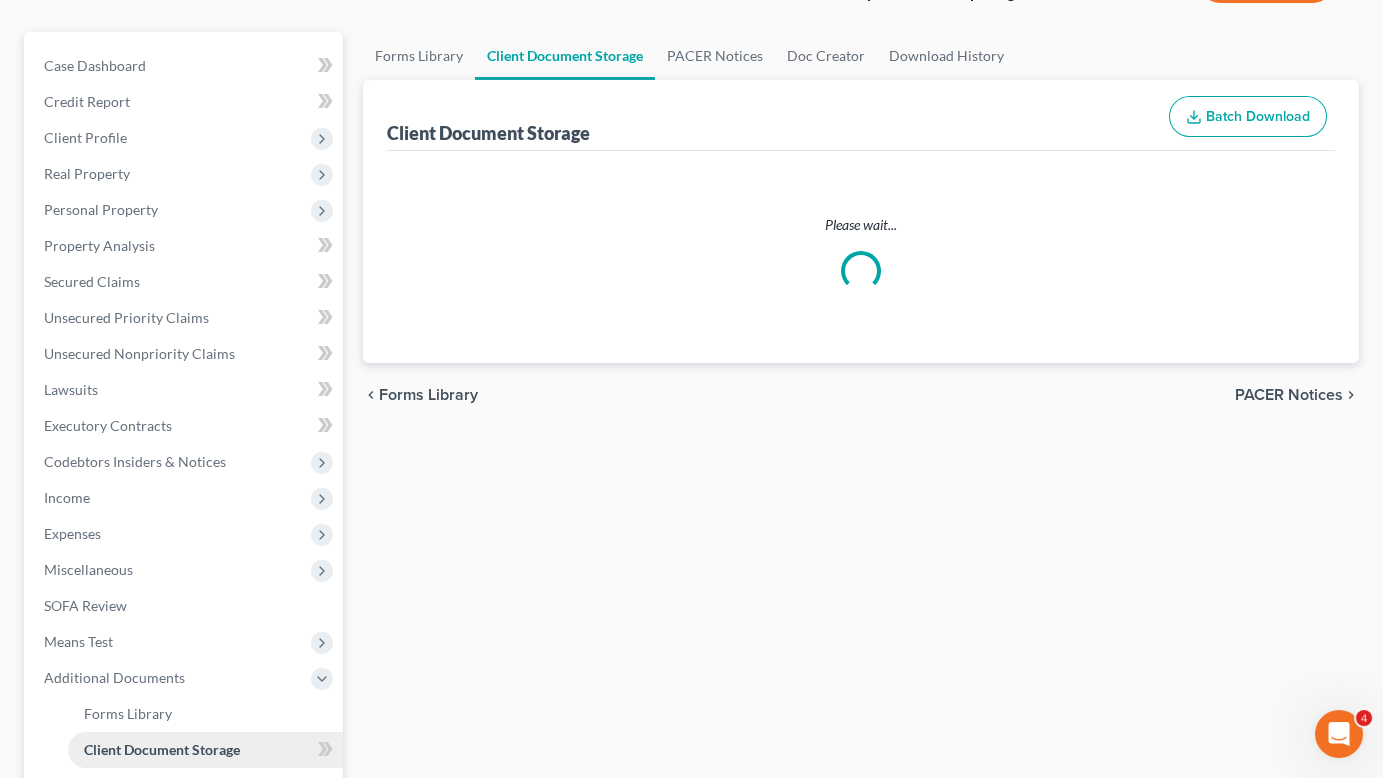 select on "0" 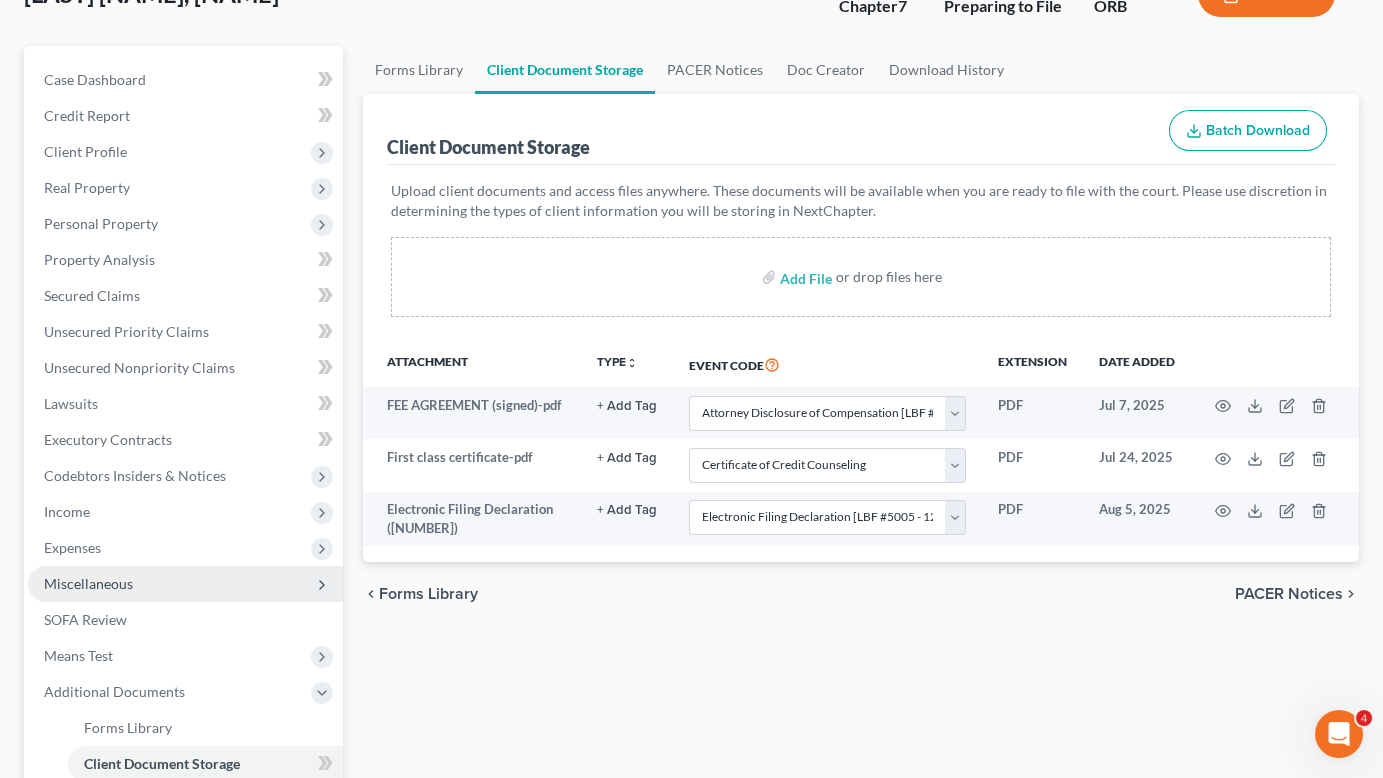 scroll, scrollTop: 165, scrollLeft: 0, axis: vertical 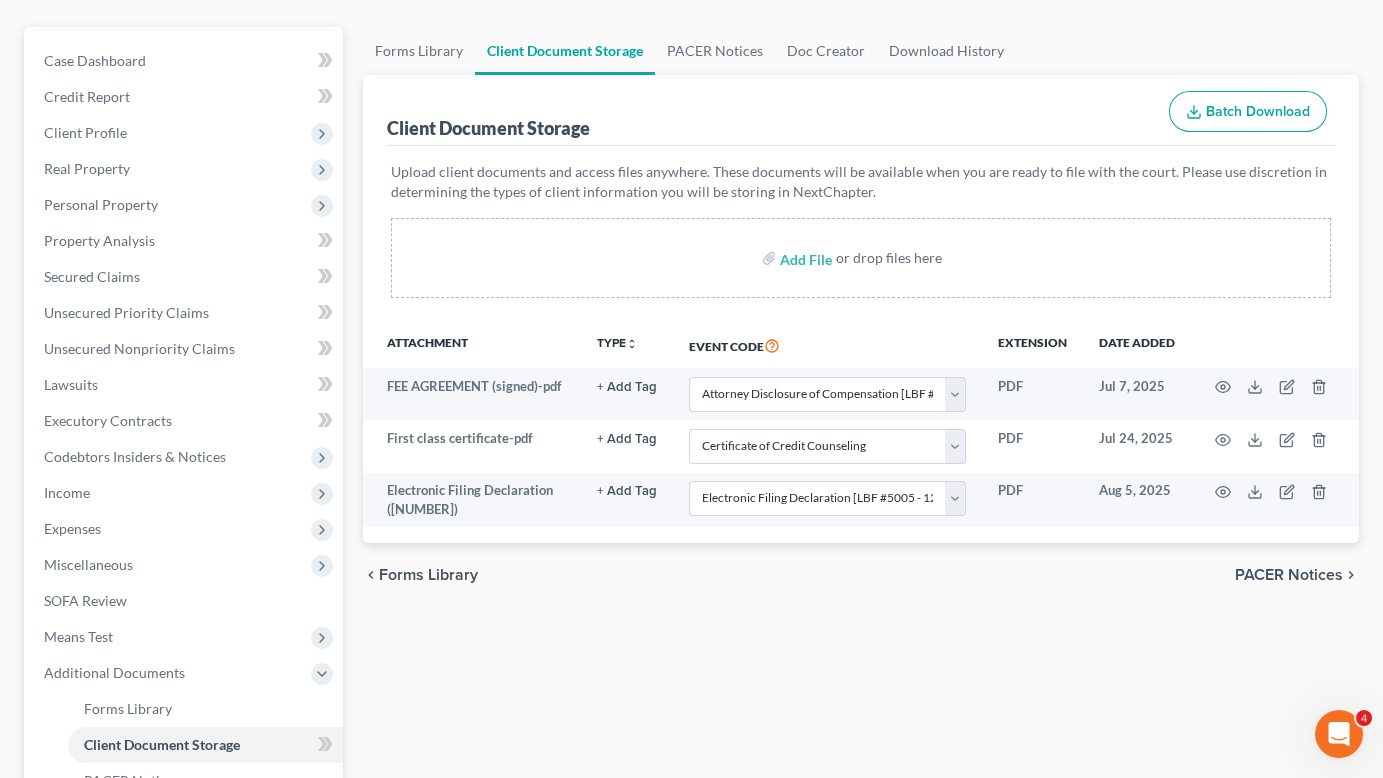 click on "Download & Print" at bounding box center [183, 926] 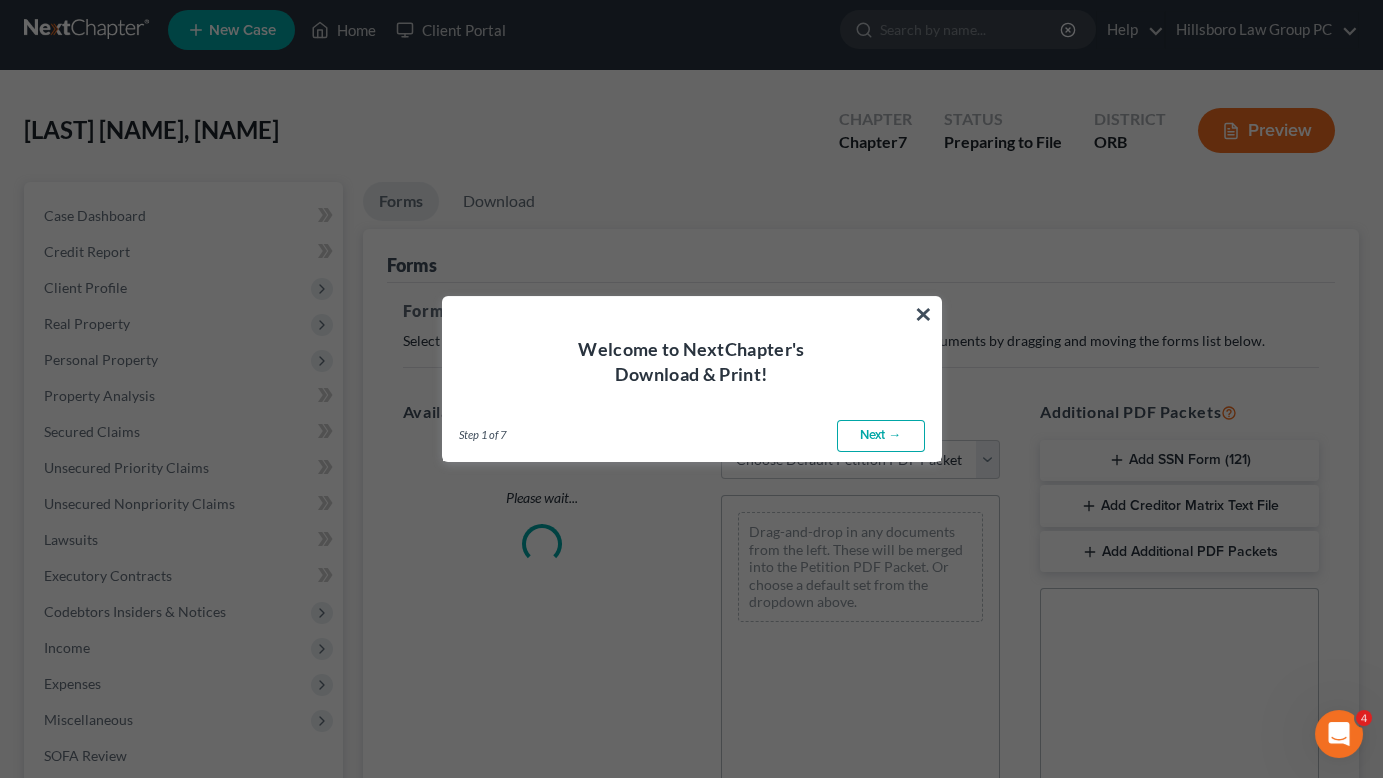 scroll, scrollTop: 0, scrollLeft: 0, axis: both 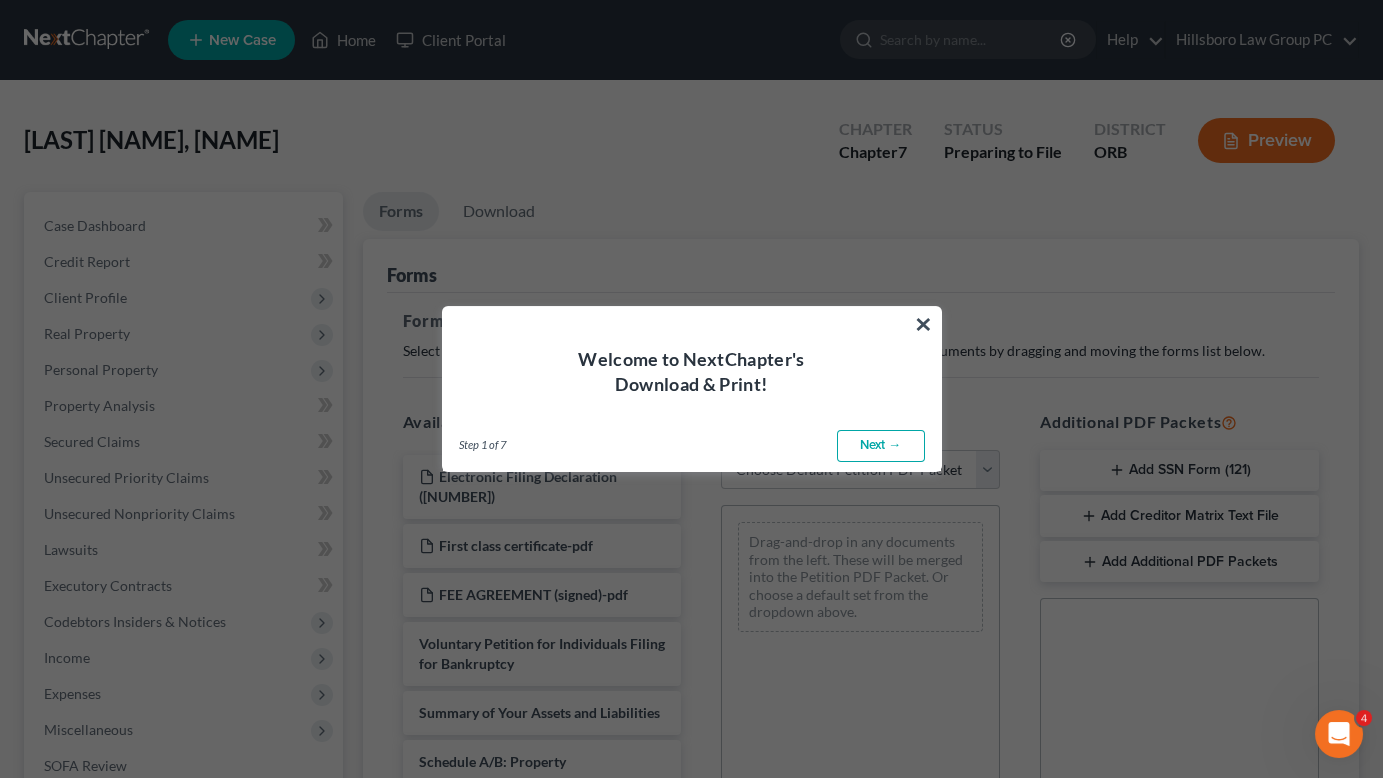 click on "Next →" at bounding box center [881, 446] 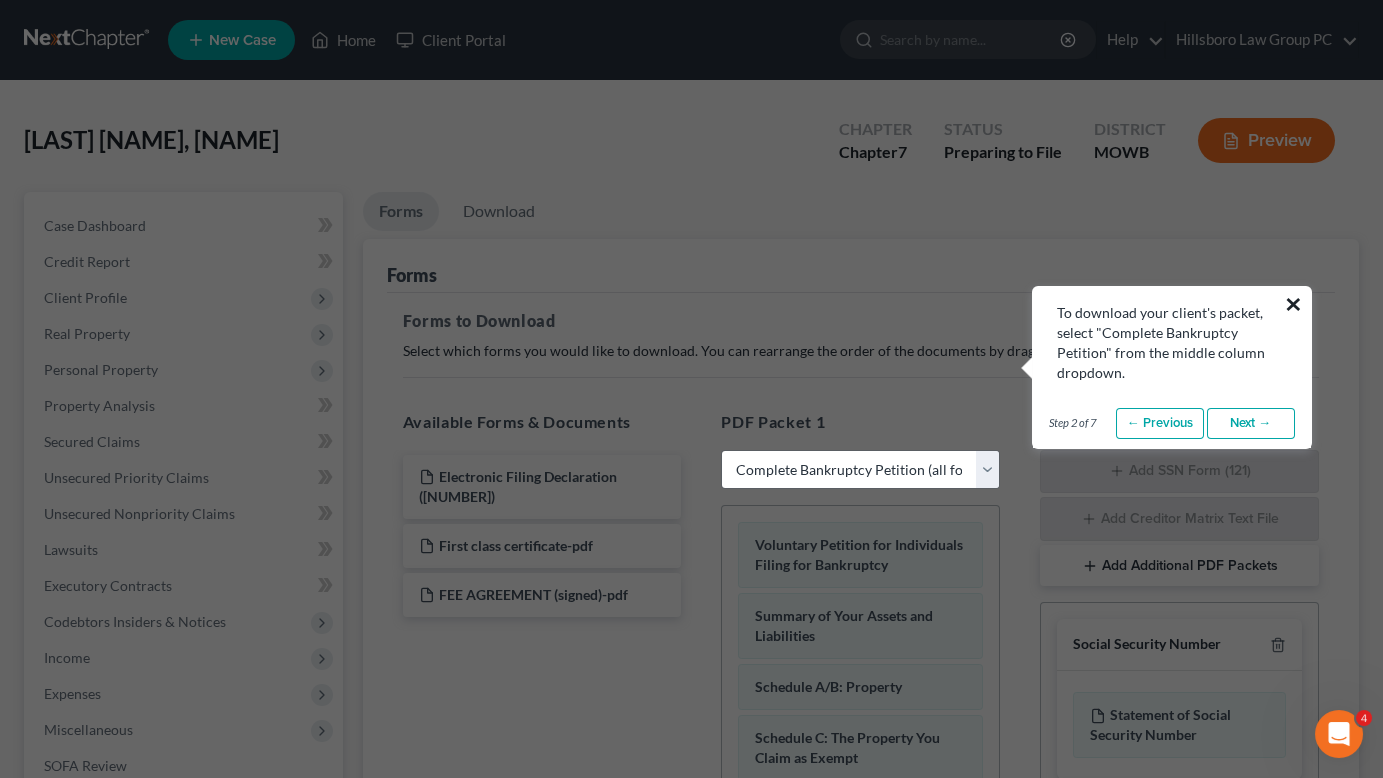 click on "×" at bounding box center (1293, 304) 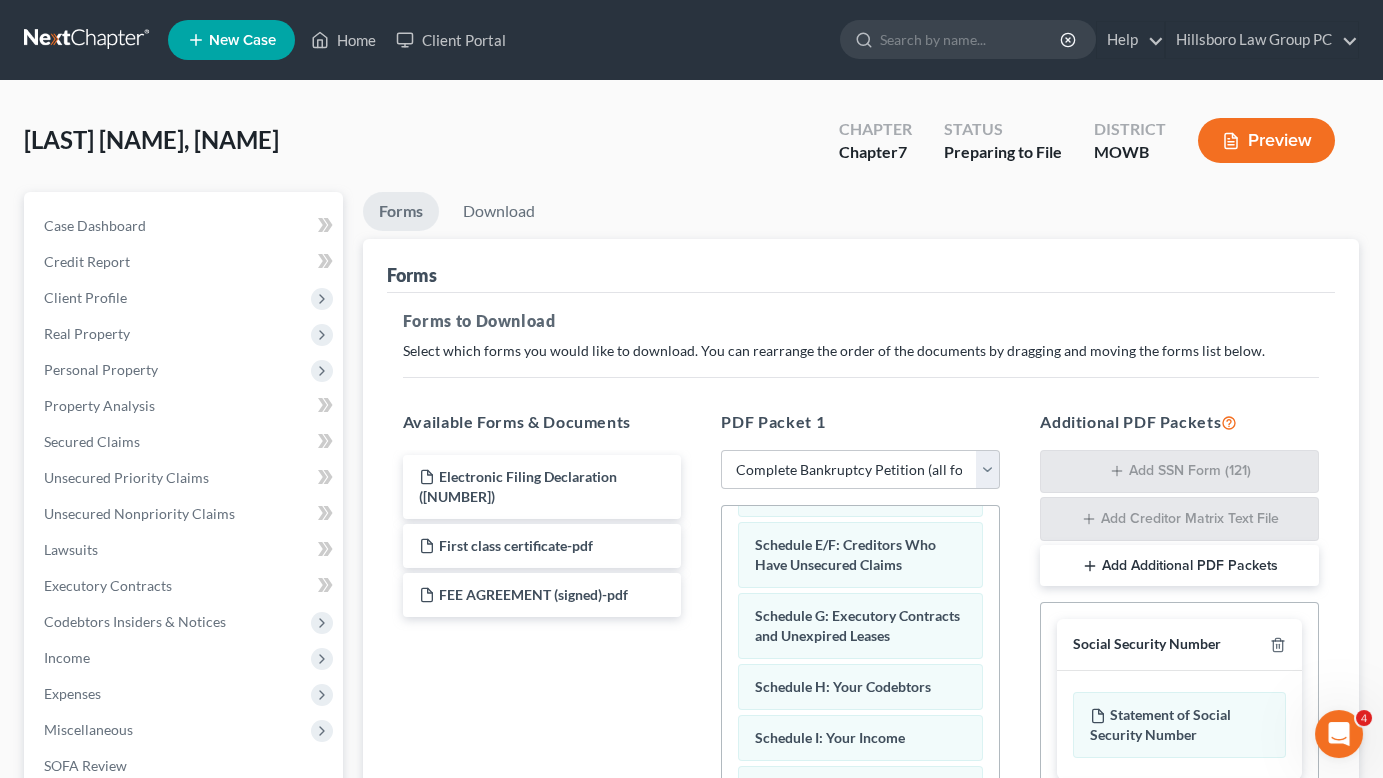 scroll, scrollTop: 402, scrollLeft: 0, axis: vertical 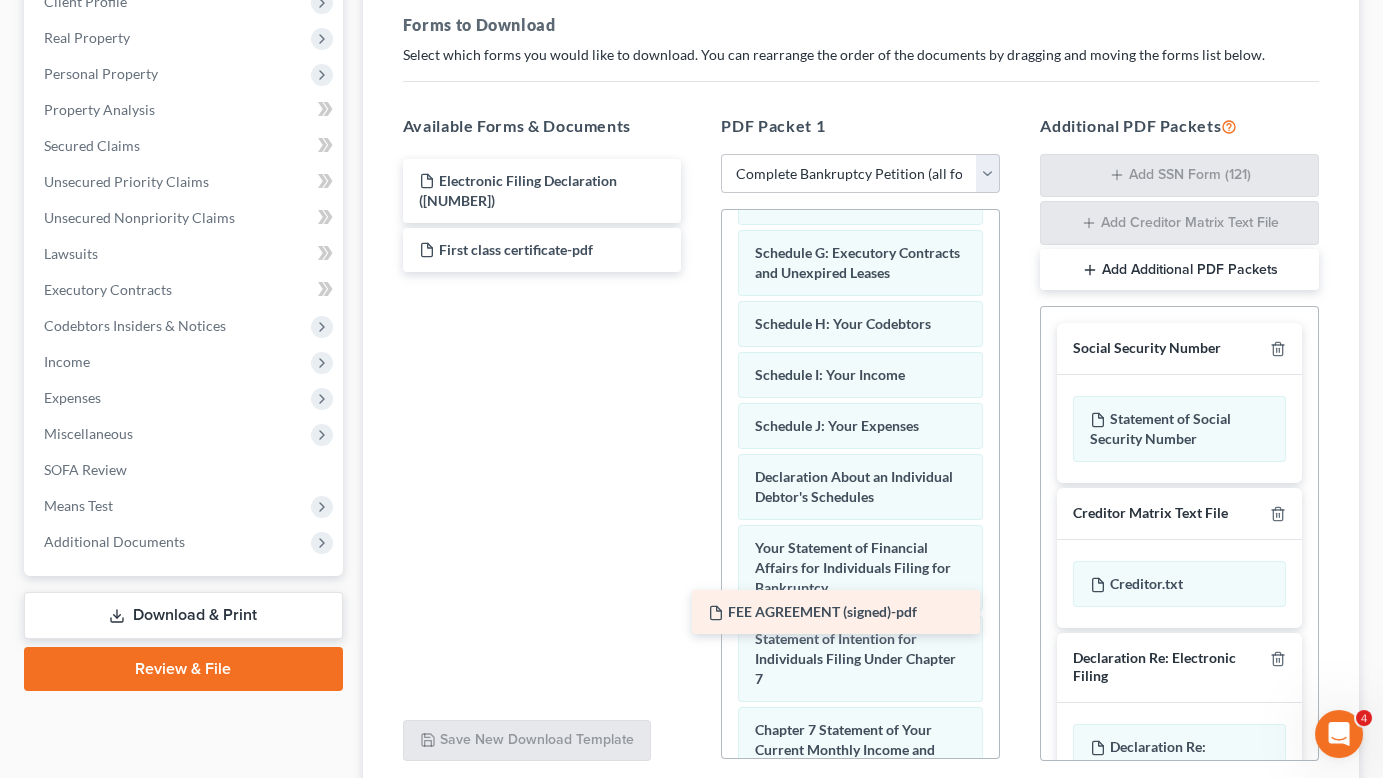 drag, startPoint x: 505, startPoint y: 158, endPoint x: 807, endPoint y: 612, distance: 545.27057 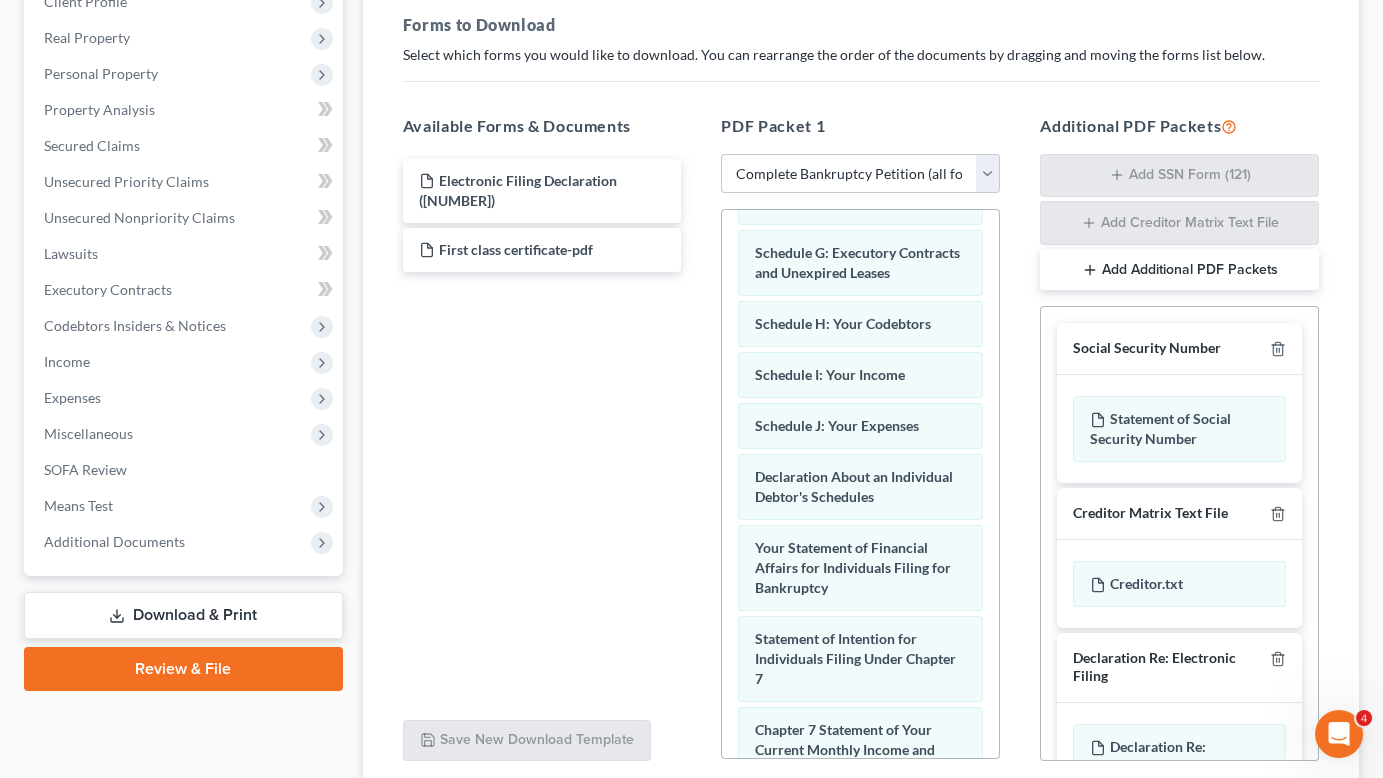 click on "Add Additional PDF Packets" at bounding box center (1179, 270) 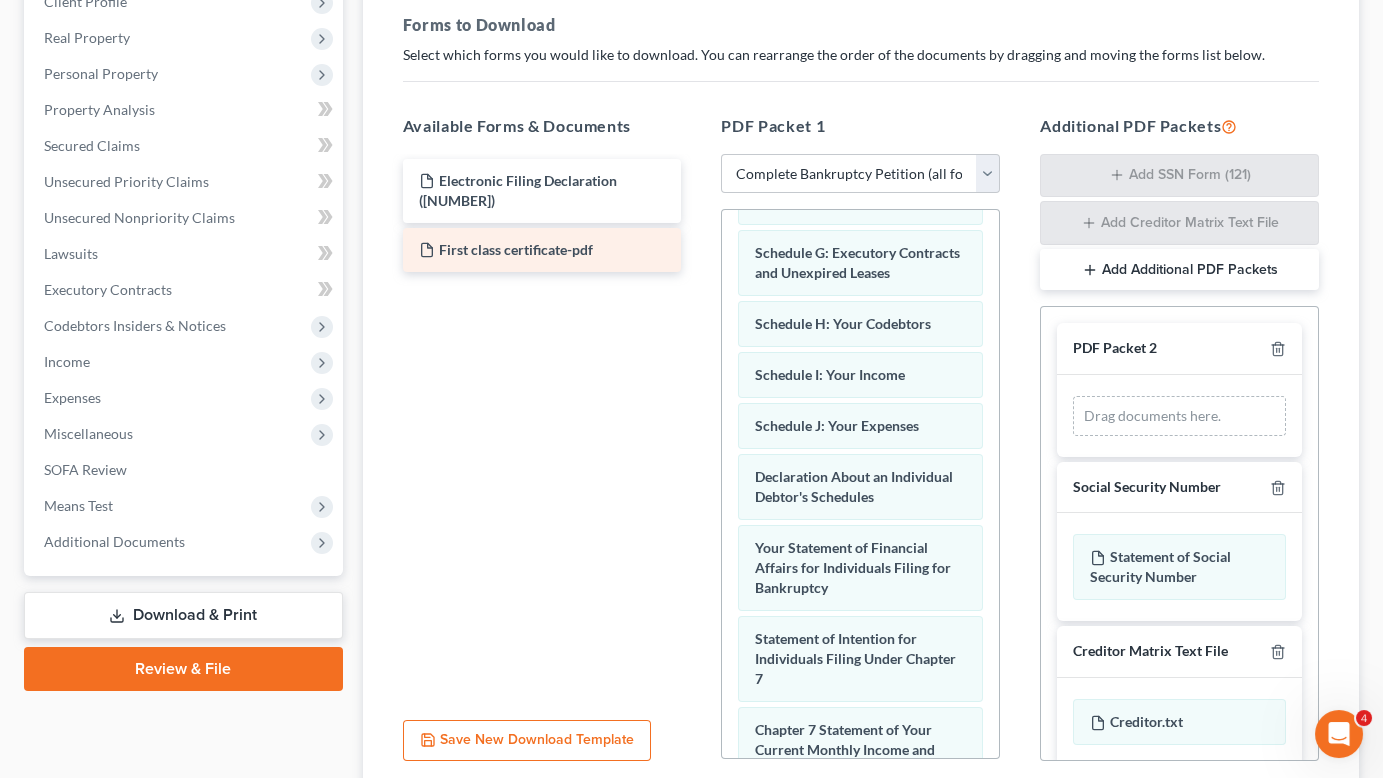 click on "First class certificate-pdf" at bounding box center [516, 249] 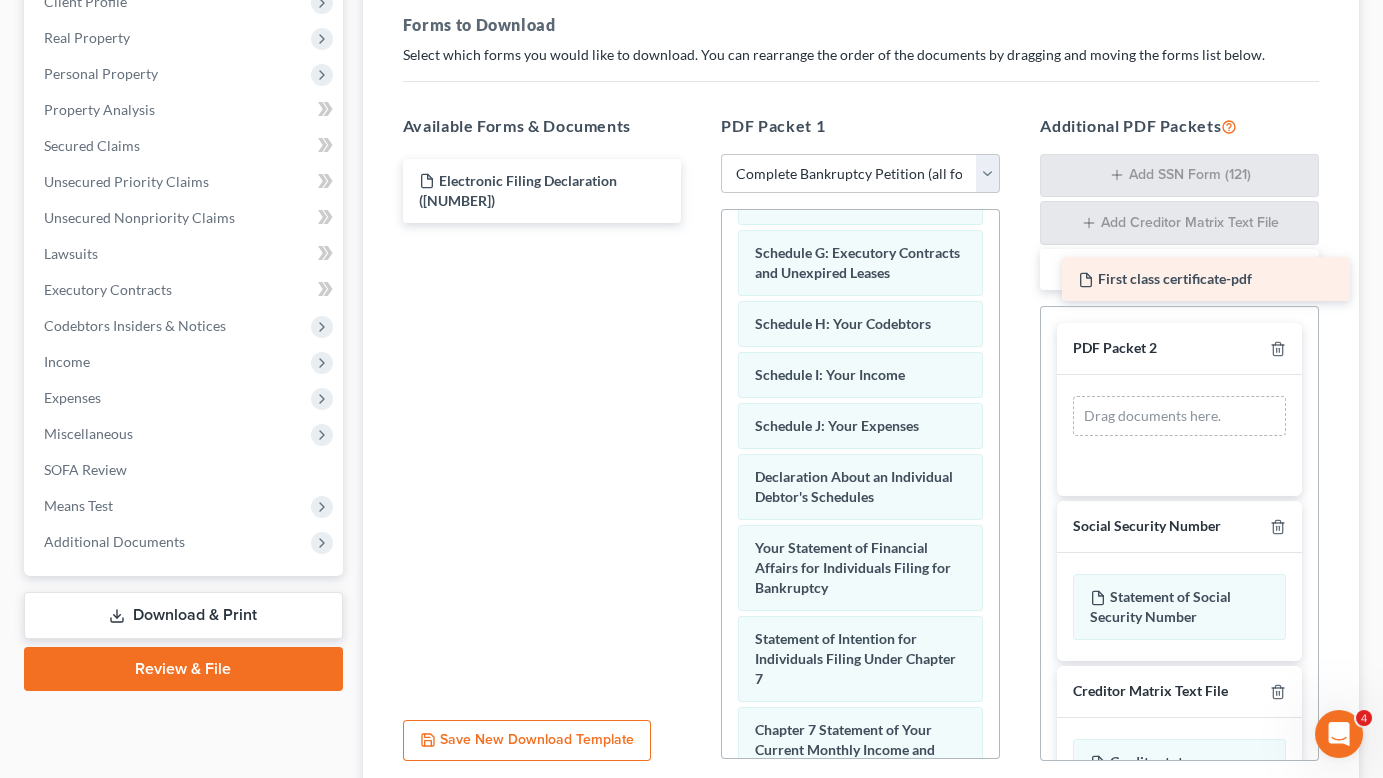 drag, startPoint x: 445, startPoint y: 110, endPoint x: 1117, endPoint y: 271, distance: 691.0174 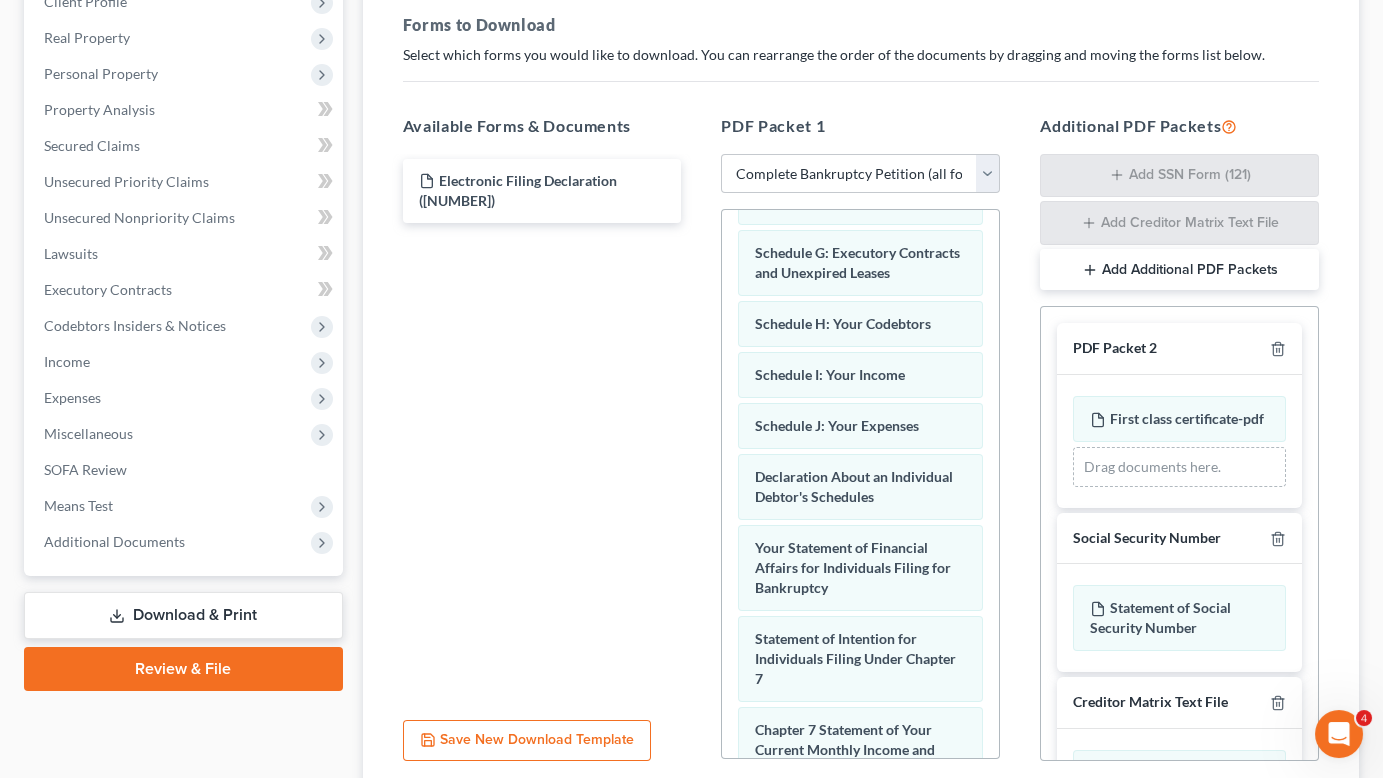 scroll, scrollTop: 80, scrollLeft: 0, axis: vertical 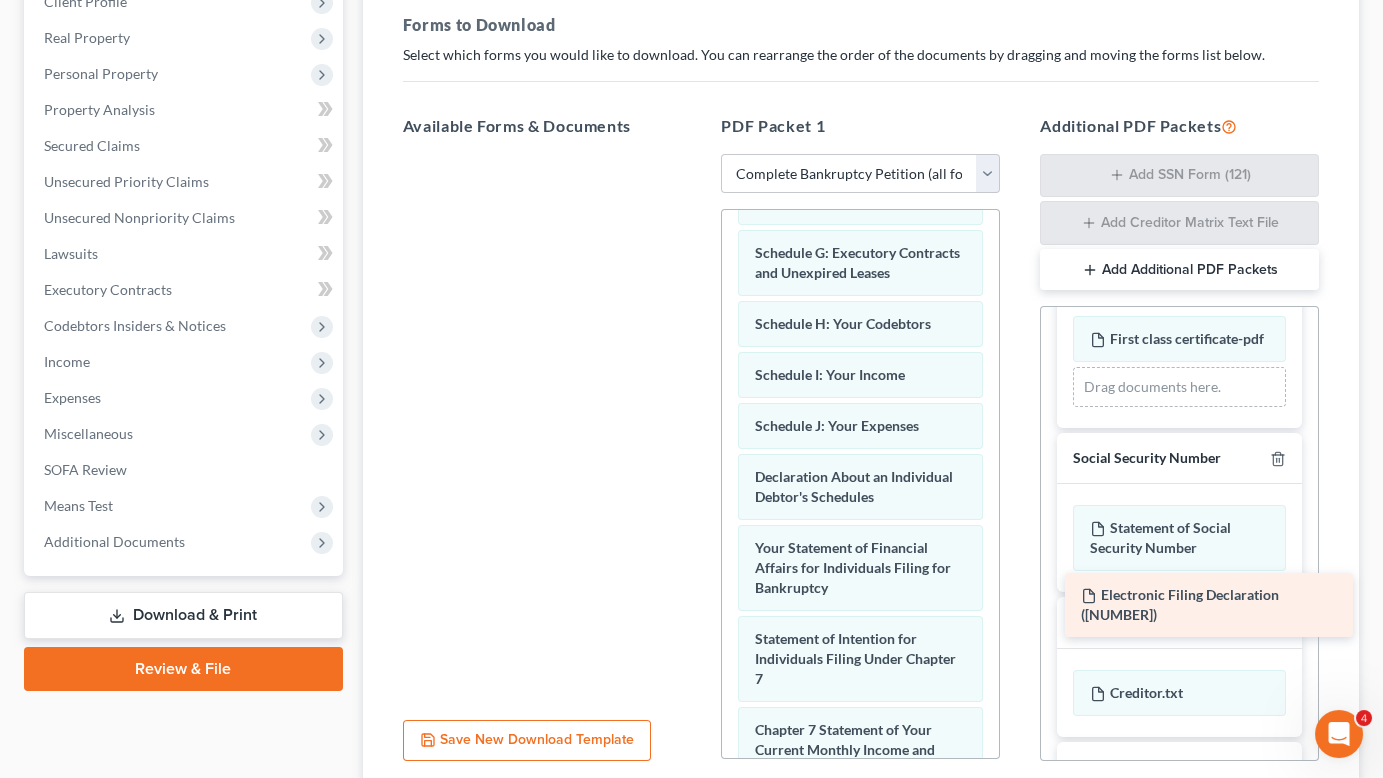 drag, startPoint x: 452, startPoint y: 75, endPoint x: 1127, endPoint y: 592, distance: 850.24347 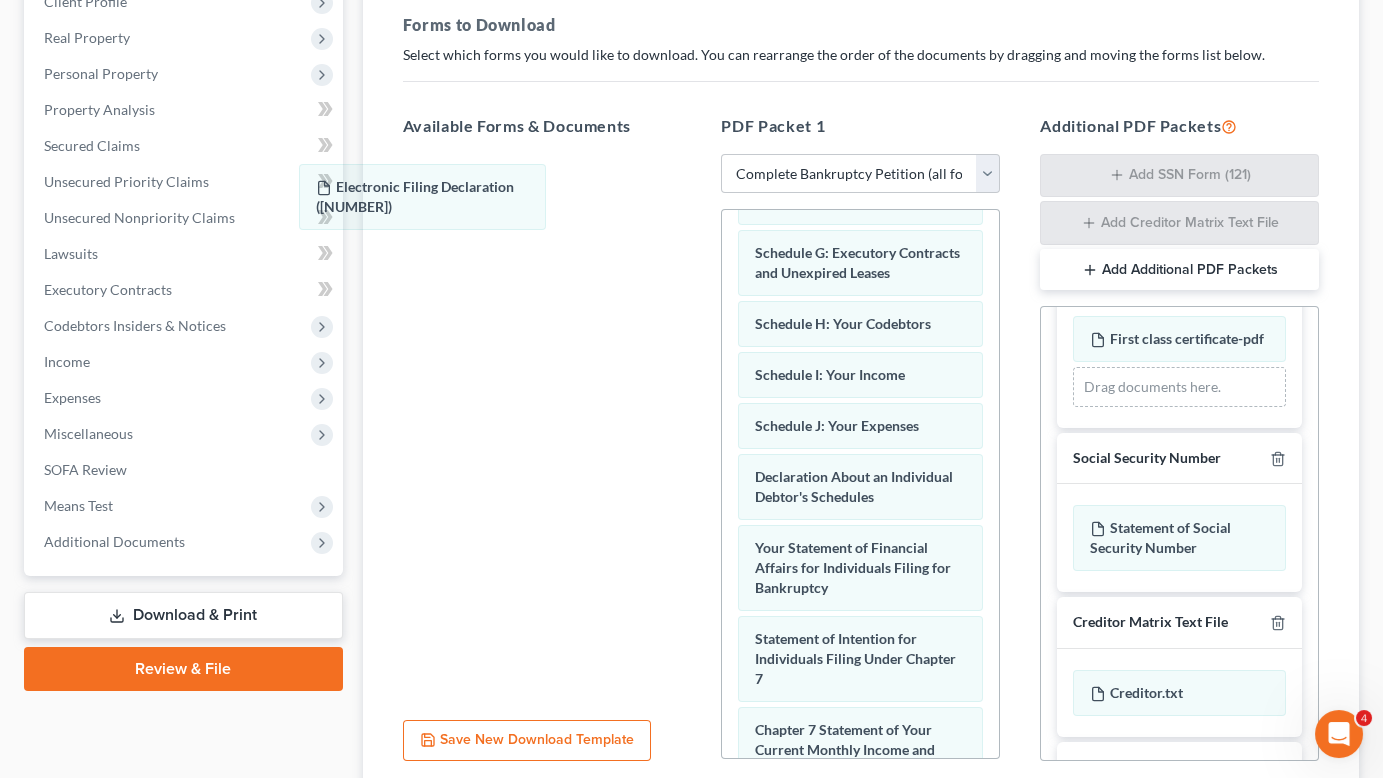 drag, startPoint x: 916, startPoint y: 572, endPoint x: 495, endPoint y: 199, distance: 562.4678 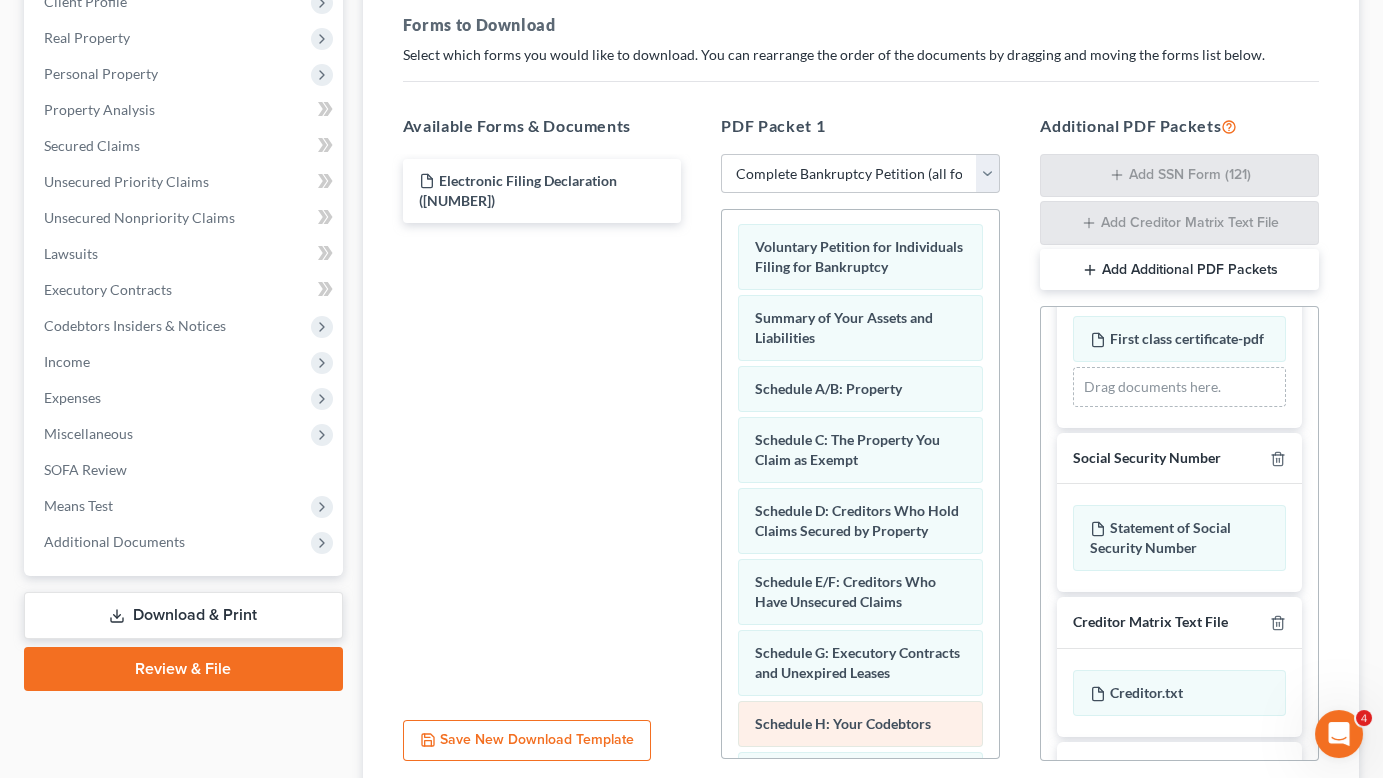 scroll, scrollTop: 0, scrollLeft: 0, axis: both 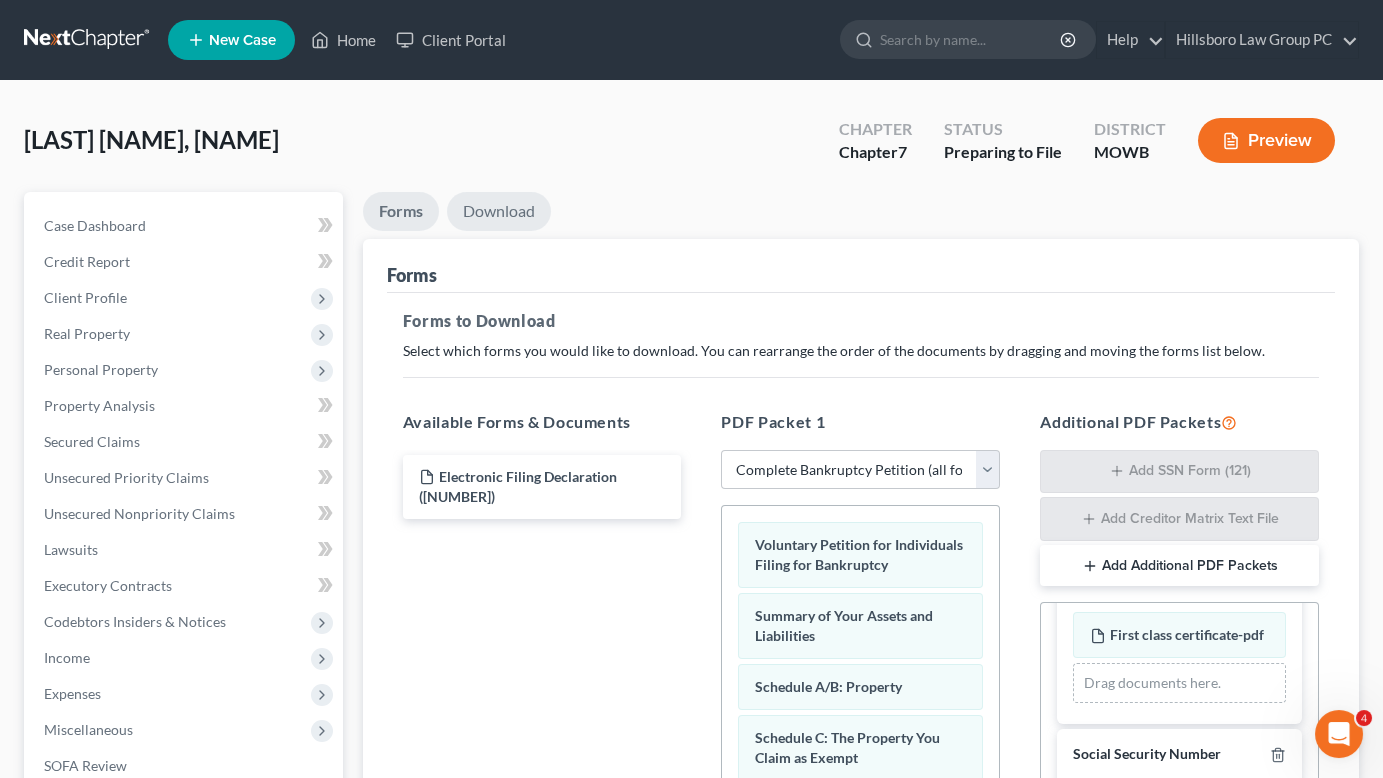click on "Download" at bounding box center (499, 211) 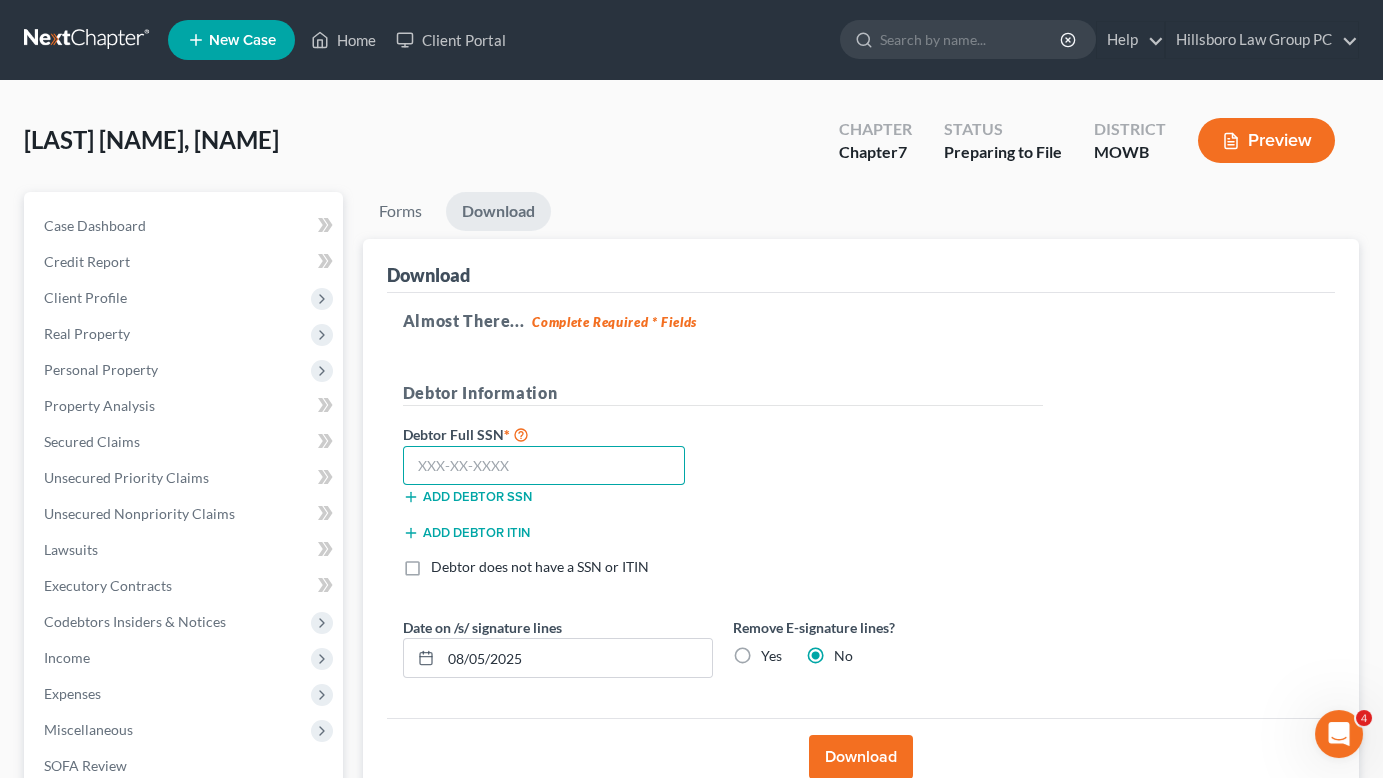 click at bounding box center (544, 466) 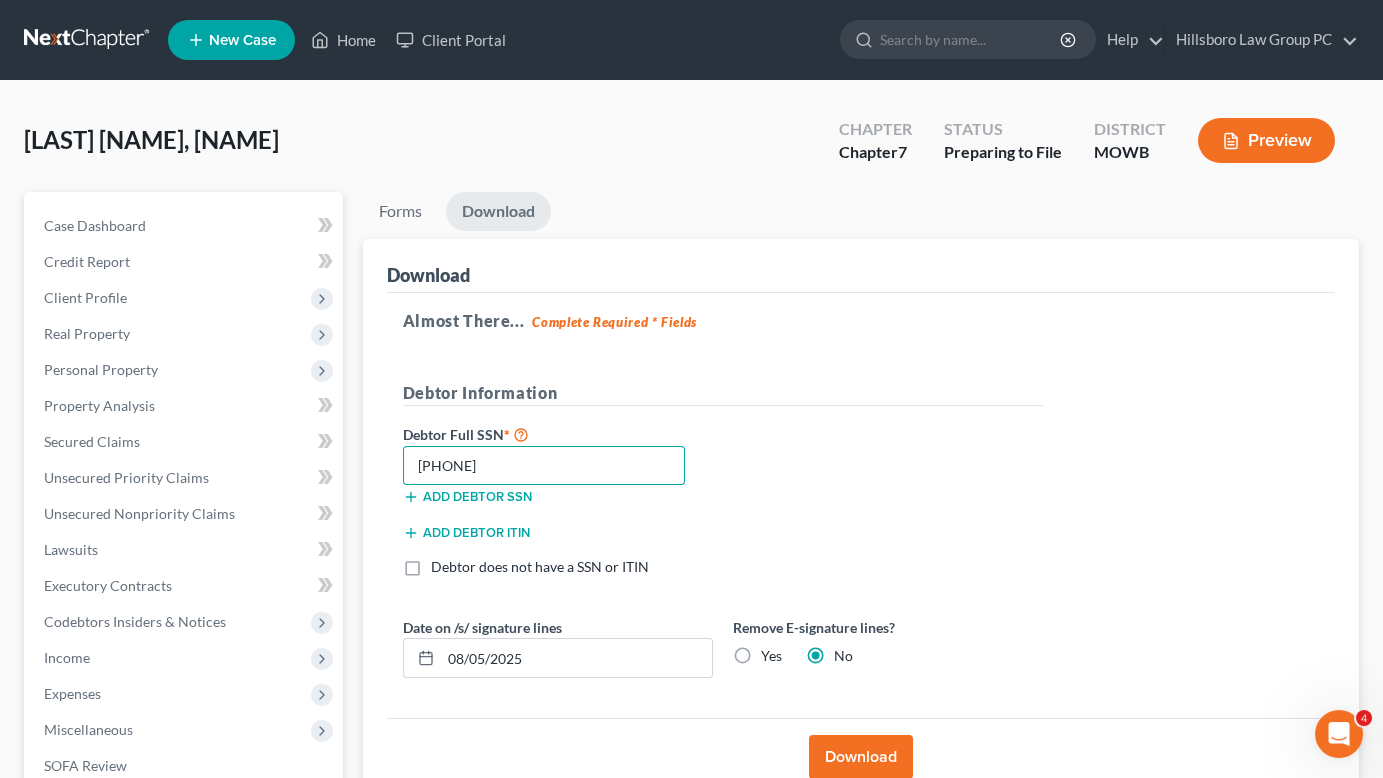 type on "[PHONE]" 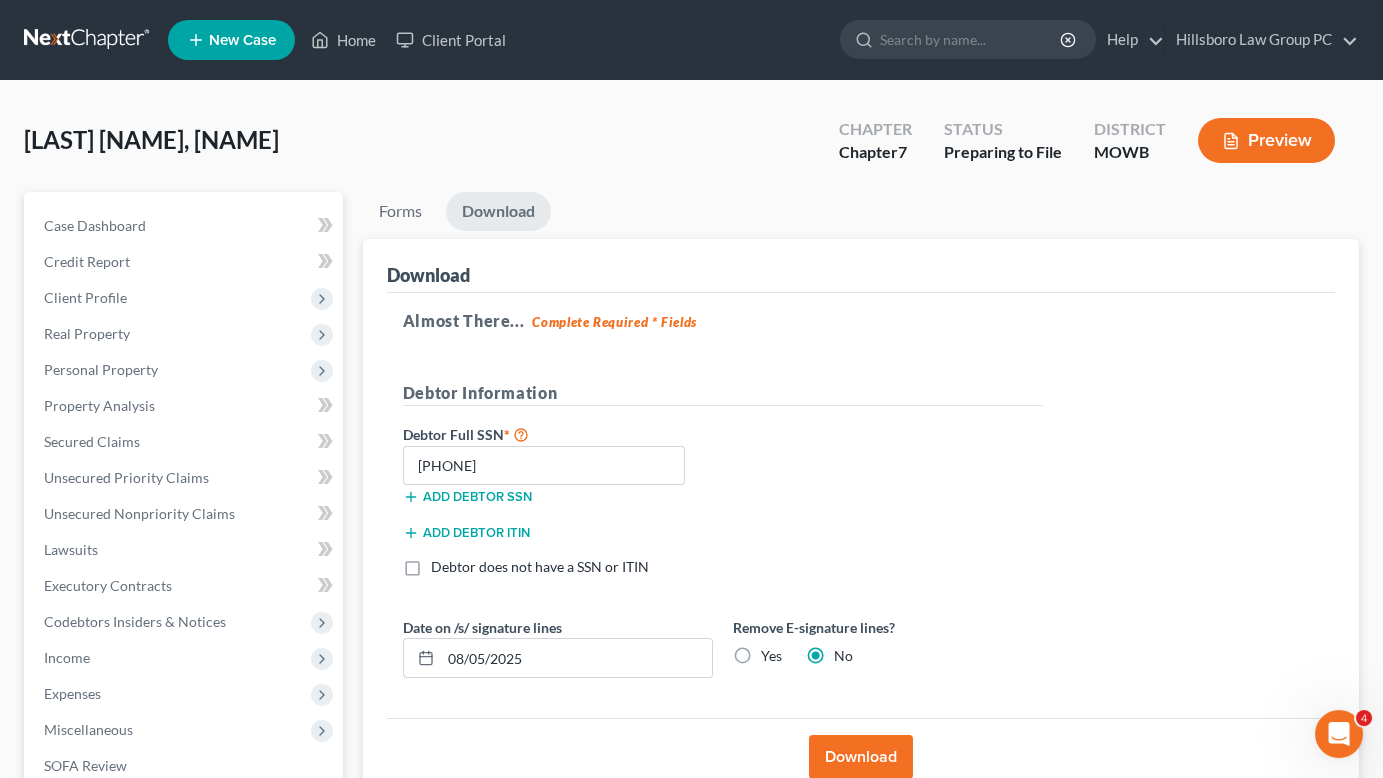 click on "Download" at bounding box center [861, 757] 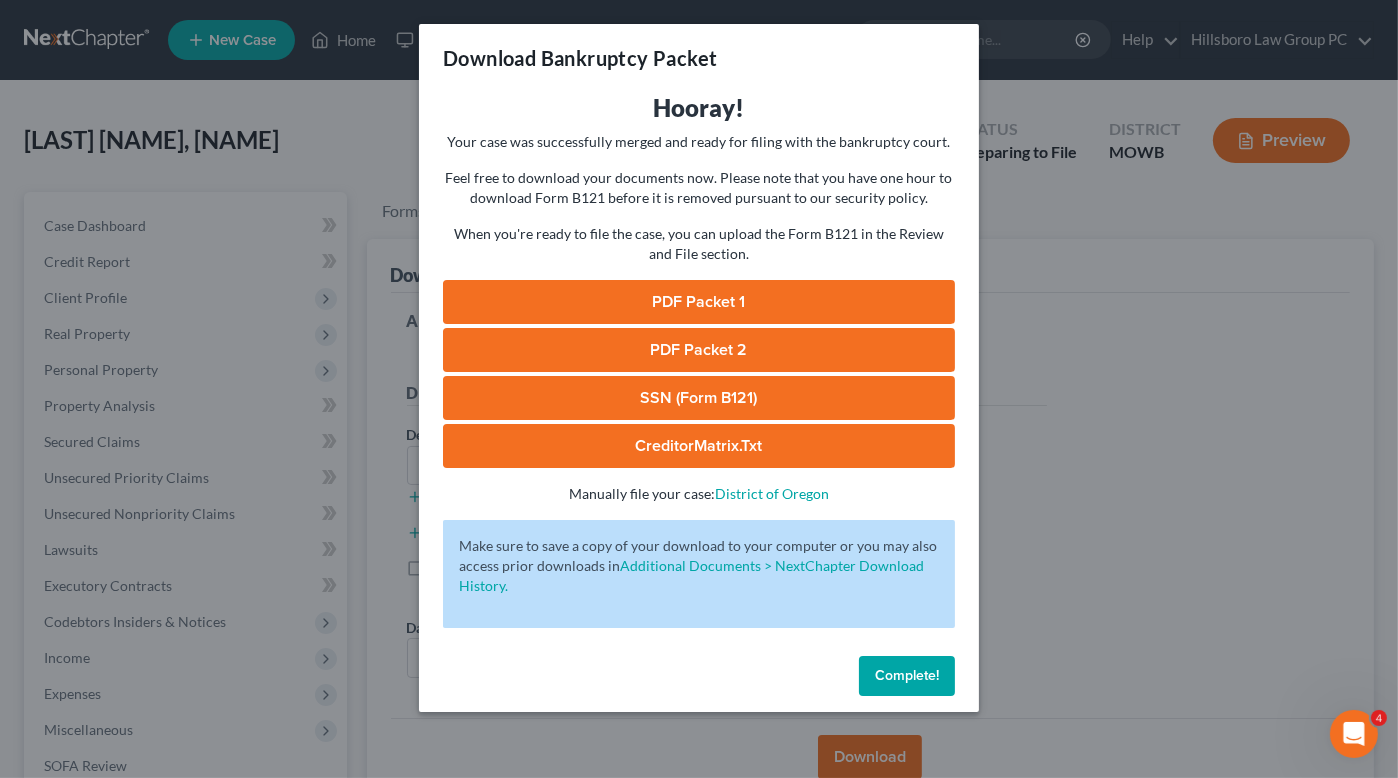 click on "PDF Packet 1" at bounding box center (699, 302) 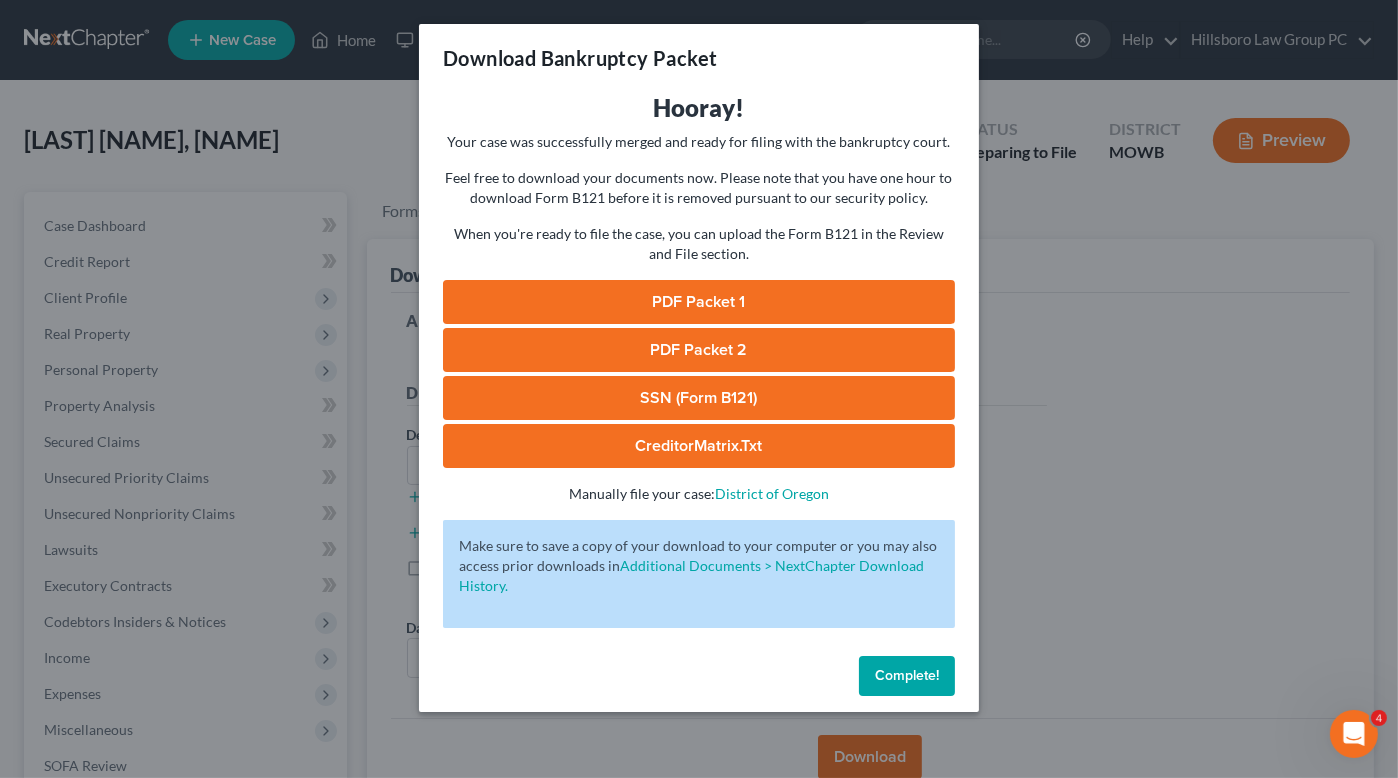 click on "PDF Packet 2" at bounding box center [699, 350] 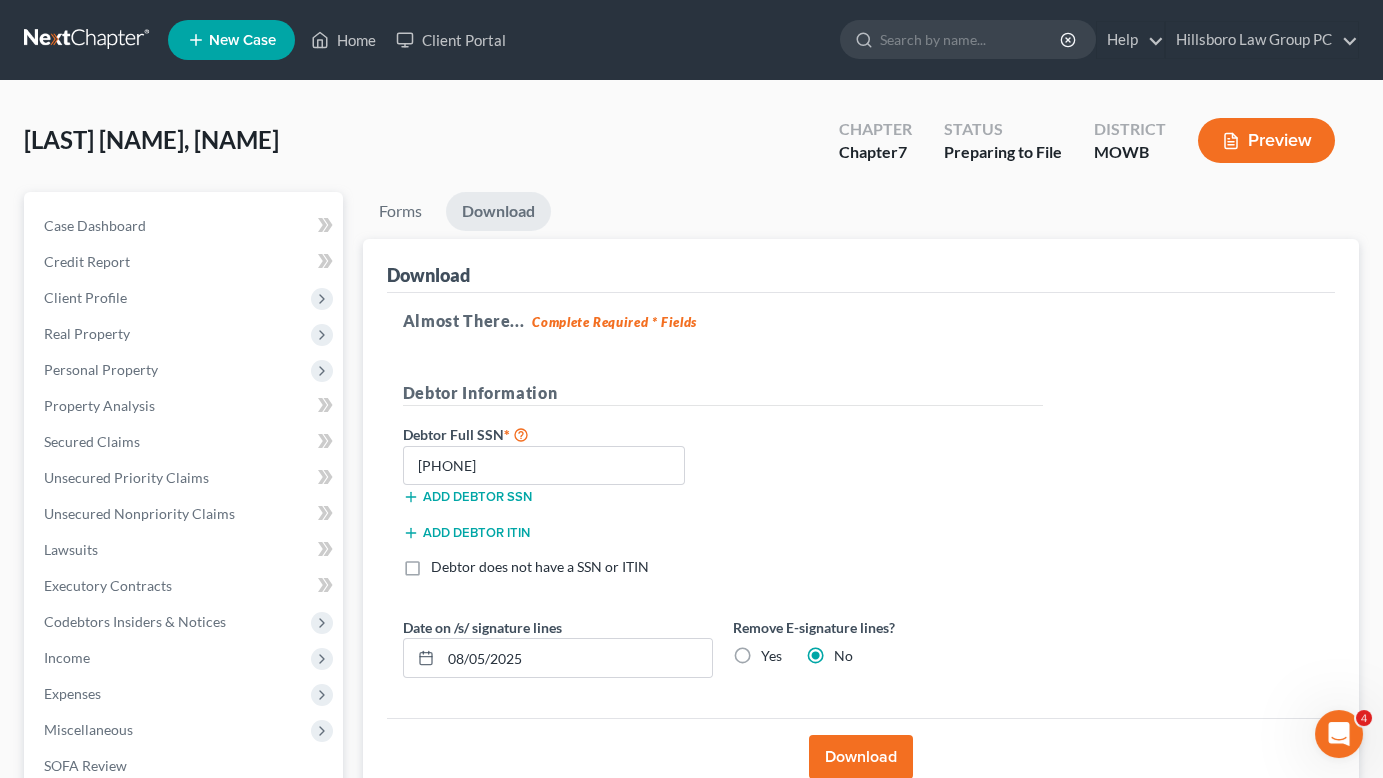 click on "Preview" at bounding box center (1266, 140) 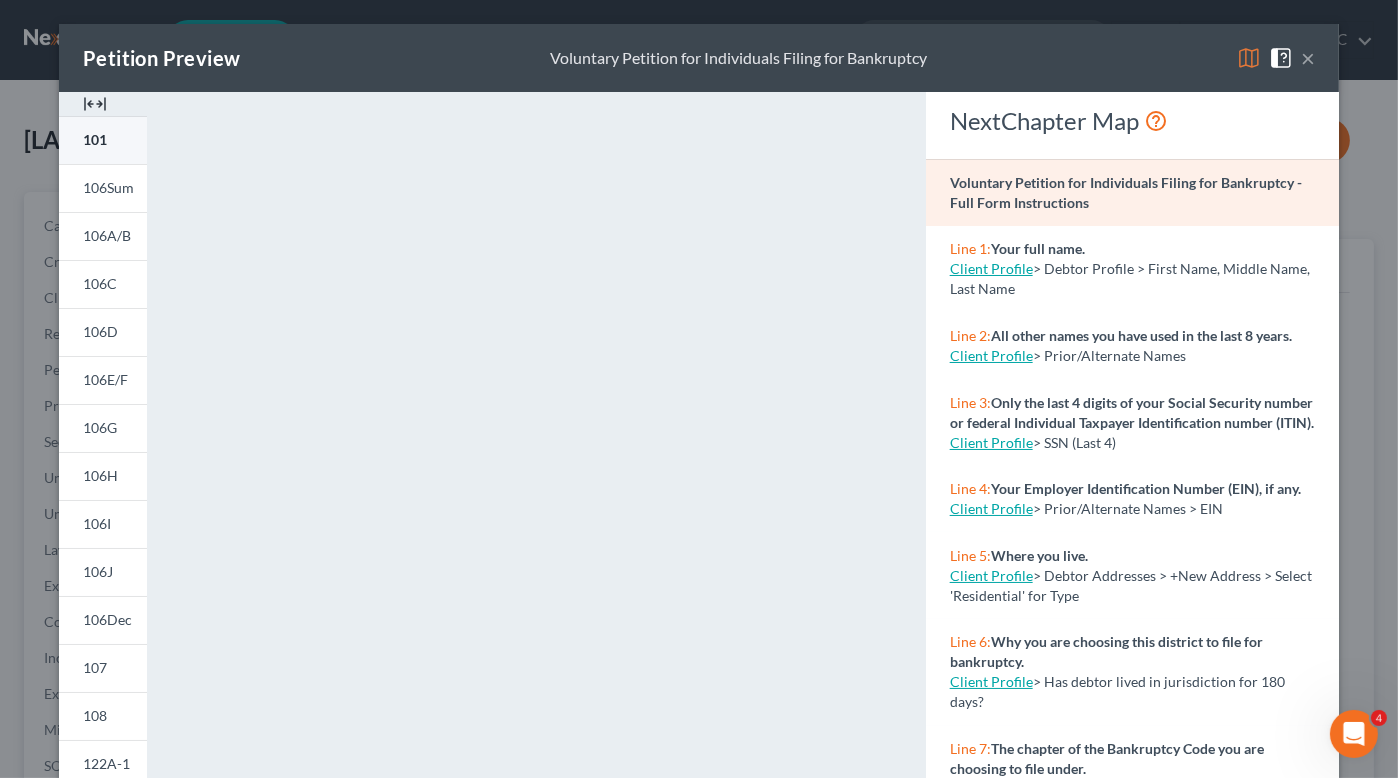click on "101" at bounding box center [95, 139] 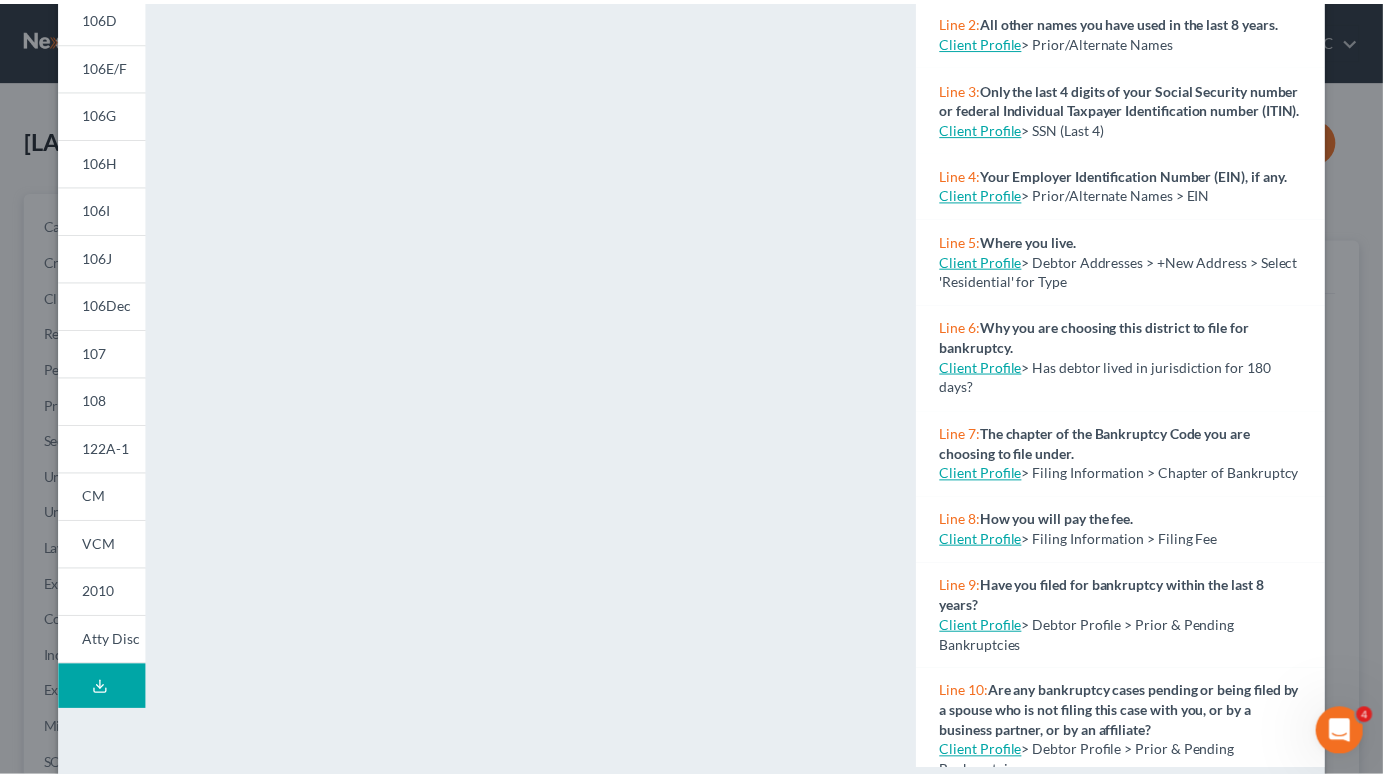 scroll, scrollTop: 0, scrollLeft: 0, axis: both 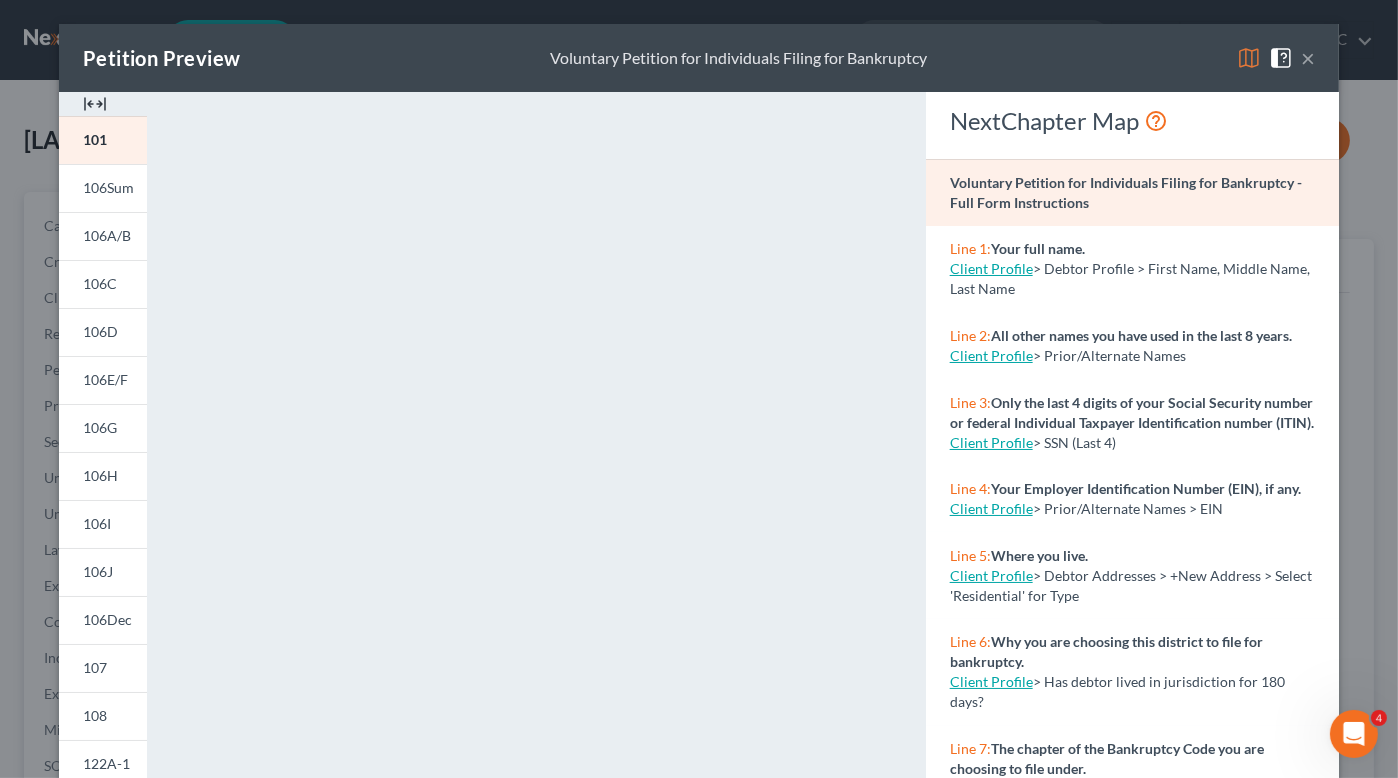click on "×" at bounding box center (1308, 58) 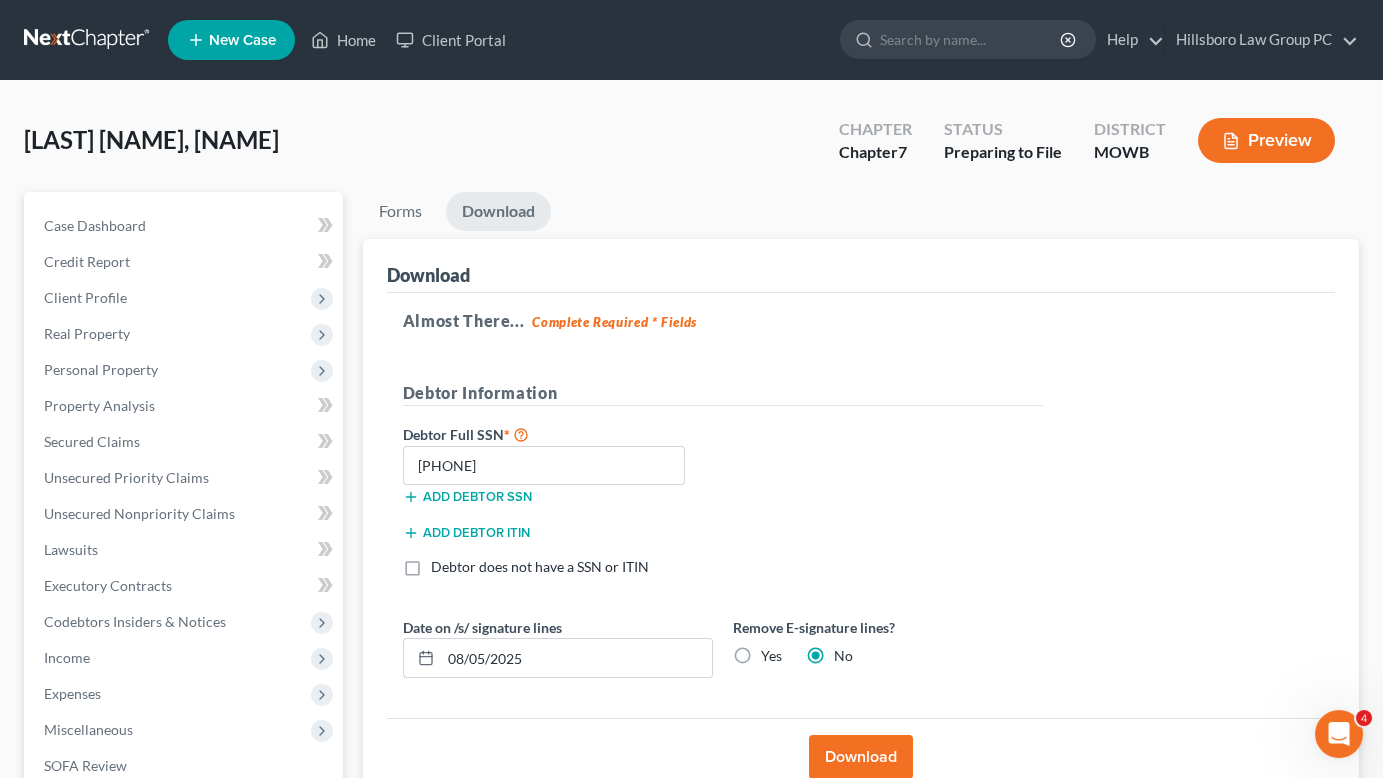click on "Download" at bounding box center [861, 757] 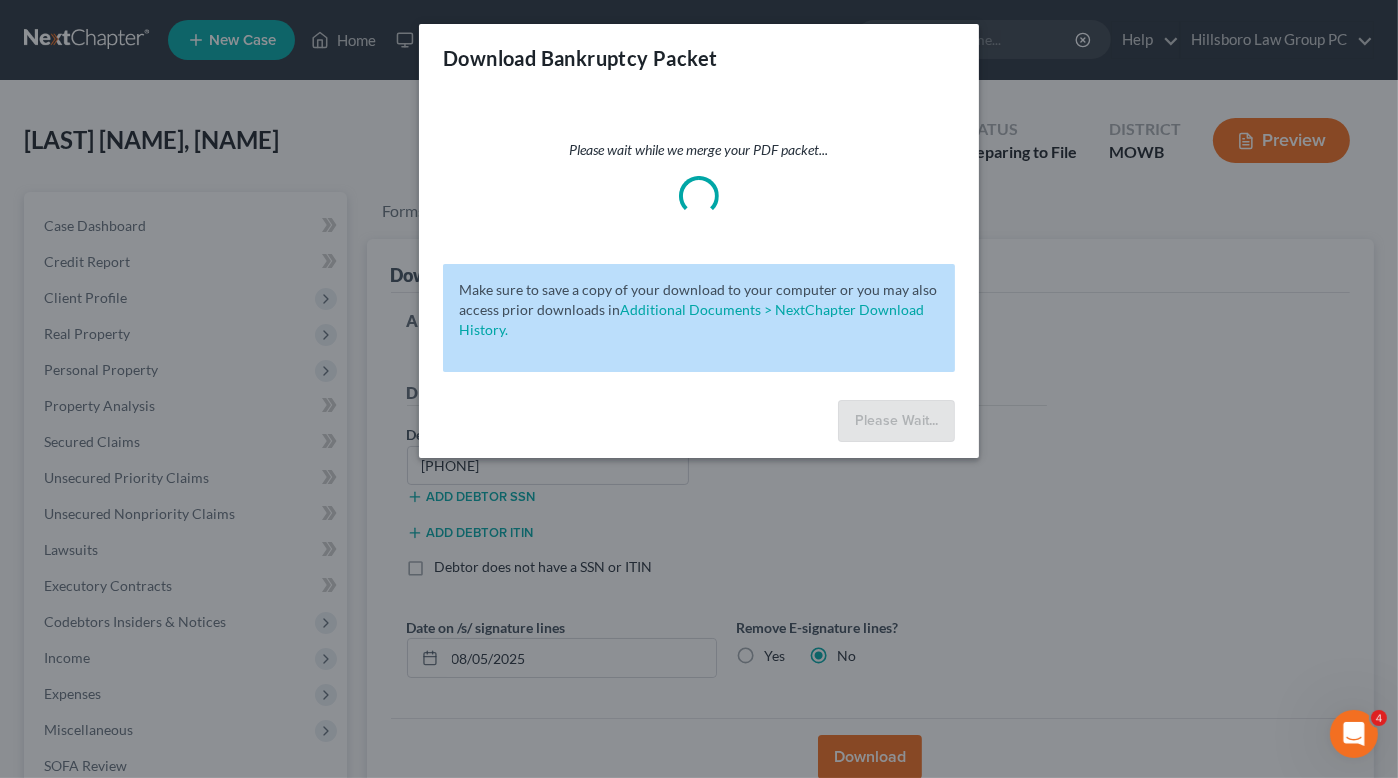 click on "Download Bankruptcy Packet
Please wait while we merge your PDF packet...
Make sure to save a copy of your download to your computer or you may also access prior downloads in  Additional Documents > NextChapter Download History.
Please Wait..." at bounding box center [699, 389] 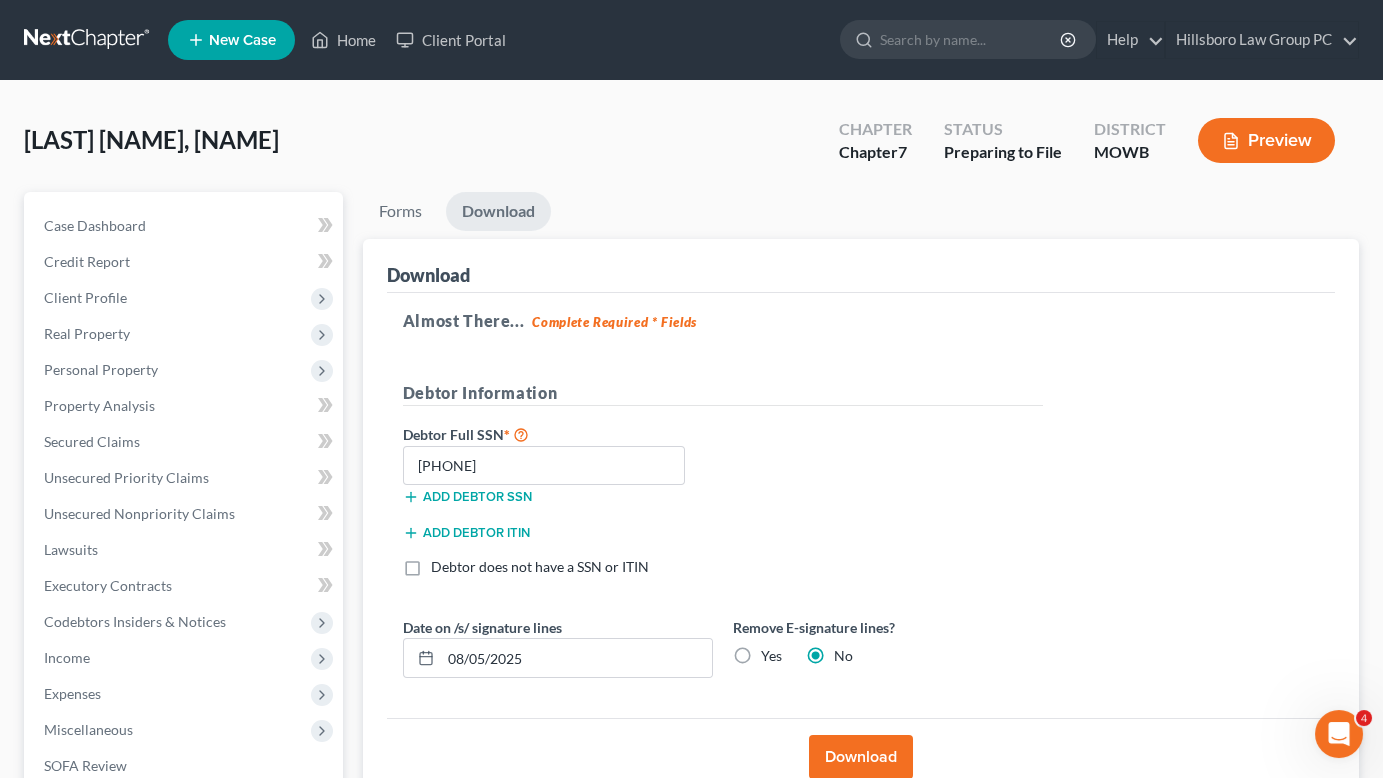 click on "Forms
Download
Forms Forms to Download Select which forms you would like to download. You can rearrange the order of the documents by dragging and moving the forms list below.  Available Forms & Documents
Electronic Filing Declaration (5005)
Save New Download Template PDF Packet 1 Choose Default Petition PDF Packet Complete Bankruptcy Petition (all forms and schedules) Emergency Filing Forms (Petition and Creditor List Only) Amended Forms Signature Pages Only Petition Packet for Chapter 7 Chapter 7 filing Template Test Voluntary Petition for Individuals Filing for Bankruptcy Summary of Your Assets and Liabilities Schedule A/B: Property Schedule C: The Property You Claim as Exempt Schedule D: Creditors Who Hold Claims Secured by Property Schedule E/F: Creditors Who Have Unsecured Claims Schedule G: Executory Contracts and Unexpired Leases Schedule H: Your Codebtors Schedule I: Your Income Schedule J: Your Expenses Declaration About an Individual Debtor's Schedules *" at bounding box center (861, 589) 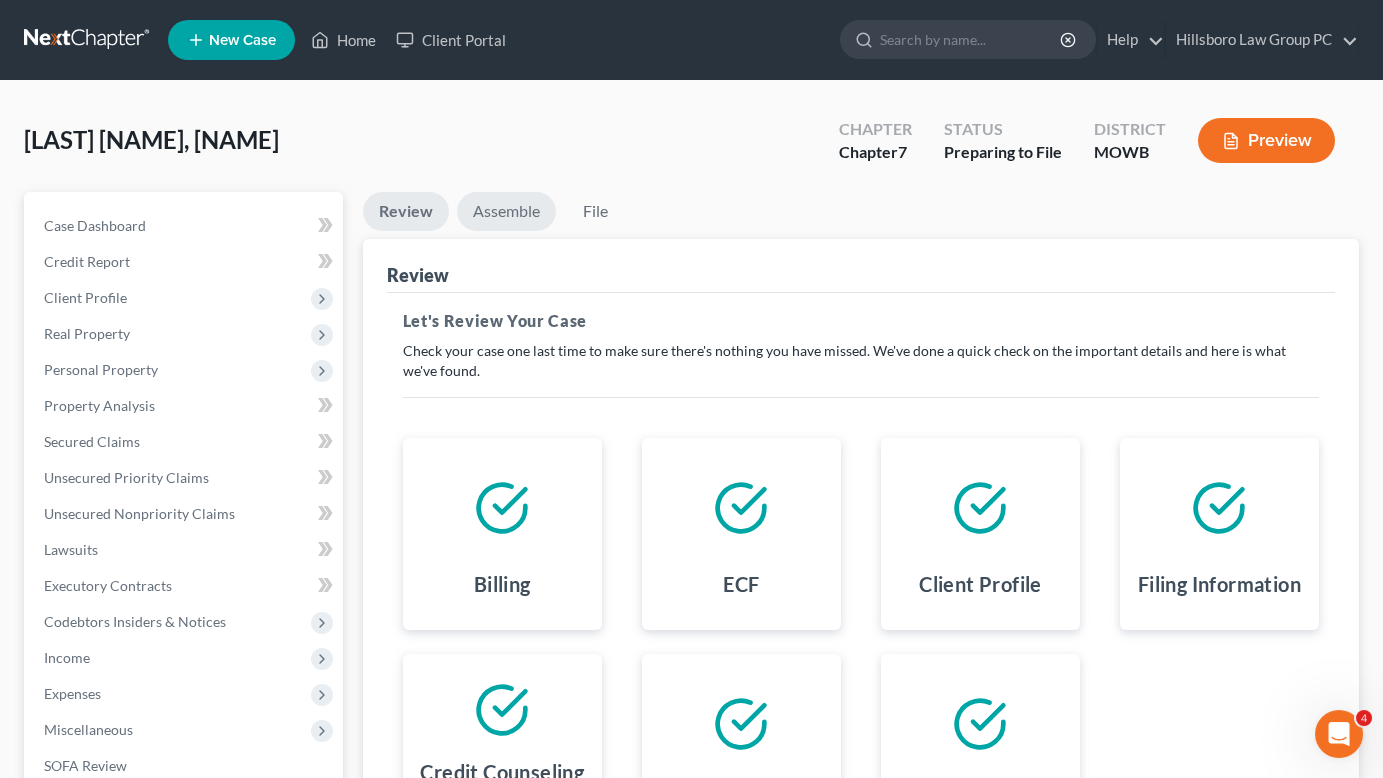 click on "Assemble" at bounding box center [506, 211] 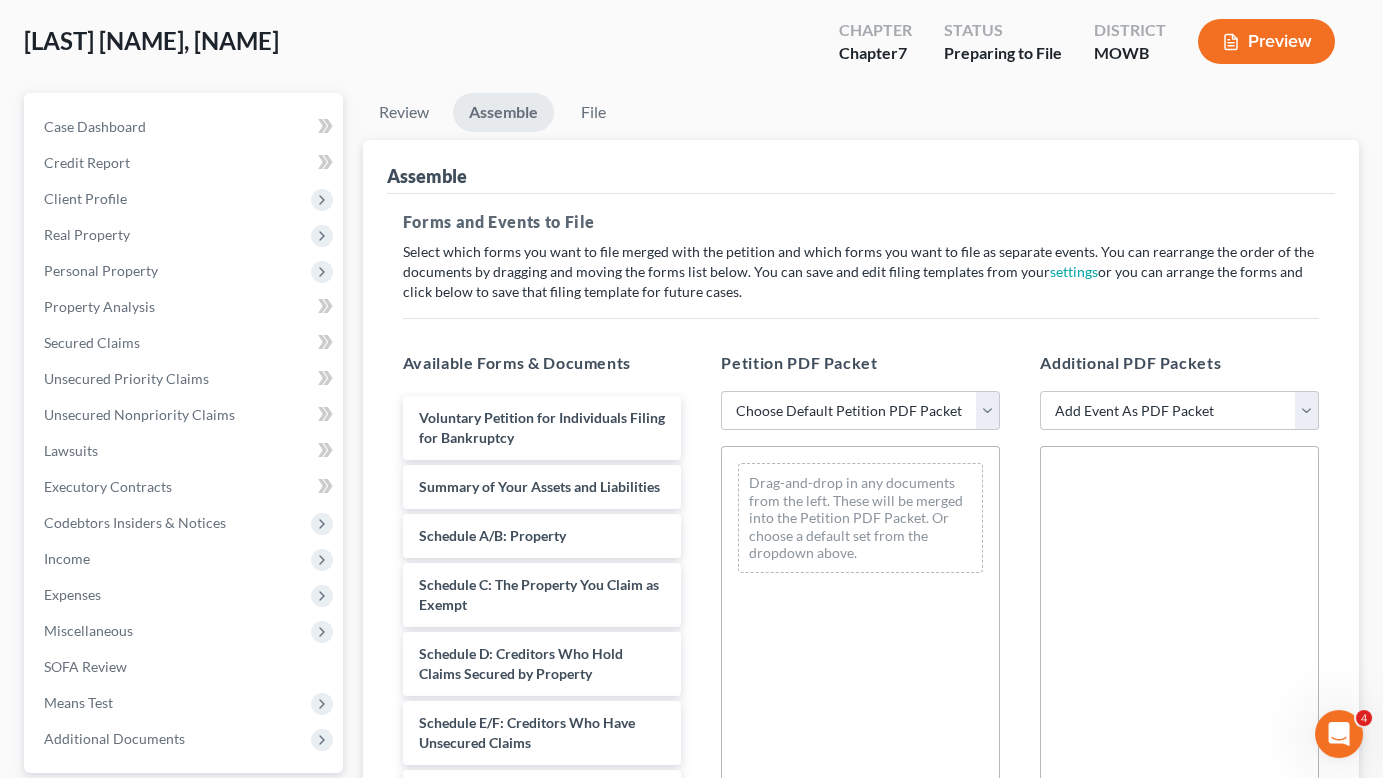 scroll, scrollTop: 100, scrollLeft: 0, axis: vertical 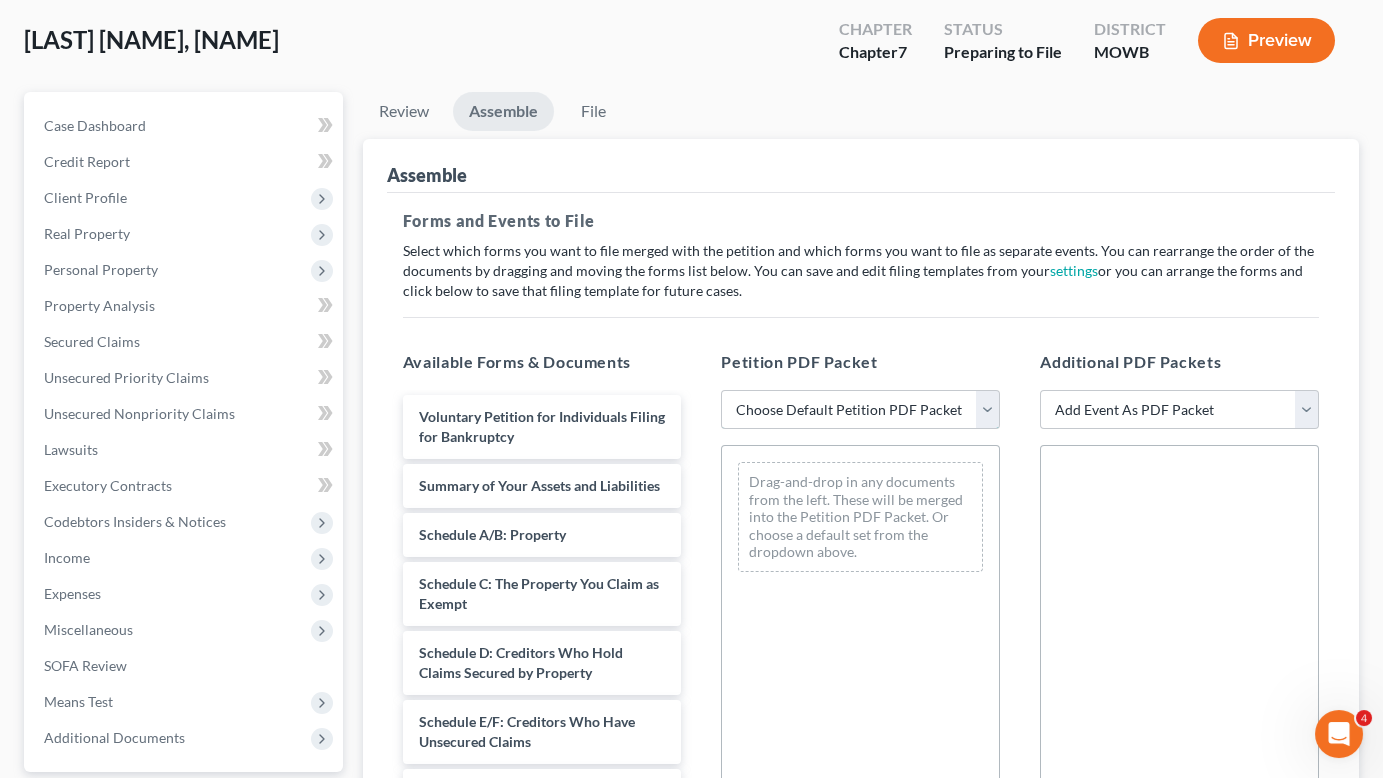 click on "Choose Default Petition PDF Packet Emergency Filing (Voluntary Petition and Creditor List Only) Chapter 7 Template Chapter 7 filing Template FINAL CHAPTER 7 FILING DOCUMENTS 101121 Chapter 7 Packet 11/21/24" at bounding box center (860, 410) 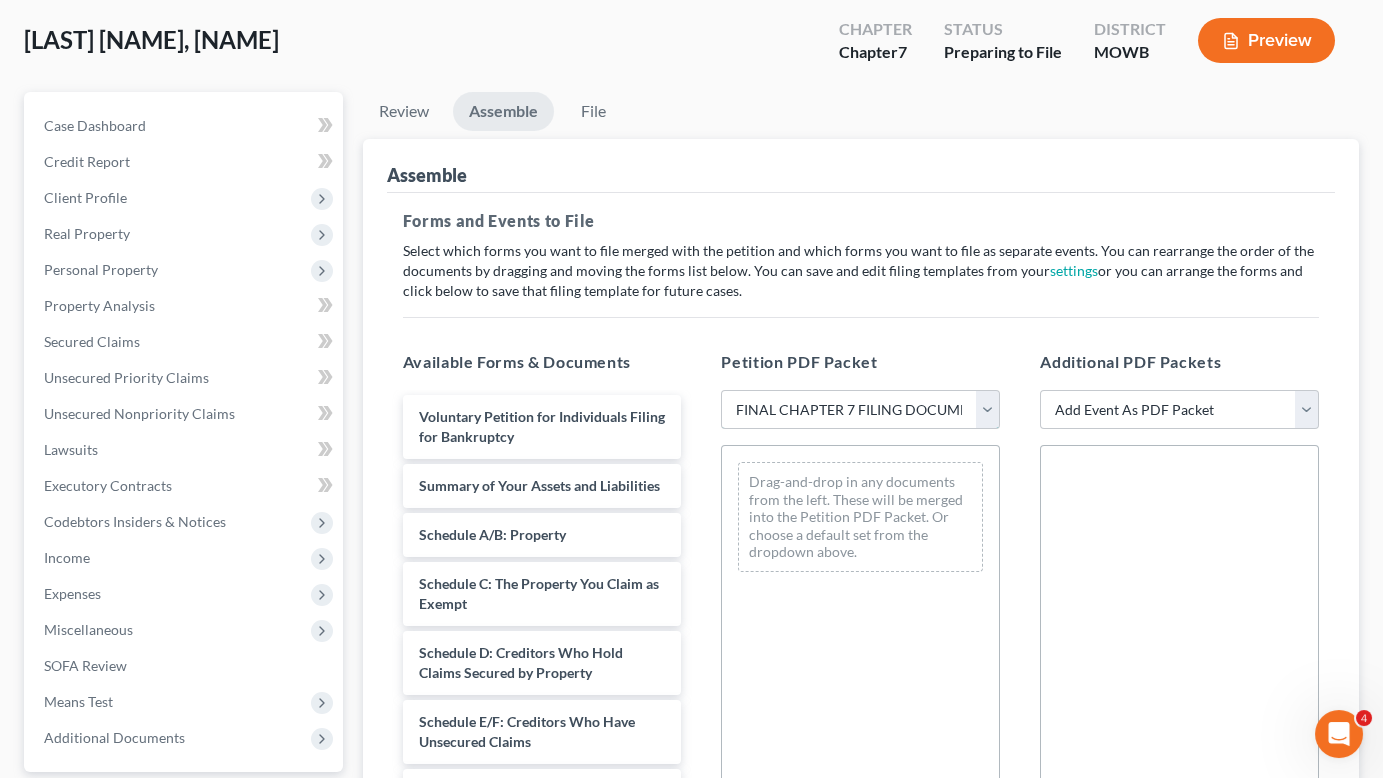 click on "Choose Default Petition PDF Packet Emergency Filing (Voluntary Petition and Creditor List Only) Chapter 7 Template Chapter 7 filing Template FINAL CHAPTER 7 FILING DOCUMENTS 101121 Chapter 7 Packet 11/21/24" at bounding box center (860, 410) 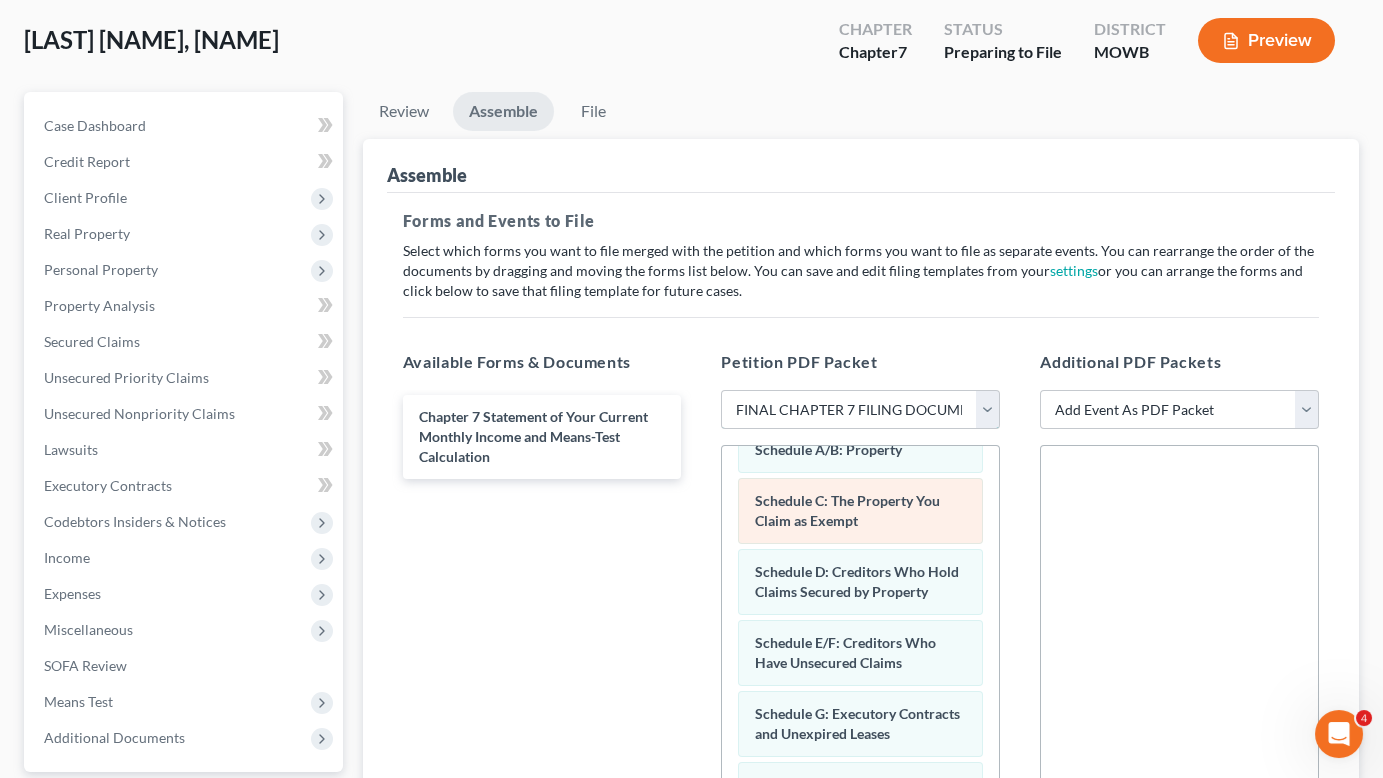 scroll, scrollTop: 347, scrollLeft: 0, axis: vertical 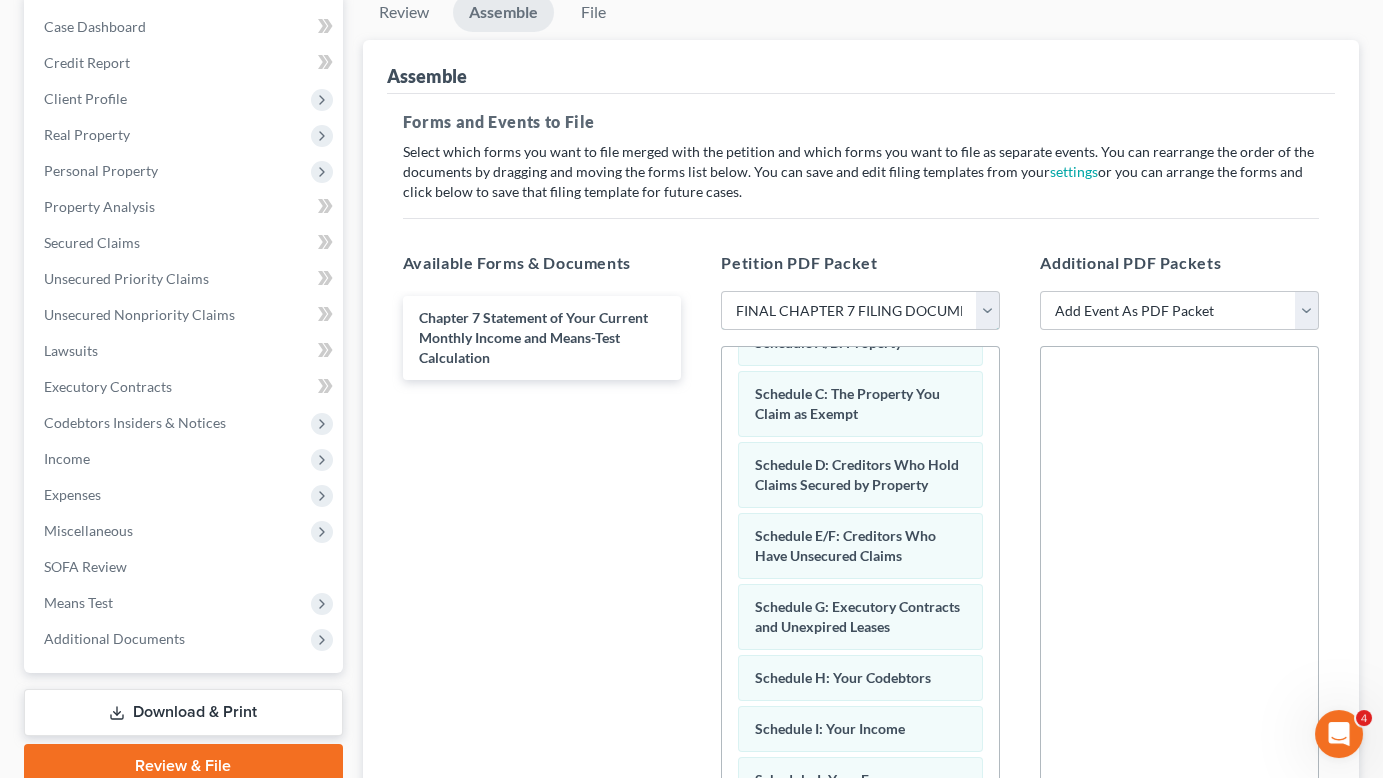 click on "Choose Default Petition PDF Packet Emergency Filing (Voluntary Petition and Creditor List Only) Chapter 7 Template Chapter 7 filing Template FINAL CHAPTER 7 FILING DOCUMENTS 101121 Chapter 7 Packet 11/21/24" at bounding box center (860, 311) 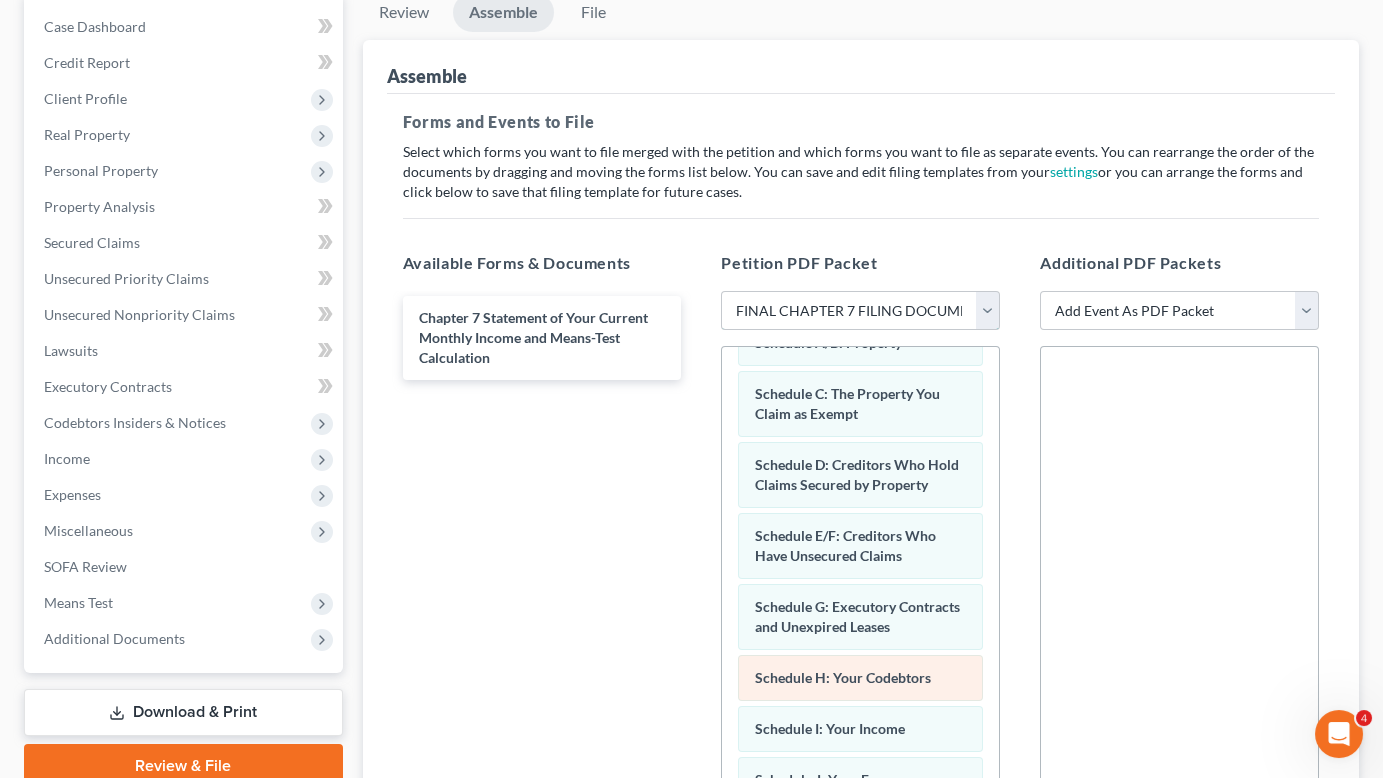 select on "4" 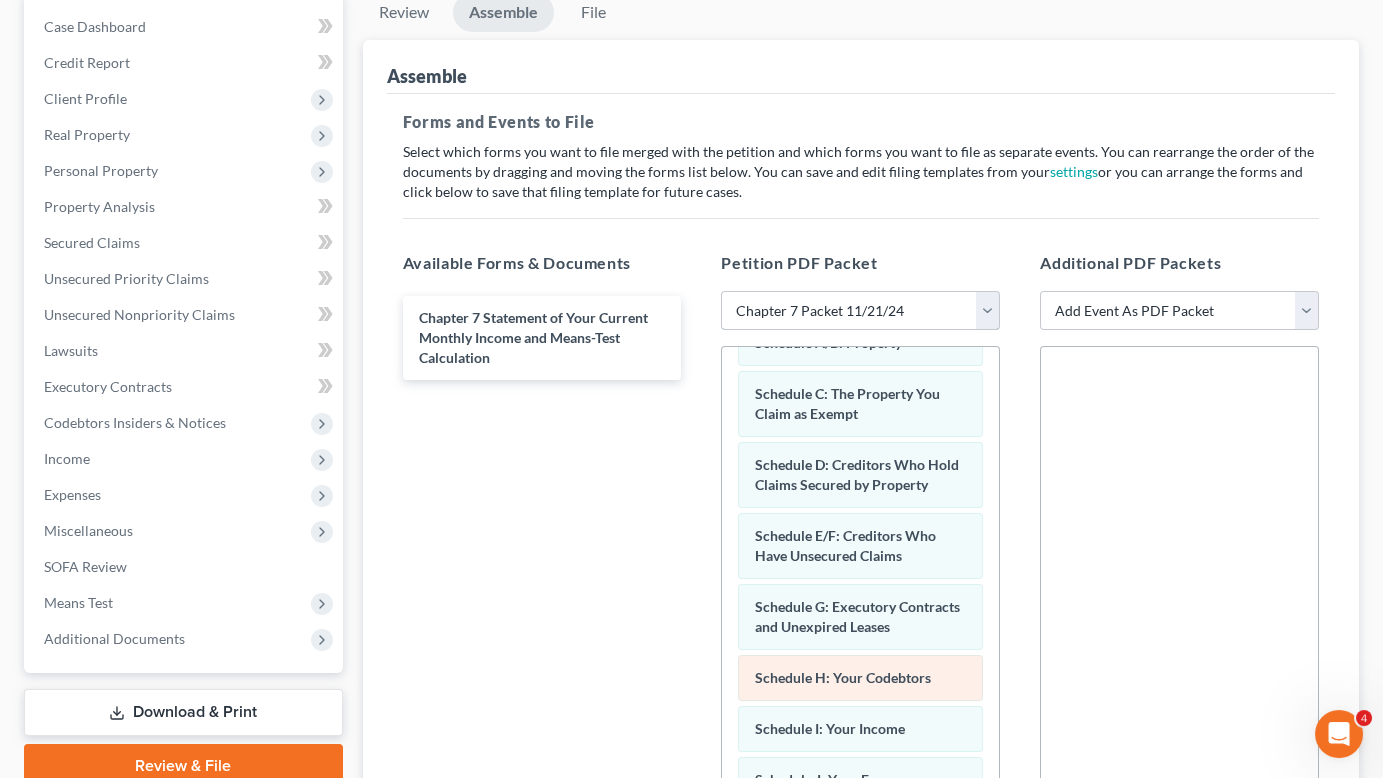 click on "Choose Default Petition PDF Packet Emergency Filing (Voluntary Petition and Creditor List Only) Chapter 7 Template Chapter 7 filing Template FINAL CHAPTER 7 FILING DOCUMENTS 101121 Chapter 7 Packet 11/21/24" at bounding box center (860, 311) 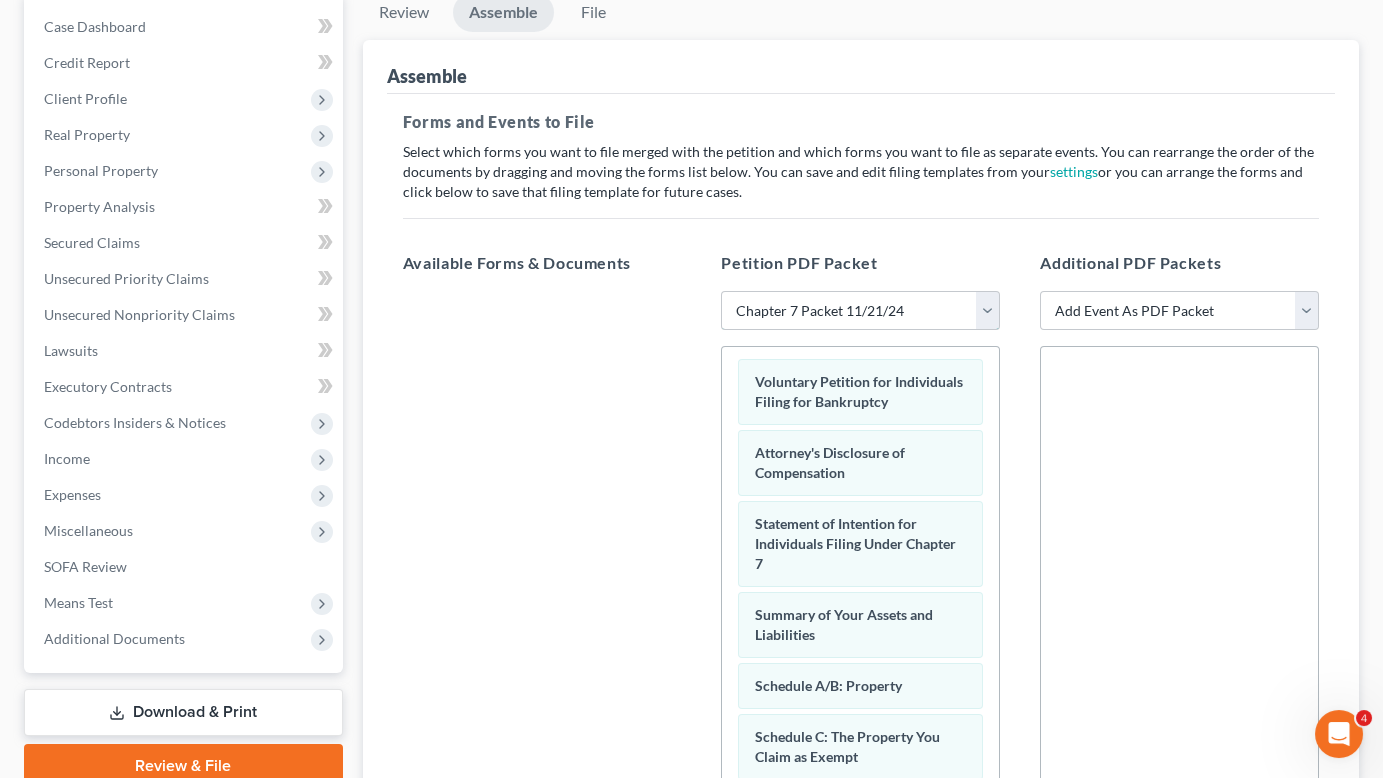 scroll, scrollTop: 0, scrollLeft: 0, axis: both 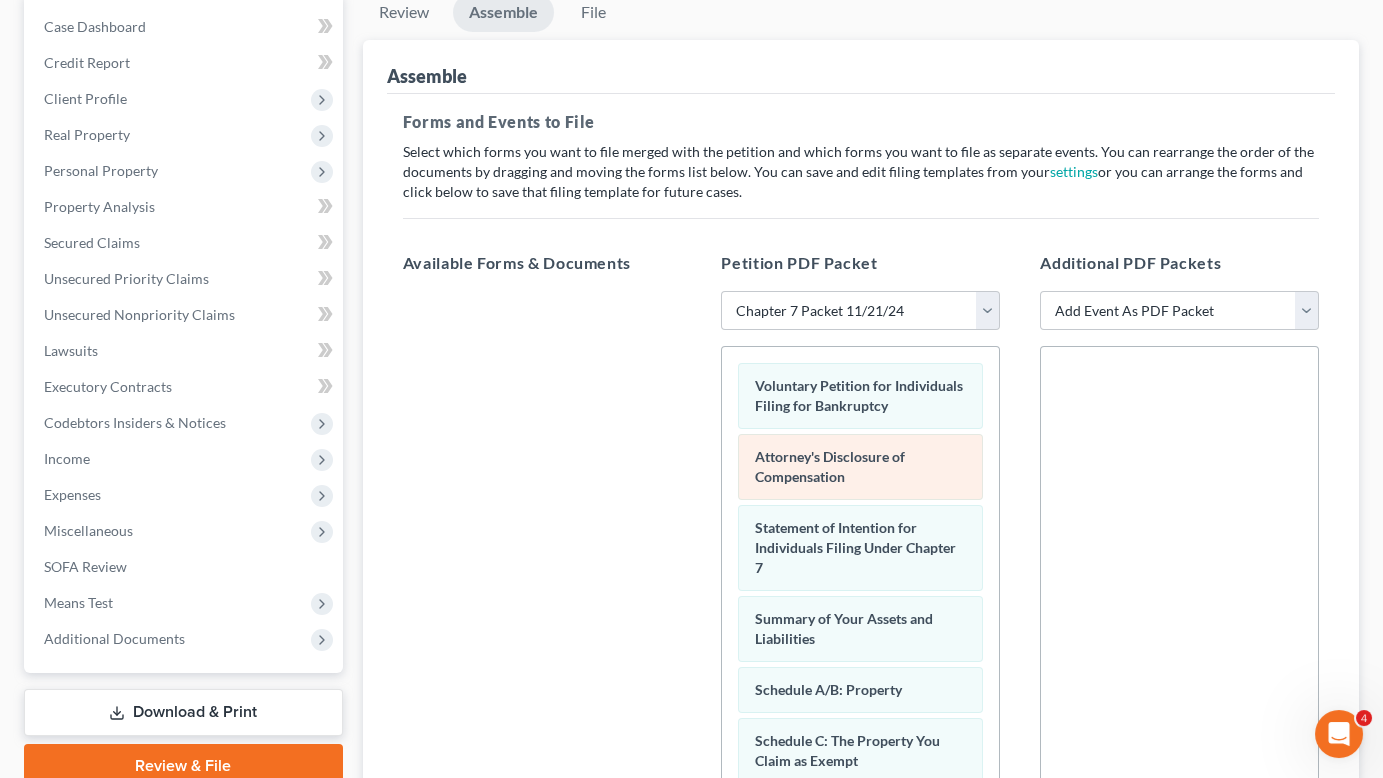 click on "Attorney's Disclosure of Compensation" at bounding box center [830, 466] 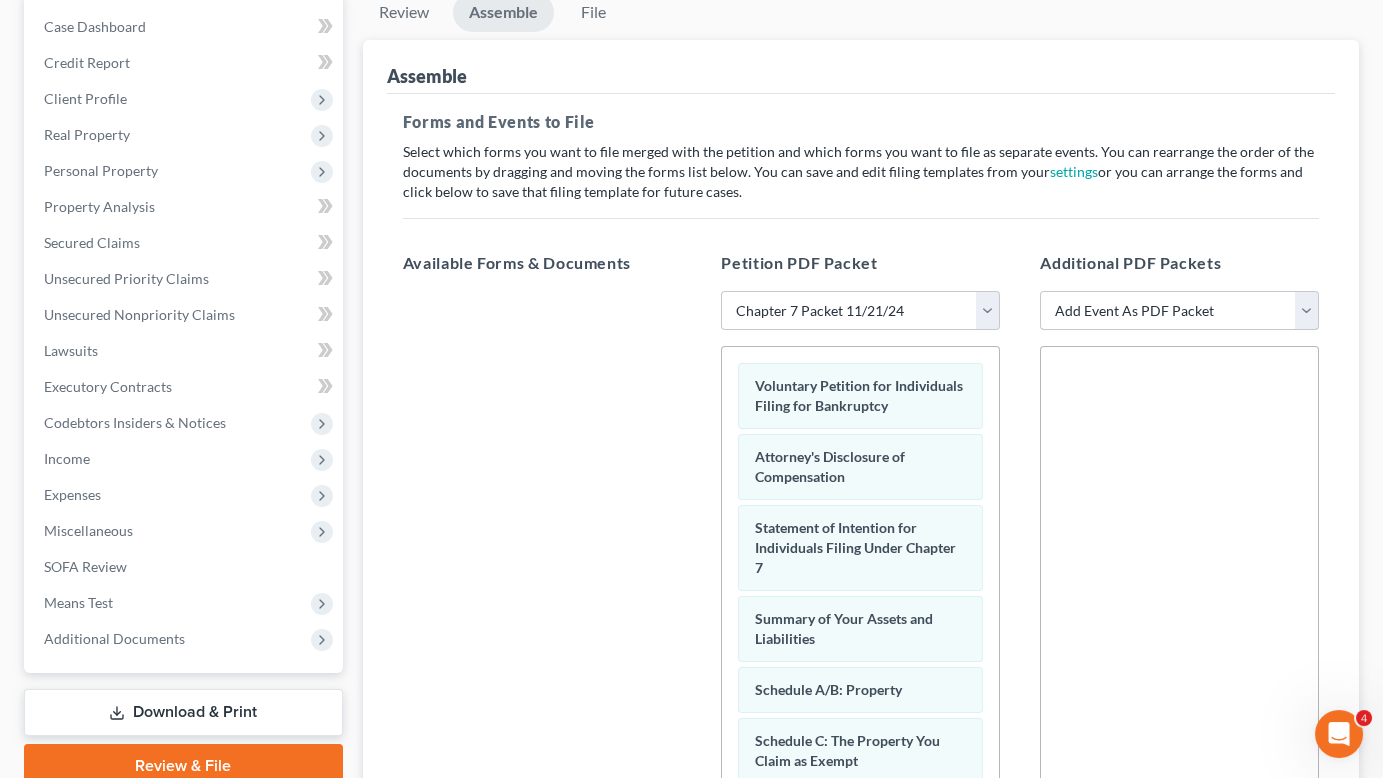 click on "Add Event As PDF Packet Affidavit re: NO Tax Returns Amended Matrix Adding Creditors (in PDF) Amended Petition Certificate of Credit Counseling (NOT Financial Mgmt) Certificate of Service Certification About a Financial Management Course (FMC) Certification re Rights & Responsibilities Agreement (text only) Ch 7 Means Test Calculation 122A-2 Ch 7 Statements - Monthly Income (122A-1) / Exemption Presumption of Abuse (122A-1Supp) Debtor Evidence of Employer Payments Received Debtor Evidence of NO Employer Payments Declaration About Individual Debtor's Schedules Declaration Re: Electronic Filing Declaration Under Penalty of Perjury for Non-Individual Debtors Disclosure of Compensation of Attorney for Debtor Domestic Support Obligations Federal Tax Returns Income Statement Reaffirmation Agreement Reaffirmation Cover Sheet Reaffirmation Support Documentation Schedules OR Amended Schedules/Statements Statement of Chapter 7 Business Operations Statement of Current Monthly Income & Means Test - Ch 7" at bounding box center [1179, 311] 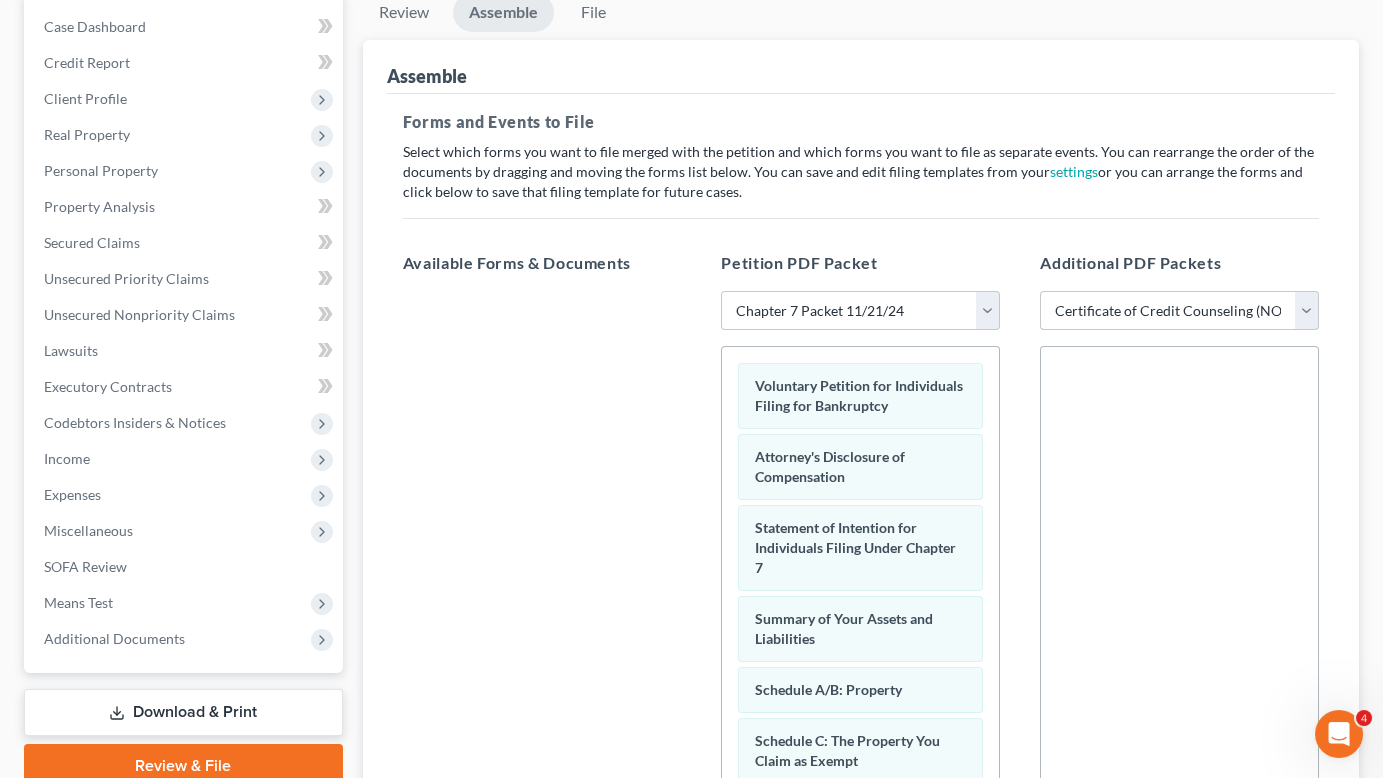 click on "Add Event As PDF Packet Affidavit re: NO Tax Returns Amended Matrix Adding Creditors (in PDF) Amended Petition Certificate of Credit Counseling (NOT Financial Mgmt) Certificate of Service Certification About a Financial Management Course (FMC) Certification re Rights & Responsibilities Agreement (text only) Ch 7 Means Test Calculation 122A-2 Ch 7 Statements - Monthly Income (122A-1) / Exemption Presumption of Abuse (122A-1Supp) Debtor Evidence of Employer Payments Received Debtor Evidence of NO Employer Payments Declaration About Individual Debtor's Schedules Declaration Re: Electronic Filing Declaration Under Penalty of Perjury for Non-Individual Debtors Disclosure of Compensation of Attorney for Debtor Domestic Support Obligations Federal Tax Returns Income Statement Reaffirmation Agreement Reaffirmation Cover Sheet Reaffirmation Support Documentation Schedules OR Amended Schedules/Statements Statement of Chapter 7 Business Operations Statement of Current Monthly Income & Means Test - Ch 7" at bounding box center (1179, 311) 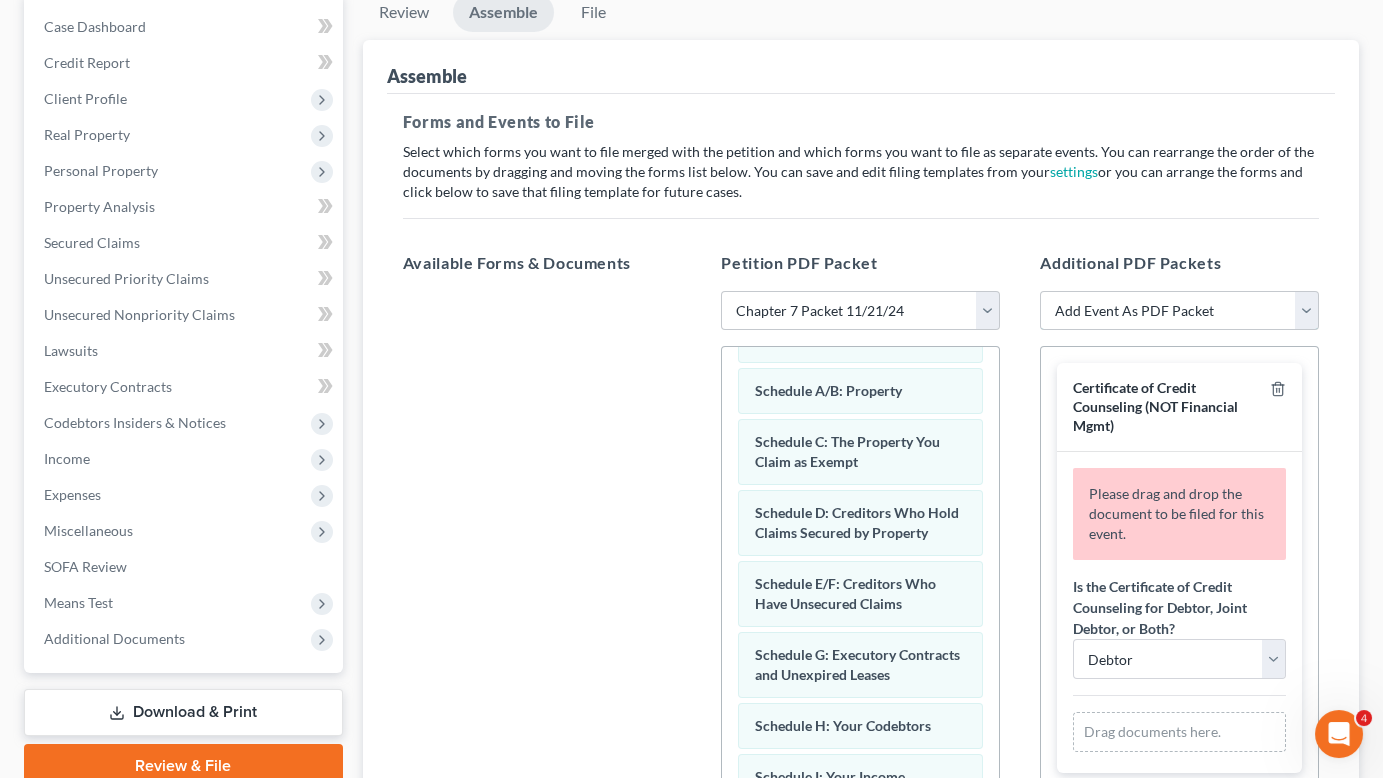 scroll, scrollTop: 300, scrollLeft: 0, axis: vertical 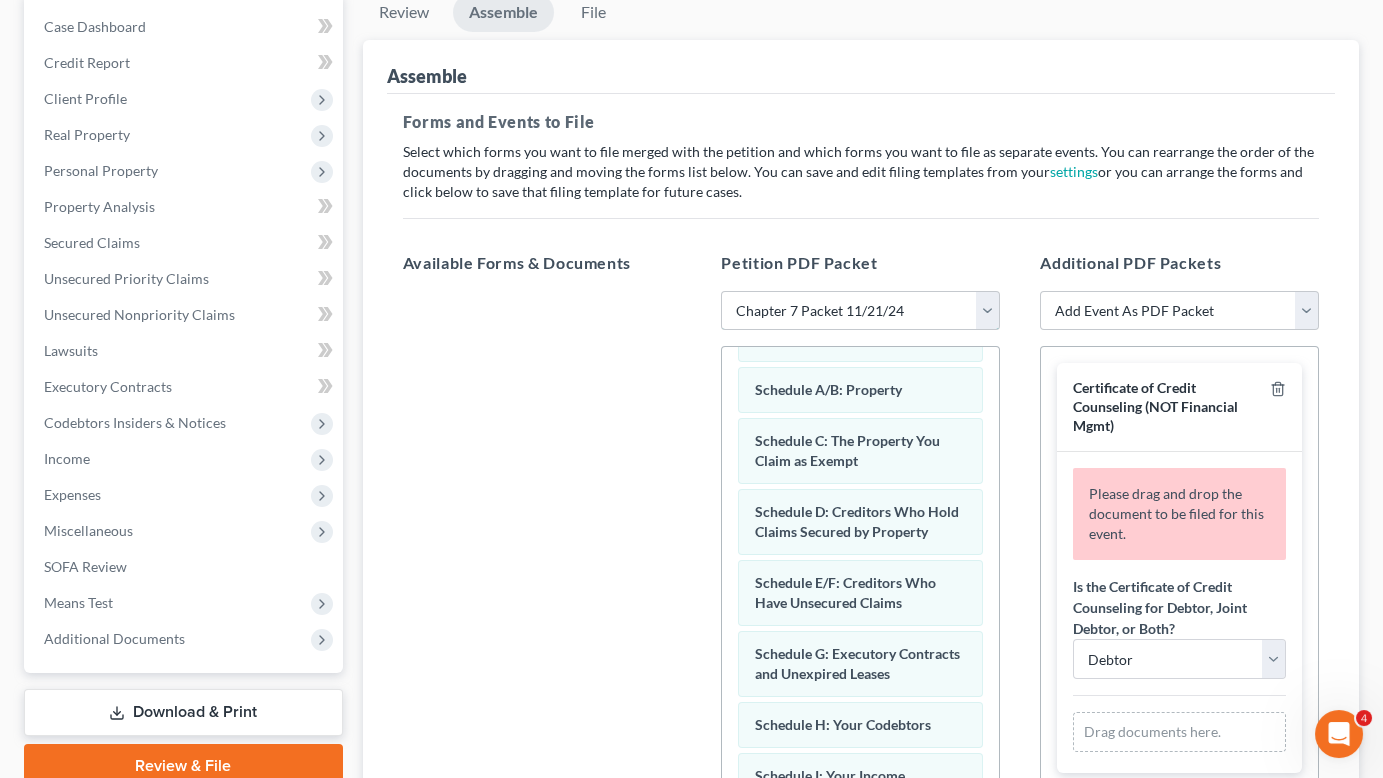 click on "Choose Default Petition PDF Packet Emergency Filing (Voluntary Petition and Creditor List Only) Chapter 7 Template Chapter 7 filing Template FINAL CHAPTER 7 FILING DOCUMENTS 101121 Chapter 7 Packet 11/21/24" at bounding box center (860, 311) 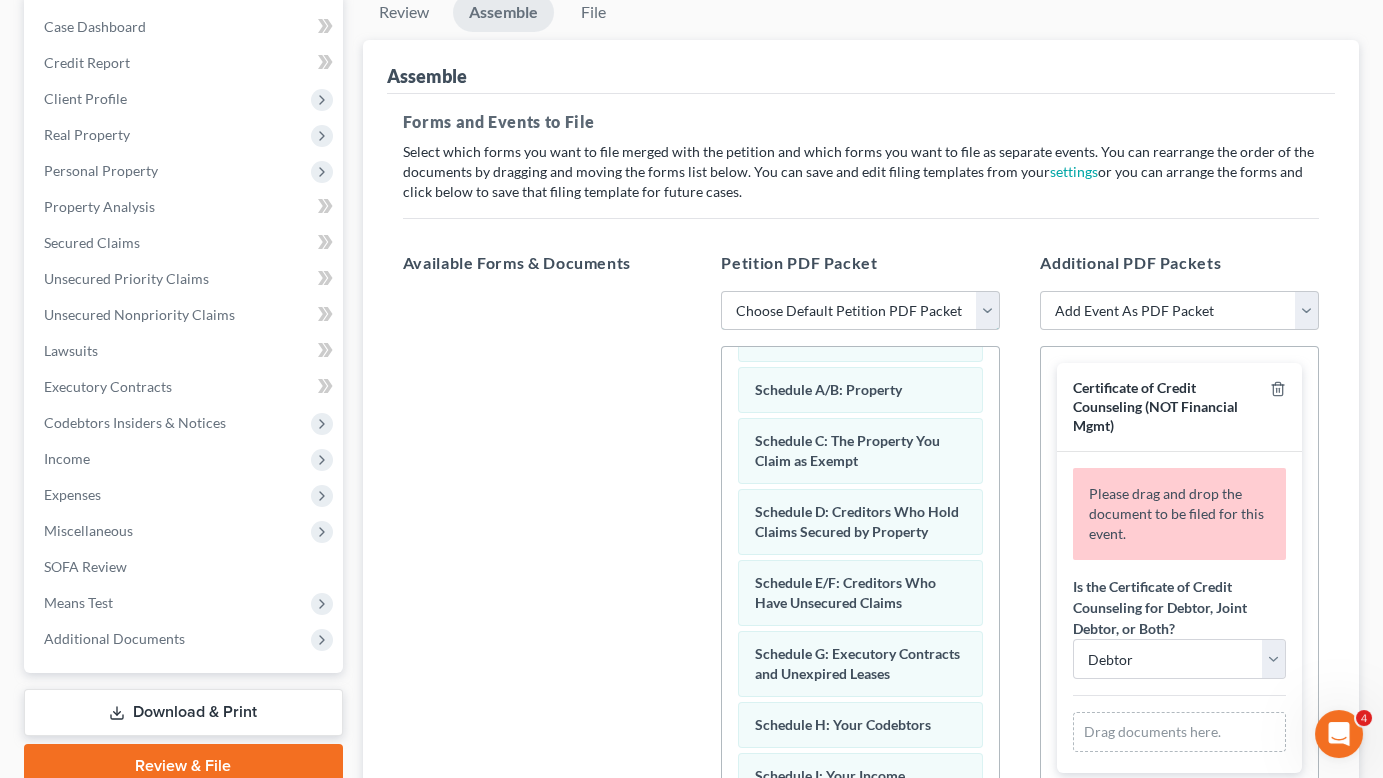 click on "Choose Default Petition PDF Packet Emergency Filing (Voluntary Petition and Creditor List Only) Chapter 7 Template Chapter 7 filing Template FINAL CHAPTER 7 FILING DOCUMENTS 101121 Chapter 7 Packet 11/21/24" at bounding box center [860, 311] 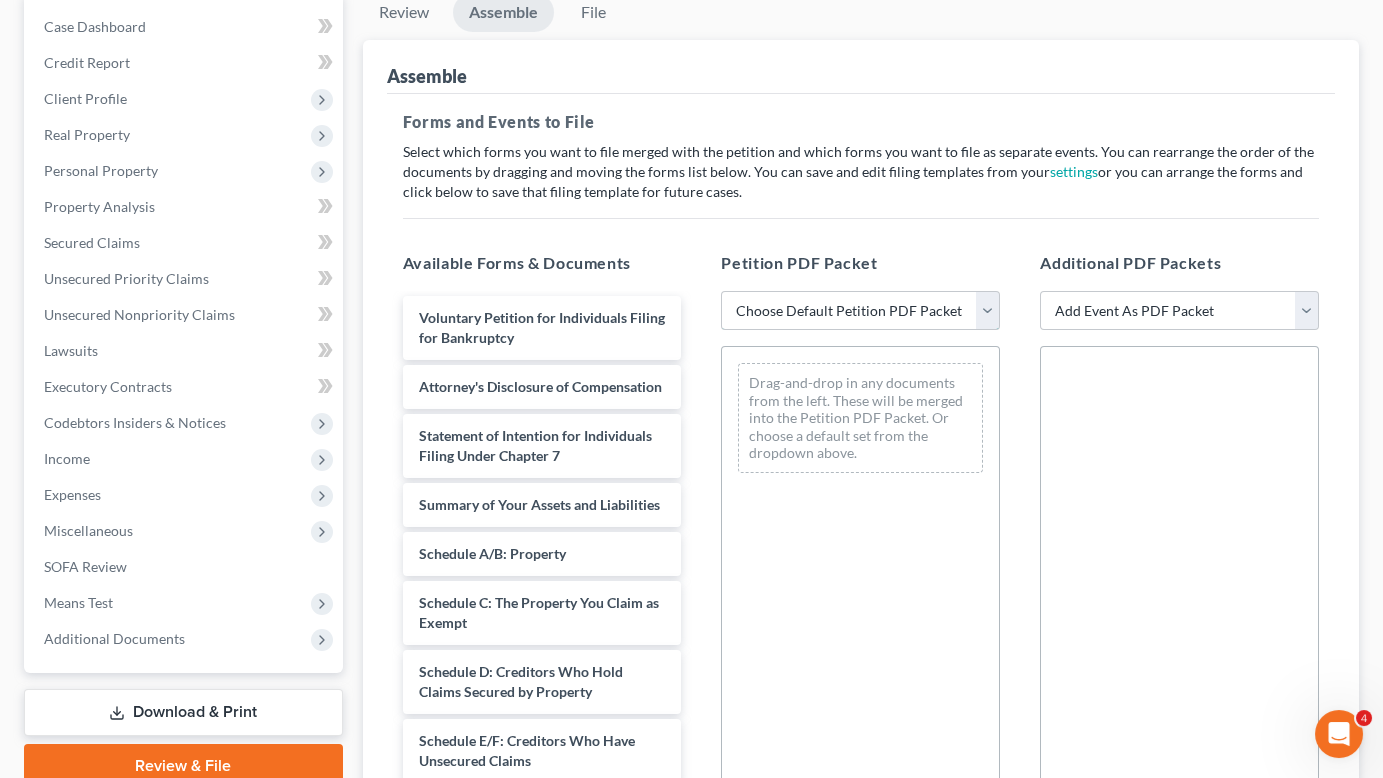 scroll, scrollTop: 0, scrollLeft: 0, axis: both 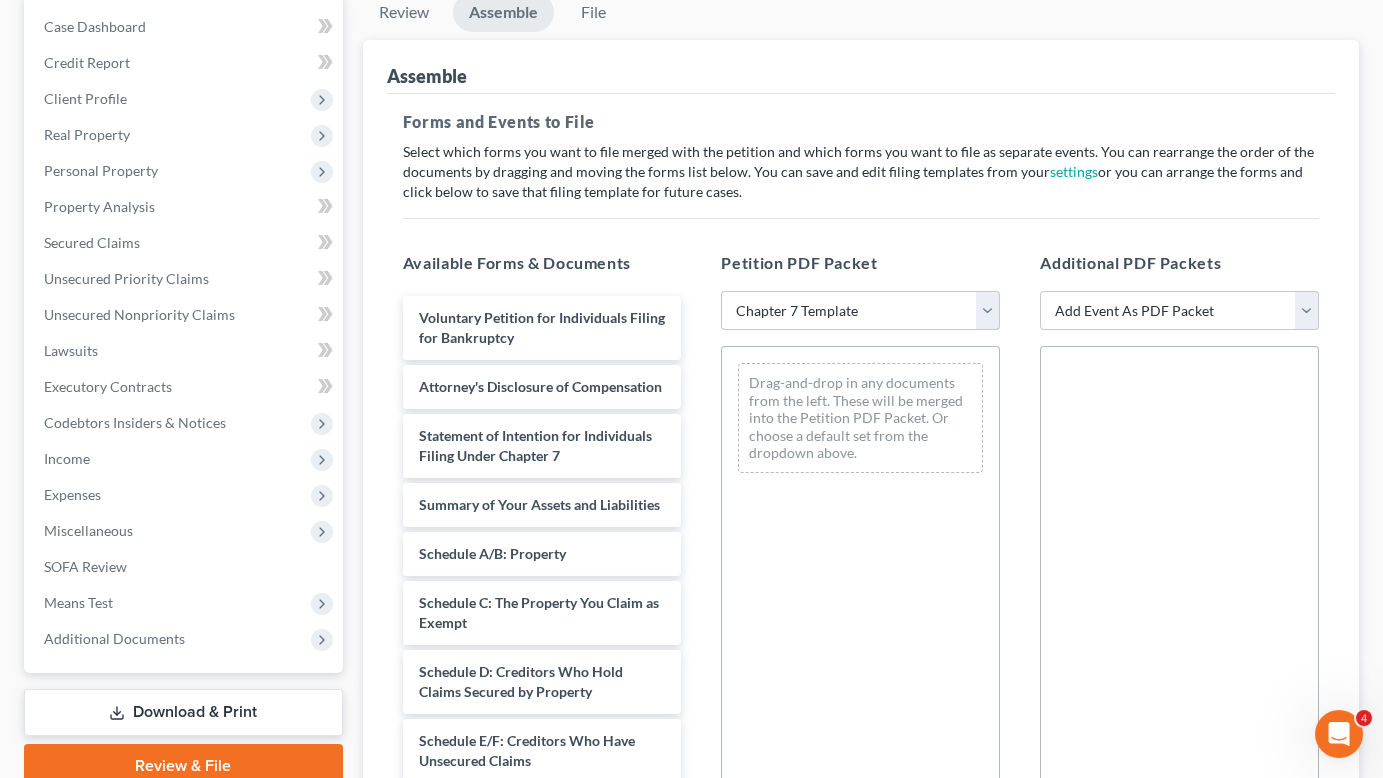 click on "Choose Default Petition PDF Packet Emergency Filing (Voluntary Petition and Creditor List Only) Chapter 7 Template Chapter 7 filing Template FINAL CHAPTER 7 FILING DOCUMENTS 101121 Chapter 7 Packet 11/21/24" at bounding box center (860, 311) 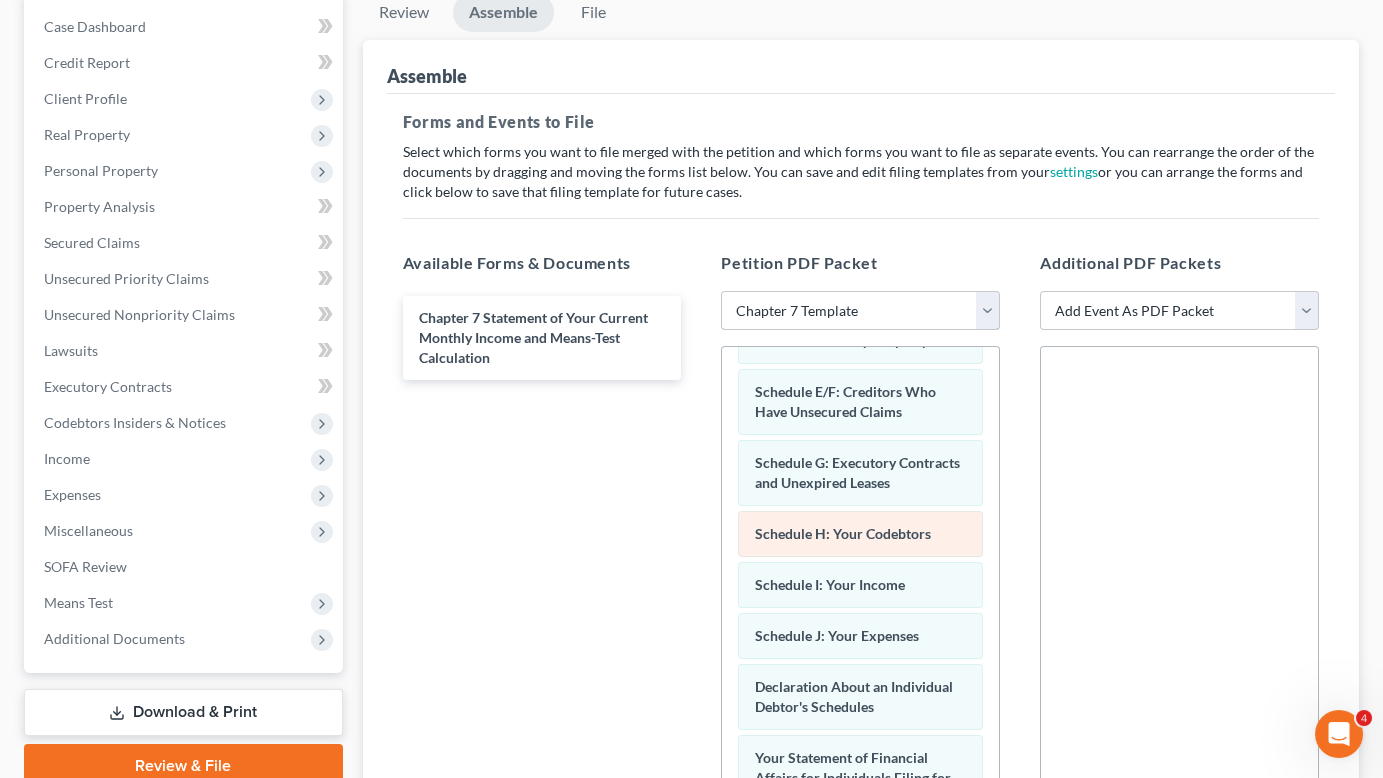 scroll, scrollTop: 347, scrollLeft: 0, axis: vertical 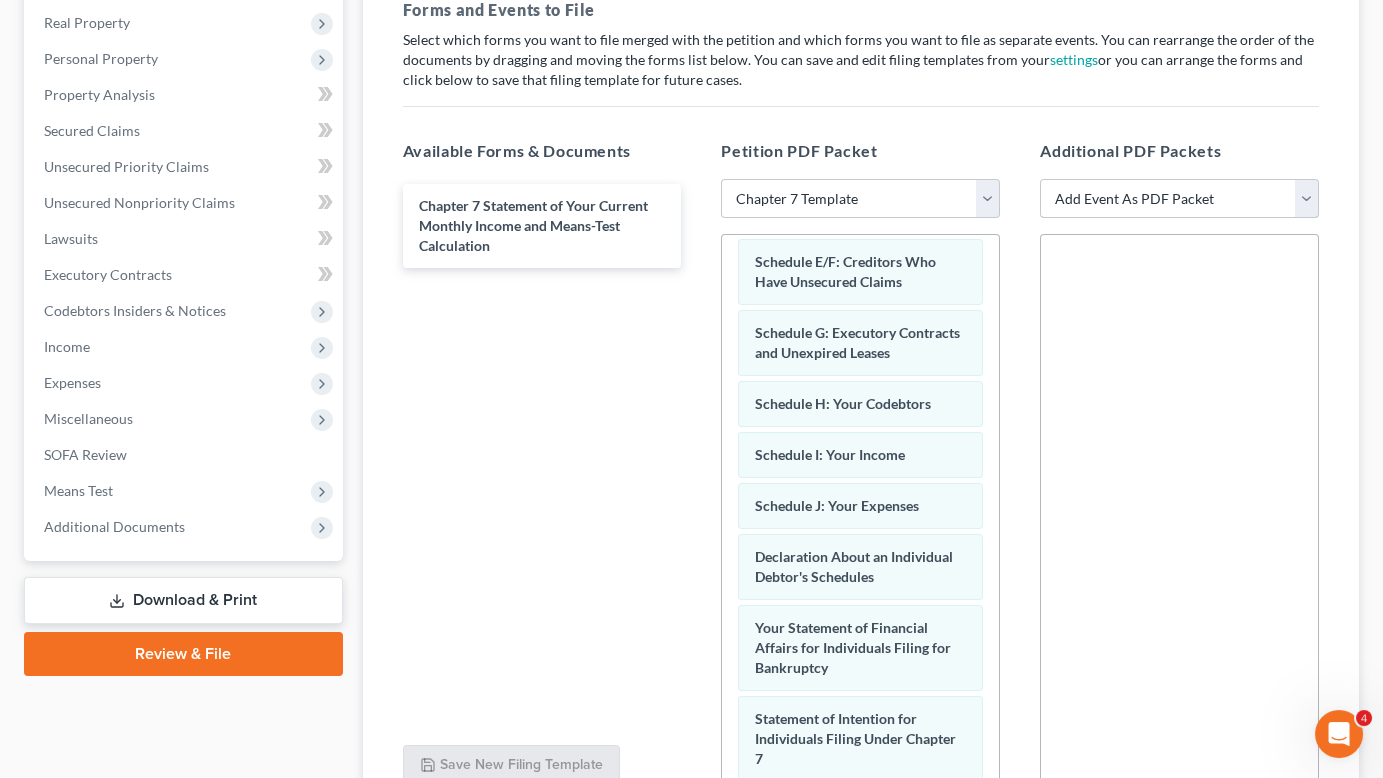 click on "Add Event As PDF Packet Affidavit re: NO Tax Returns Amended Matrix Adding Creditors (in PDF) Amended Petition Certificate of Credit Counseling (NOT Financial Mgmt) Certificate of Service Certification About a Financial Management Course (FMC) Certification re Rights & Responsibilities Agreement (text only) Ch 7 Means Test Calculation 122A-2 Ch 7 Statements - Monthly Income (122A-1) / Exemption Presumption of Abuse (122A-1Supp) Debtor Evidence of Employer Payments Received Debtor Evidence of NO Employer Payments Declaration About Individual Debtor's Schedules Declaration Re: Electronic Filing Declaration Under Penalty of Perjury for Non-Individual Debtors Disclosure of Compensation of Attorney for Debtor Domestic Support Obligations Federal Tax Returns Income Statement Reaffirmation Agreement Reaffirmation Cover Sheet Reaffirmation Support Documentation Schedules OR Amended Schedules/Statements Statement of Chapter 7 Business Operations Statement of Current Monthly Income & Means Test - Ch 7" at bounding box center (1179, 199) 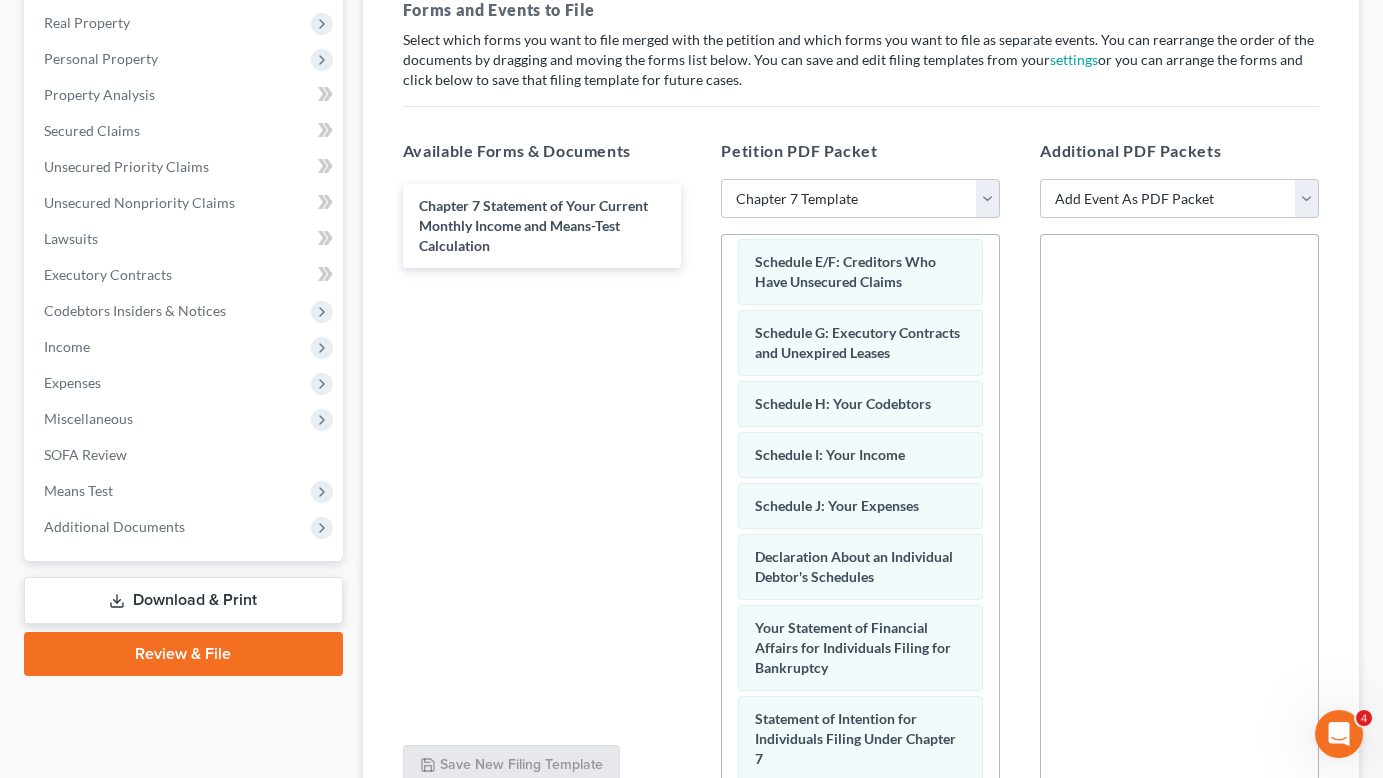 click on "Chapter 7 Statement of Your Current Monthly Income and Means-Test Calculation" at bounding box center [542, 454] 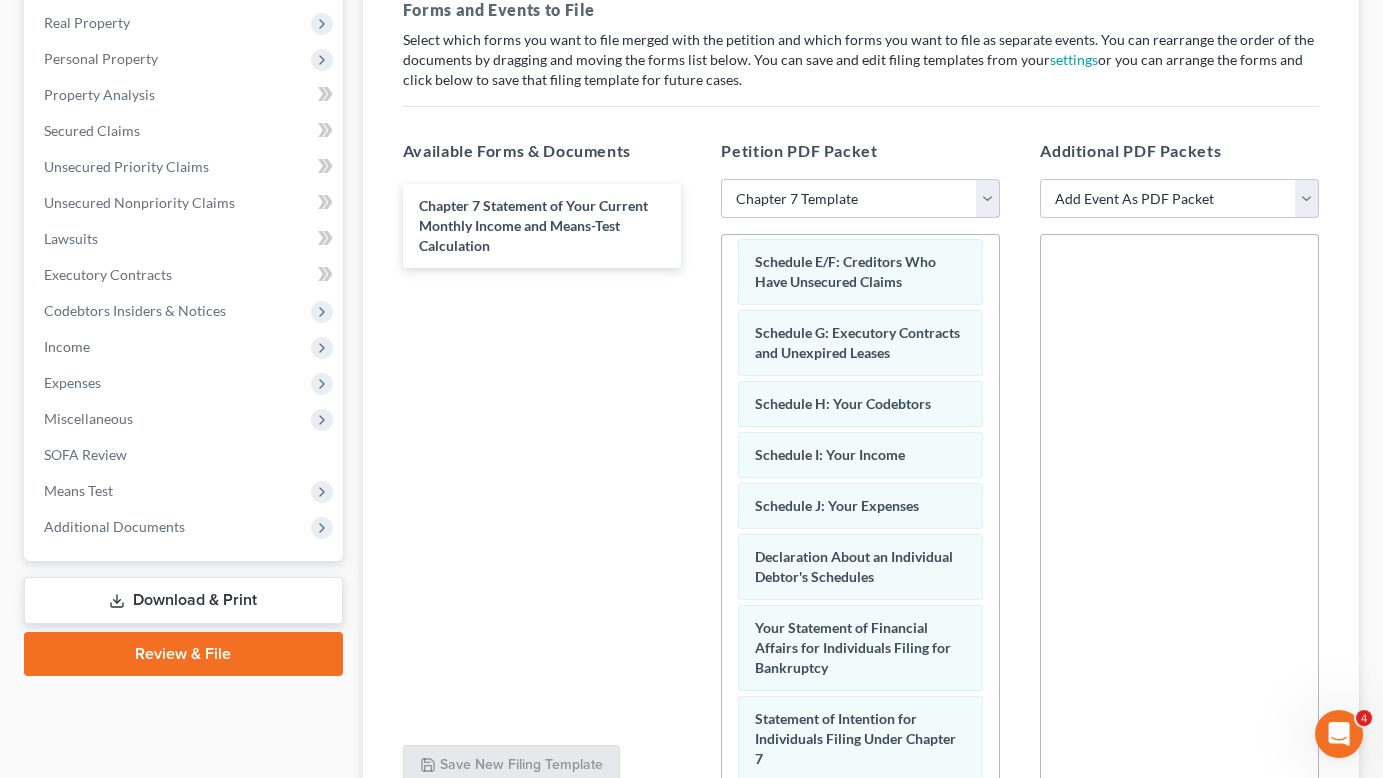 click on "Choose Default Petition PDF Packet Emergency Filing (Voluntary Petition and Creditor List Only) Chapter 7 Template Chapter 7 filing Template FINAL CHAPTER 7 FILING DOCUMENTS 101121 Chapter 7 Packet 11/21/24" at bounding box center (860, 199) 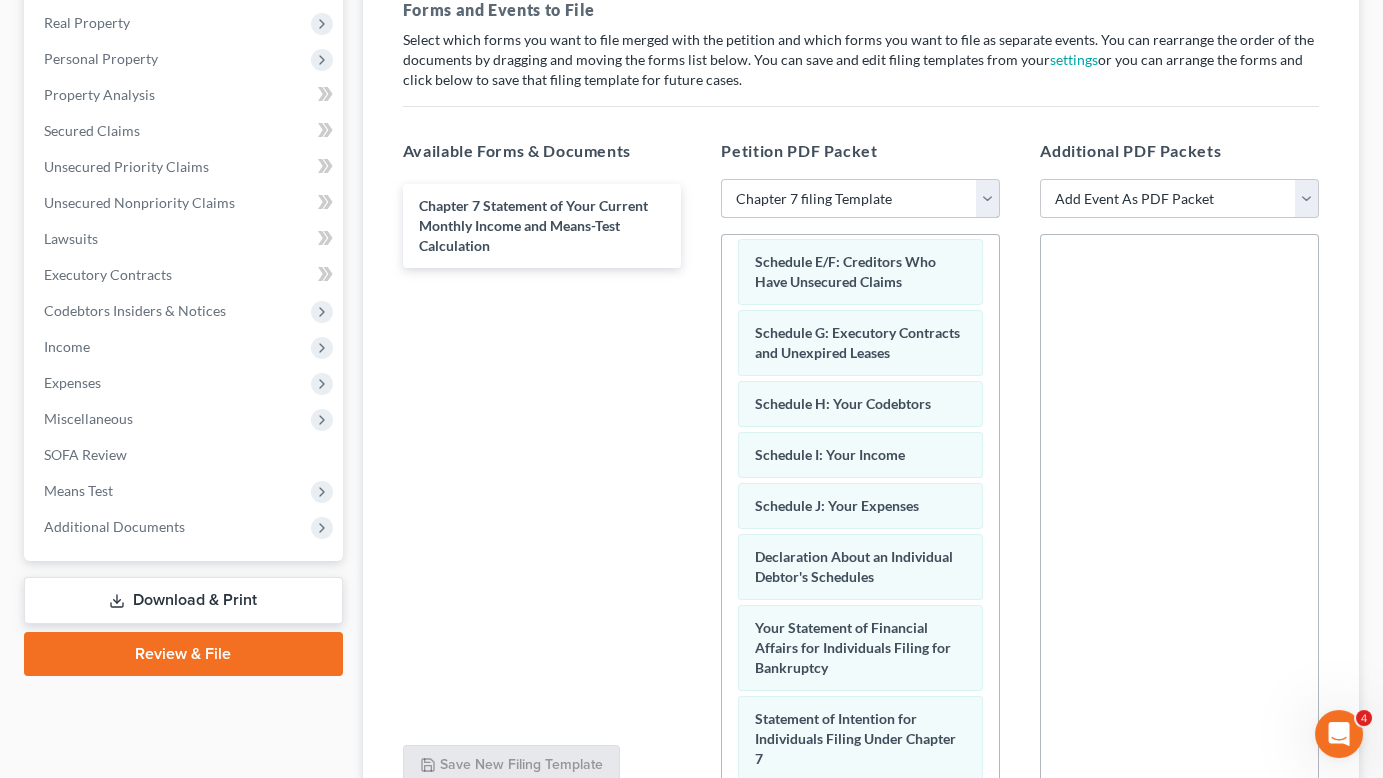 click on "Choose Default Petition PDF Packet Emergency Filing (Voluntary Petition and Creditor List Only) Chapter 7 Template Chapter 7 filing Template FINAL CHAPTER 7 FILING DOCUMENTS 101121 Chapter 7 Packet 11/21/24" at bounding box center (860, 199) 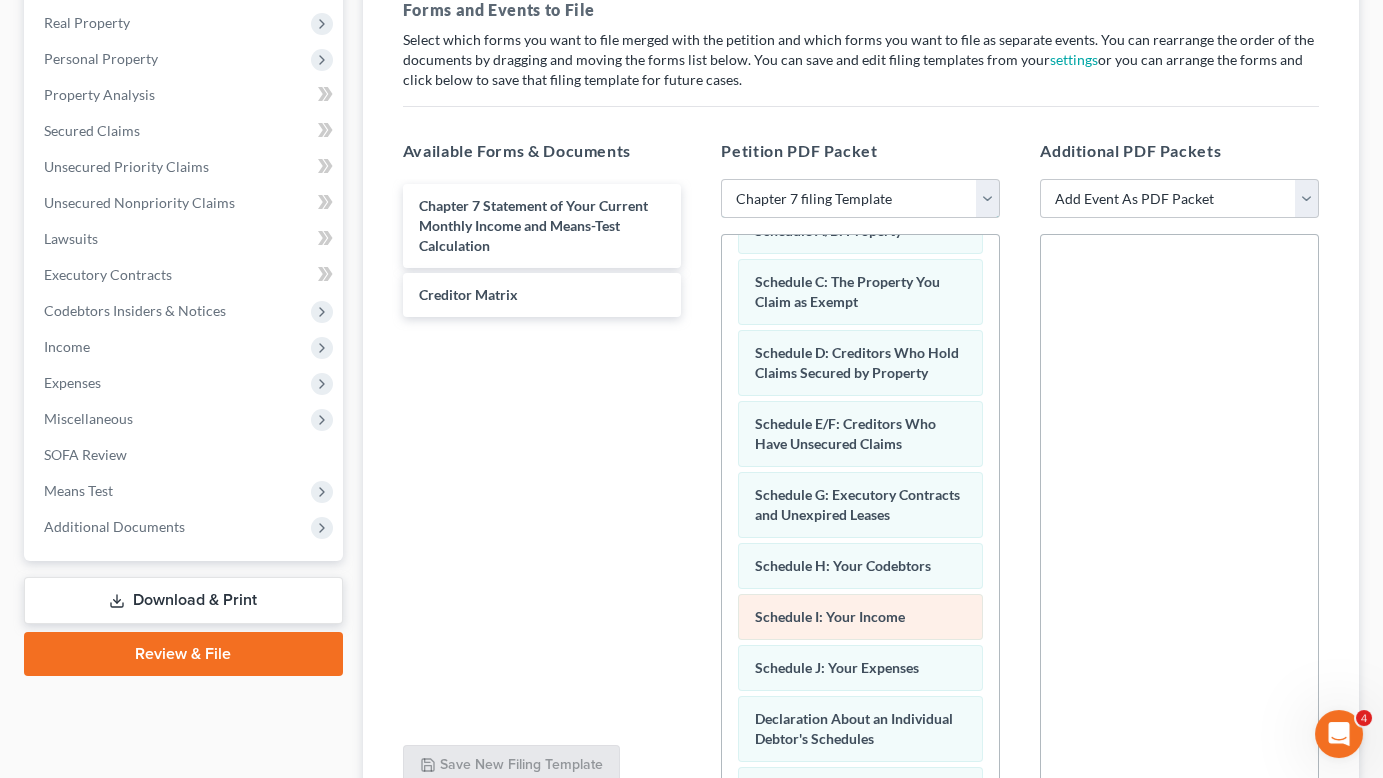 scroll, scrollTop: 307, scrollLeft: 0, axis: vertical 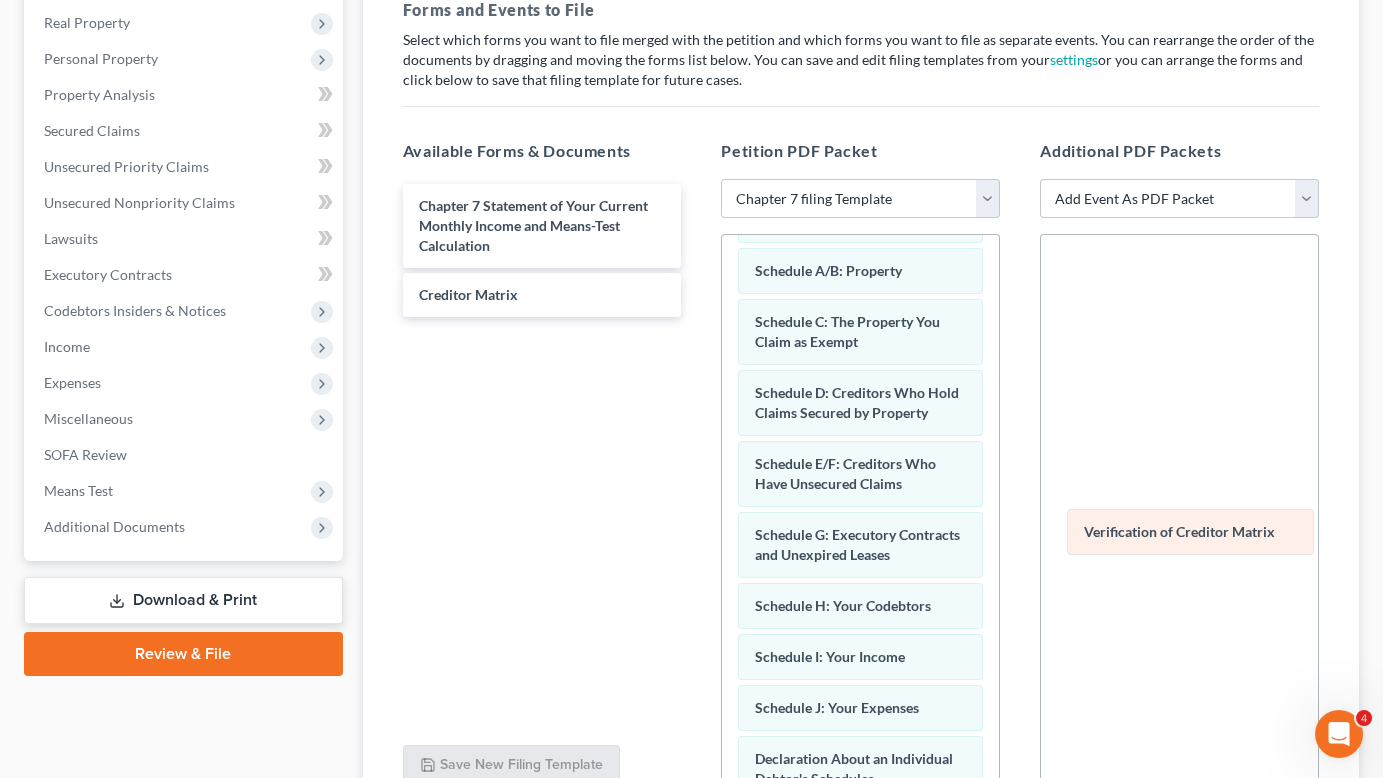 drag, startPoint x: 869, startPoint y: 538, endPoint x: 1205, endPoint y: 531, distance: 336.0729 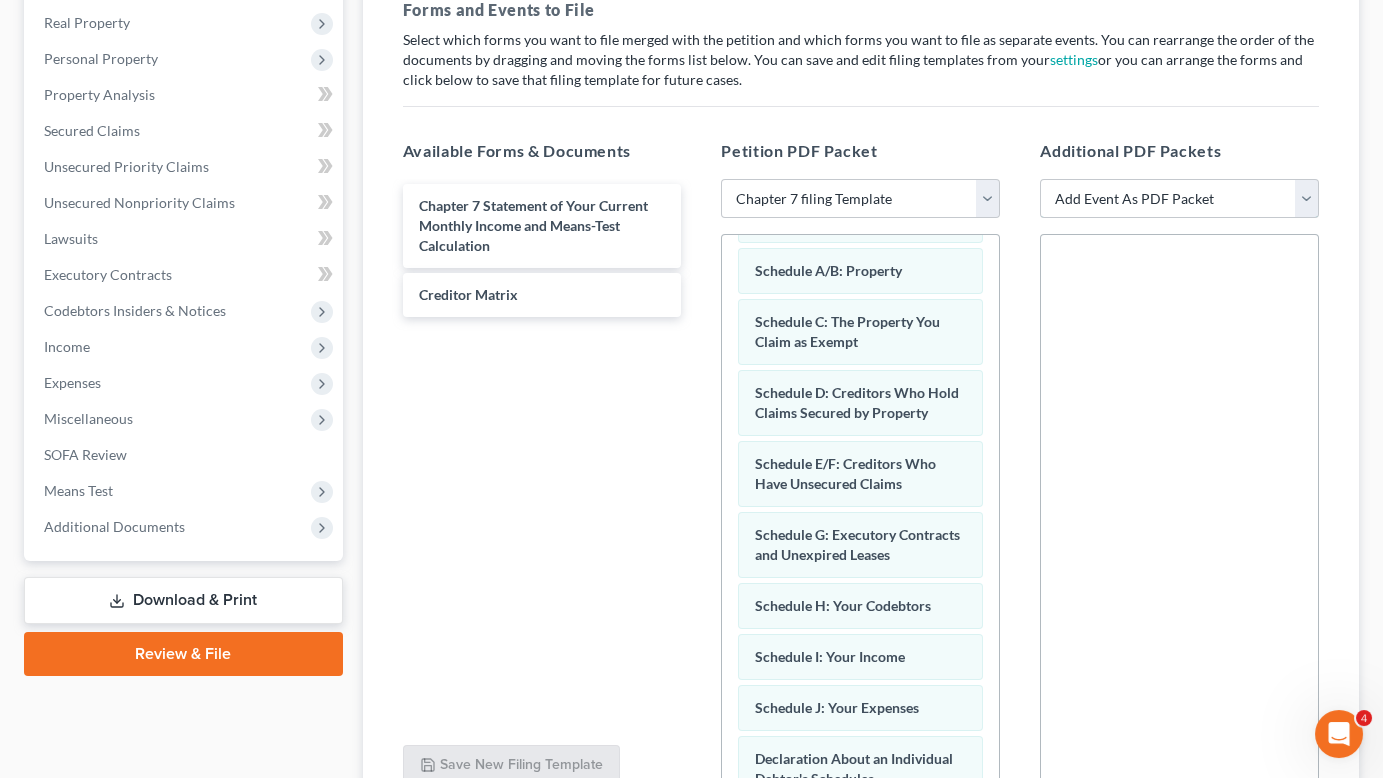 click on "Add Event As PDF Packet Affidavit re: NO Tax Returns Amended Matrix Adding Creditors (in PDF) Amended Petition Certificate of Credit Counseling (NOT Financial Mgmt) Certificate of Service Certification About a Financial Management Course (FMC) Certification re Rights & Responsibilities Agreement (text only) Ch 7 Means Test Calculation 122A-2 Ch 7 Statements - Monthly Income (122A-1) / Exemption Presumption of Abuse (122A-1Supp) Debtor Evidence of Employer Payments Received Debtor Evidence of NO Employer Payments Declaration About Individual Debtor's Schedules Declaration Re: Electronic Filing Declaration Under Penalty of Perjury for Non-Individual Debtors Disclosure of Compensation of Attorney for Debtor Domestic Support Obligations Federal Tax Returns Income Statement Reaffirmation Agreement Reaffirmation Cover Sheet Reaffirmation Support Documentation Schedules OR Amended Schedules/Statements Statement of Chapter 7 Business Operations Statement of Current Monthly Income & Means Test - Ch 7" at bounding box center [1179, 199] 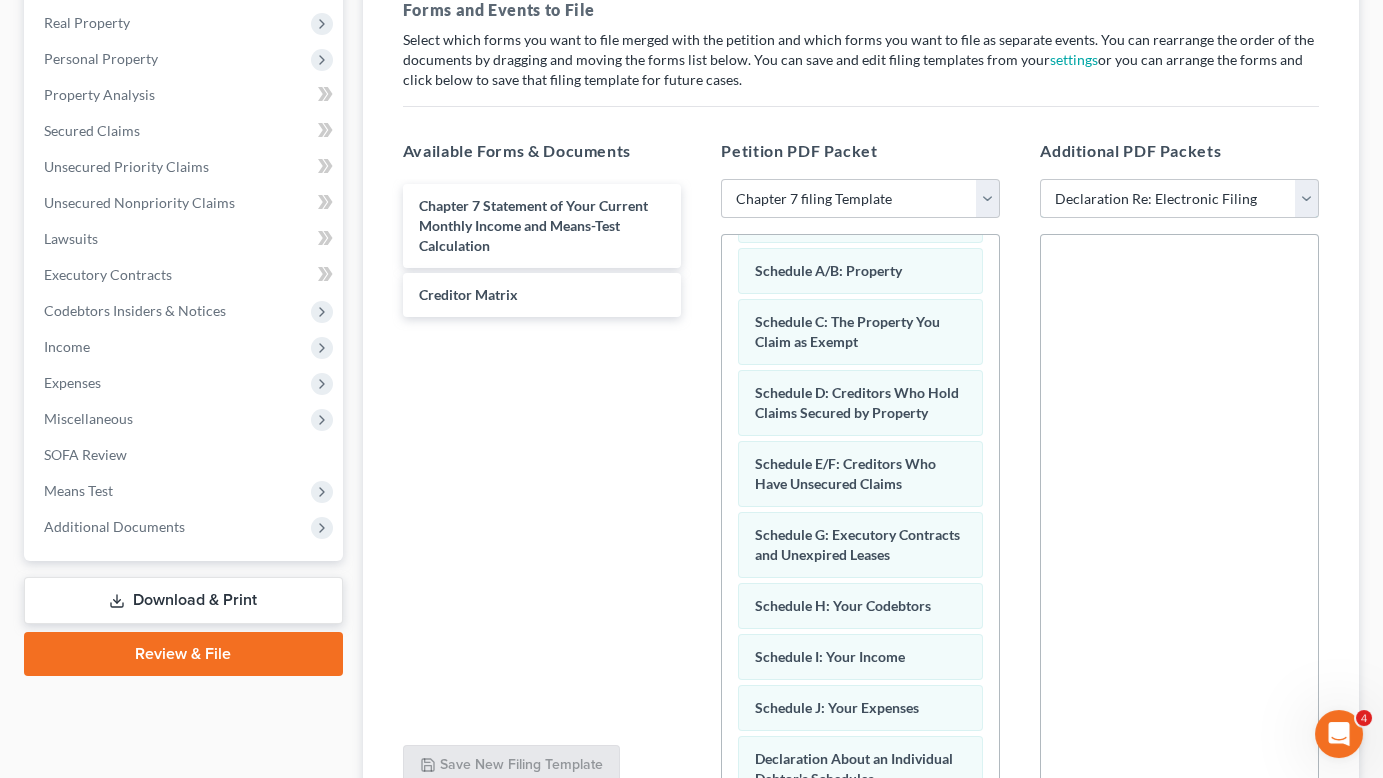click on "Add Event As PDF Packet Affidavit re: NO Tax Returns Amended Matrix Adding Creditors (in PDF) Amended Petition Certificate of Credit Counseling (NOT Financial Mgmt) Certificate of Service Certification About a Financial Management Course (FMC) Certification re Rights & Responsibilities Agreement (text only) Ch 7 Means Test Calculation 122A-2 Ch 7 Statements - Monthly Income (122A-1) / Exemption Presumption of Abuse (122A-1Supp) Debtor Evidence of Employer Payments Received Debtor Evidence of NO Employer Payments Declaration About Individual Debtor's Schedules Declaration Re: Electronic Filing Declaration Under Penalty of Perjury for Non-Individual Debtors Disclosure of Compensation of Attorney for Debtor Domestic Support Obligations Federal Tax Returns Income Statement Reaffirmation Agreement Reaffirmation Cover Sheet Reaffirmation Support Documentation Schedules OR Amended Schedules/Statements Statement of Chapter 7 Business Operations Statement of Current Monthly Income & Means Test - Ch 7" at bounding box center [1179, 199] 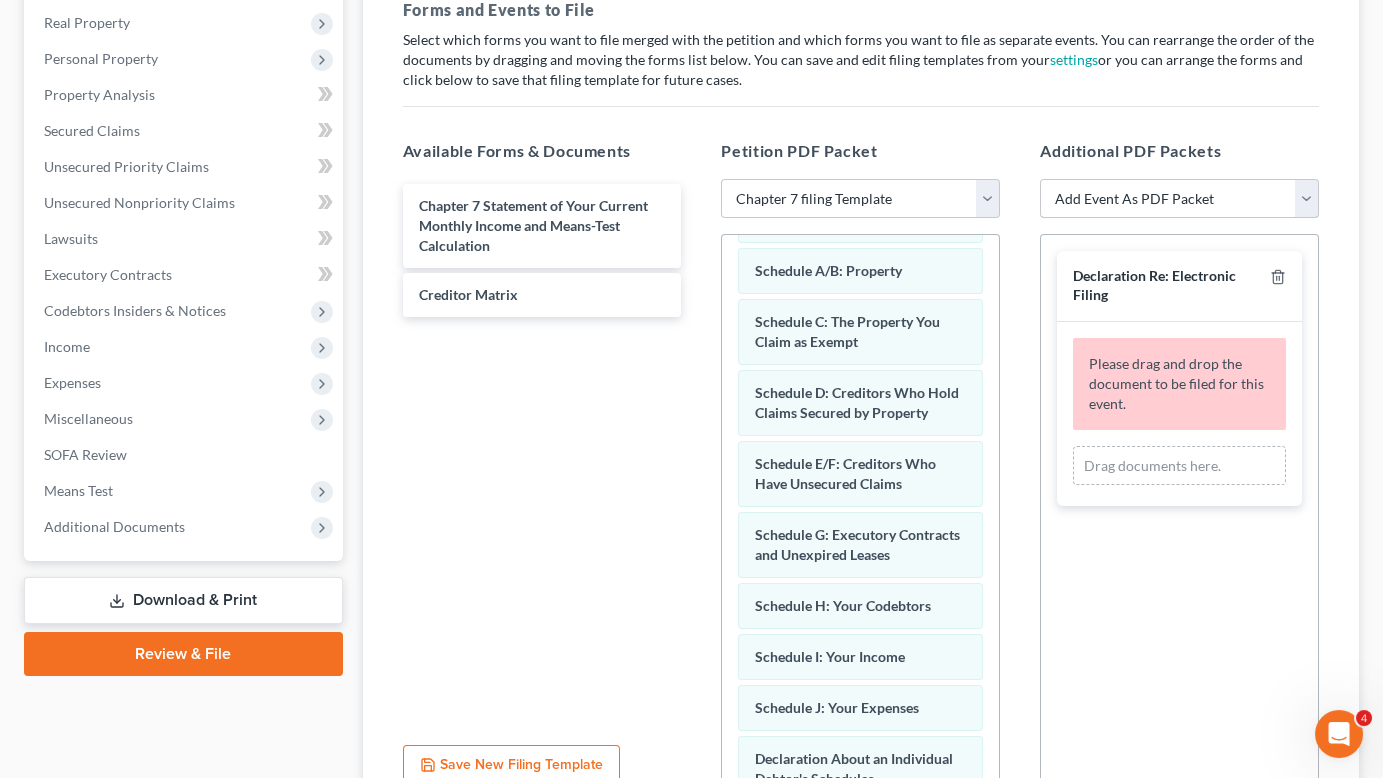 click on "Add Event As PDF Packet Affidavit re: NO Tax Returns Amended Matrix Adding Creditors (in PDF) Amended Petition Certificate of Credit Counseling (NOT Financial Mgmt) Certificate of Service Certification About a Financial Management Course (FMC) Certification re Rights & Responsibilities Agreement (text only) Ch 7 Means Test Calculation 122A-2 Ch 7 Statements - Monthly Income (122A-1) / Exemption Presumption of Abuse (122A-1Supp) Debtor Evidence of Employer Payments Received Debtor Evidence of NO Employer Payments Declaration About Individual Debtor's Schedules Declaration Re: Electronic Filing Declaration Under Penalty of Perjury for Non-Individual Debtors Disclosure of Compensation of Attorney for Debtor Domestic Support Obligations Federal Tax Returns Income Statement Reaffirmation Agreement Reaffirmation Cover Sheet Reaffirmation Support Documentation Schedules OR Amended Schedules/Statements Statement of Chapter 7 Business Operations Statement of Current Monthly Income & Means Test - Ch 7" at bounding box center [1179, 199] 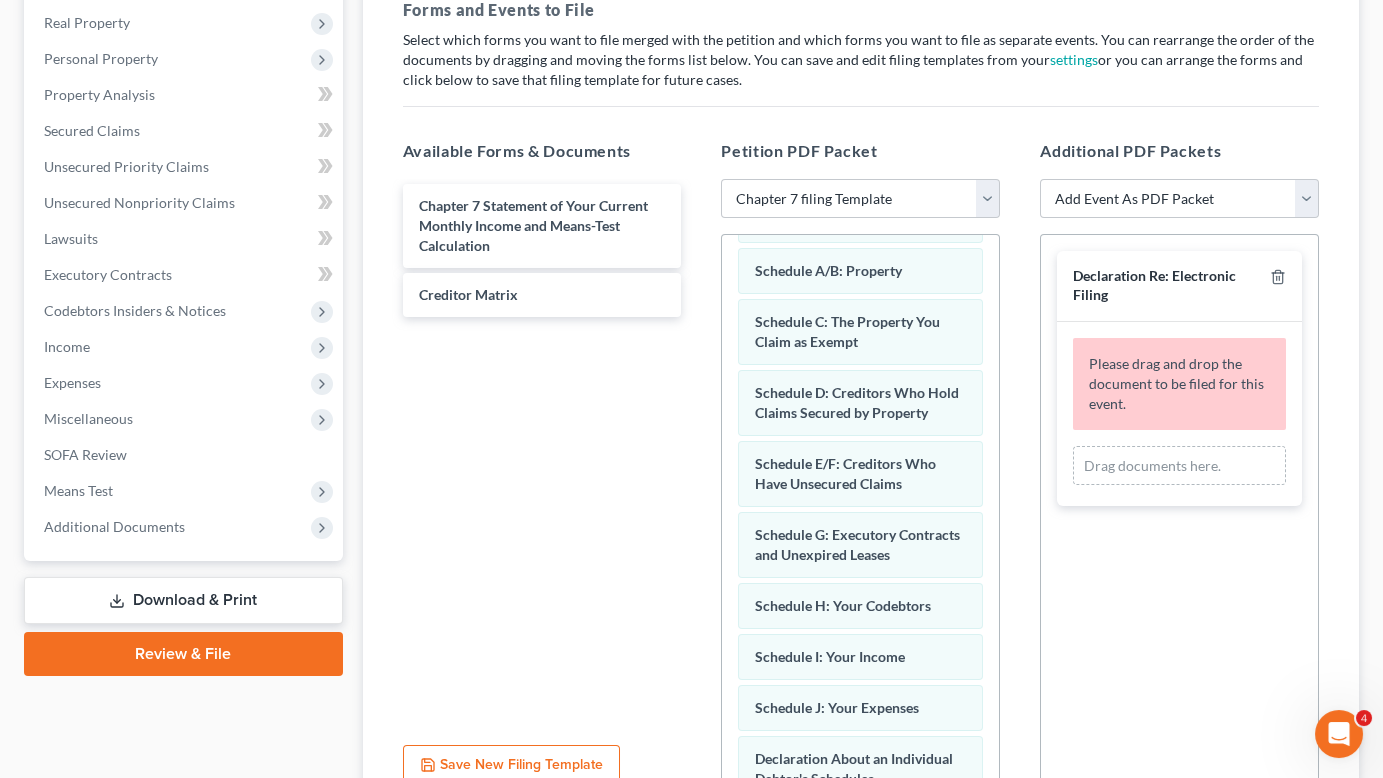 click on "Chapter 7 Statement of Your Current Monthly Income and Means-Test Calculation Creditor Matrix" at bounding box center [542, 454] 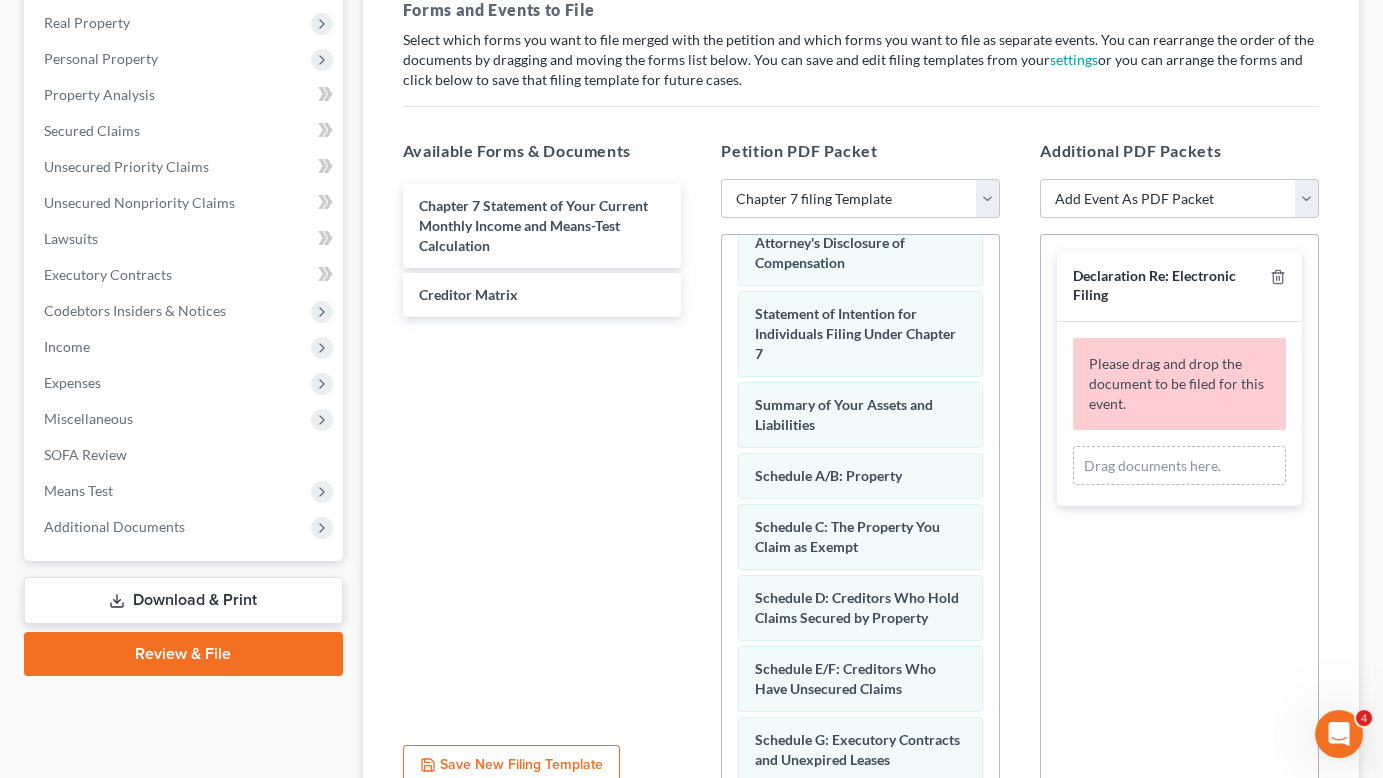 scroll, scrollTop: 119, scrollLeft: 0, axis: vertical 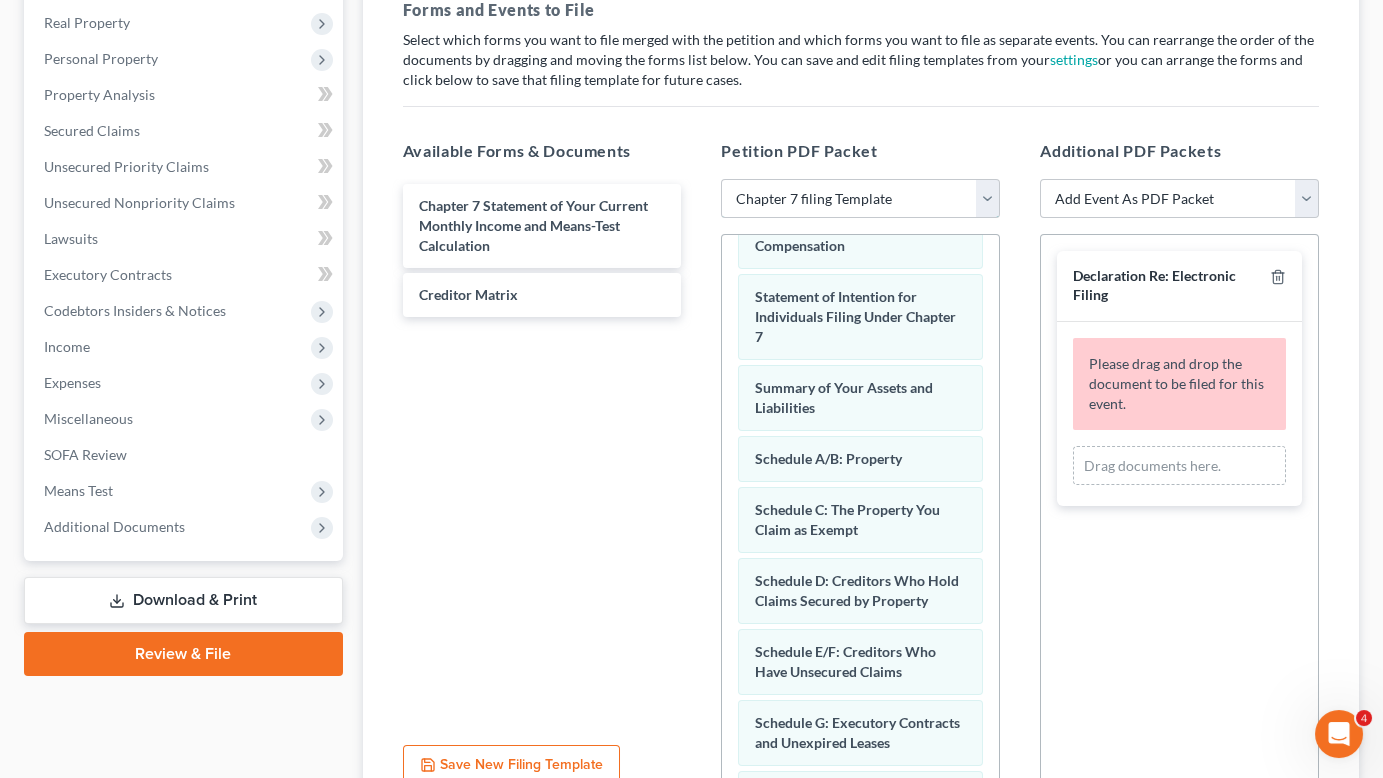 click on "Choose Default Petition PDF Packet Emergency Filing (Voluntary Petition and Creditor List Only) Chapter 7 Template Chapter 7 filing Template FINAL CHAPTER 7 FILING DOCUMENTS 101121 Chapter 7 Packet 11/21/24" at bounding box center [860, 199] 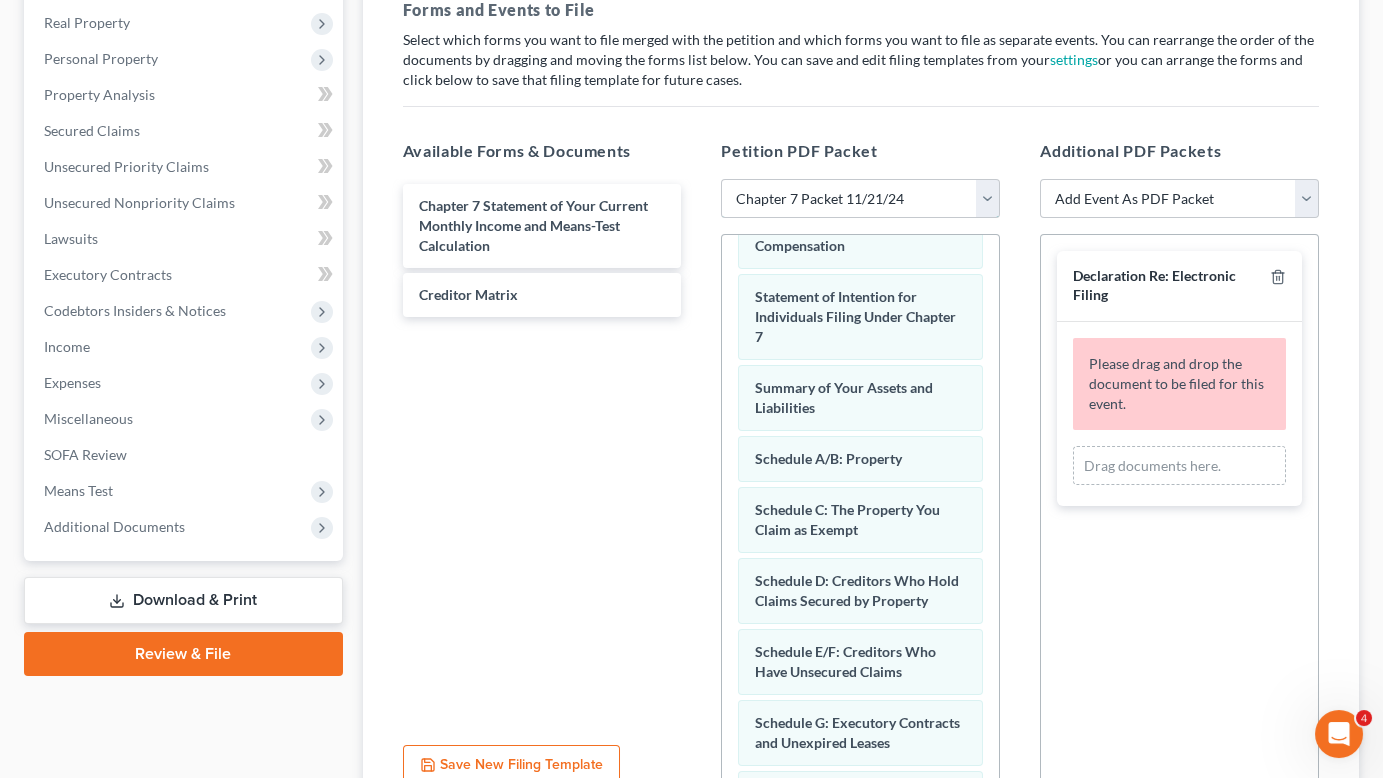 click on "Choose Default Petition PDF Packet Emergency Filing (Voluntary Petition and Creditor List Only) Chapter 7 Template Chapter 7 filing Template FINAL CHAPTER 7 FILING DOCUMENTS 101121 Chapter 7 Packet 11/21/24" at bounding box center (860, 199) 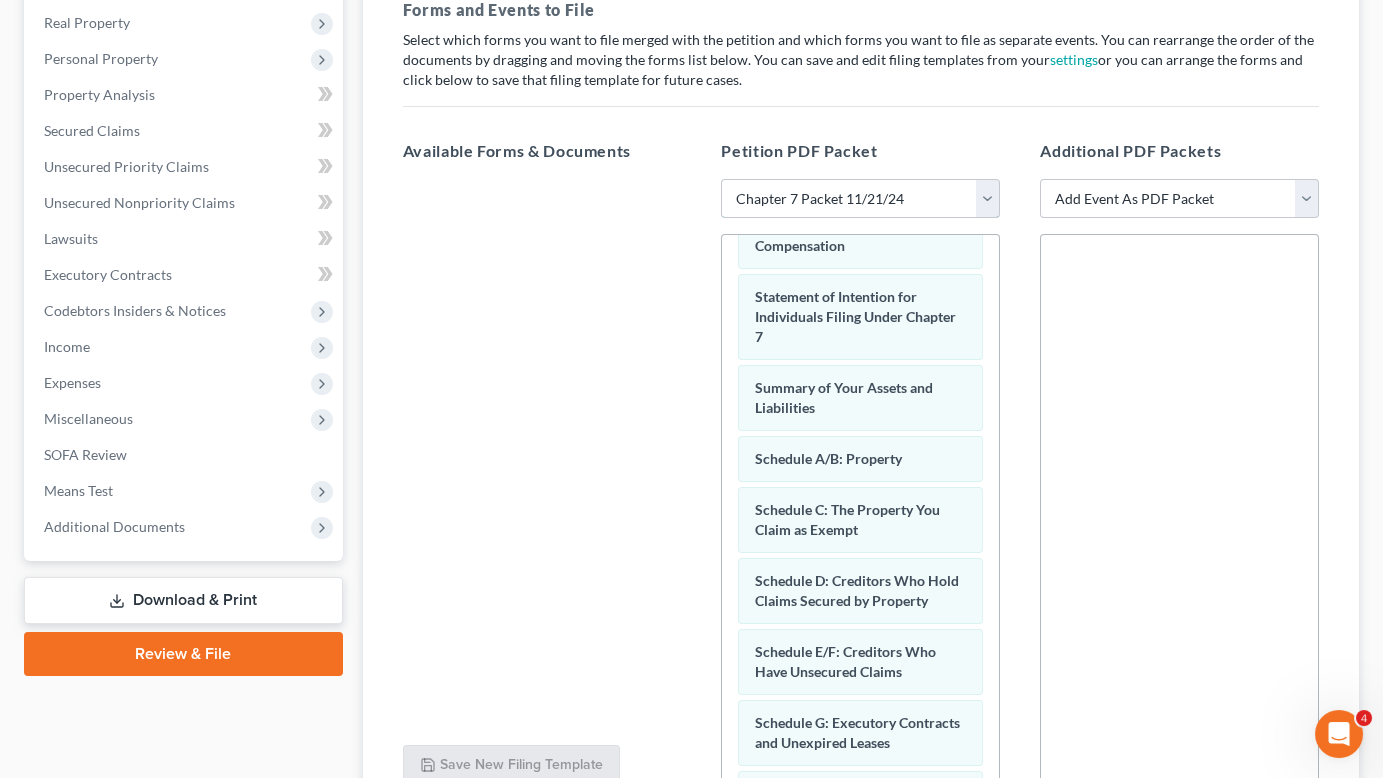 click on "Choose Default Petition PDF Packet Emergency Filing (Voluntary Petition and Creditor List Only) Chapter 7 Template Chapter 7 filing Template FINAL CHAPTER 7 FILING DOCUMENTS 101121 Chapter 7 Packet 11/21/24" at bounding box center [860, 199] 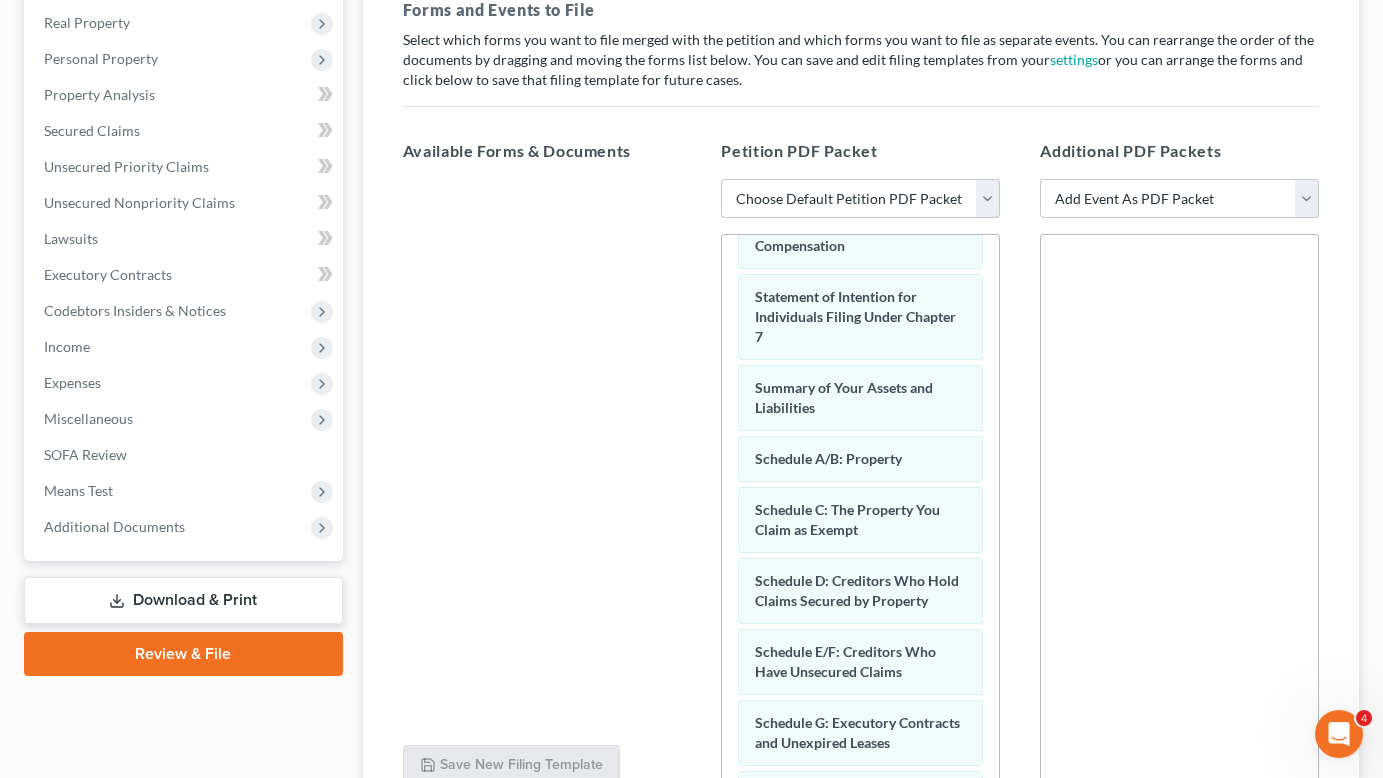 click on "Choose Default Petition PDF Packet Emergency Filing (Voluntary Petition and Creditor List Only) Chapter 7 Template Chapter 7 filing Template FINAL CHAPTER 7 FILING DOCUMENTS 101121 Chapter 7 Packet 11/21/24" at bounding box center (860, 199) 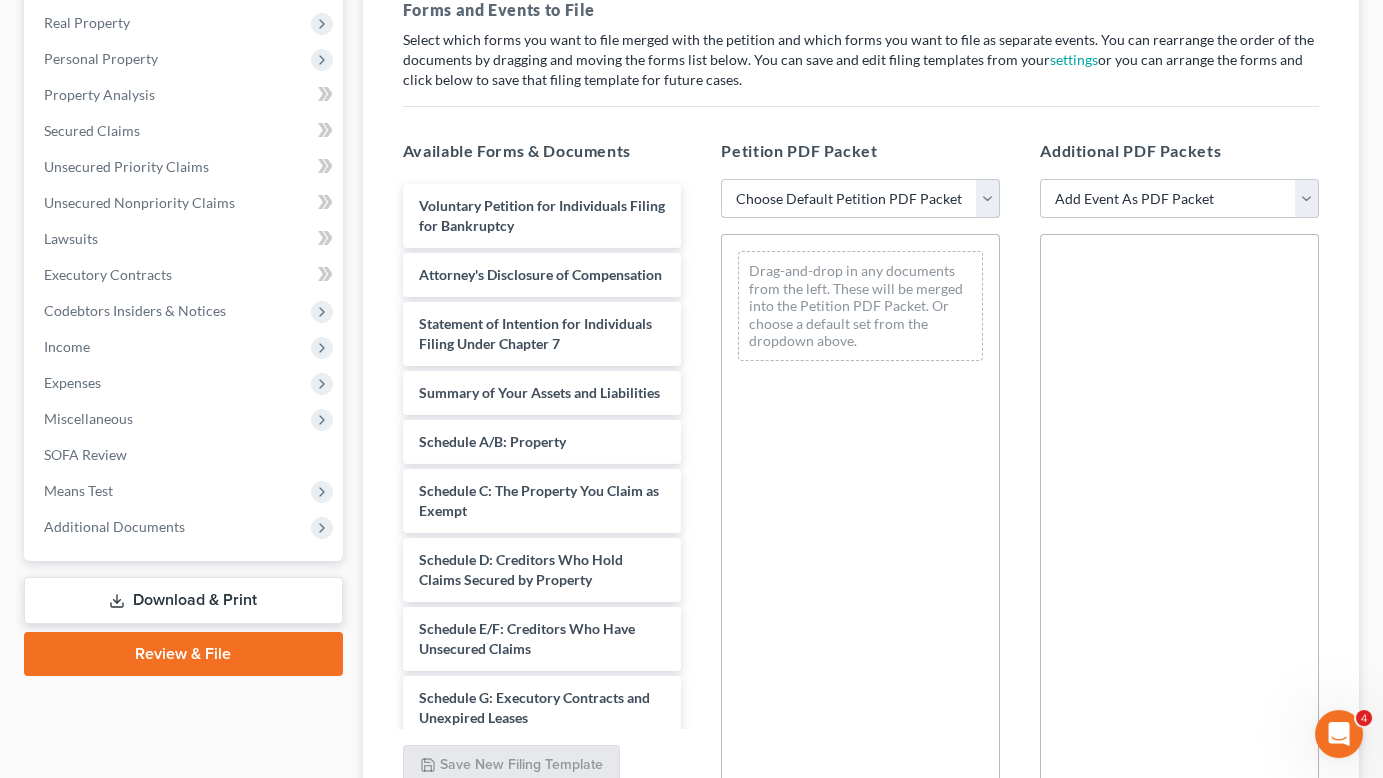 scroll, scrollTop: 0, scrollLeft: 0, axis: both 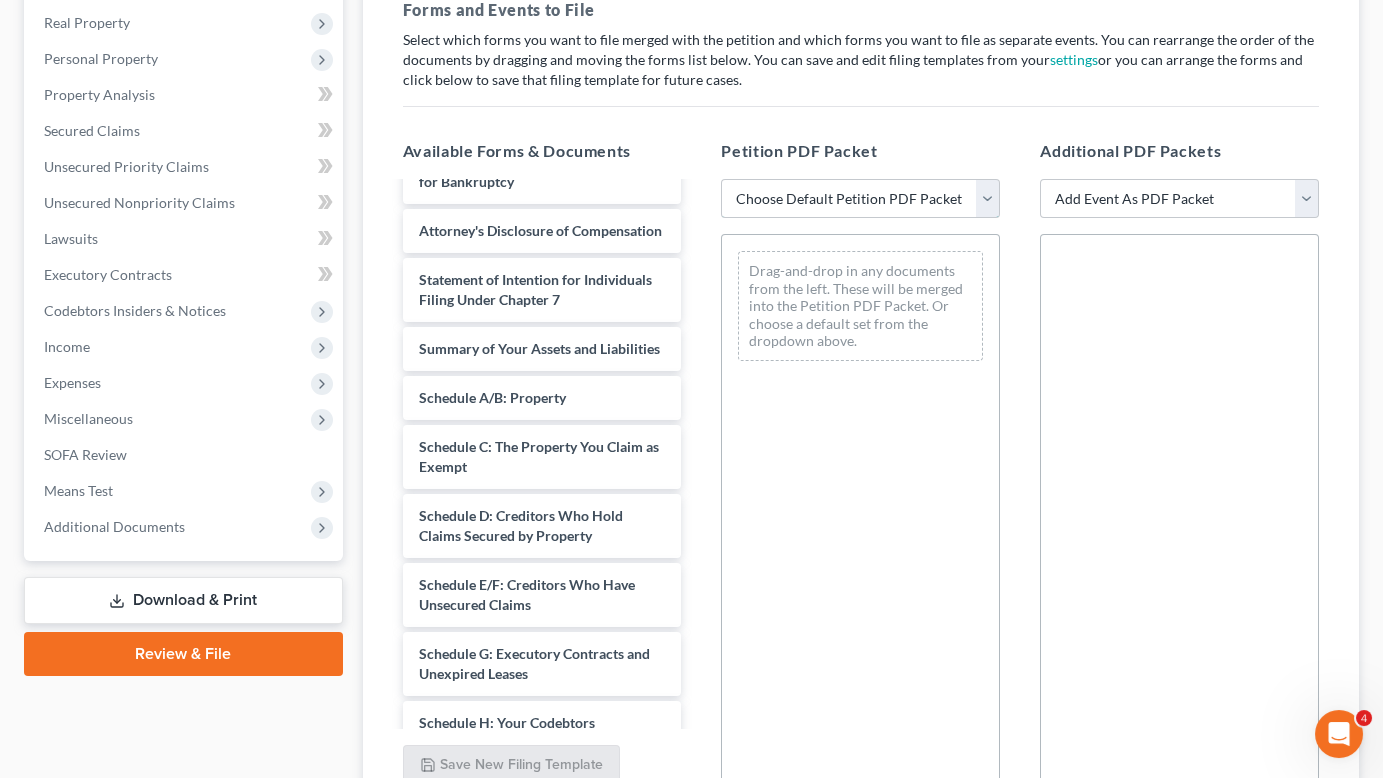 click on "Choose Default Petition PDF Packet Emergency Filing (Voluntary Petition and Creditor List Only) Chapter 7 Template Chapter 7 filing Template FINAL CHAPTER 7 FILING DOCUMENTS 101121 Chapter 7 Packet 11/21/24" at bounding box center (860, 199) 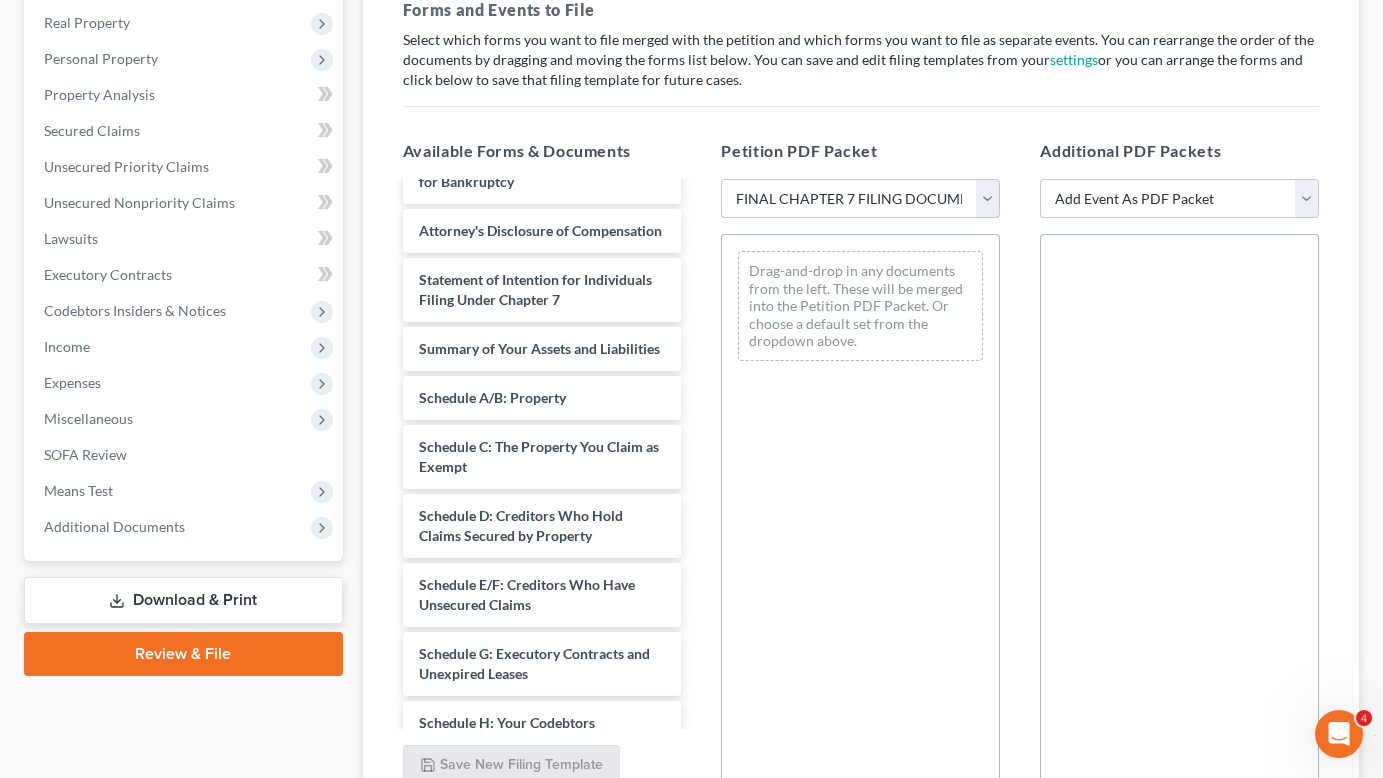click on "Choose Default Petition PDF Packet Emergency Filing (Voluntary Petition and Creditor List Only) Chapter 7 Template Chapter 7 filing Template FINAL CHAPTER 7 FILING DOCUMENTS 101121 Chapter 7 Packet 11/21/24" at bounding box center (860, 199) 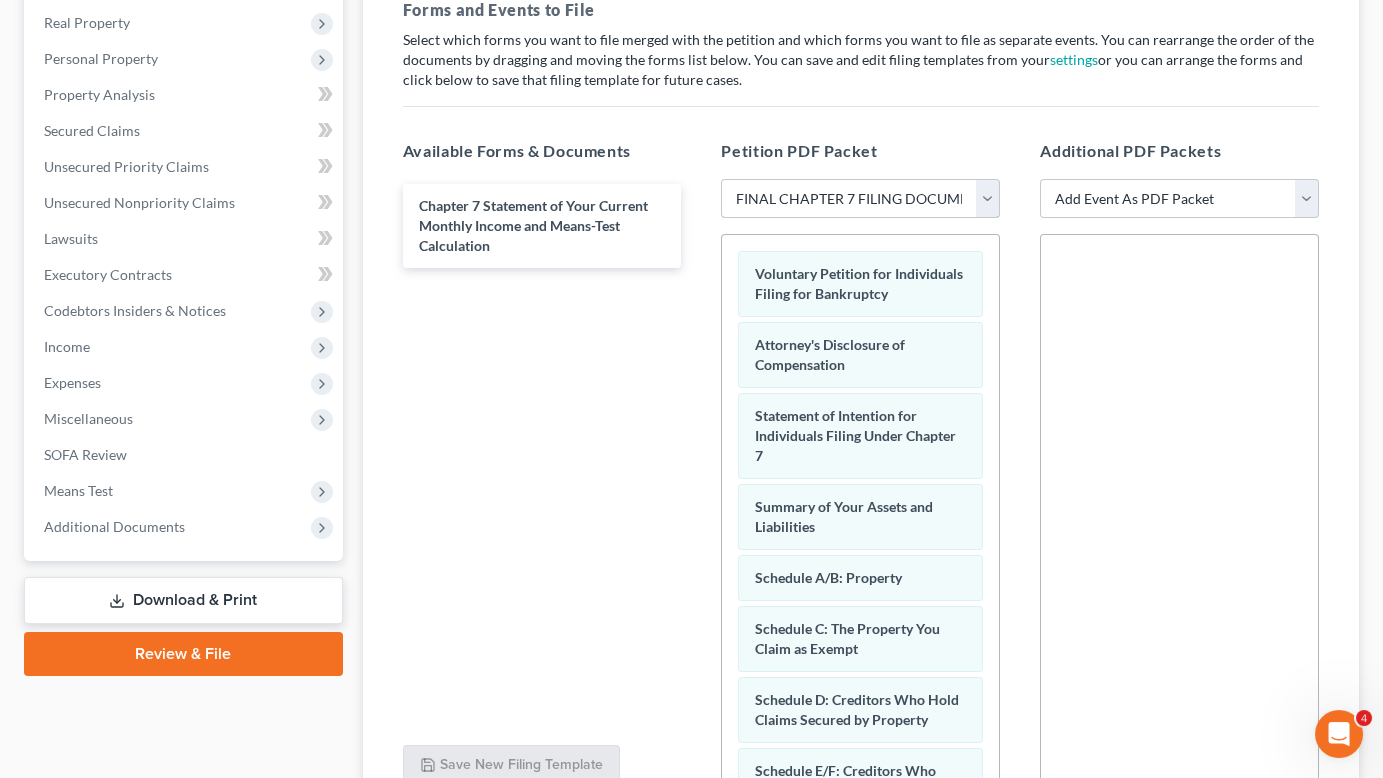 scroll, scrollTop: 0, scrollLeft: 0, axis: both 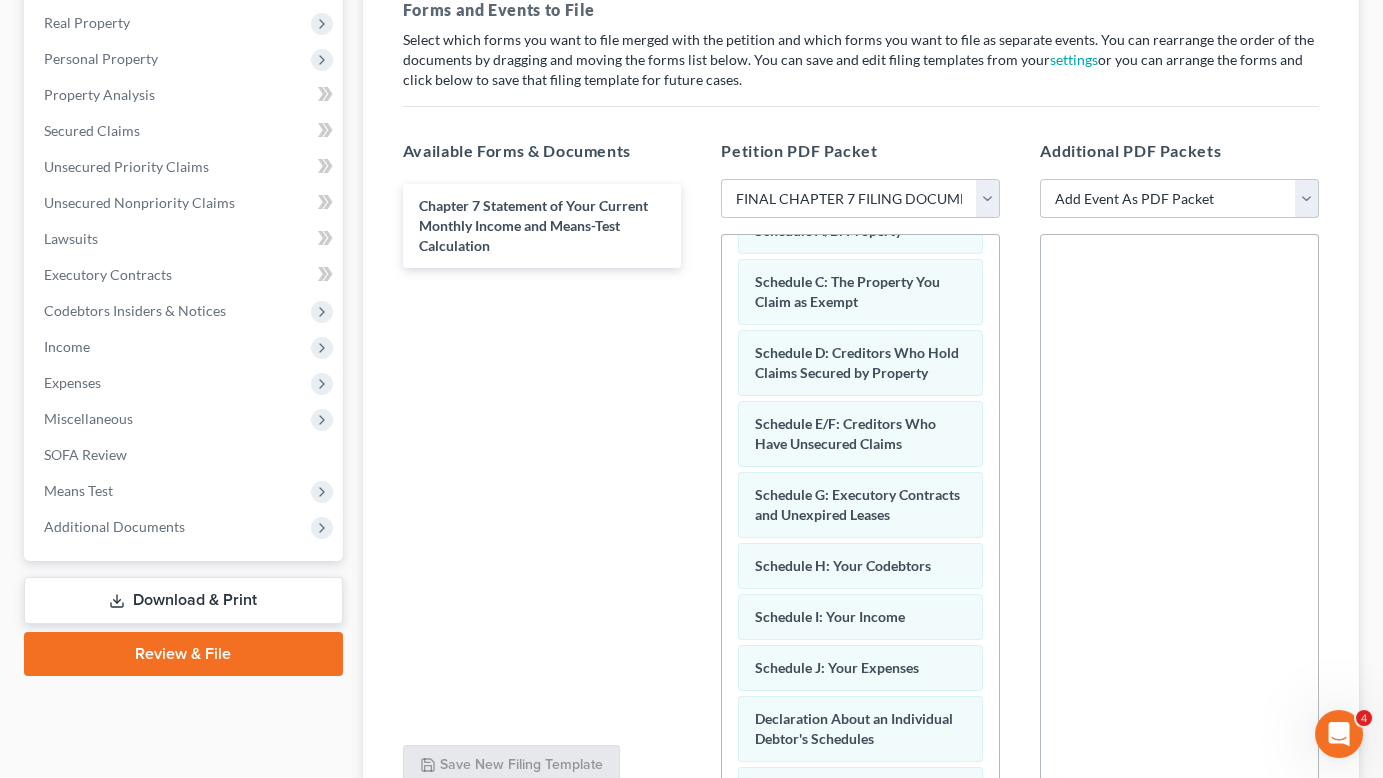 click on "Add Event As PDF Packet Affidavit re: NO Tax Returns Amended Matrix Adding Creditors (in PDF) Amended Petition Certificate of Credit Counseling (NOT Financial Mgmt) Certificate of Service Certification About a Financial Management Course (FMC) Certification re Rights & Responsibilities Agreement (text only) Ch 7 Means Test Calculation 122A-2 Ch 7 Statements - Monthly Income (122A-1) / Exemption Presumption of Abuse (122A-1Supp) Debtor Evidence of Employer Payments Received Debtor Evidence of NO Employer Payments Declaration About Individual Debtor's Schedules Declaration Re: Electronic Filing Declaration Under Penalty of Perjury for Non-Individual Debtors Disclosure of Compensation of Attorney for Debtor Domestic Support Obligations Federal Tax Returns Income Statement Reaffirmation Agreement Reaffirmation Cover Sheet Reaffirmation Support Documentation Schedules OR Amended Schedules/Statements Statement of Chapter 7 Business Operations Statement of Current Monthly Income & Means Test - Ch 7" at bounding box center [1179, 199] 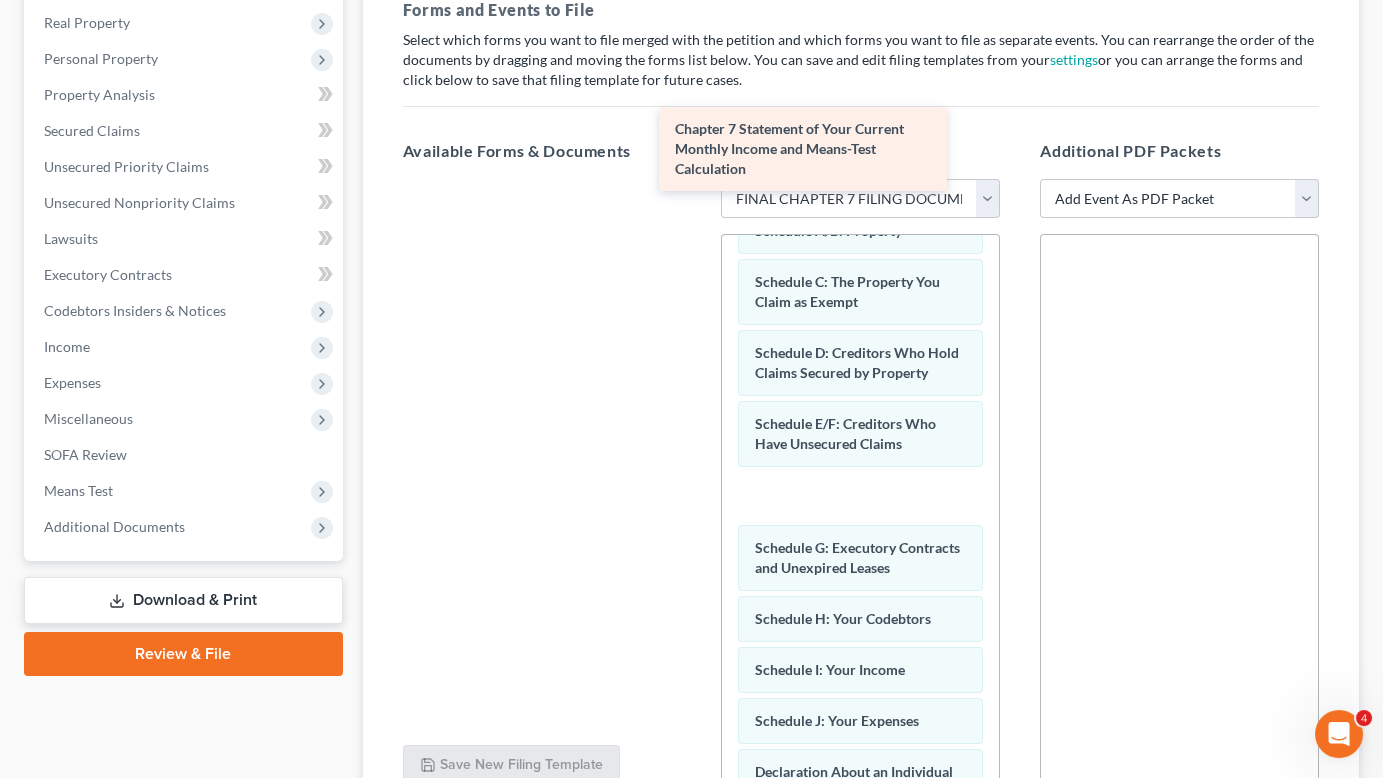scroll, scrollTop: 347, scrollLeft: 0, axis: vertical 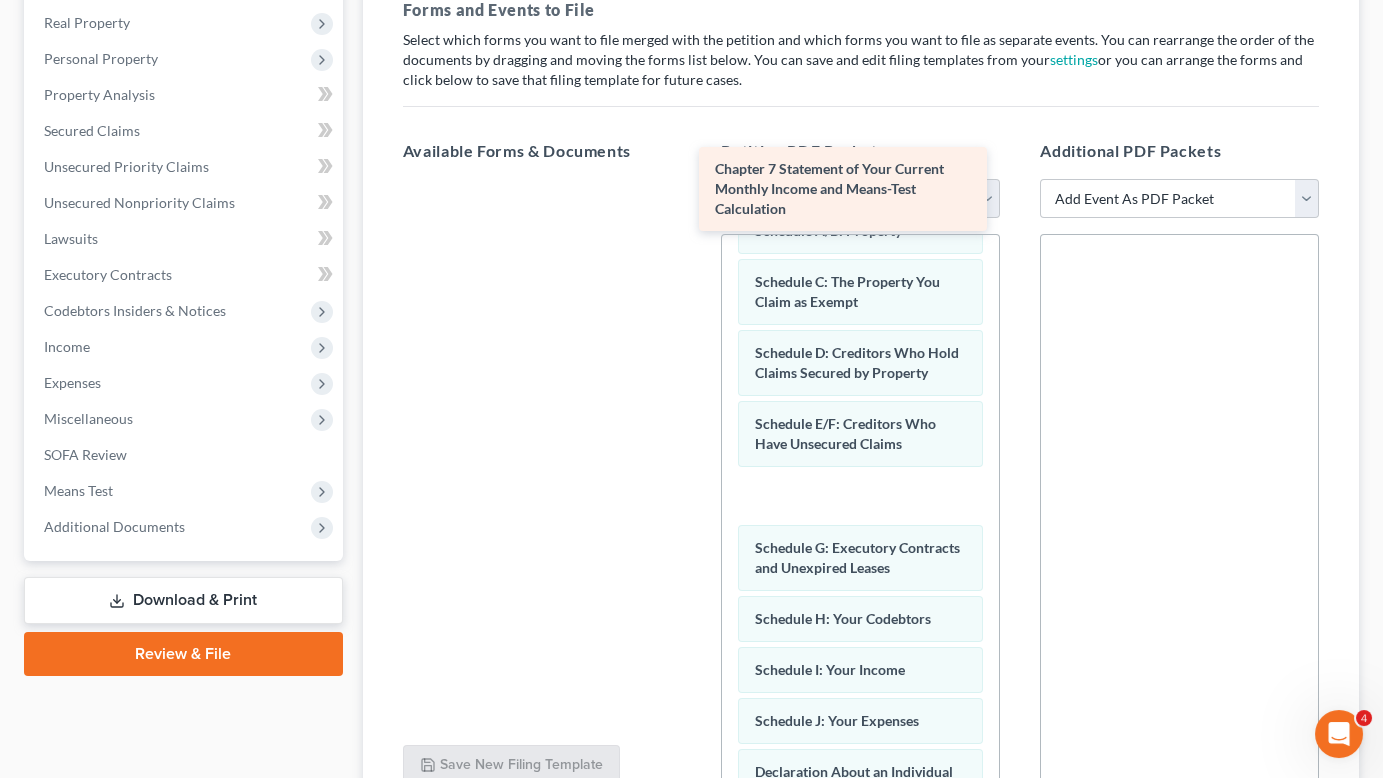 drag, startPoint x: 472, startPoint y: 73, endPoint x: 781, endPoint y: 164, distance: 322.1211 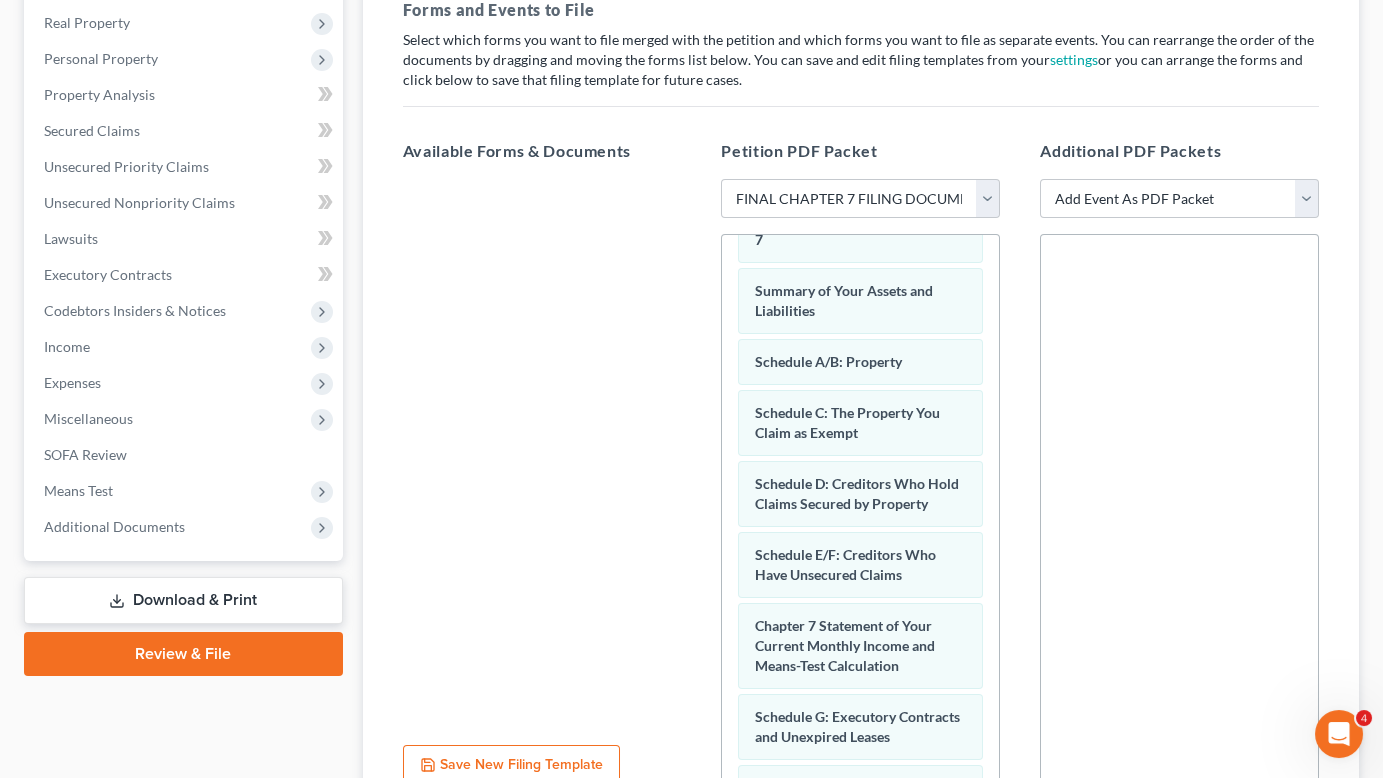scroll, scrollTop: 173, scrollLeft: 0, axis: vertical 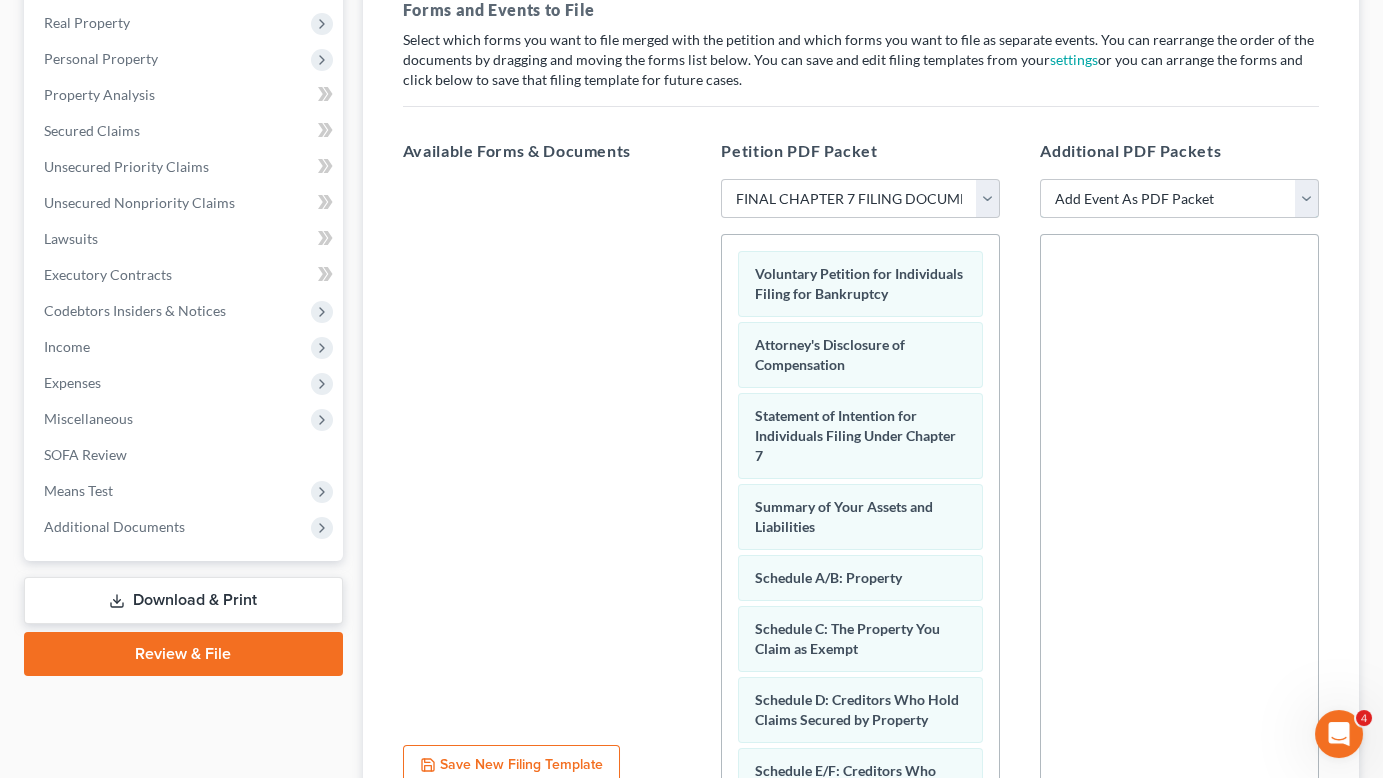 click on "Add Event As PDF Packet Affidavit re: NO Tax Returns Amended Matrix Adding Creditors (in PDF) Amended Petition Certificate of Credit Counseling (NOT Financial Mgmt) Certificate of Service Certification About a Financial Management Course (FMC) Certification re Rights & Responsibilities Agreement (text only) Ch 7 Means Test Calculation 122A-2 Ch 7 Statements - Monthly Income (122A-1) / Exemption Presumption of Abuse (122A-1Supp) Debtor Evidence of Employer Payments Received Debtor Evidence of NO Employer Payments Declaration About Individual Debtor's Schedules Declaration Re: Electronic Filing Declaration Under Penalty of Perjury for Non-Individual Debtors Disclosure of Compensation of Attorney for Debtor Domestic Support Obligations Federal Tax Returns Income Statement Reaffirmation Agreement Reaffirmation Cover Sheet Reaffirmation Support Documentation Schedules OR Amended Schedules/Statements Statement of Chapter 7 Business Operations Statement of Current Monthly Income & Means Test - Ch 7" at bounding box center [1179, 199] 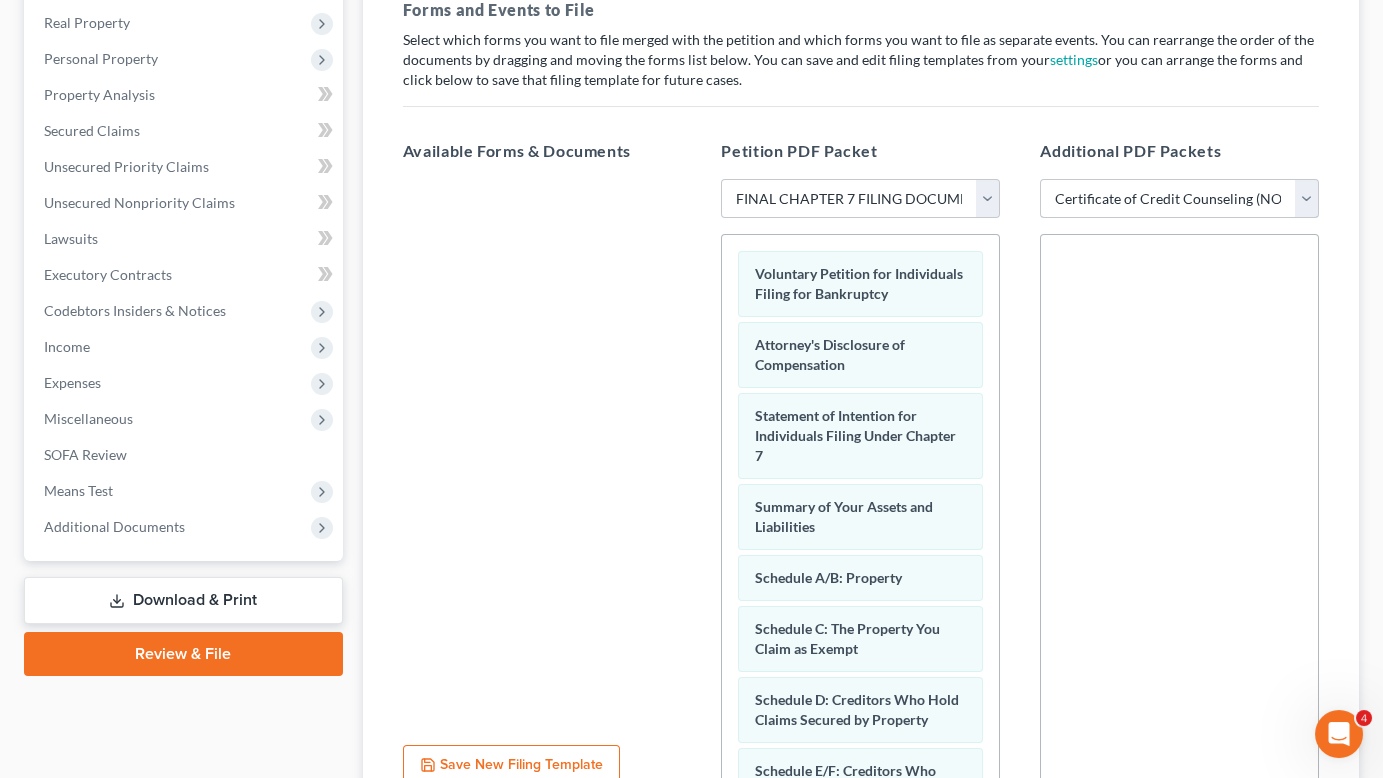 click on "Add Event As PDF Packet Affidavit re: NO Tax Returns Amended Matrix Adding Creditors (in PDF) Amended Petition Certificate of Credit Counseling (NOT Financial Mgmt) Certificate of Service Certification About a Financial Management Course (FMC) Certification re Rights & Responsibilities Agreement (text only) Ch 7 Means Test Calculation 122A-2 Ch 7 Statements - Monthly Income (122A-1) / Exemption Presumption of Abuse (122A-1Supp) Debtor Evidence of Employer Payments Received Debtor Evidence of NO Employer Payments Declaration About Individual Debtor's Schedules Declaration Re: Electronic Filing Declaration Under Penalty of Perjury for Non-Individual Debtors Disclosure of Compensation of Attorney for Debtor Domestic Support Obligations Federal Tax Returns Income Statement Reaffirmation Agreement Reaffirmation Cover Sheet Reaffirmation Support Documentation Schedules OR Amended Schedules/Statements Statement of Chapter 7 Business Operations Statement of Current Monthly Income & Means Test - Ch 7" at bounding box center (1179, 199) 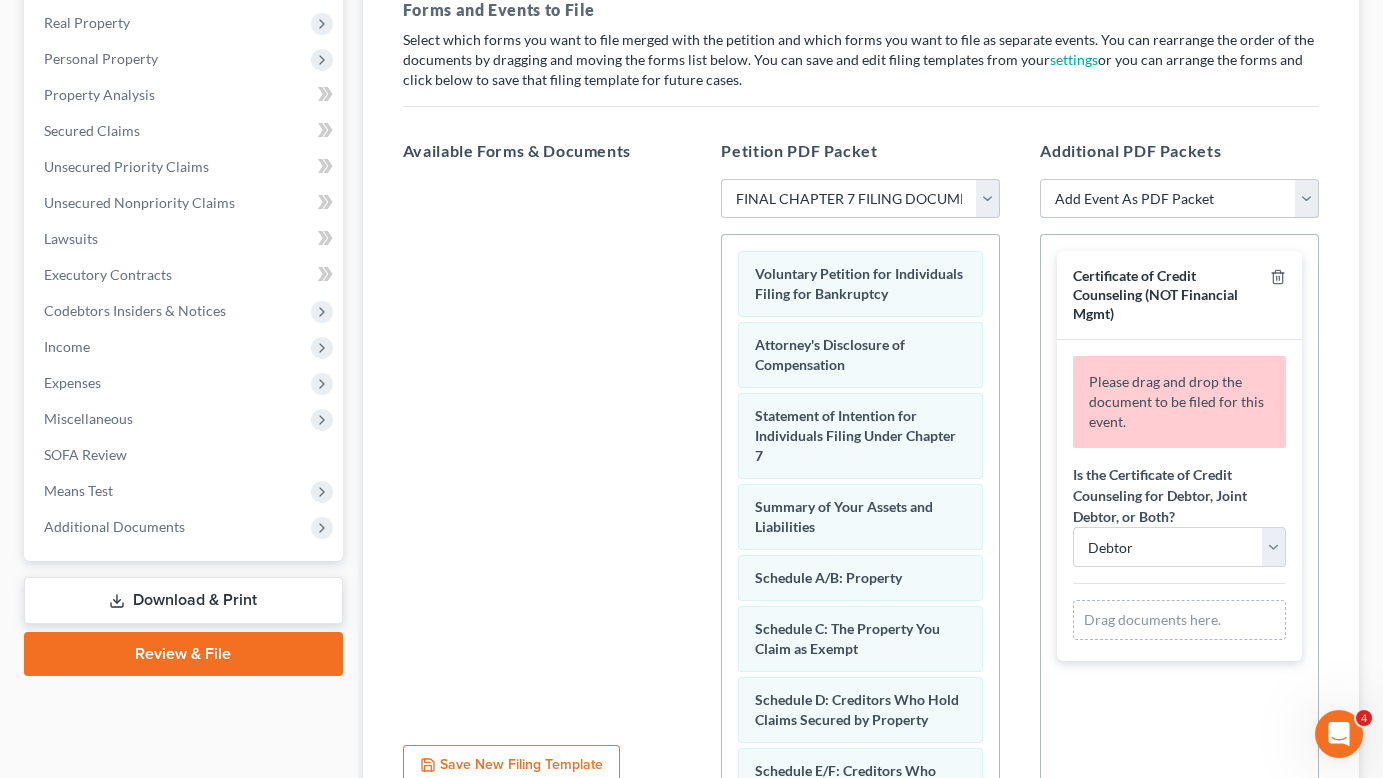 click on "Add Event As PDF Packet Affidavit re: NO Tax Returns Amended Matrix Adding Creditors (in PDF) Amended Petition Certificate of Credit Counseling (NOT Financial Mgmt) Certificate of Service Certification About a Financial Management Course (FMC) Certification re Rights & Responsibilities Agreement (text only) Ch 7 Means Test Calculation 122A-2 Ch 7 Statements - Monthly Income (122A-1) / Exemption Presumption of Abuse (122A-1Supp) Debtor Evidence of Employer Payments Received Debtor Evidence of NO Employer Payments Declaration About Individual Debtor's Schedules Declaration Re: Electronic Filing Declaration Under Penalty of Perjury for Non-Individual Debtors Disclosure of Compensation of Attorney for Debtor Domestic Support Obligations Federal Tax Returns Income Statement Reaffirmation Agreement Reaffirmation Cover Sheet Reaffirmation Support Documentation Schedules OR Amended Schedules/Statements Statement of Chapter 7 Business Operations Statement of Current Monthly Income & Means Test - Ch 7" at bounding box center [1179, 199] 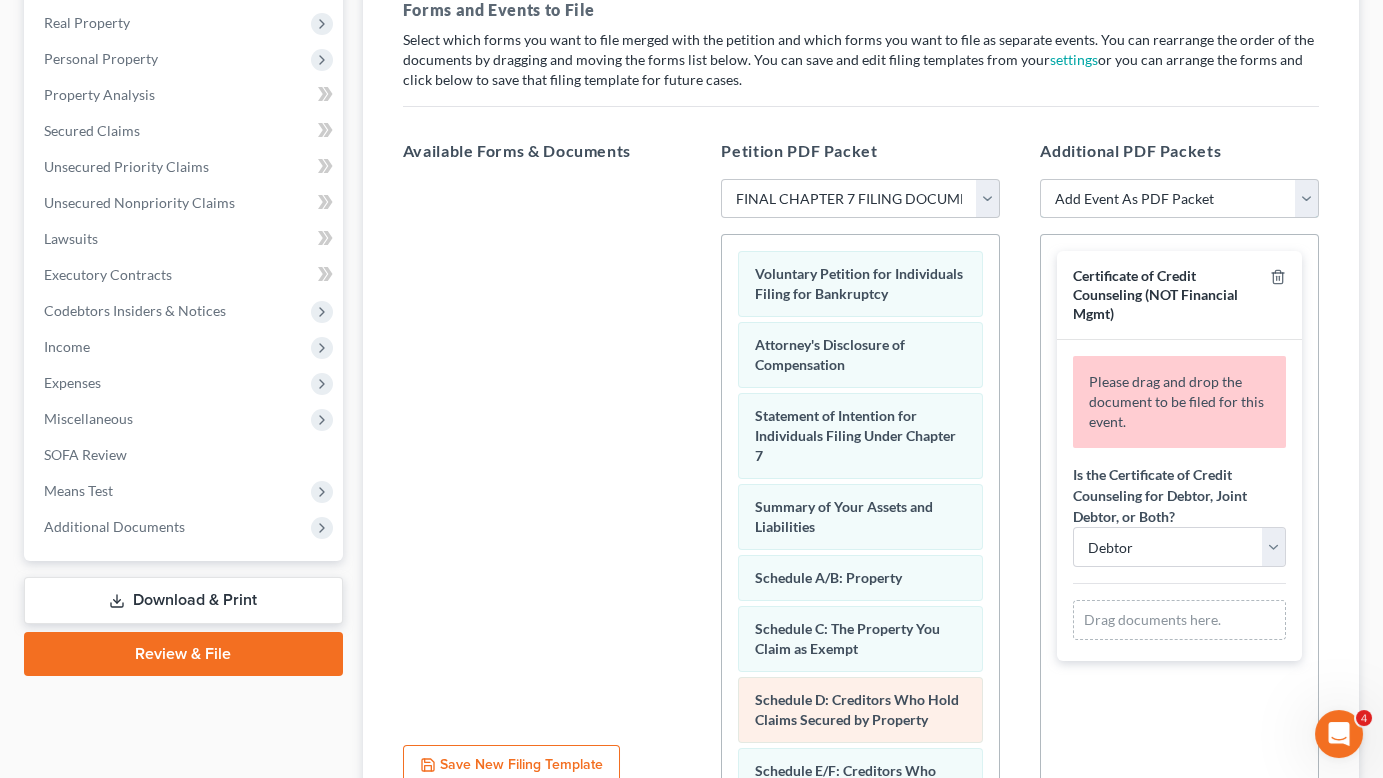 select on "12" 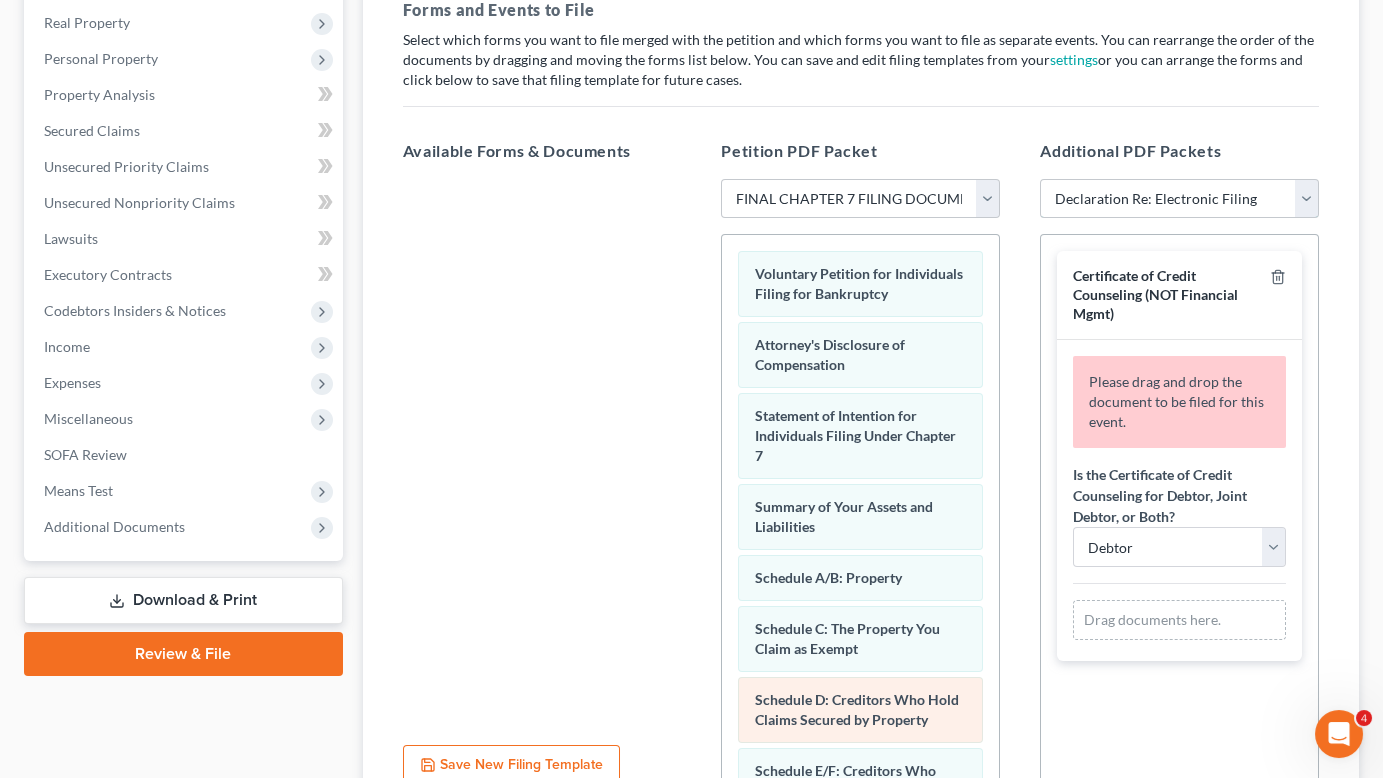 click on "Add Event As PDF Packet Affidavit re: NO Tax Returns Amended Matrix Adding Creditors (in PDF) Amended Petition Certificate of Credit Counseling (NOT Financial Mgmt) Certificate of Service Certification About a Financial Management Course (FMC) Certification re Rights & Responsibilities Agreement (text only) Ch 7 Means Test Calculation 122A-2 Ch 7 Statements - Monthly Income (122A-1) / Exemption Presumption of Abuse (122A-1Supp) Debtor Evidence of Employer Payments Received Debtor Evidence of NO Employer Payments Declaration About Individual Debtor's Schedules Declaration Re: Electronic Filing Declaration Under Penalty of Perjury for Non-Individual Debtors Disclosure of Compensation of Attorney for Debtor Domestic Support Obligations Federal Tax Returns Income Statement Reaffirmation Agreement Reaffirmation Cover Sheet Reaffirmation Support Documentation Schedules OR Amended Schedules/Statements Statement of Chapter 7 Business Operations Statement of Current Monthly Income & Means Test - Ch 7" at bounding box center (1179, 199) 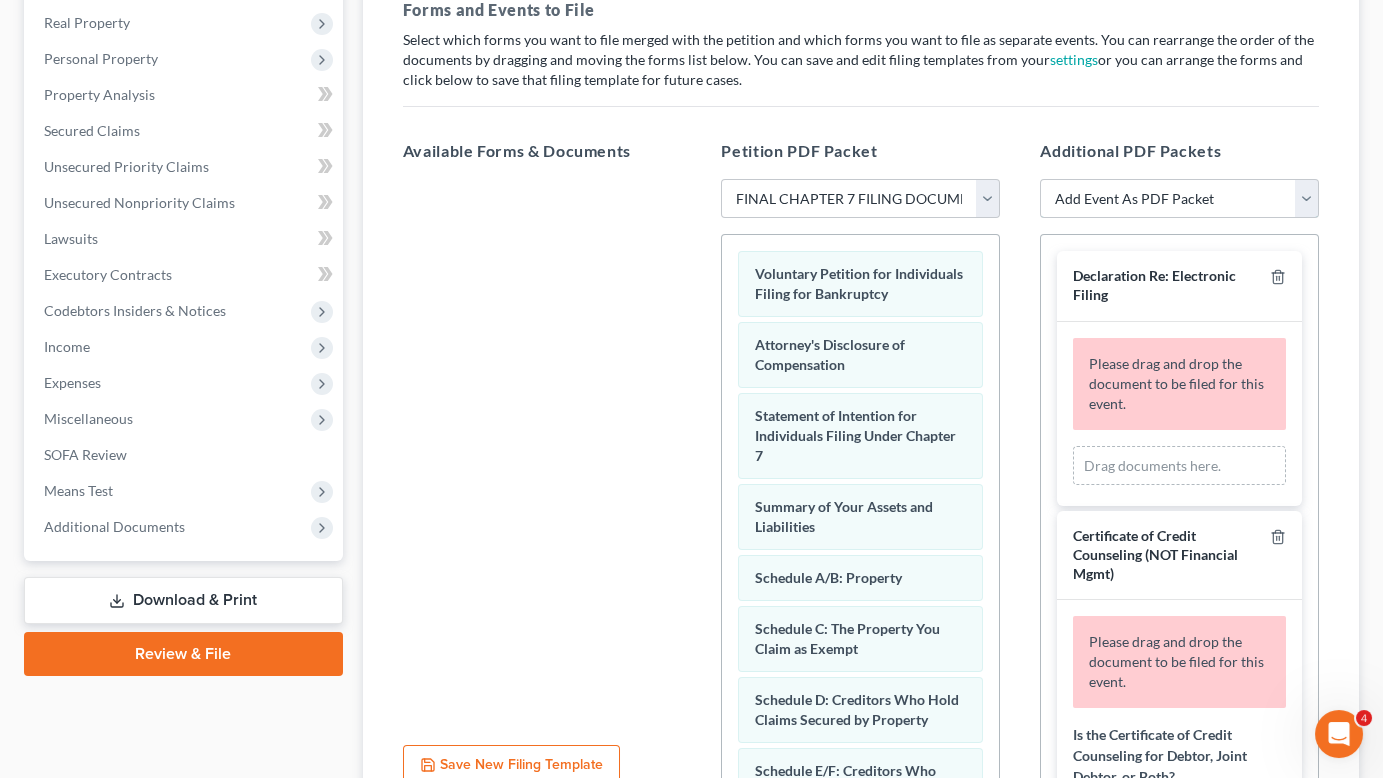 click on "Add Event As PDF Packet Affidavit re: NO Tax Returns Amended Matrix Adding Creditors (in PDF) Amended Petition Certificate of Credit Counseling (NOT Financial Mgmt) Certificate of Service Certification About a Financial Management Course (FMC) Certification re Rights & Responsibilities Agreement (text only) Ch 7 Means Test Calculation 122A-2 Ch 7 Statements - Monthly Income (122A-1) / Exemption Presumption of Abuse (122A-1Supp) Debtor Evidence of Employer Payments Received Debtor Evidence of NO Employer Payments Declaration About Individual Debtor's Schedules Declaration Re: Electronic Filing Declaration Under Penalty of Perjury for Non-Individual Debtors Disclosure of Compensation of Attorney for Debtor Domestic Support Obligations Federal Tax Returns Income Statement Reaffirmation Agreement Reaffirmation Cover Sheet Reaffirmation Support Documentation Schedules OR Amended Schedules/Statements Statement of Chapter 7 Business Operations Statement of Current Monthly Income & Means Test - Ch 7" at bounding box center [1179, 199] 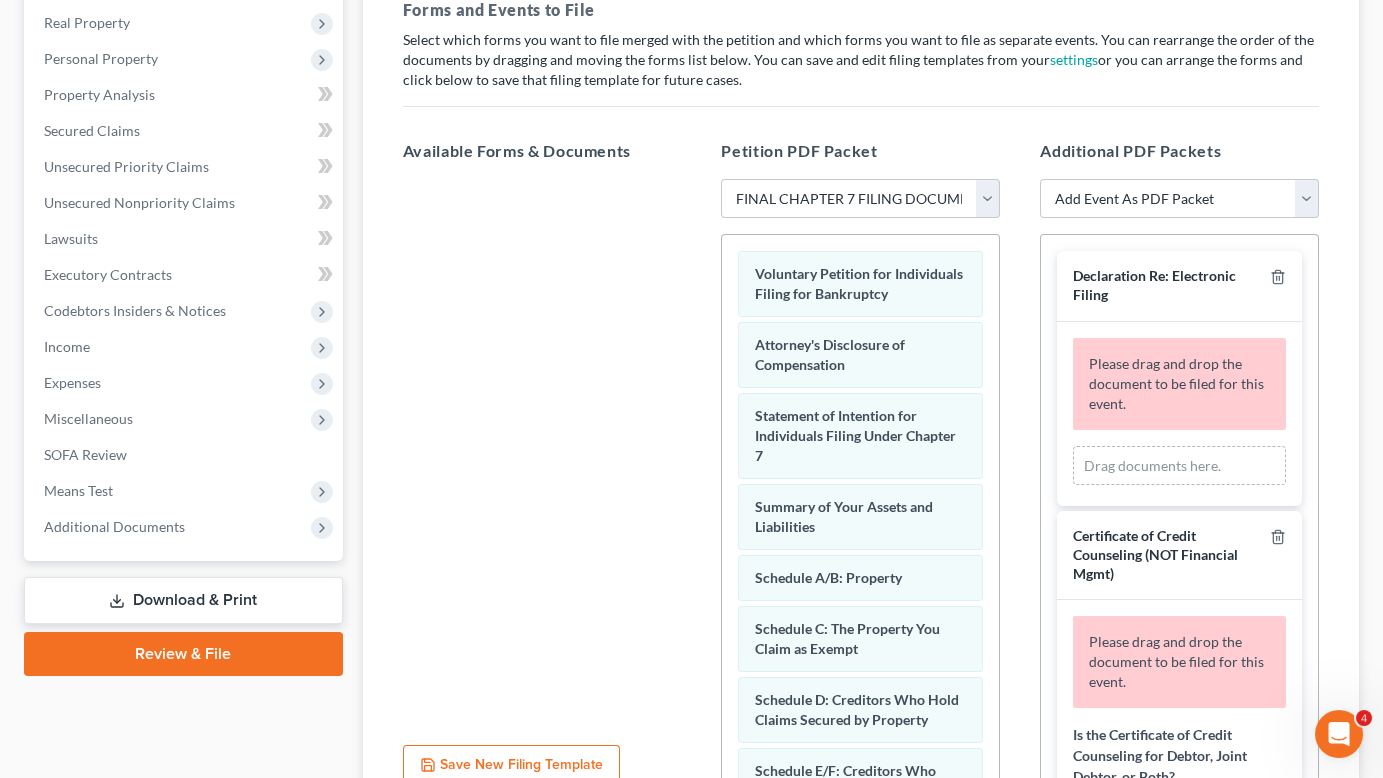 click at bounding box center [542, 454] 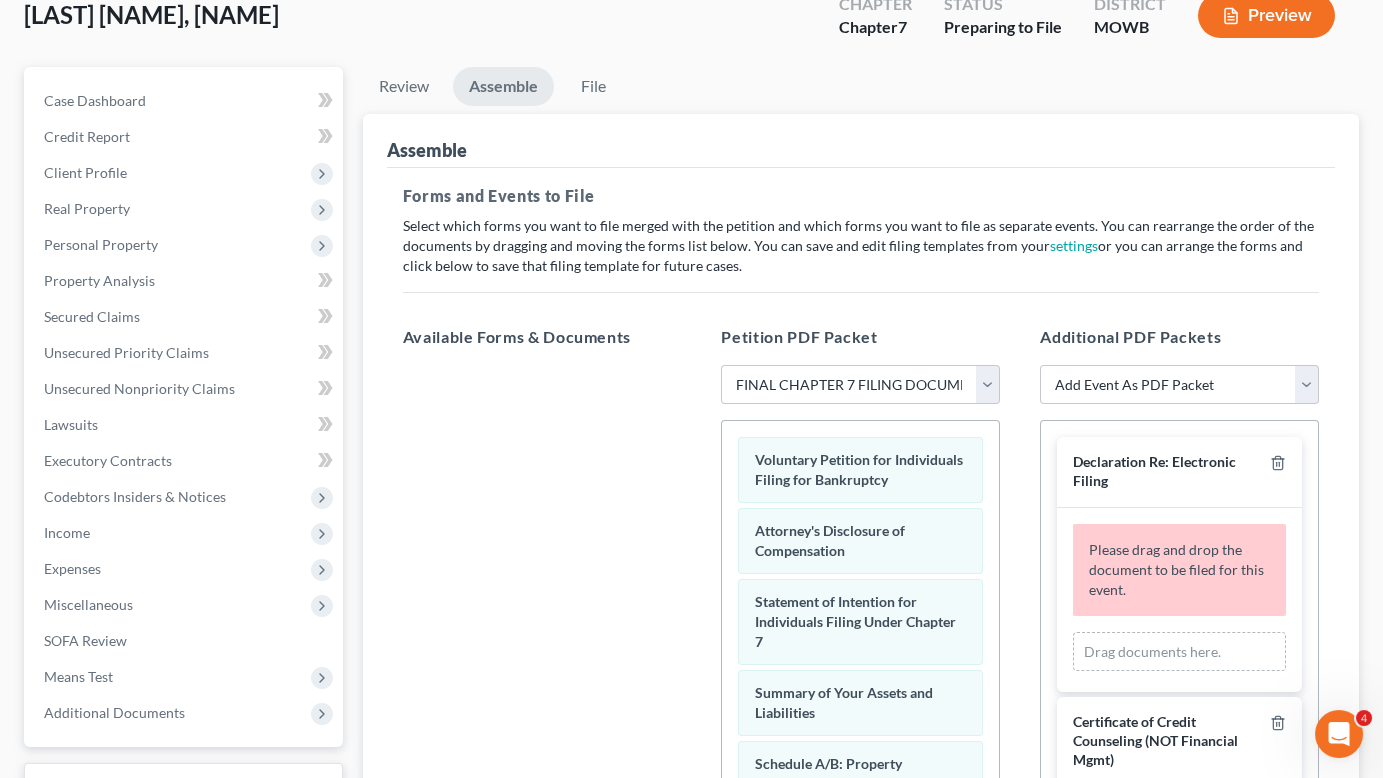 scroll, scrollTop: 111, scrollLeft: 0, axis: vertical 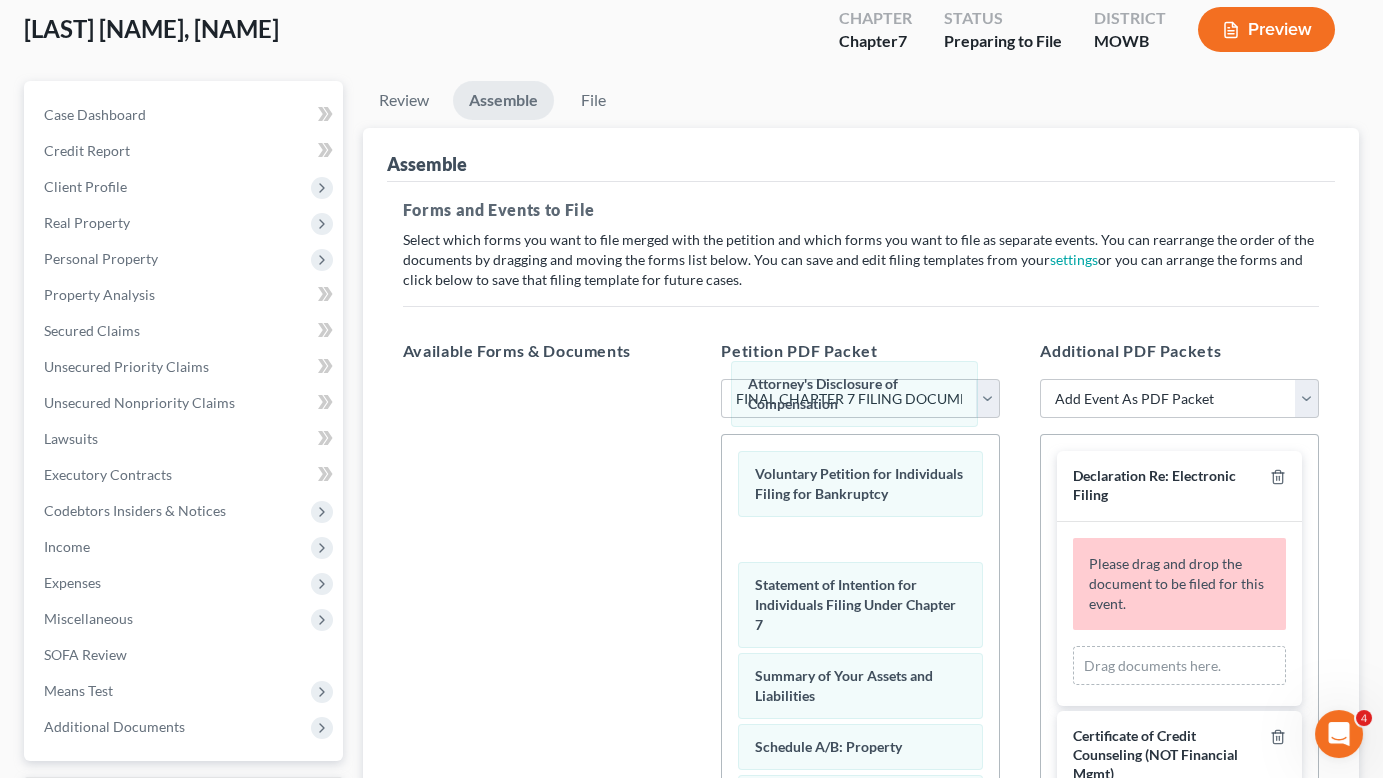 click on "Attorney's Disclosure of Compensation Voluntary Petition for Individuals Filing for Bankruptcy Attorney's Disclosure of Compensation Attorney's Disclosure of Compensation Statement of Intention for Individuals Filing Under Chapter 7 Summary of Your Assets and Liabilities Schedule A/B: Property Schedule C: The Property You Claim as Exempt Schedule D: Creditors Who Hold Claims Secured by Property Schedule E/F: Creditors Who Have Unsecured Claims Chapter 7 Statement of Your Current Monthly Income and Means-Test Calculation Schedule G: Executory Contracts and Unexpired Leases Schedule H: Your Codebtors Schedule I: Your Income Schedule J: Your Expenses Declaration About an Individual Debtor's Schedules Your Statement of Financial Affairs for Individuals Filing for Bankruptcy Notice Required by 11 U.S.C. § 342(b) for Individuals Filing for Bankruptcy Verification of Creditor Matrix Creditor Matrix" at bounding box center [860, 1109] 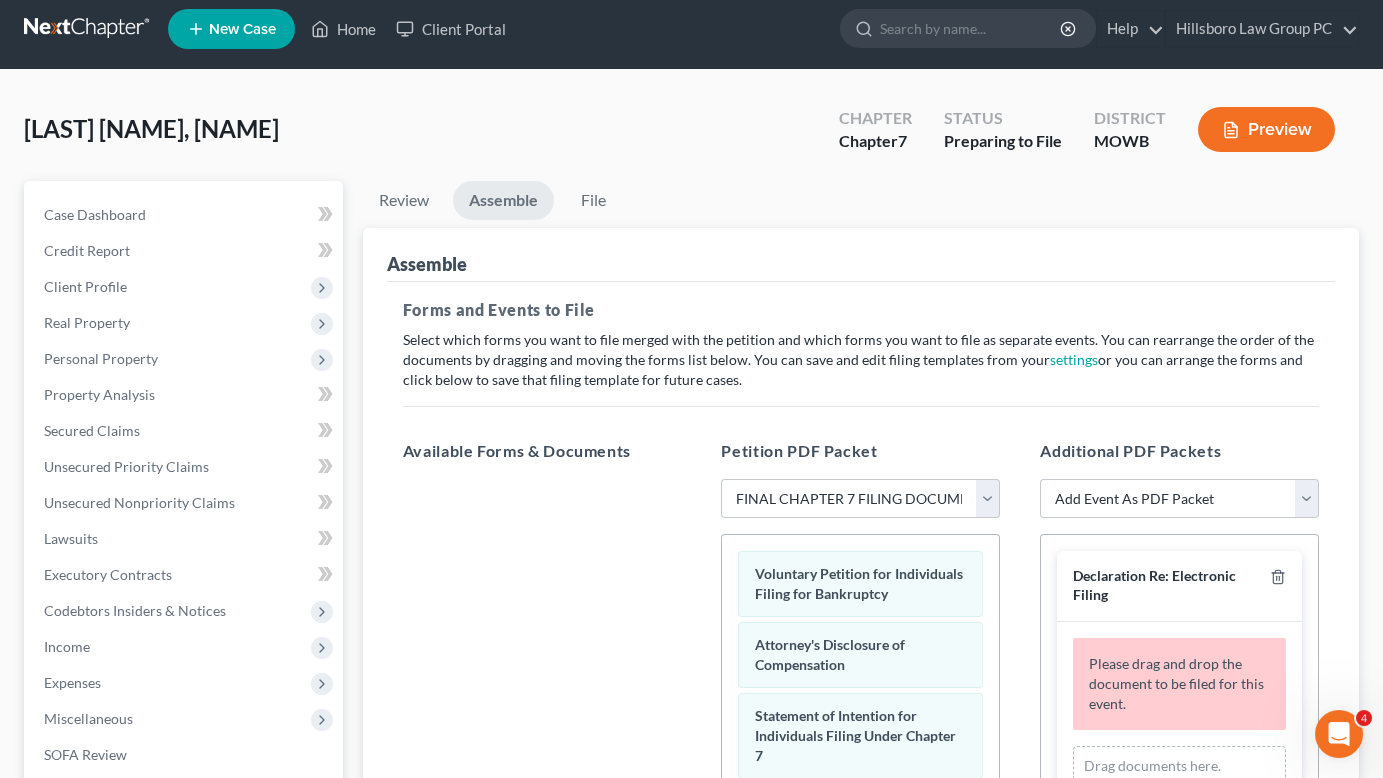 scroll, scrollTop: 11, scrollLeft: 0, axis: vertical 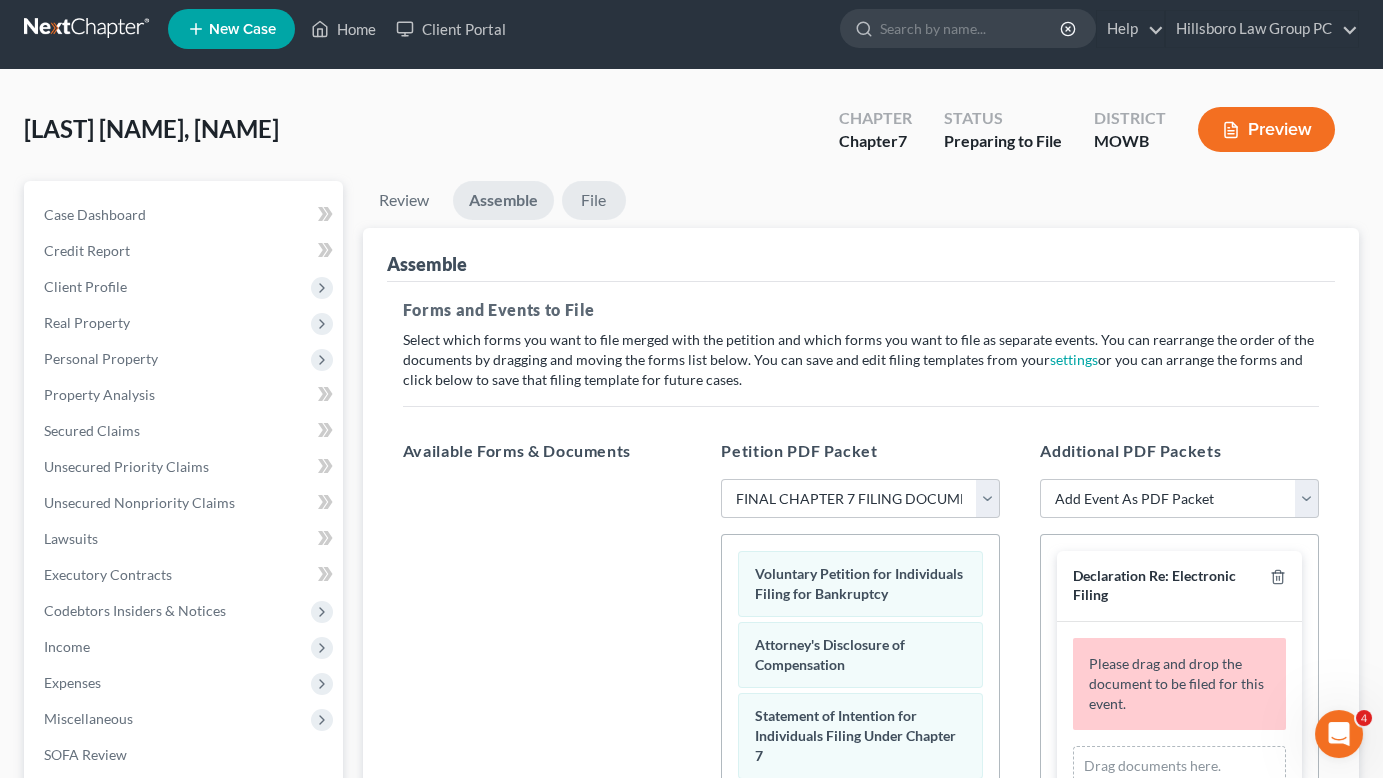 click on "File" at bounding box center [594, 200] 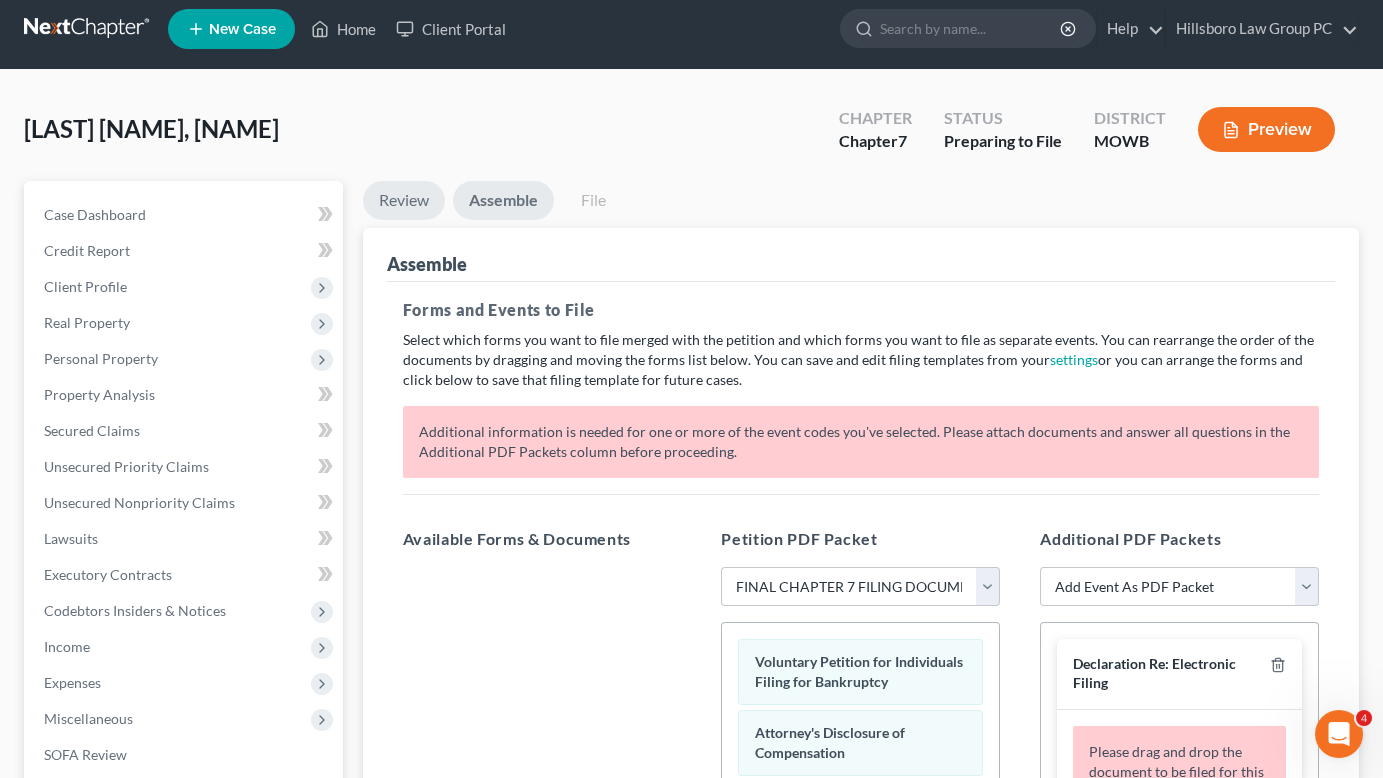 click on "Review" at bounding box center (404, 200) 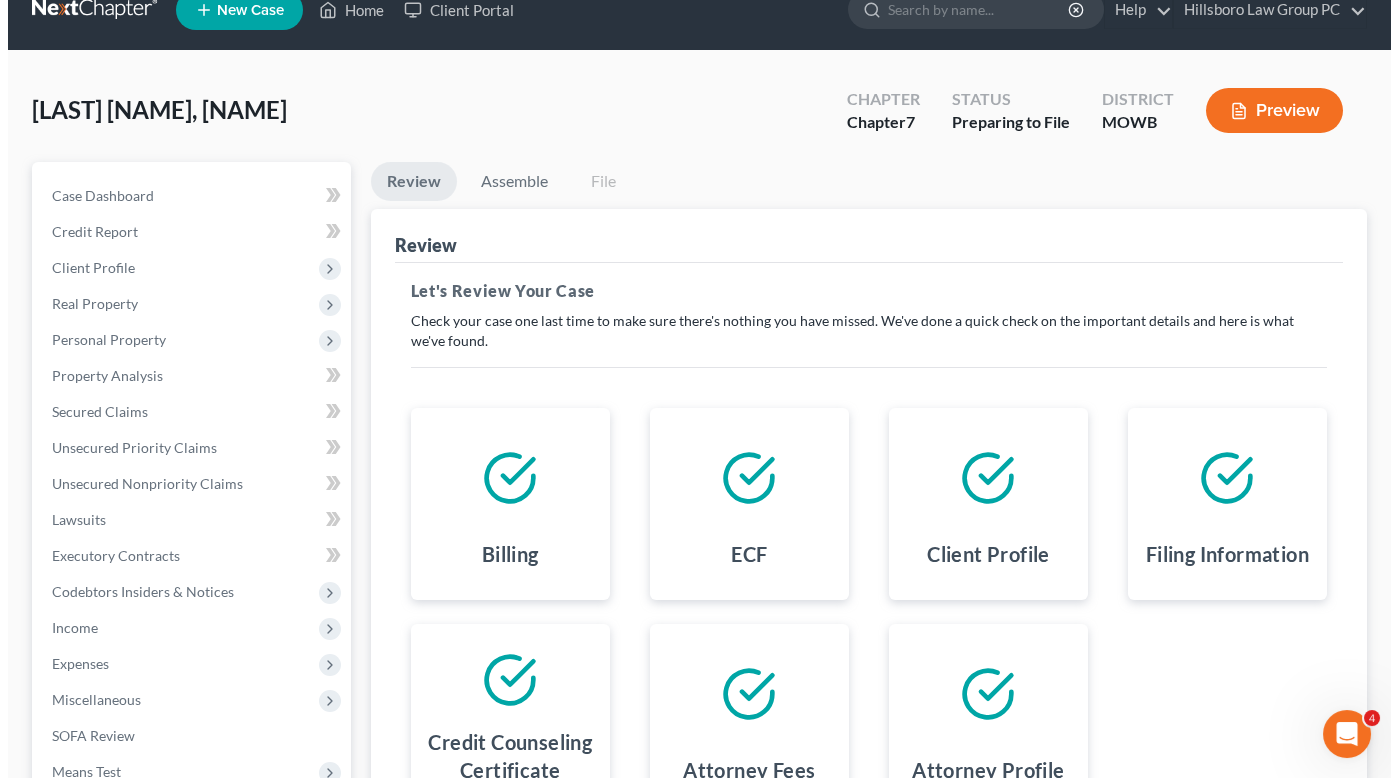 scroll, scrollTop: 31, scrollLeft: 0, axis: vertical 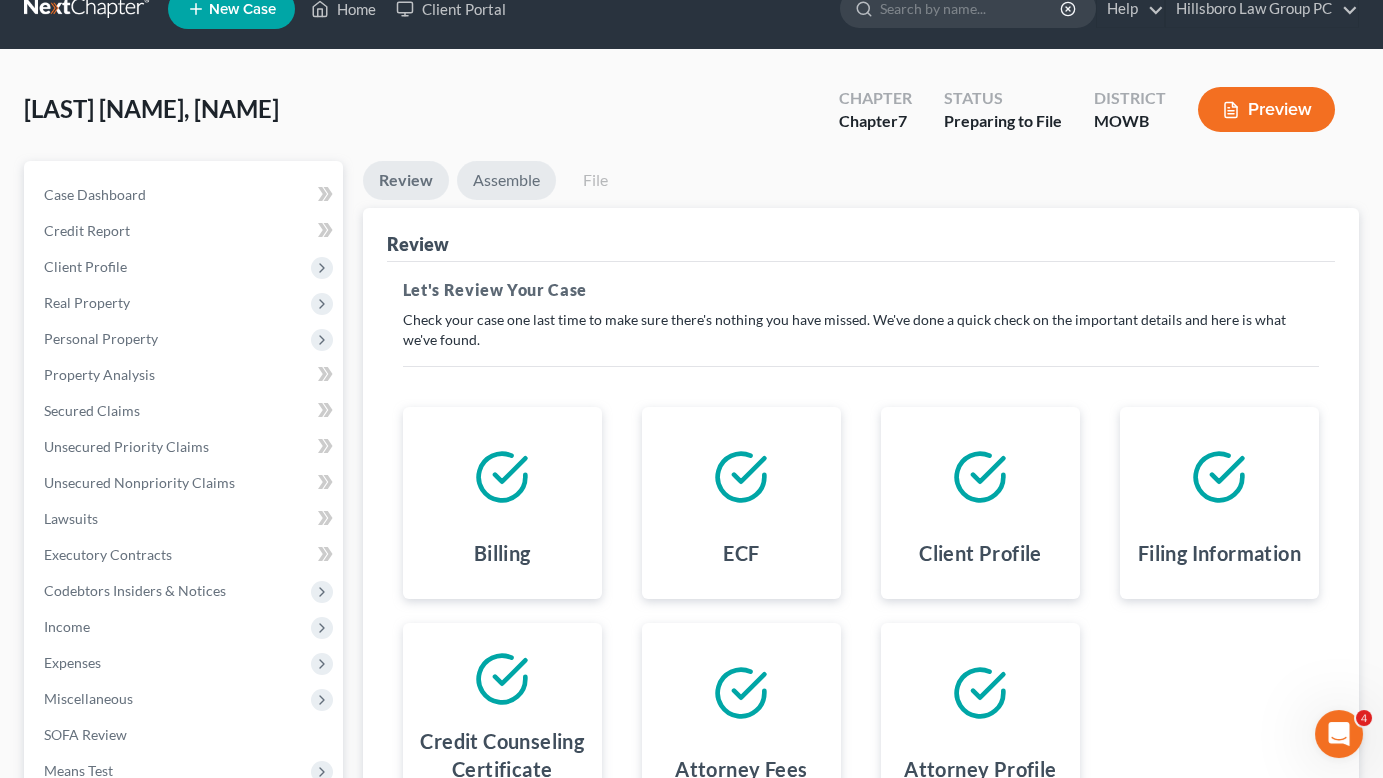 click on "Assemble" at bounding box center [506, 180] 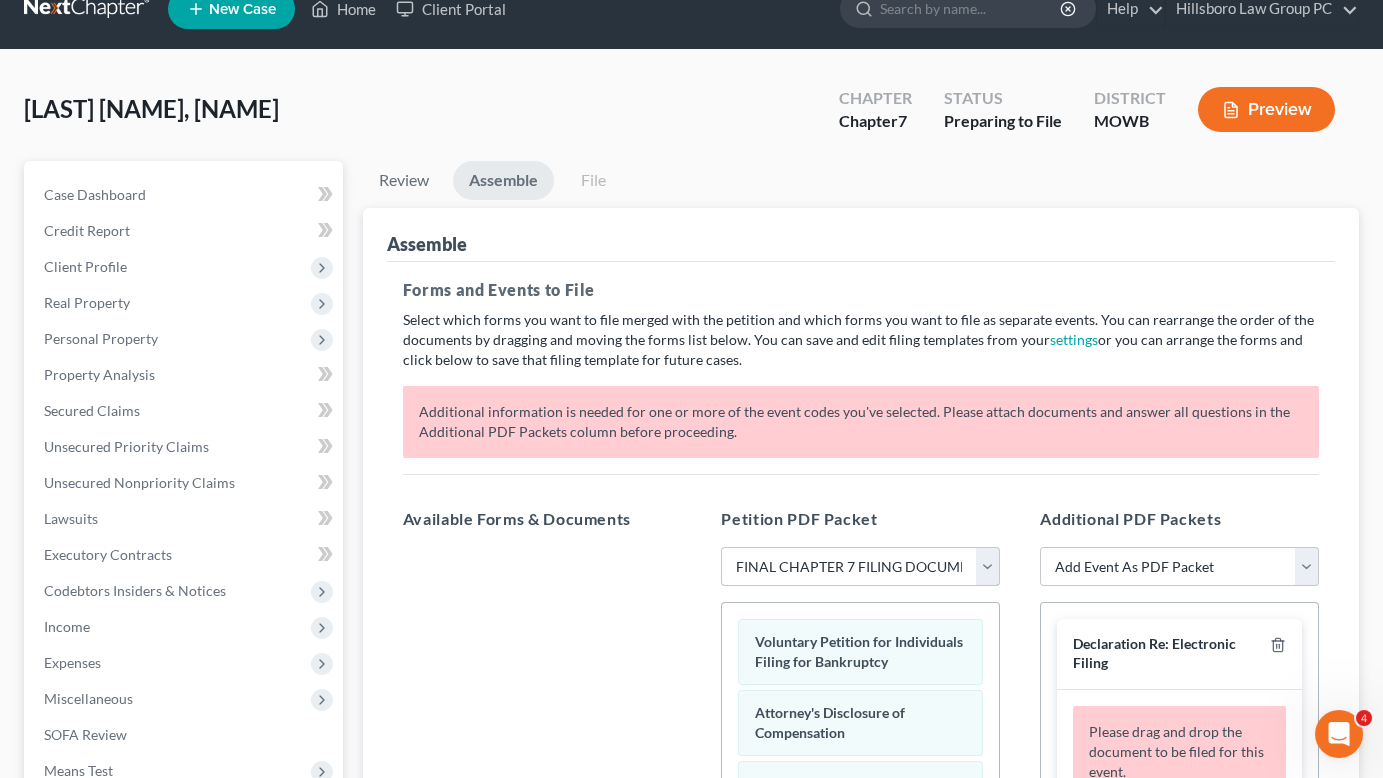 click on "Choose Default Petition PDF Packet Emergency Filing (Voluntary Petition and Creditor List Only) Chapter 7 Template Chapter 7 filing Template FINAL CHAPTER 7 FILING DOCUMENTS 101121 Chapter 7 Packet 11/21/24" at bounding box center (860, 567) 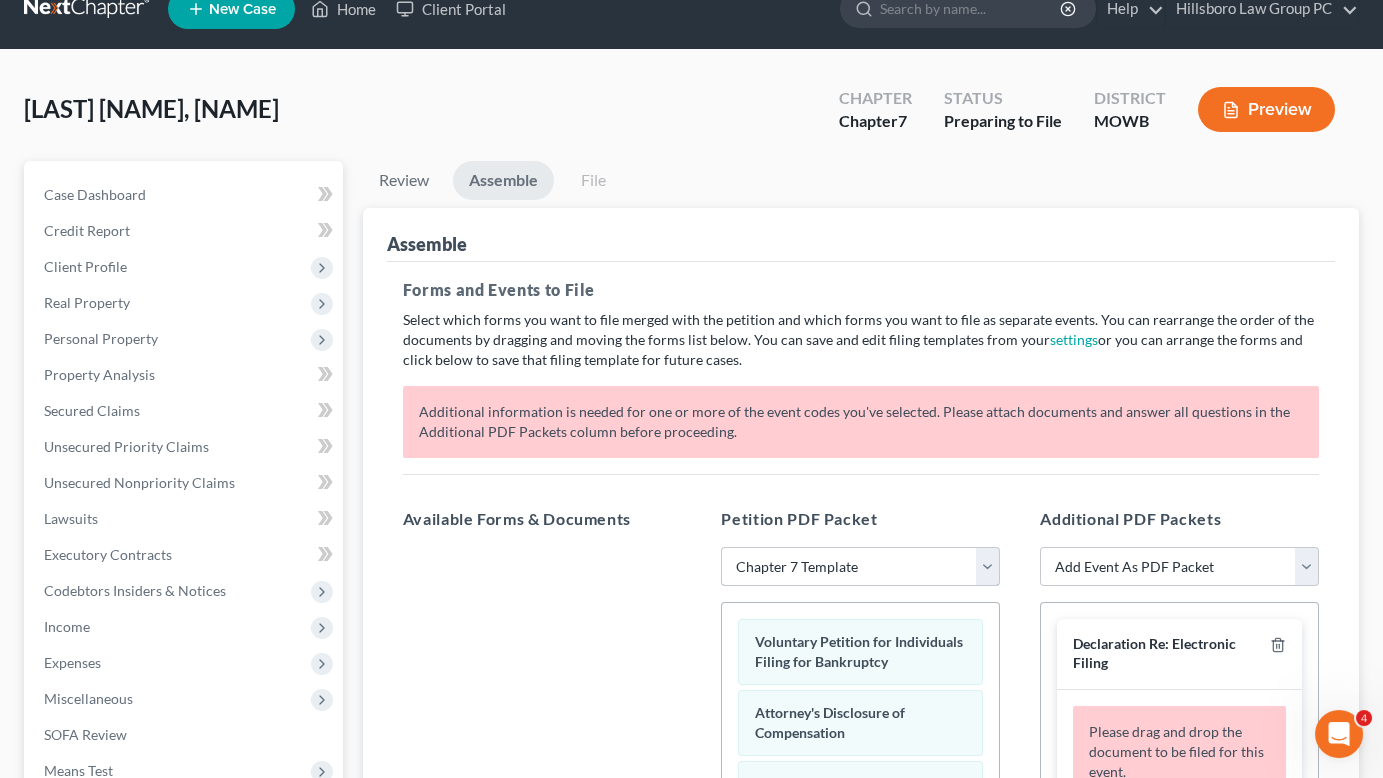 click on "Choose Default Petition PDF Packet Emergency Filing (Voluntary Petition and Creditor List Only) Chapter 7 Template Chapter 7 filing Template FINAL CHAPTER 7 FILING DOCUMENTS 101121 Chapter 7 Packet 11/21/24" at bounding box center [860, 567] 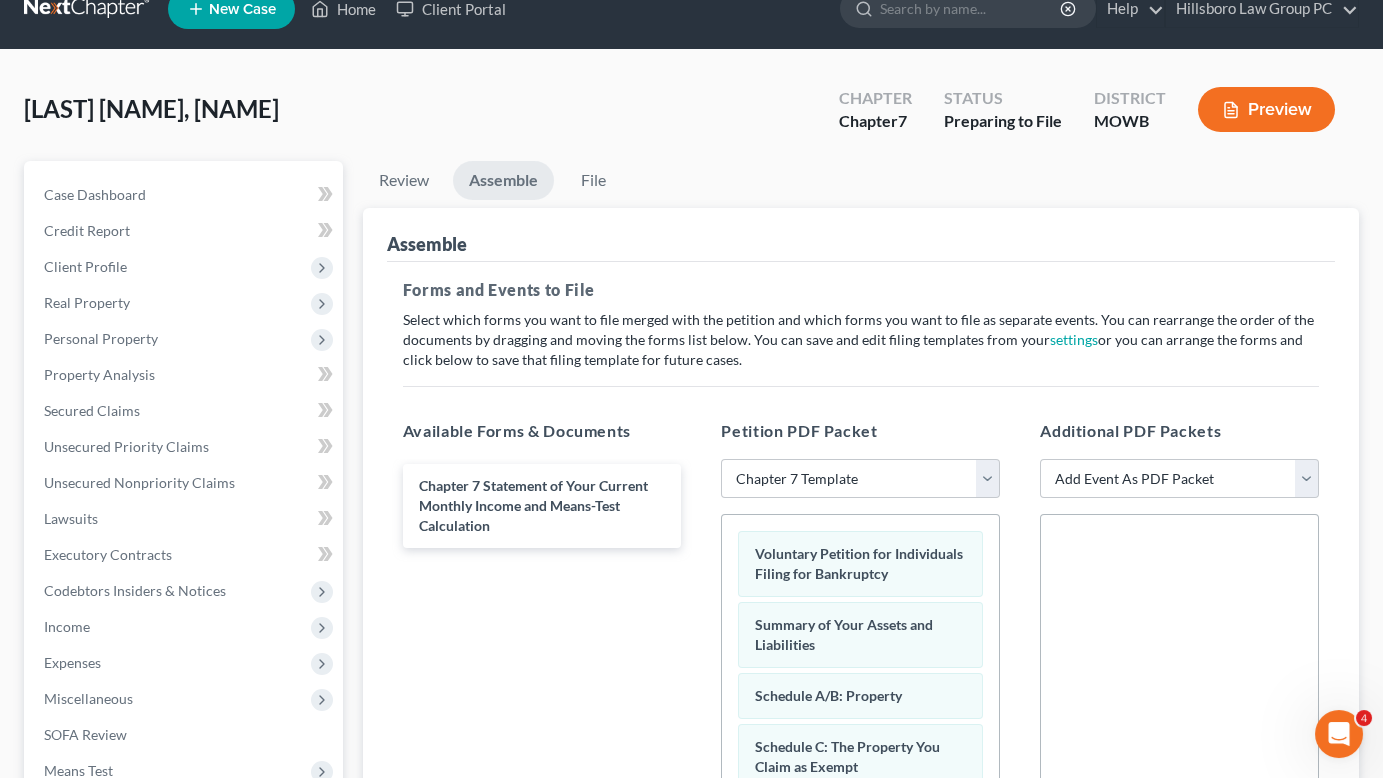 click on "Preview" at bounding box center (1266, 109) 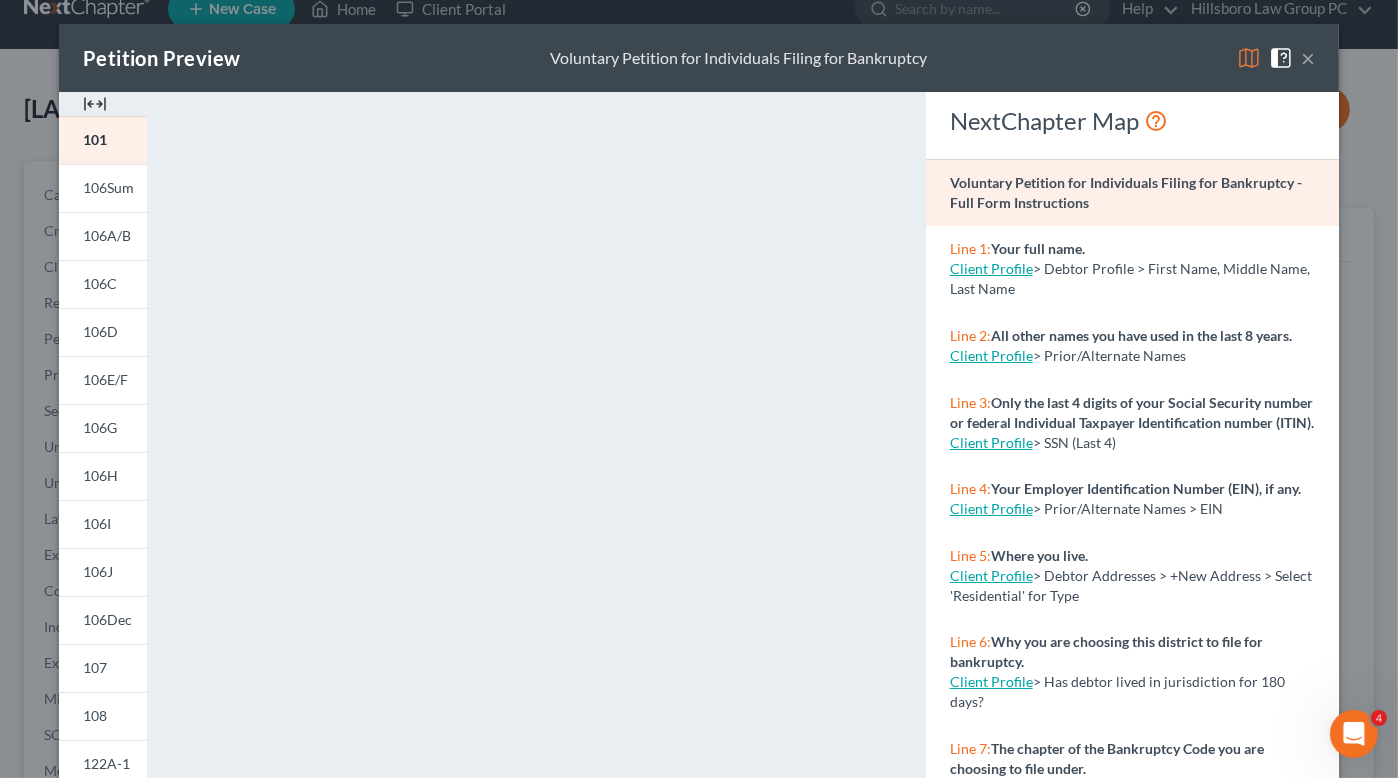 click at bounding box center (1281, 58) 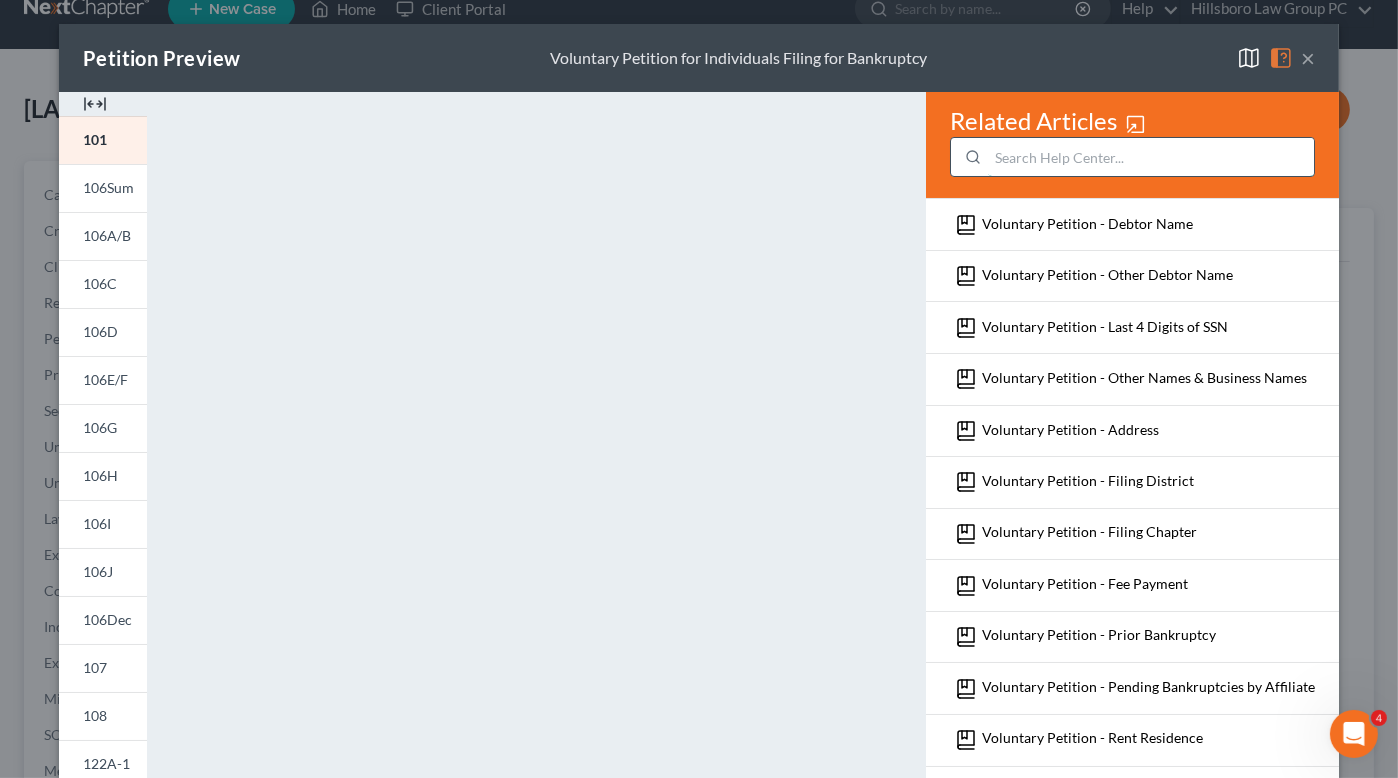 click at bounding box center [1151, 157] 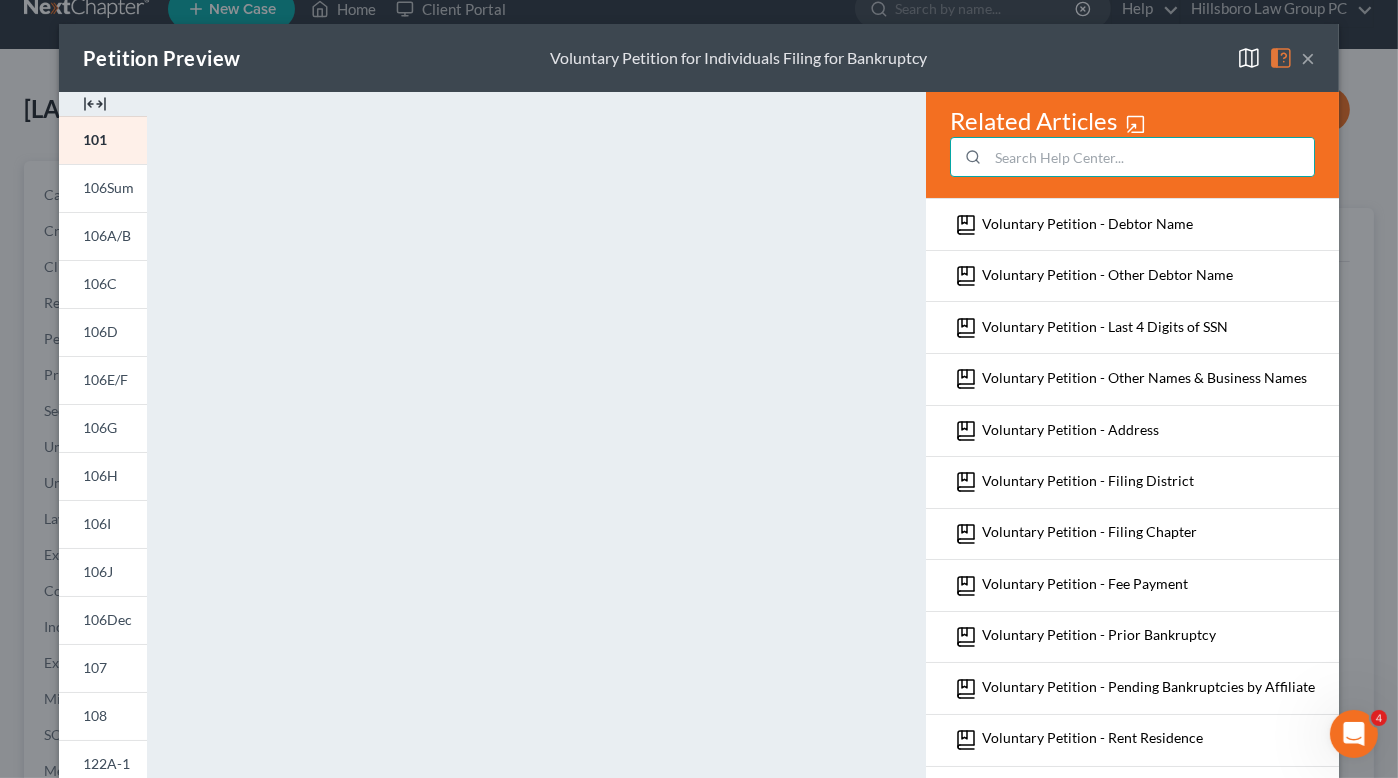 click at bounding box center [95, 104] 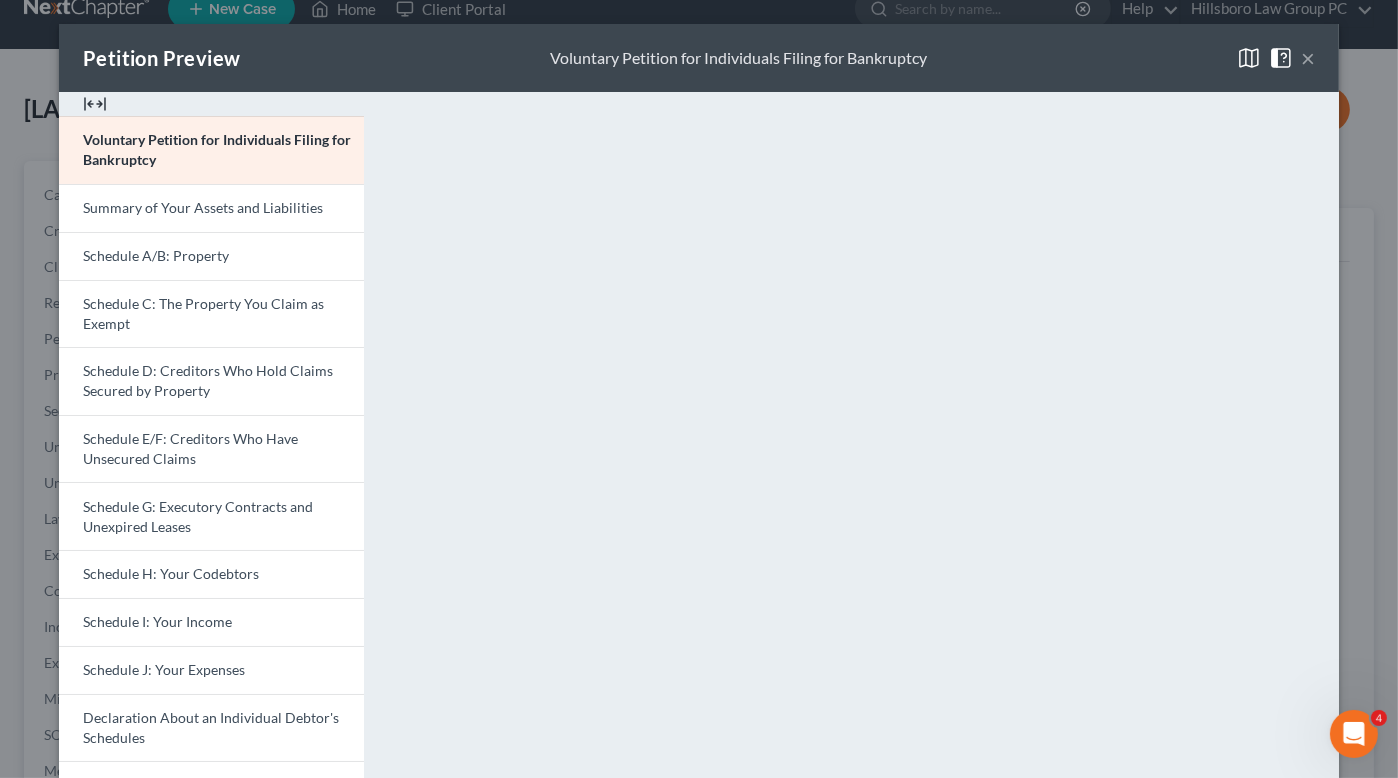 click 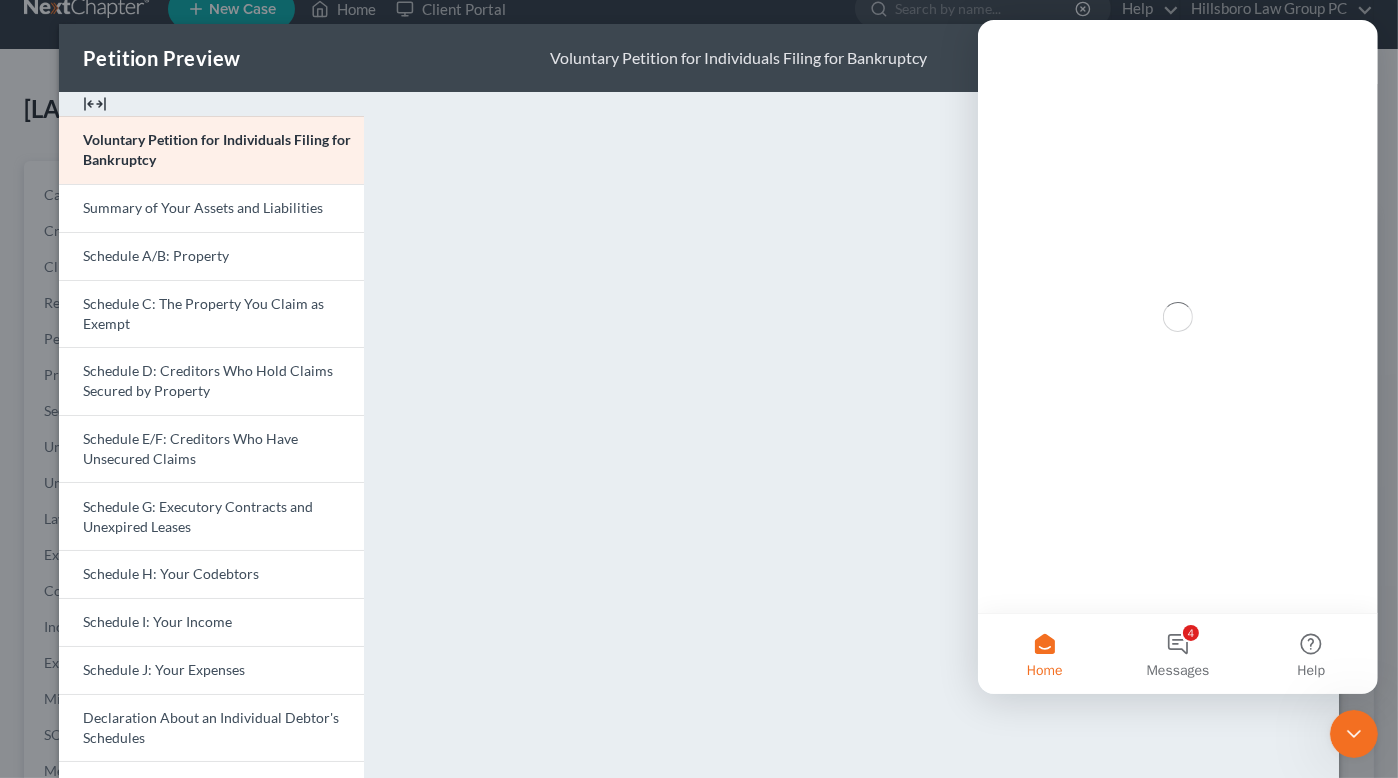 scroll, scrollTop: 0, scrollLeft: 0, axis: both 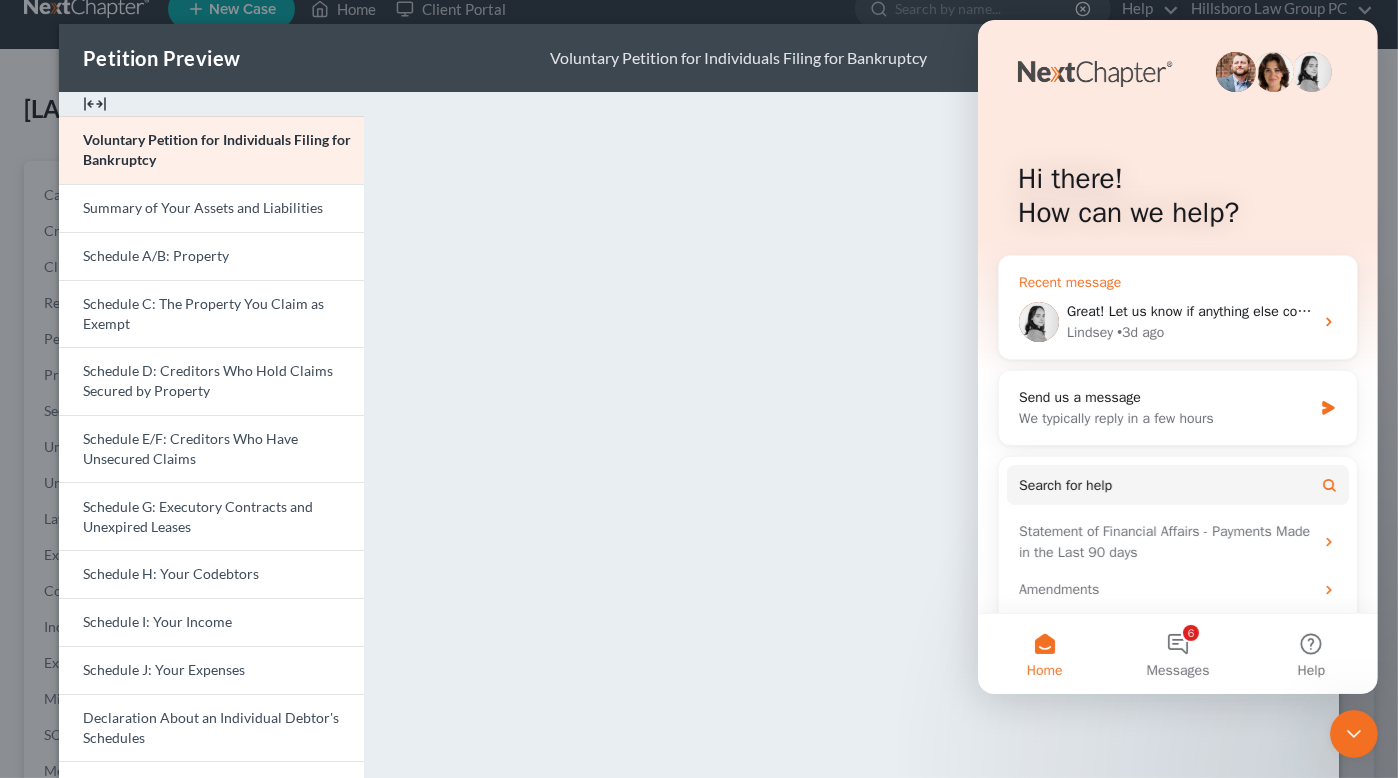 click on "[NAME] • [TIME] ago" at bounding box center (1189, 332) 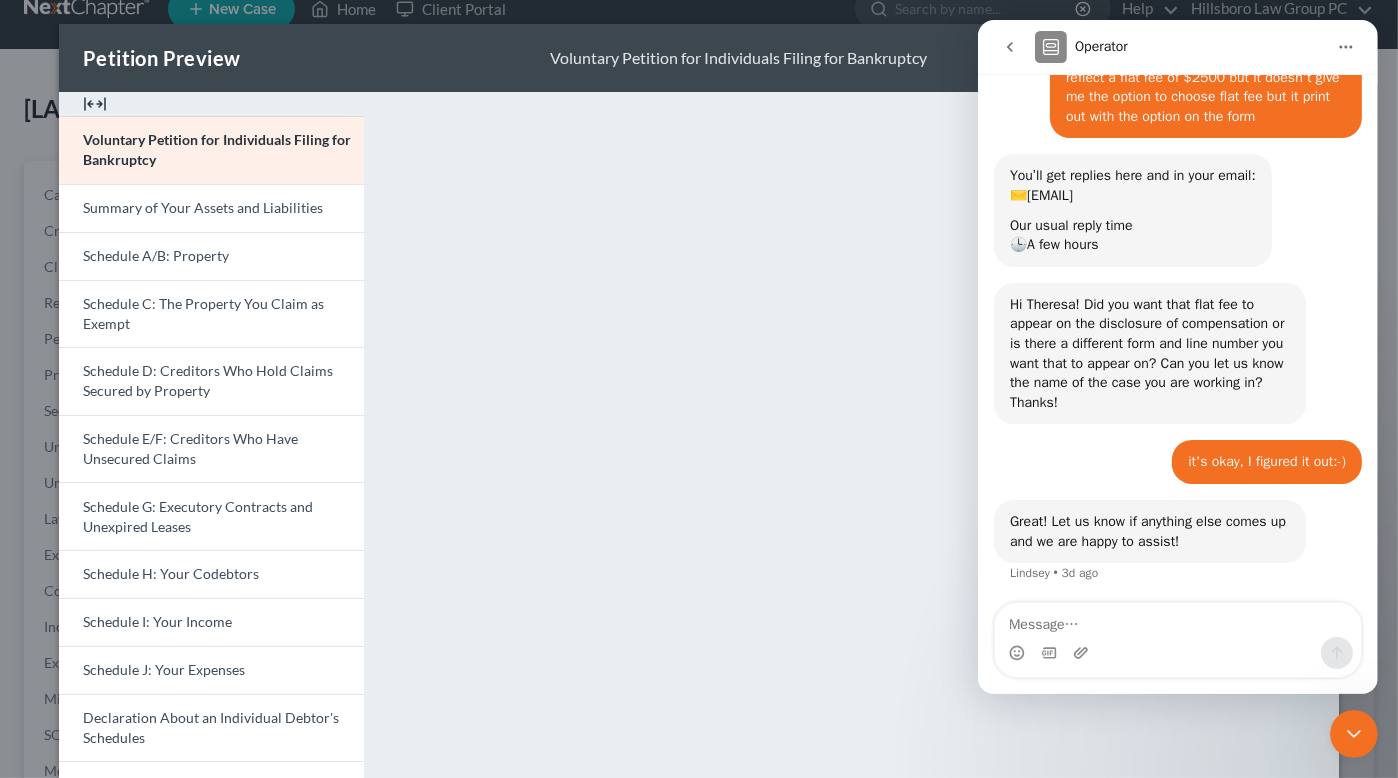 scroll, scrollTop: 279, scrollLeft: 0, axis: vertical 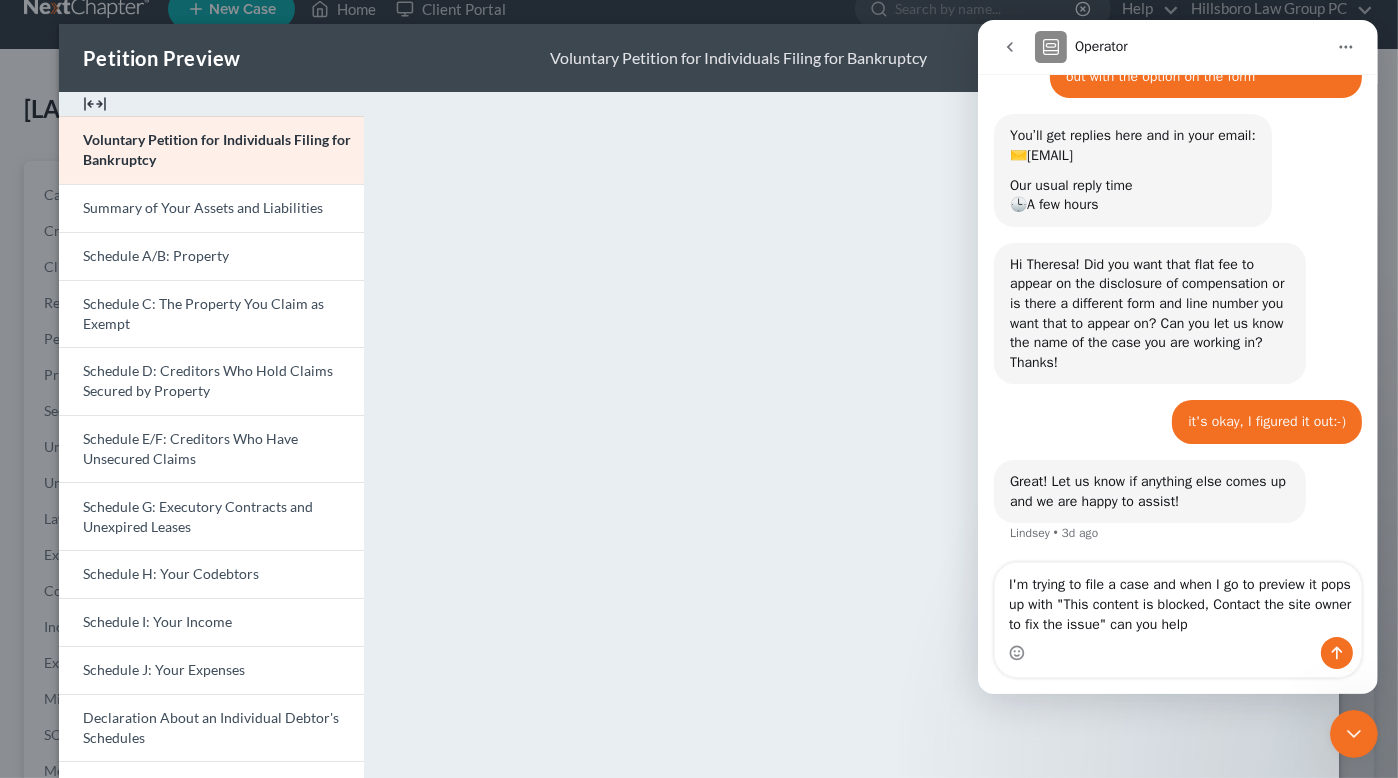 type on "I'm trying to file a case and when I go to preview it pops up with "This content is blocked, Contact the site owner to fix the issue"  can you help?" 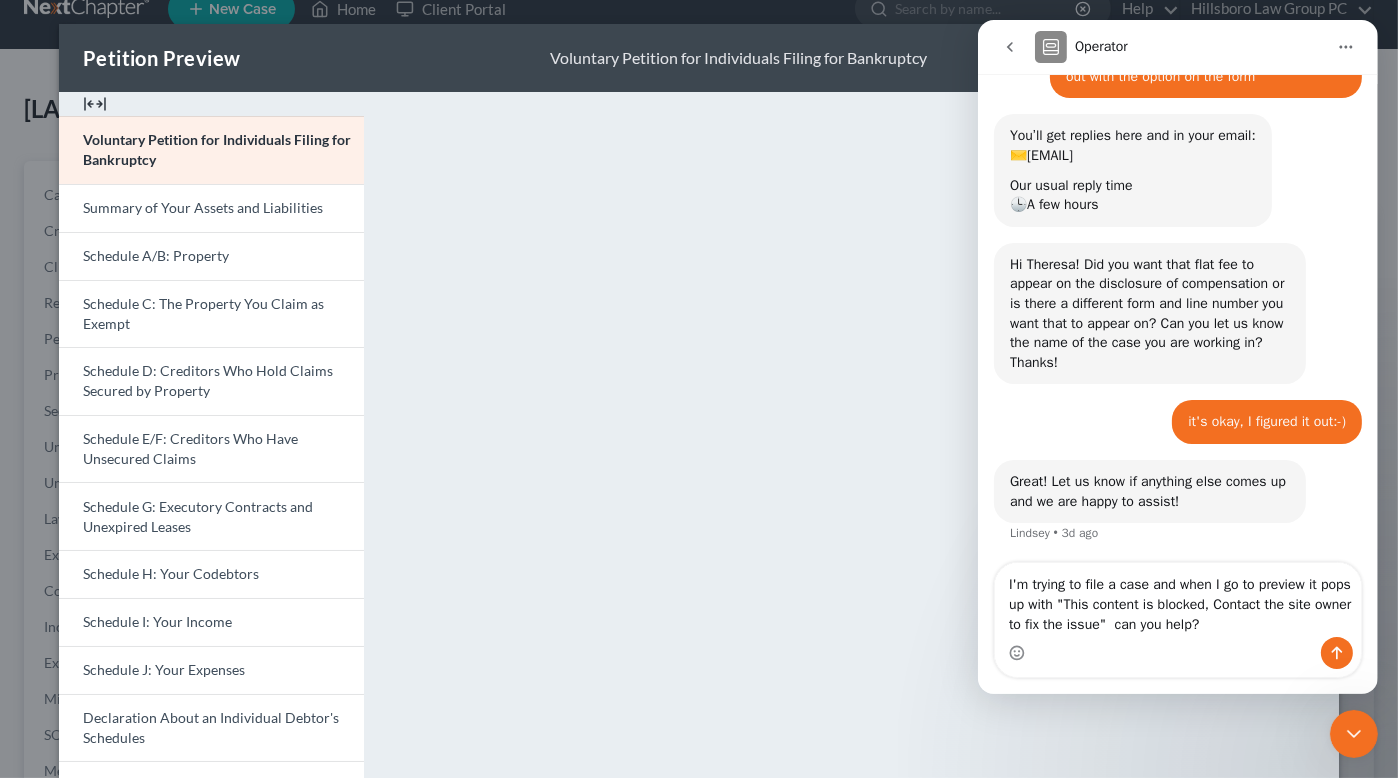 type 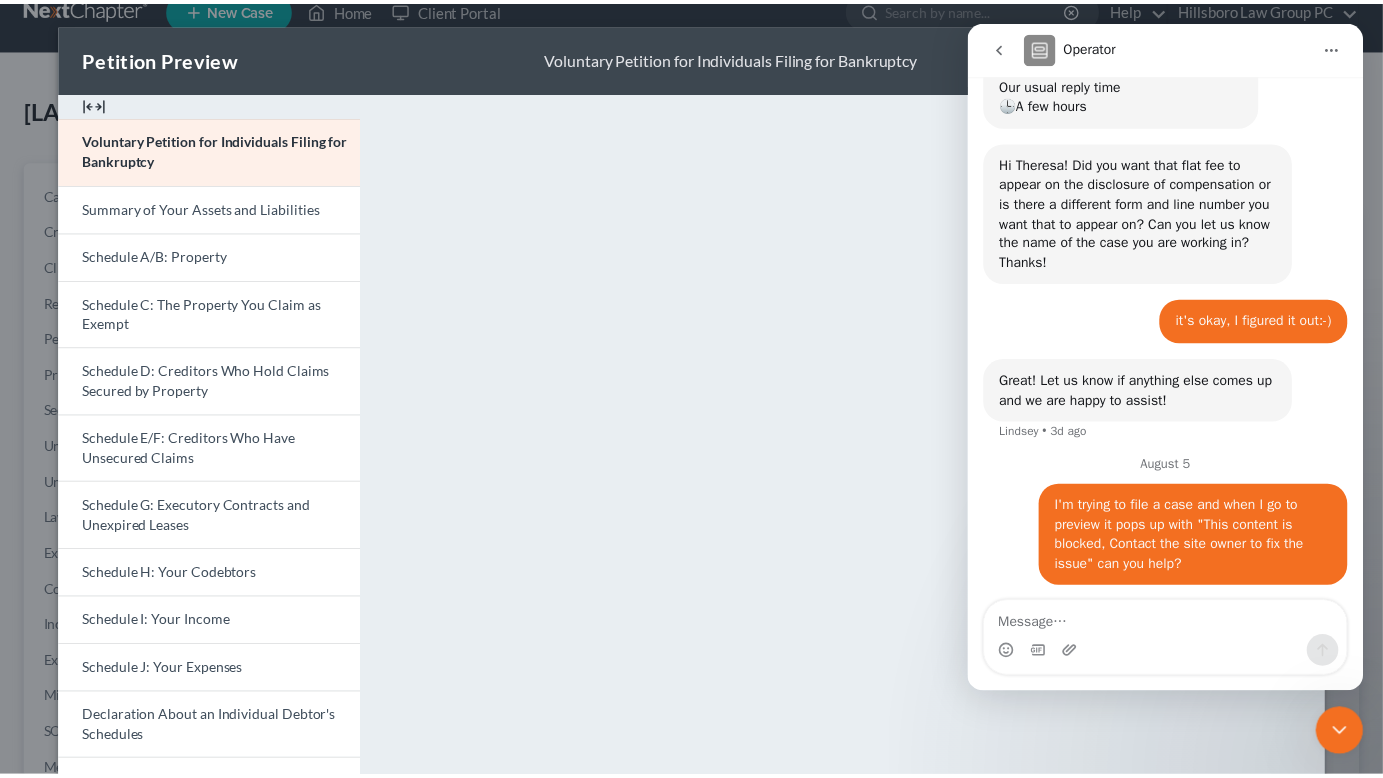scroll, scrollTop: 452, scrollLeft: 0, axis: vertical 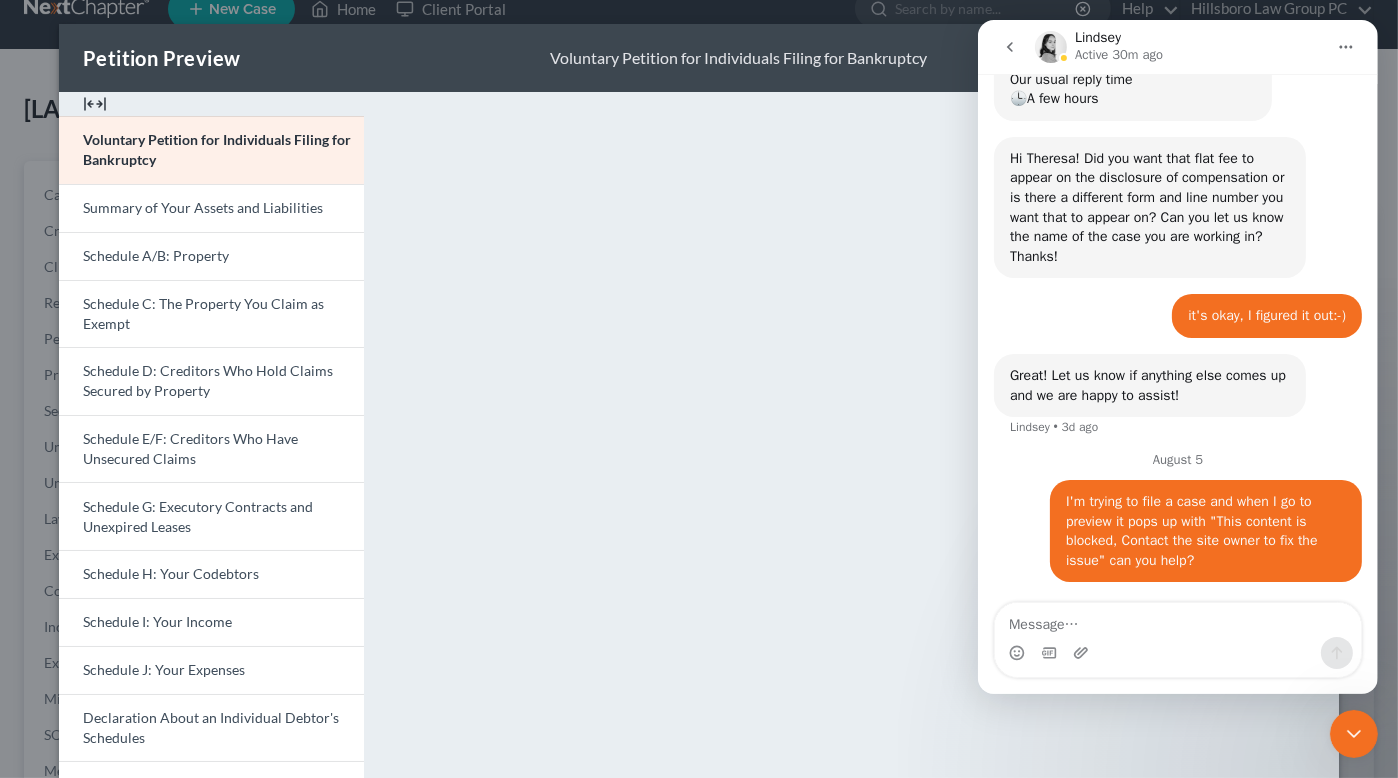 click 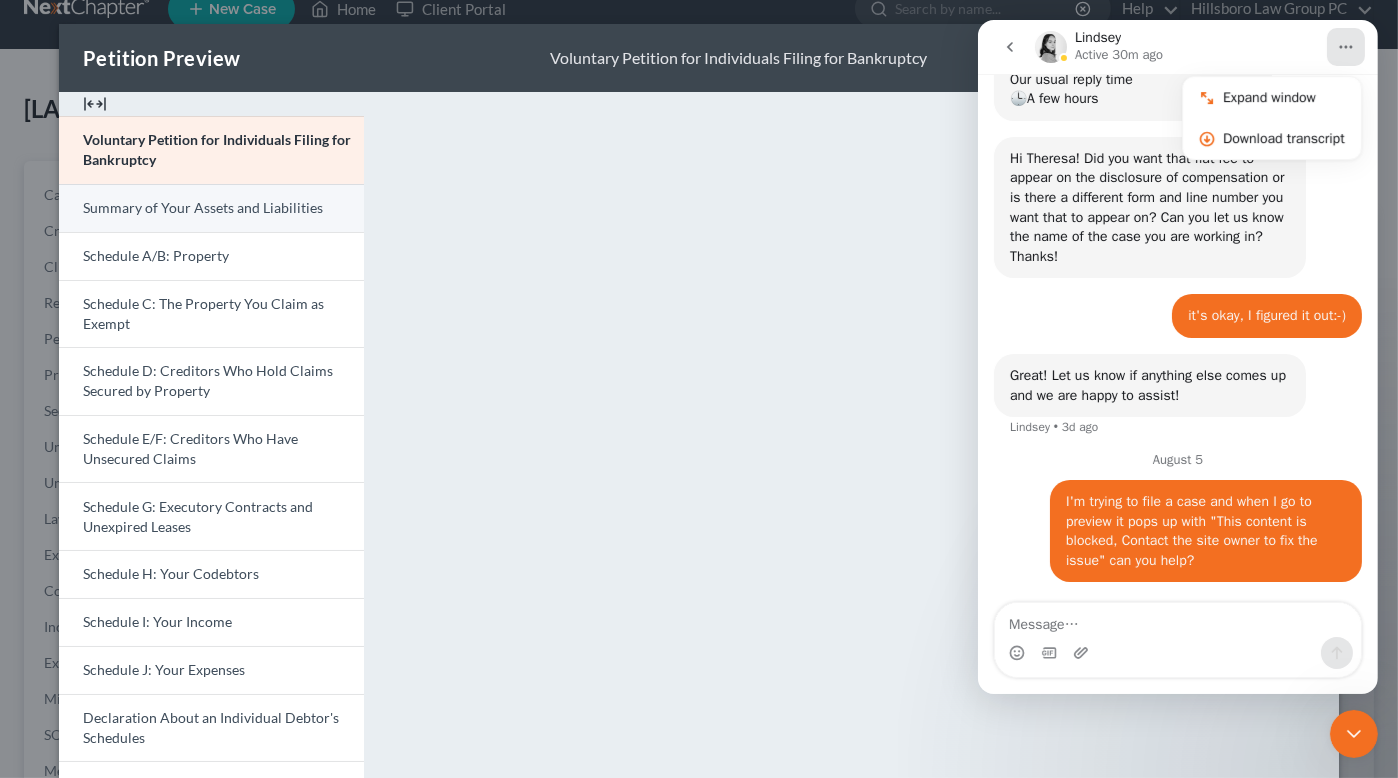 click on "Summary of Your Assets and Liabilities" at bounding box center (203, 207) 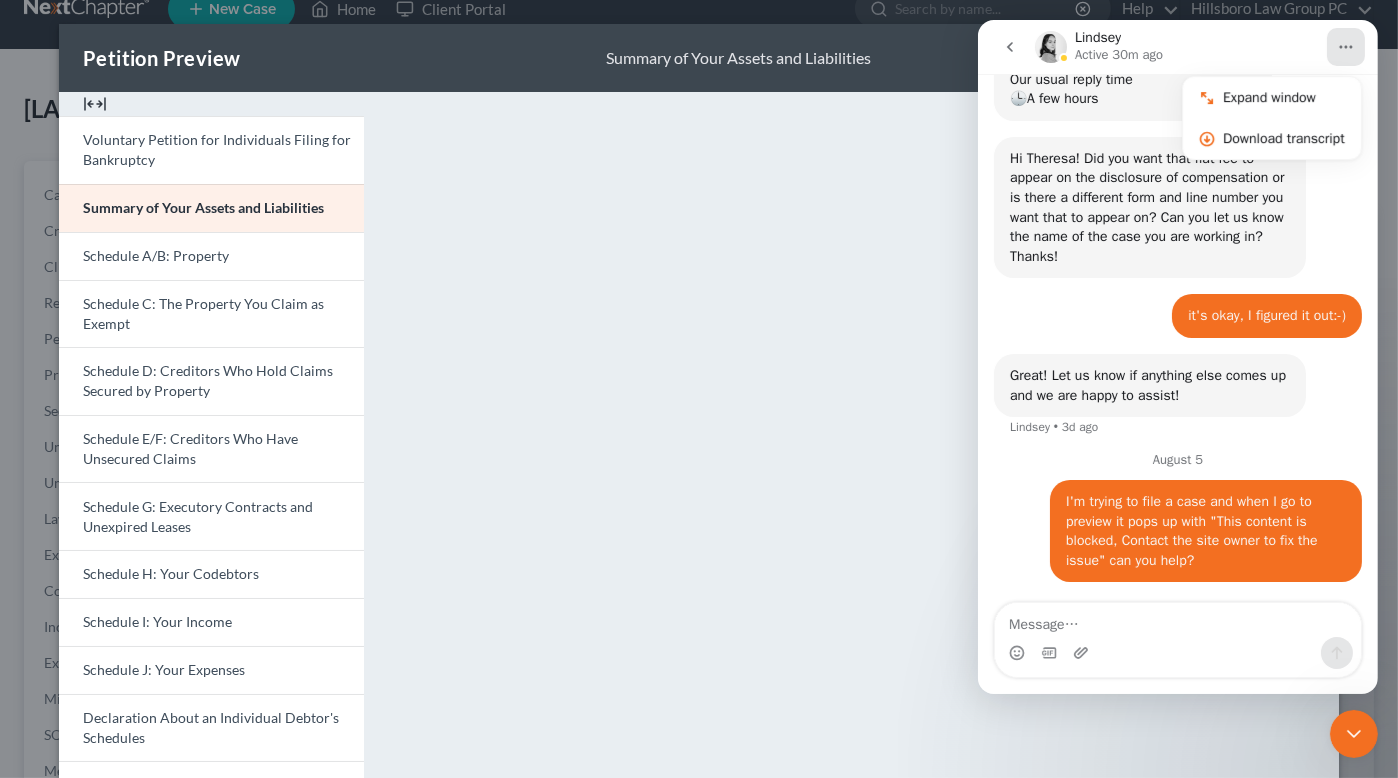 click on "Creditor Matrix" at bounding box center (211, 988) 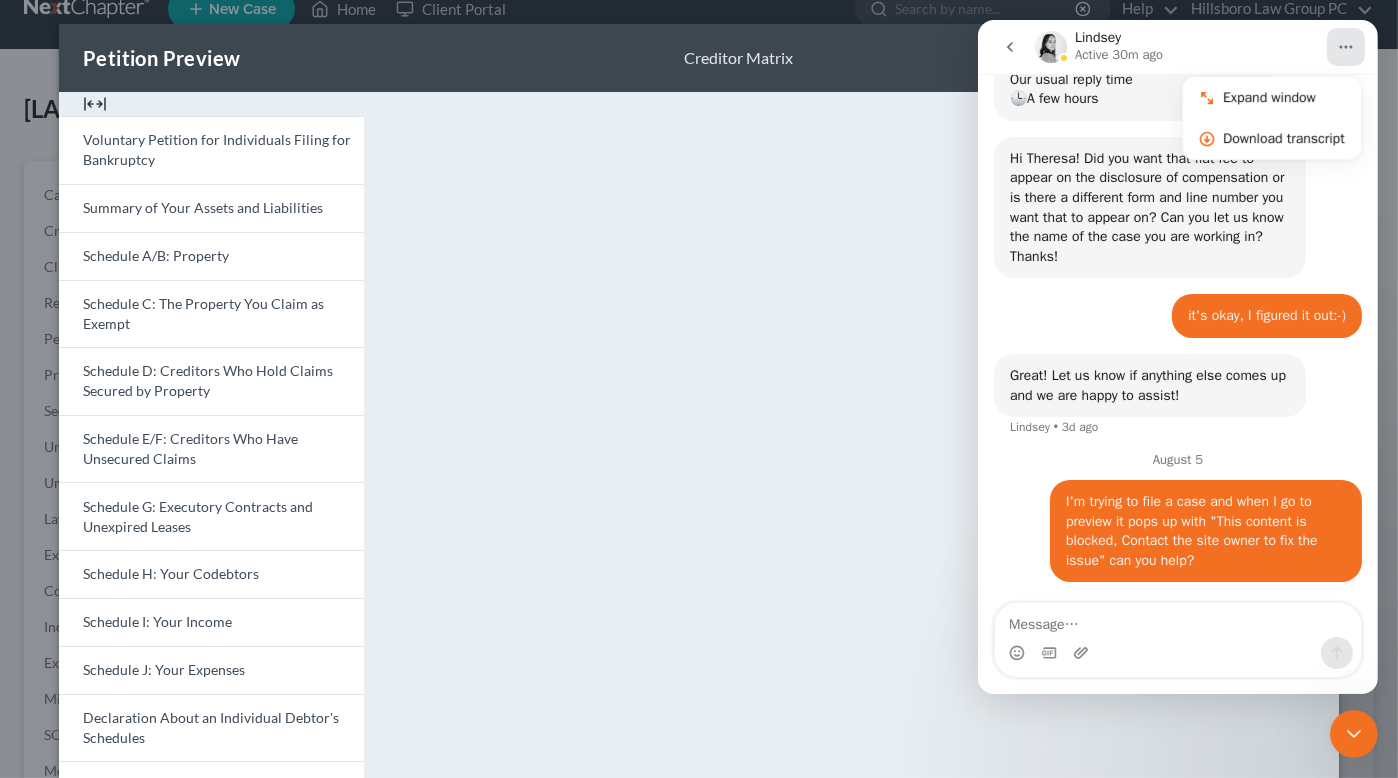 click on "Petition Preview Creditor Matrix ×" at bounding box center (699, 58) 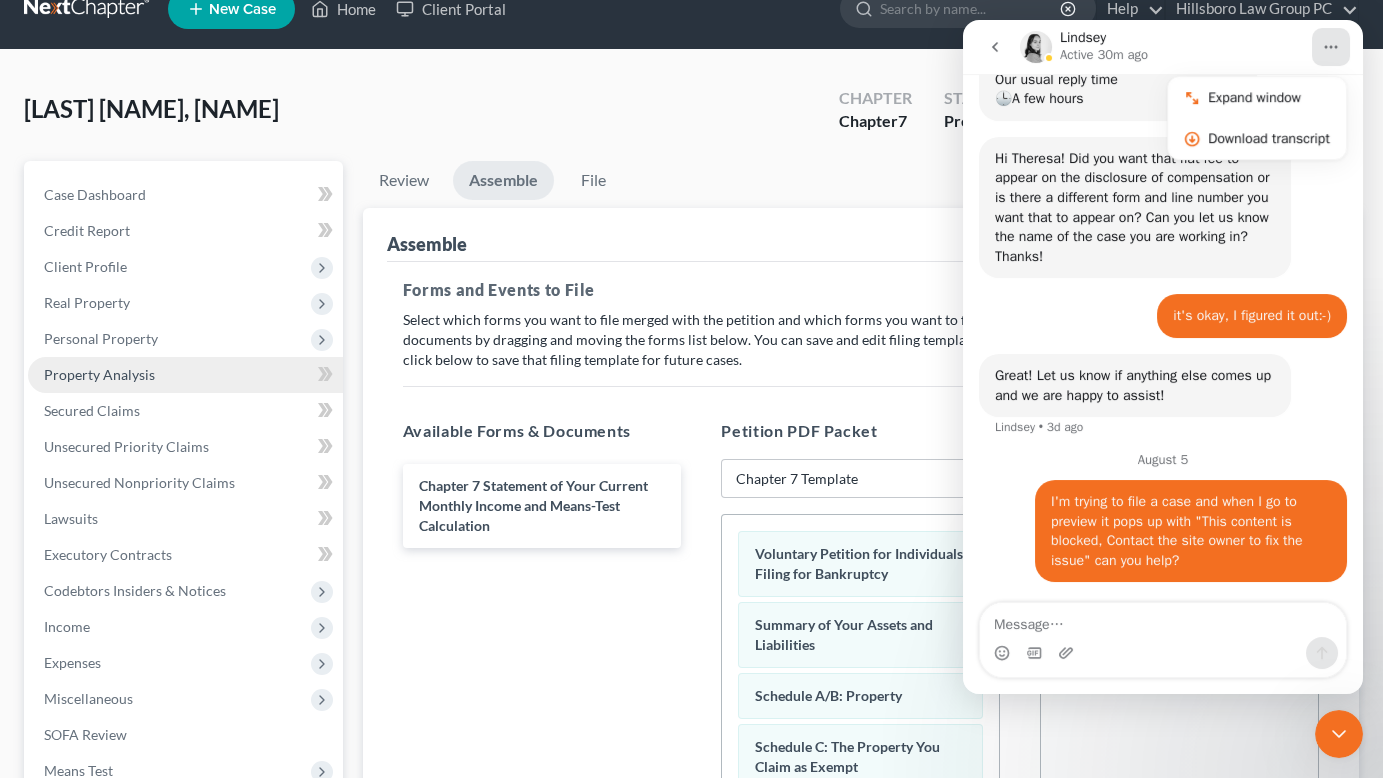 scroll, scrollTop: 0, scrollLeft: 0, axis: both 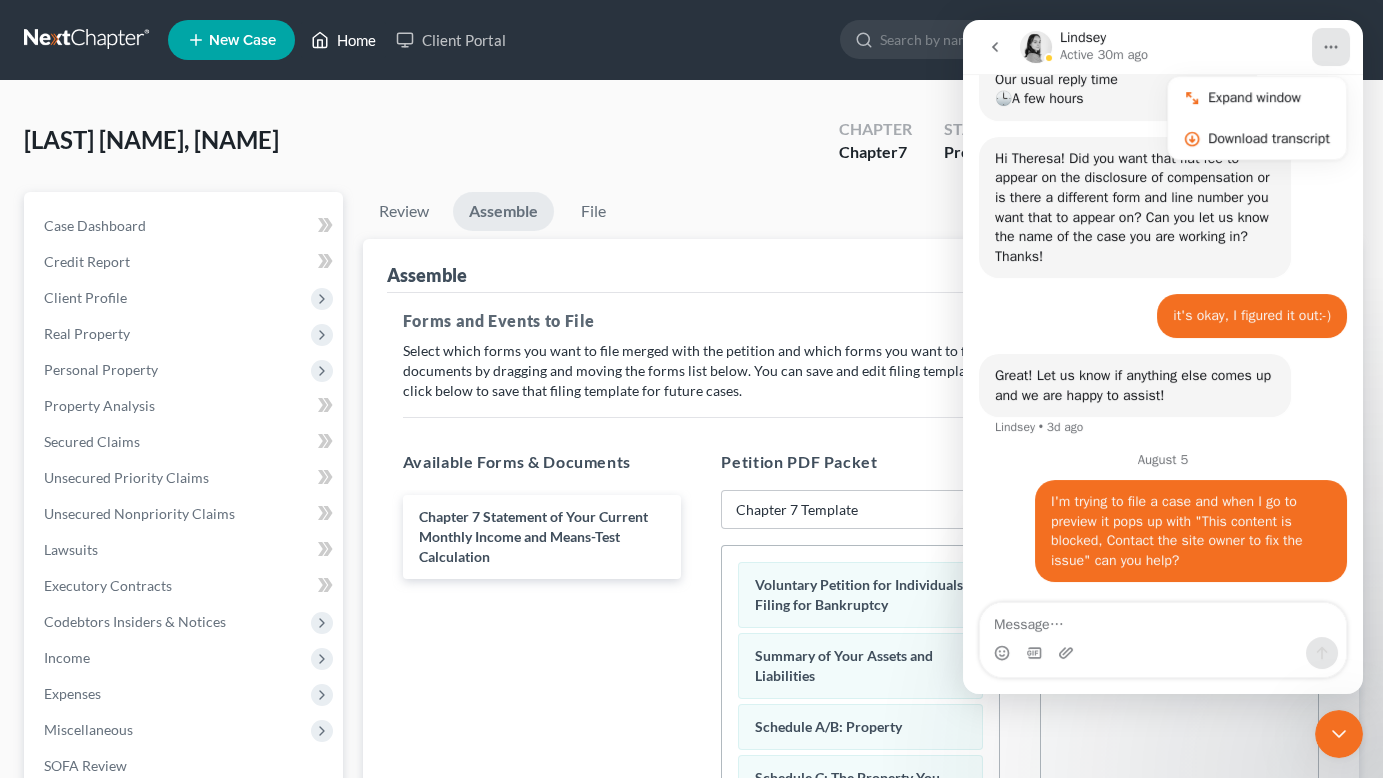 click on "Home" at bounding box center (343, 40) 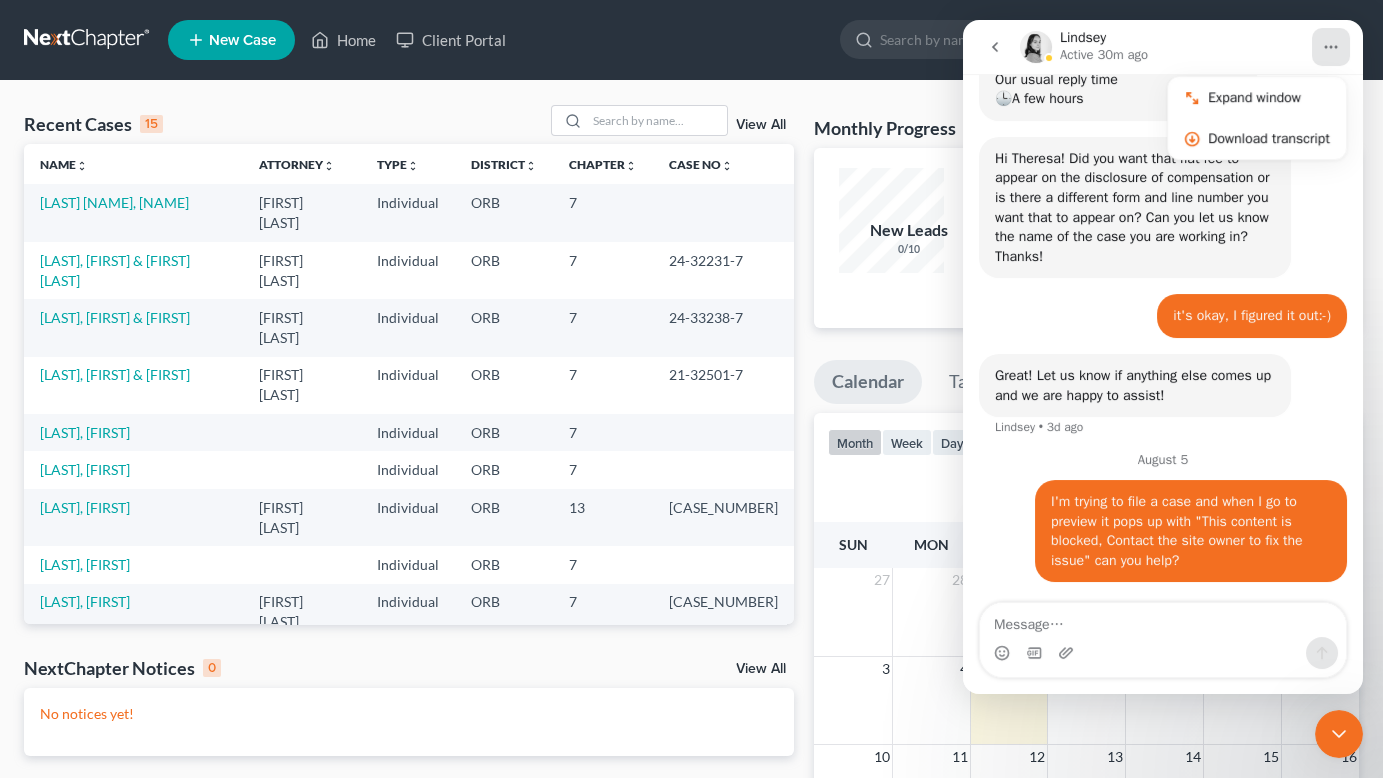 click 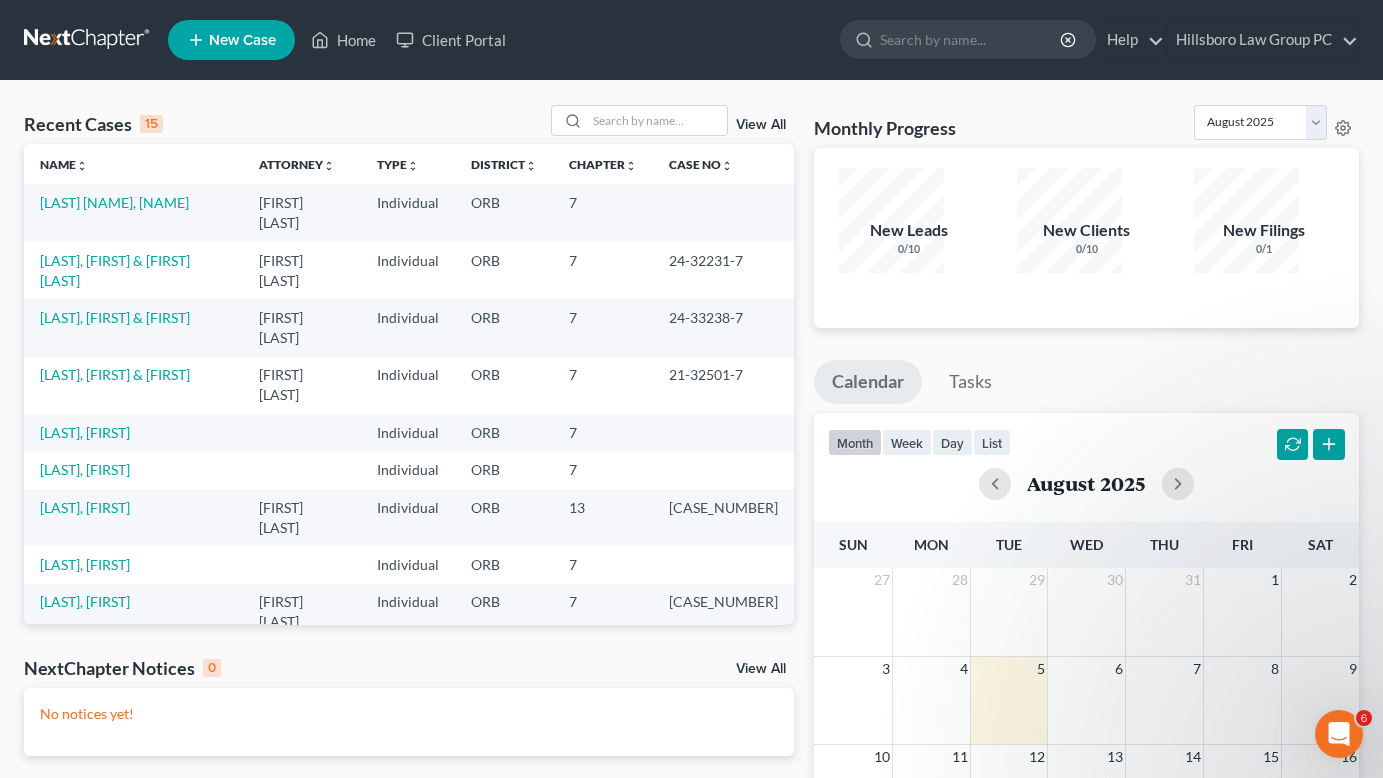 scroll, scrollTop: 0, scrollLeft: 0, axis: both 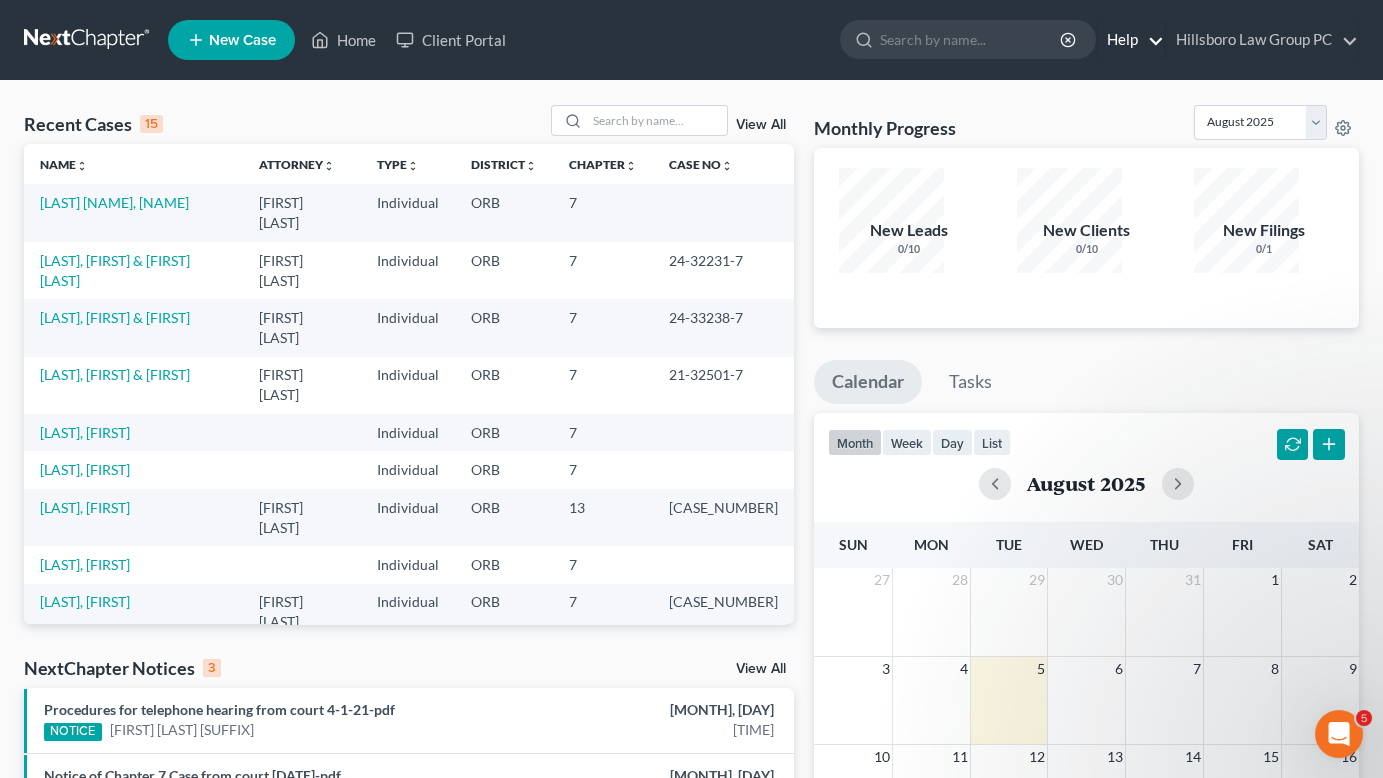 click on "Help" at bounding box center [1130, 40] 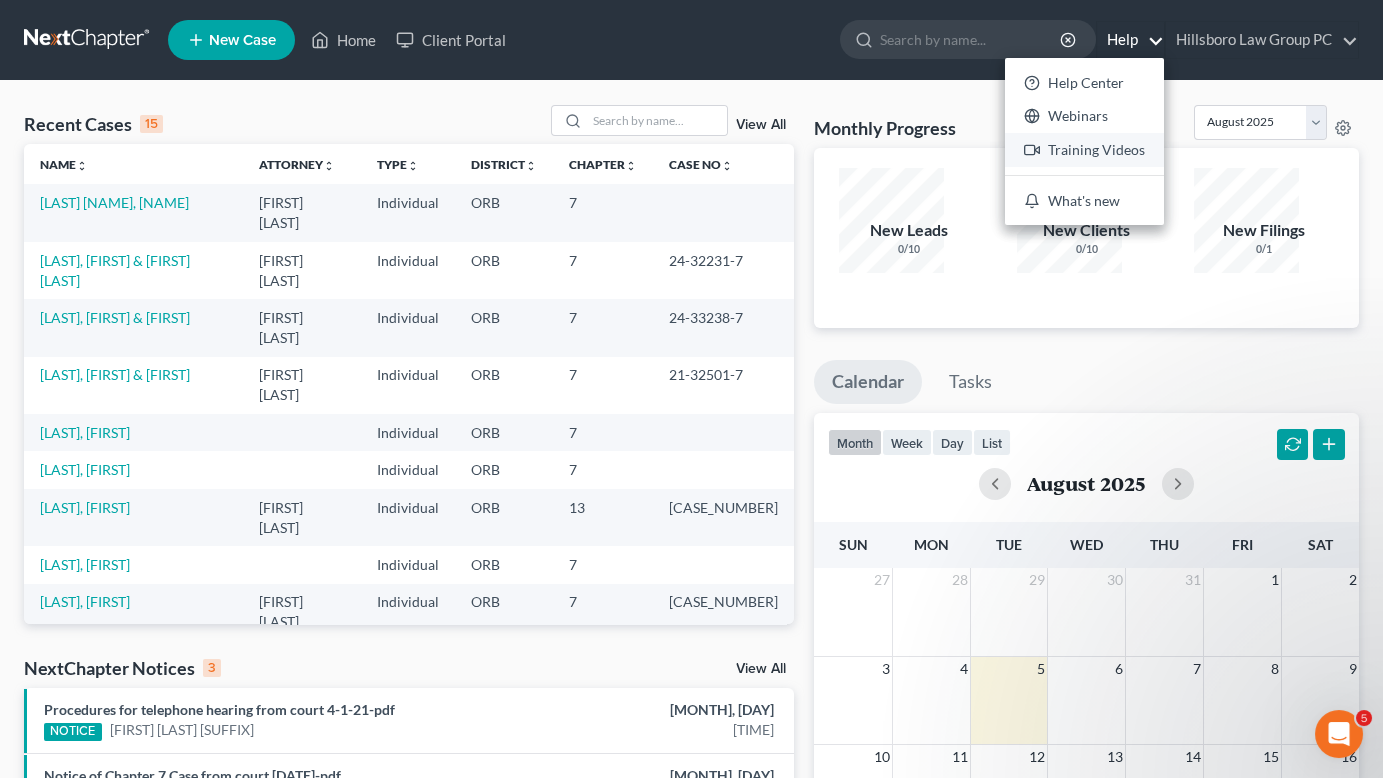 click on "Training Videos" at bounding box center [1084, 150] 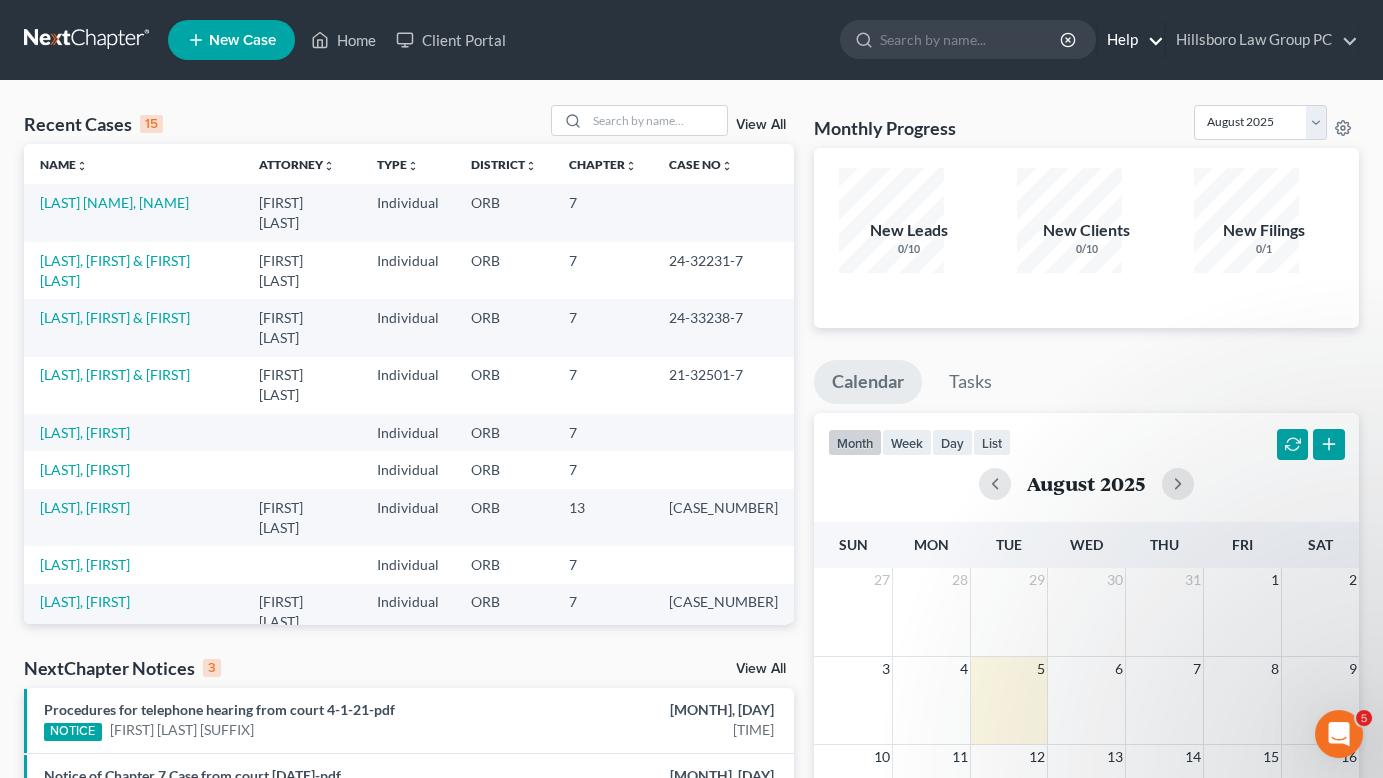 click on "Help" at bounding box center [1130, 40] 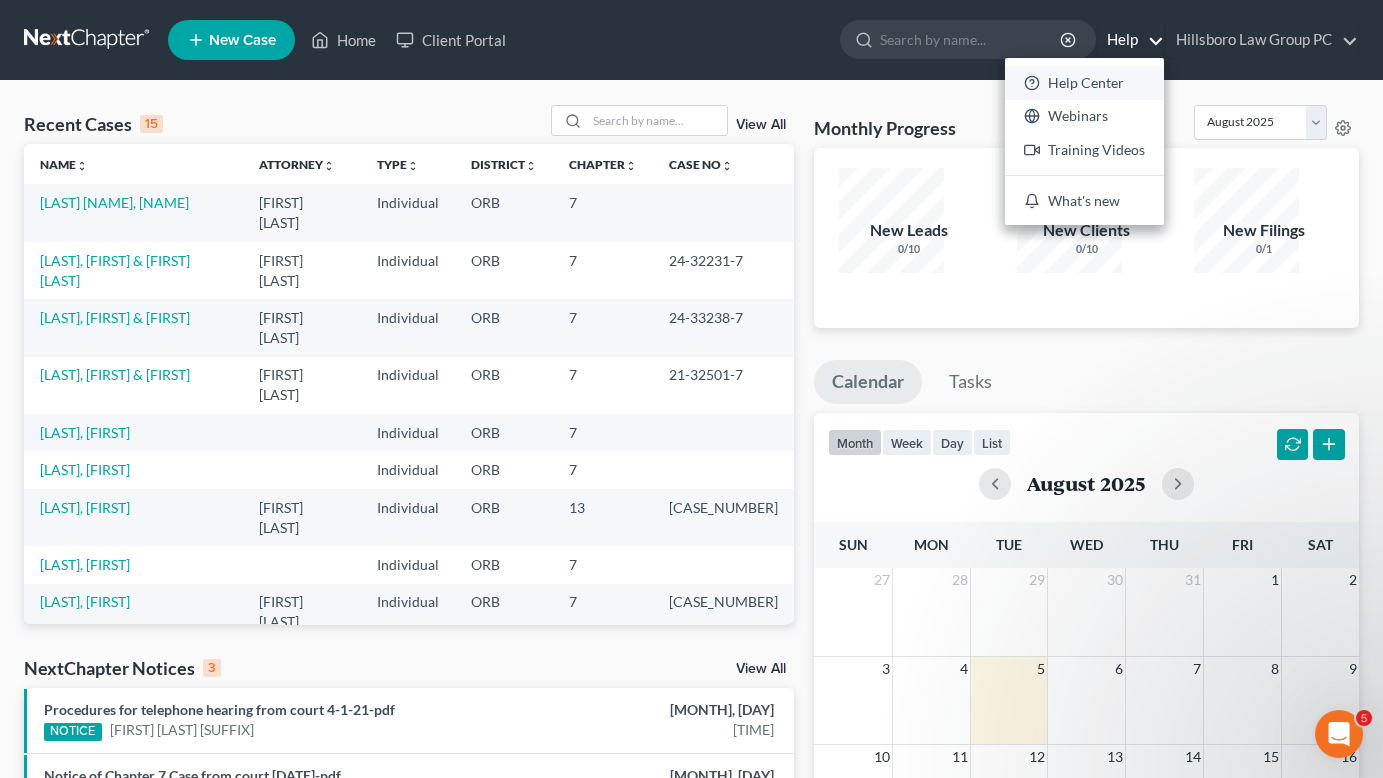 click on "Help Center" at bounding box center (1084, 83) 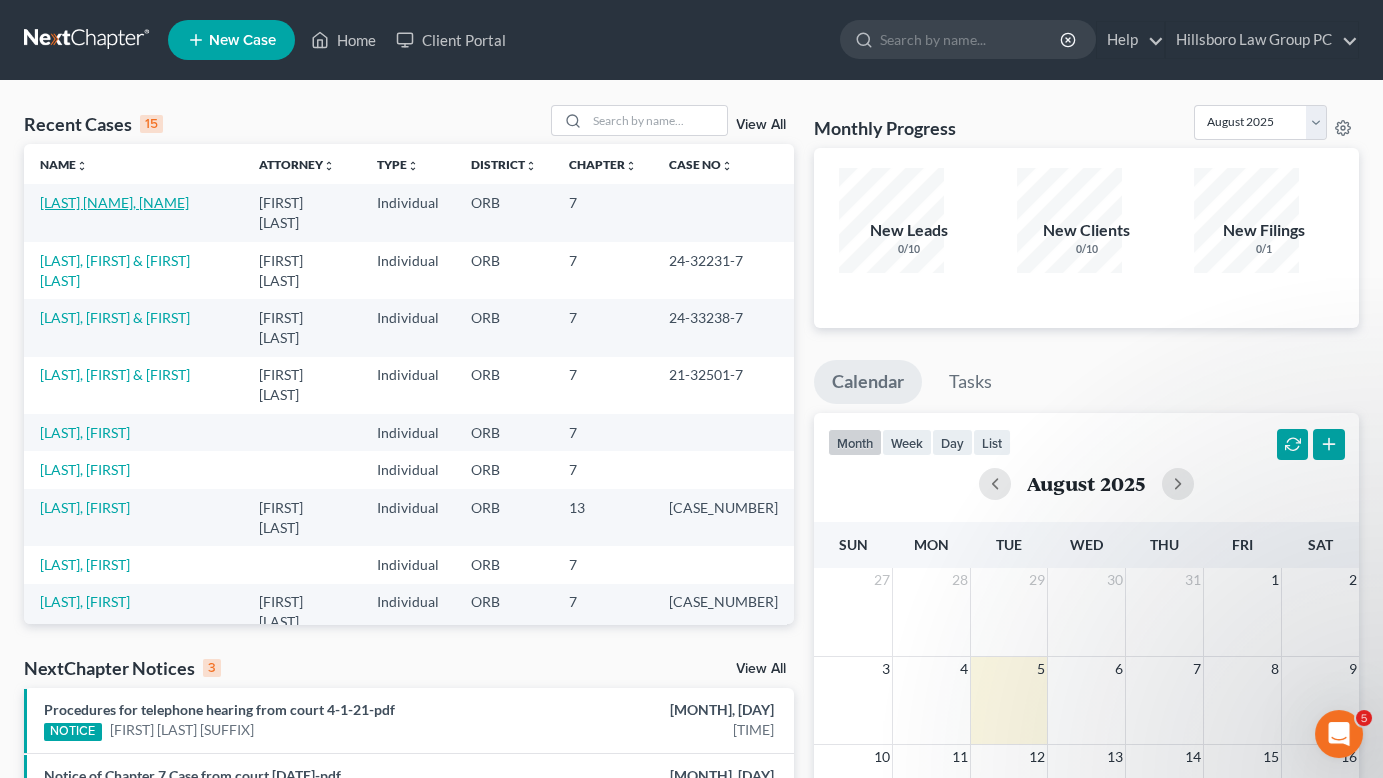 click on "[LAST] [NAME], [NAME]" at bounding box center (114, 202) 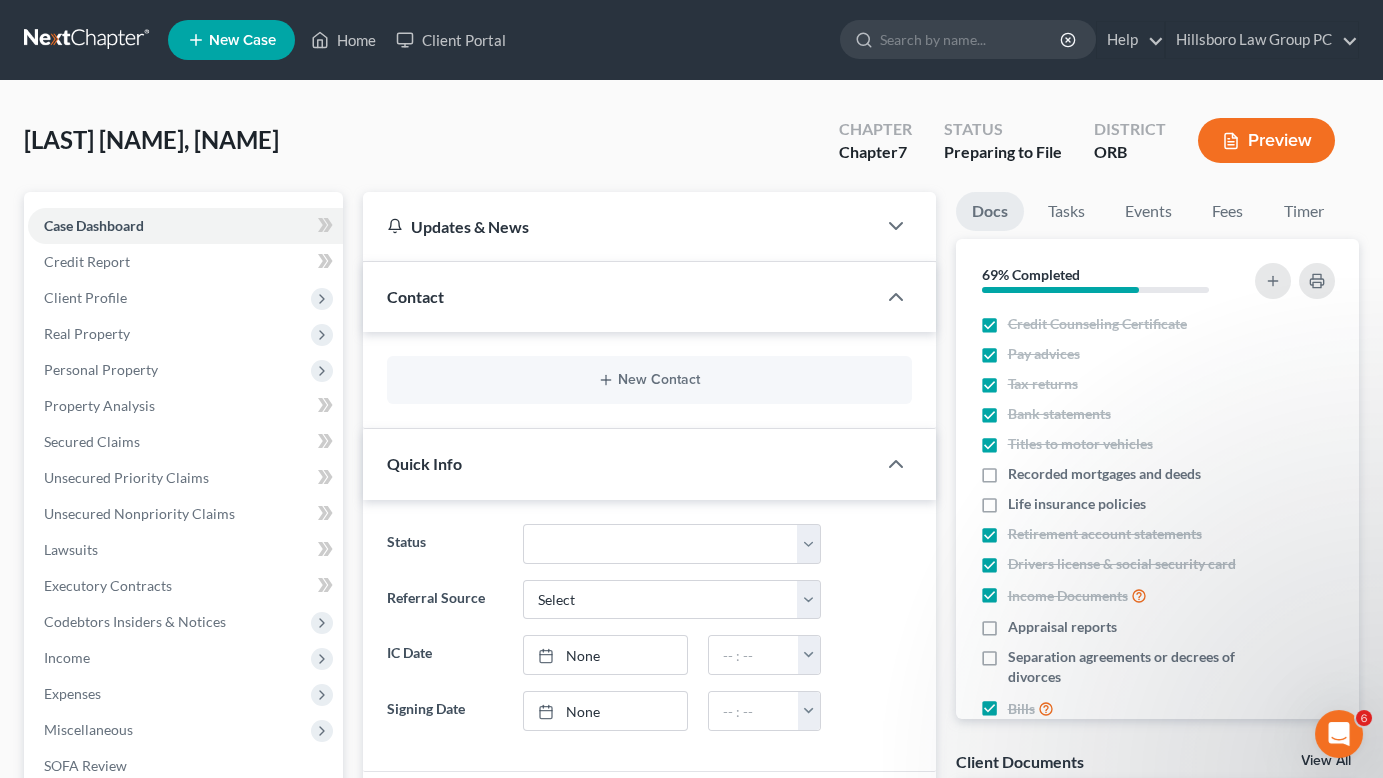 click 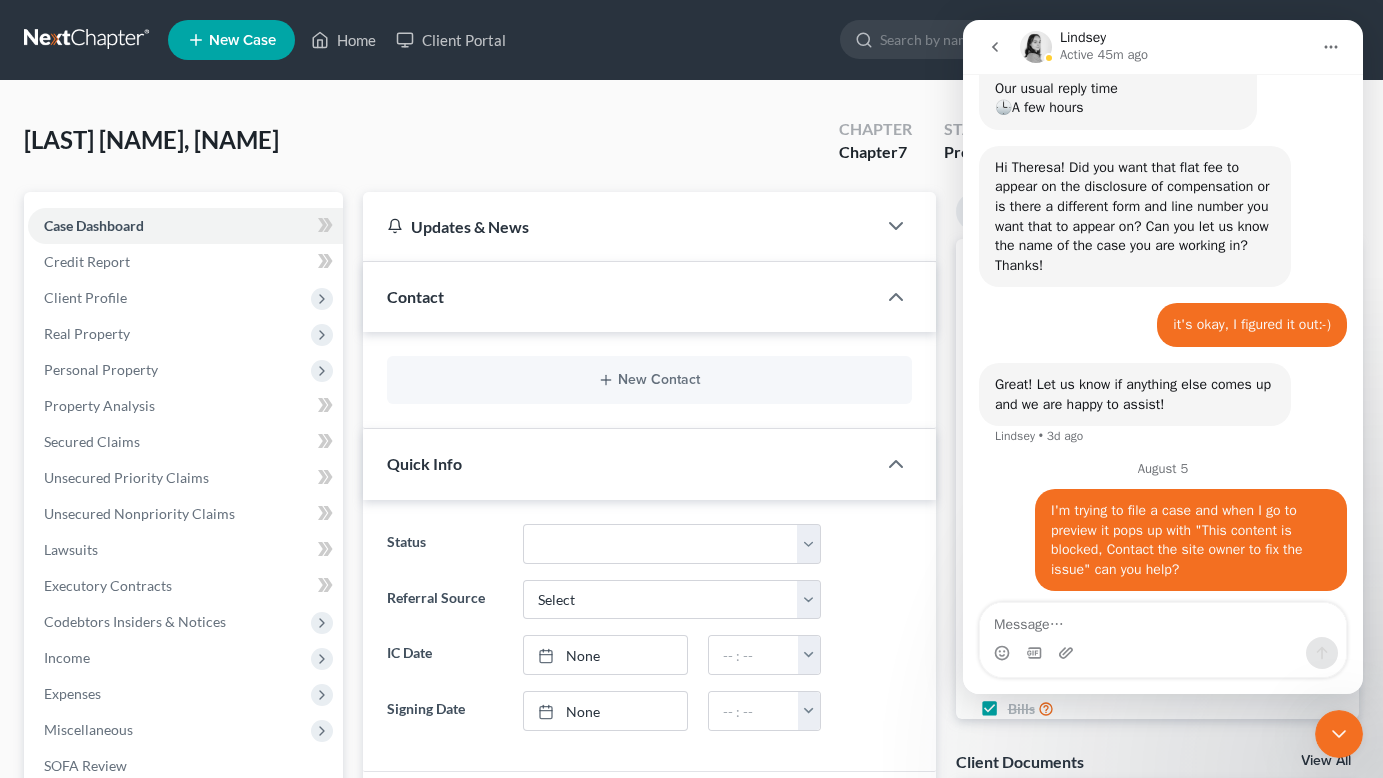 scroll, scrollTop: 452, scrollLeft: 0, axis: vertical 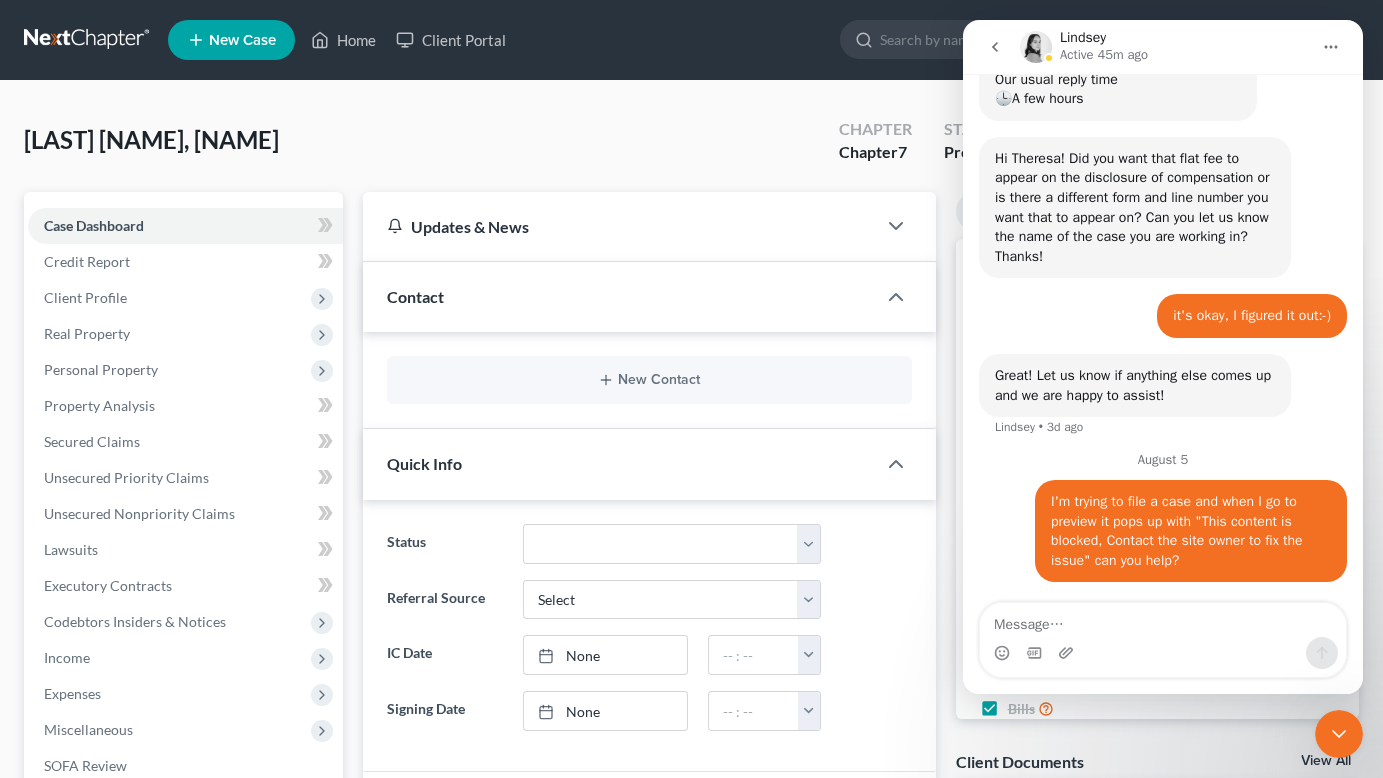 click 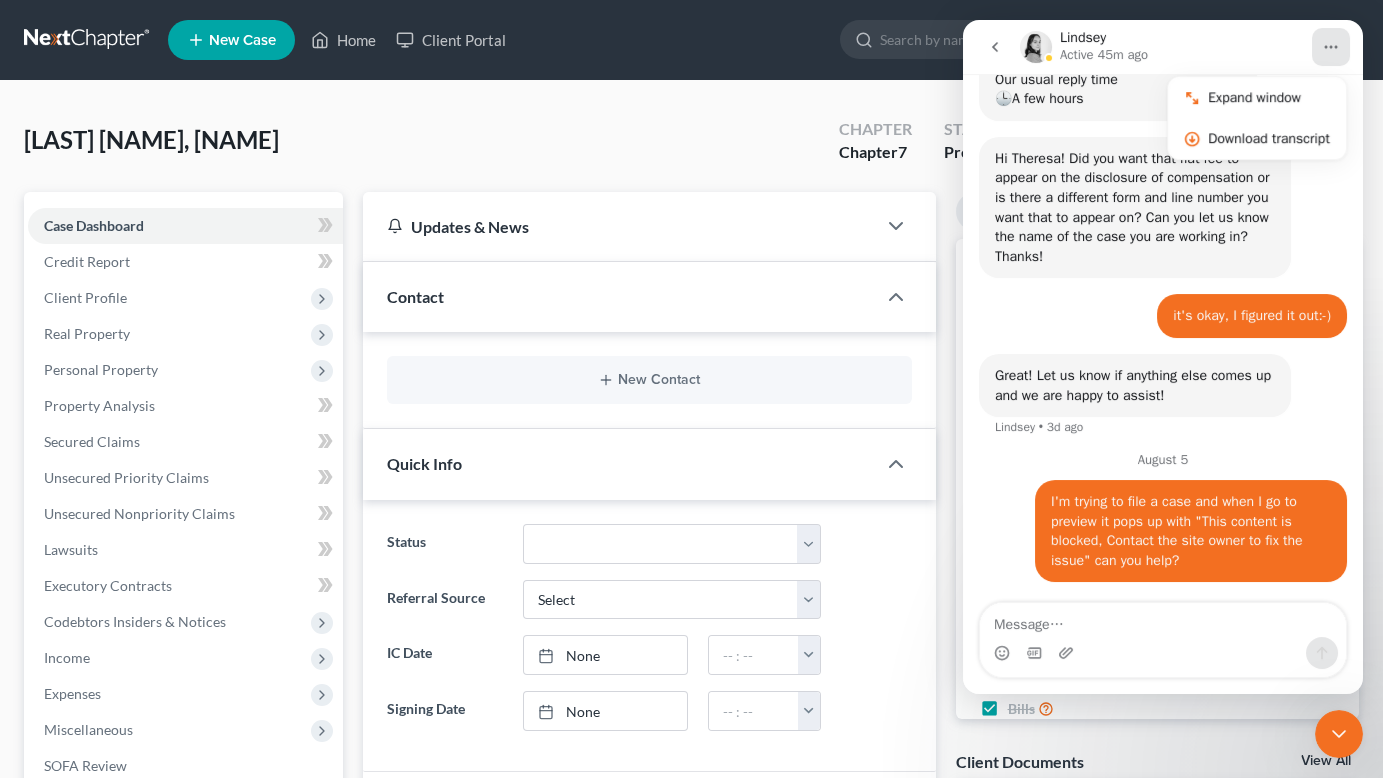 click 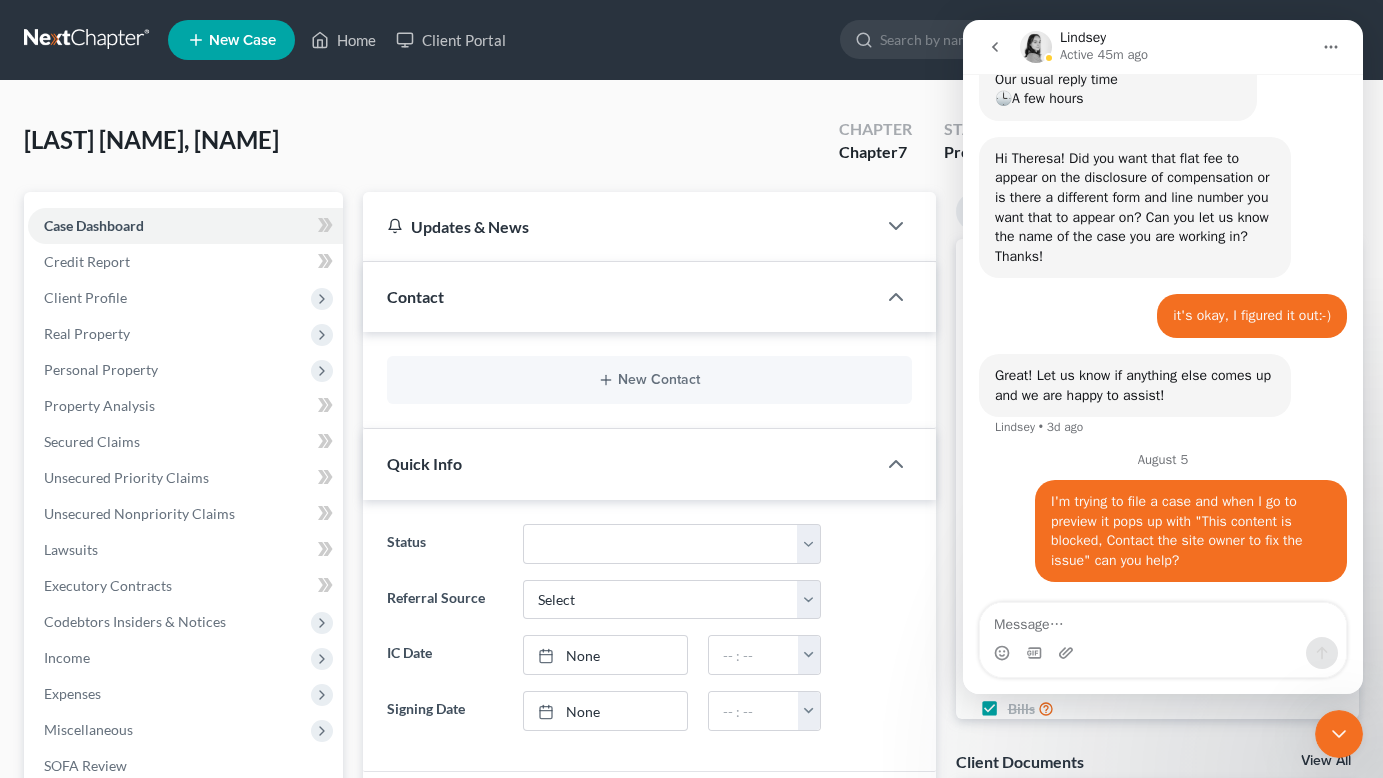 click on "[NAME] [NAME] Upgraded Chapter Chapter  7 Status Preparing to File District ORB Preview" at bounding box center [691, 148] 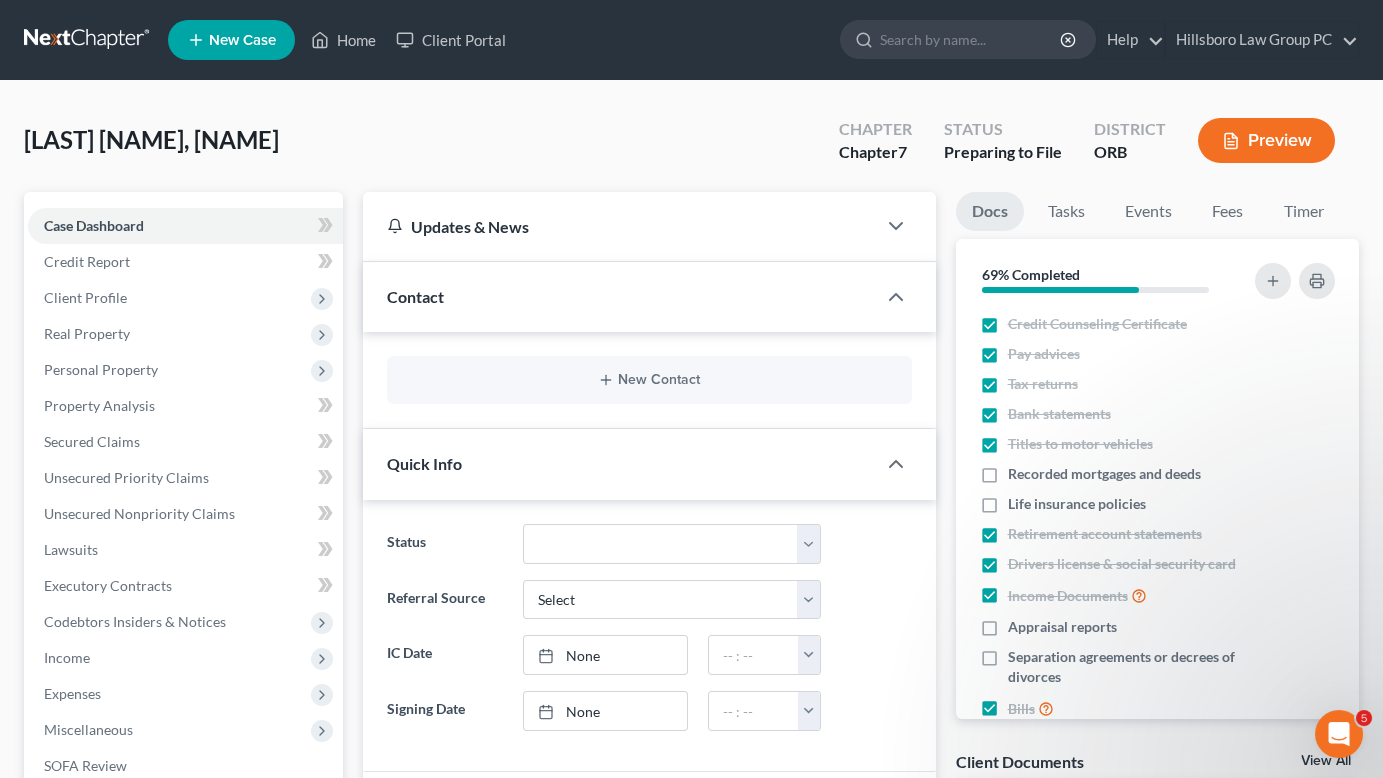 scroll, scrollTop: 0, scrollLeft: 0, axis: both 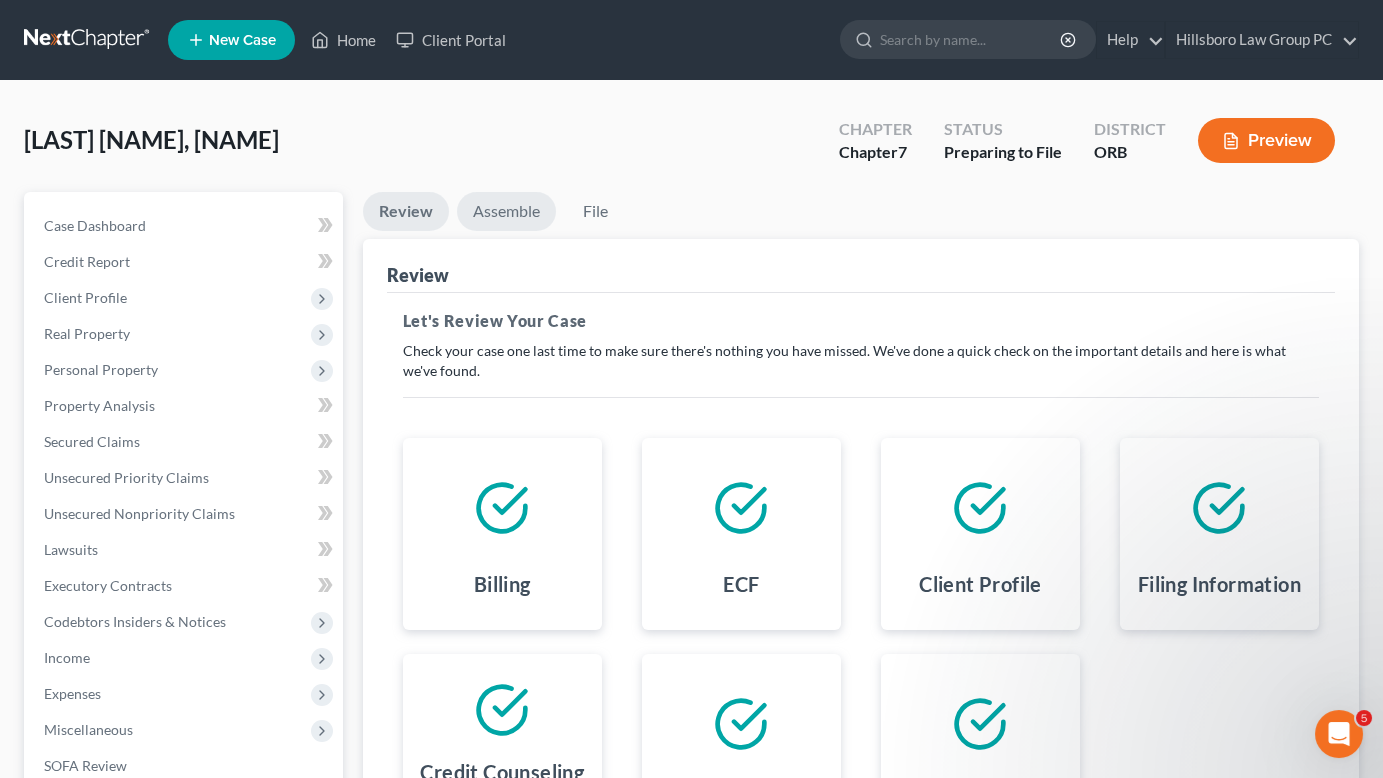 click on "Assemble" at bounding box center [506, 211] 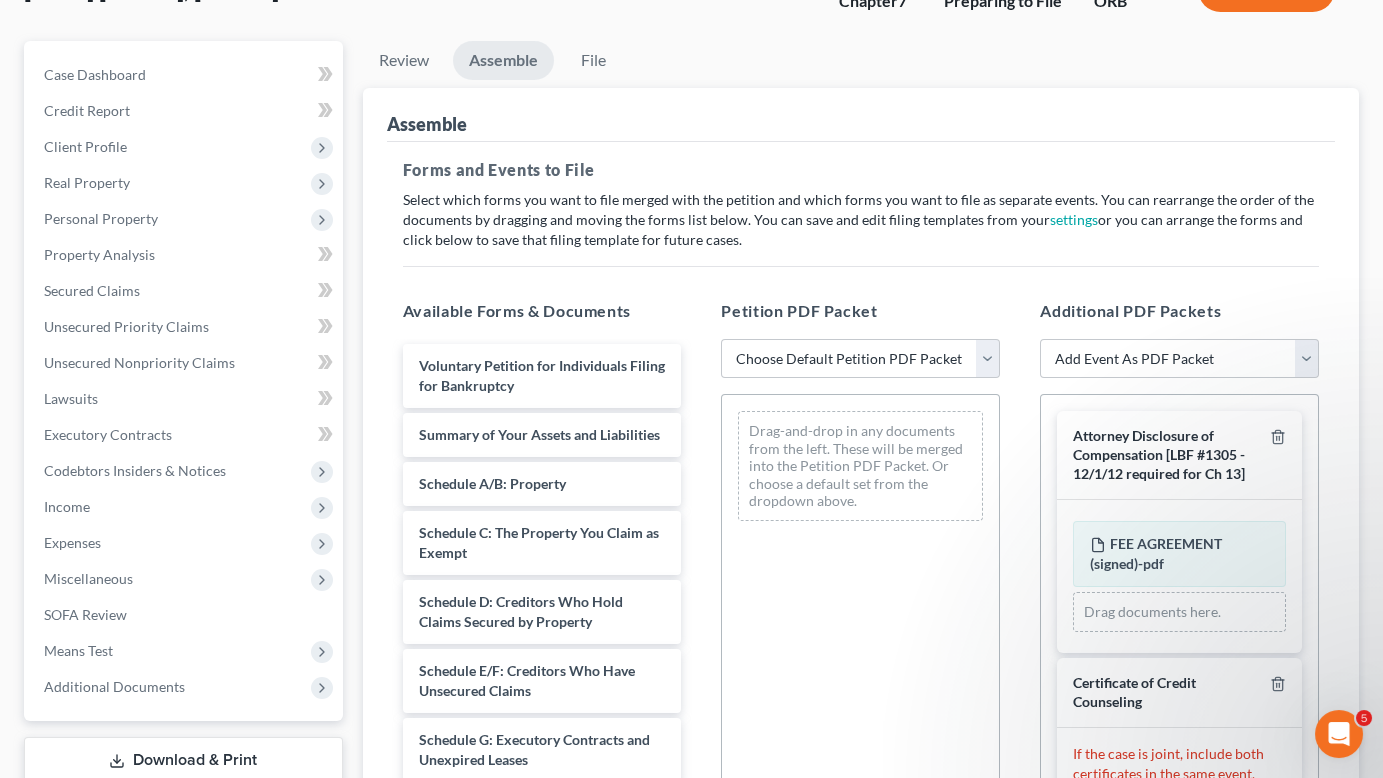 scroll, scrollTop: 199, scrollLeft: 0, axis: vertical 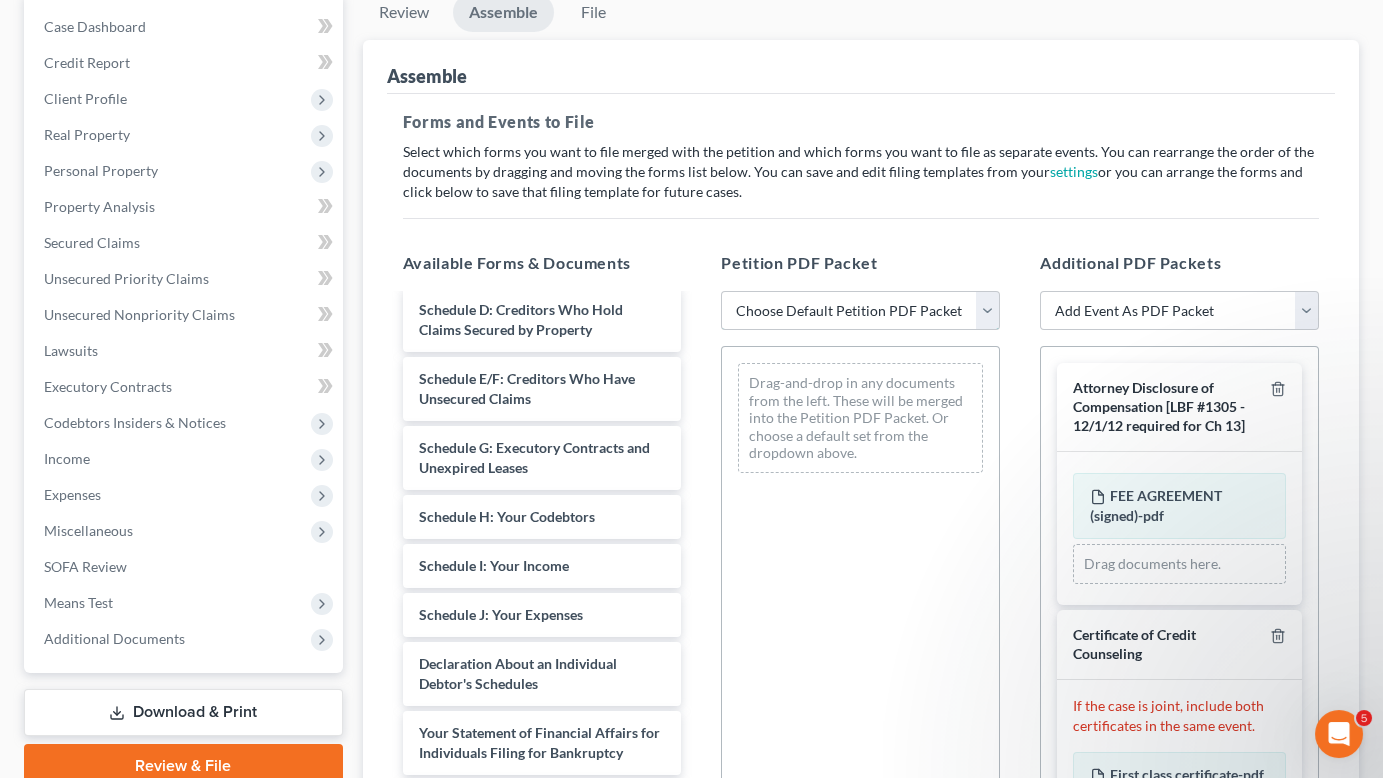 click on "Choose Default Petition PDF Packet Emergency Filing (Voluntary Petition and Creditor List Only) Chapter 7 Template Chapter 7 filing Template FINAL CHAPTER 7 FILING DOCUMENTS 101121 Chapter 7 Packet 11/21/24" at bounding box center [860, 311] 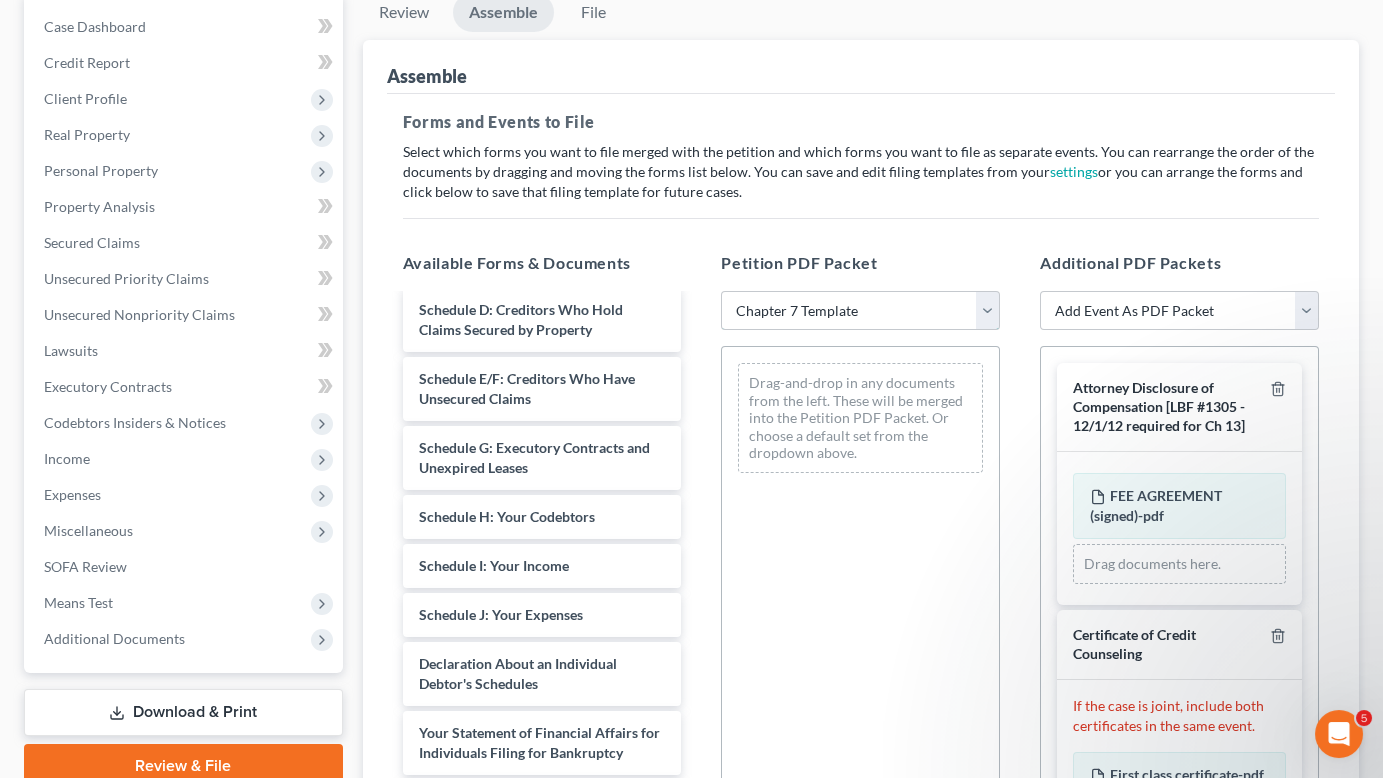 click on "Choose Default Petition PDF Packet Emergency Filing (Voluntary Petition and Creditor List Only) Chapter 7 Template Chapter 7 filing Template FINAL CHAPTER 7 FILING DOCUMENTS 101121 Chapter 7 Packet 11/21/24" at bounding box center (860, 311) 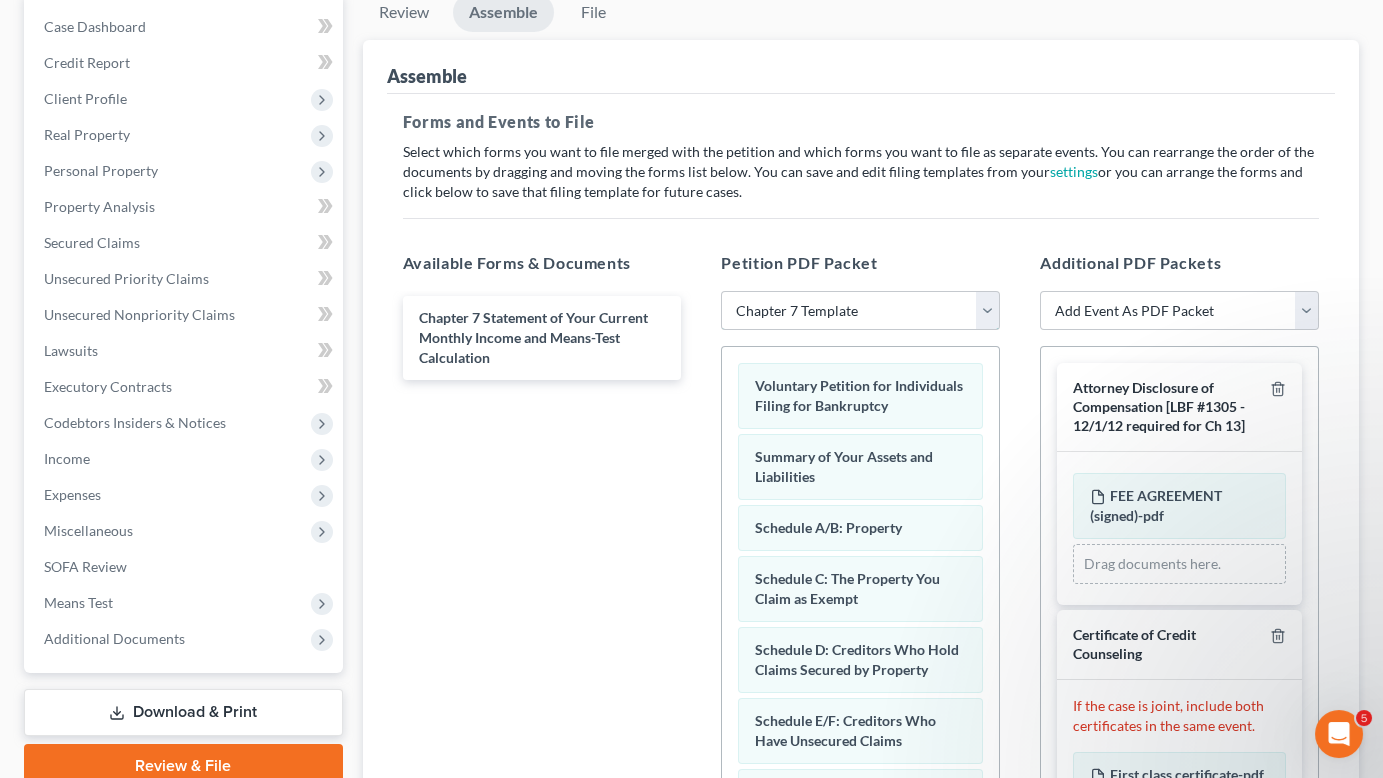 scroll, scrollTop: 0, scrollLeft: 0, axis: both 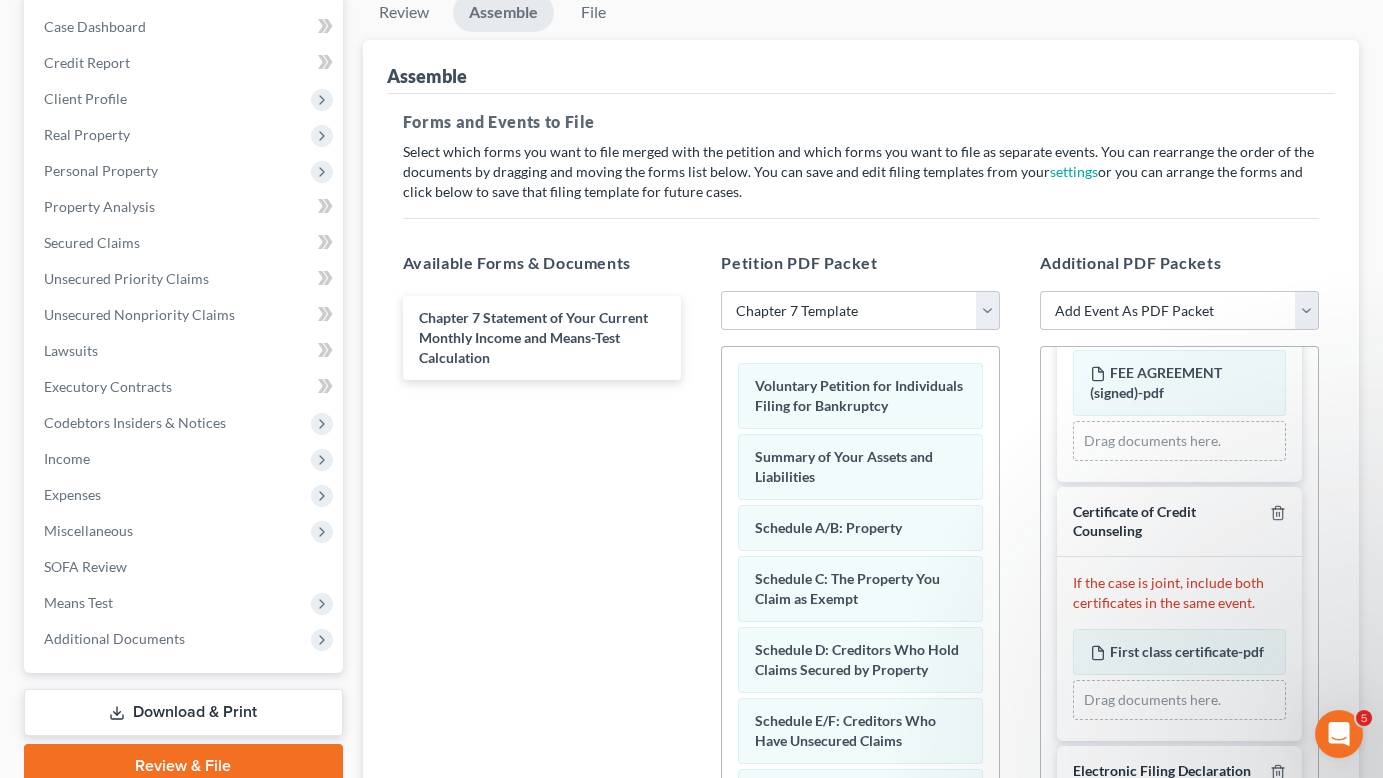 click at bounding box center [1176, 1087] 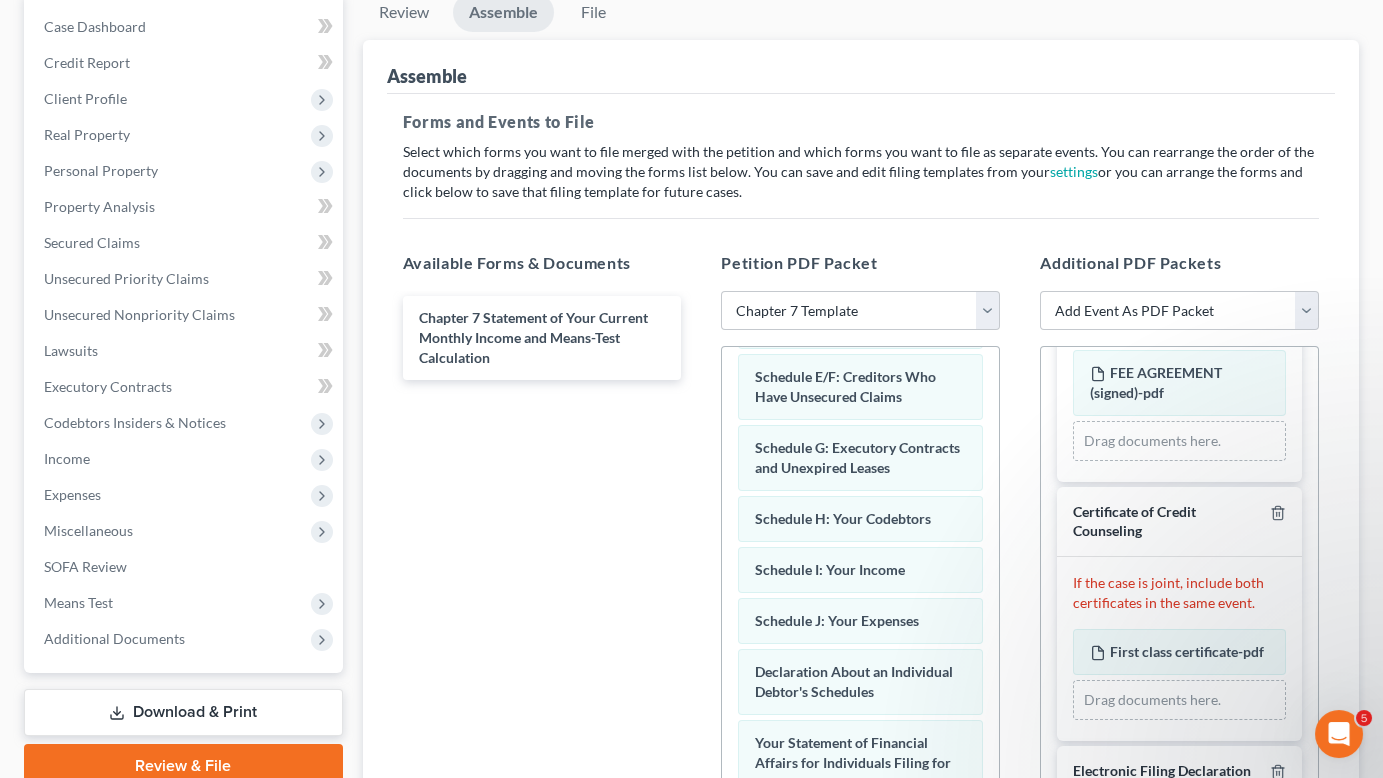 scroll, scrollTop: 347, scrollLeft: 0, axis: vertical 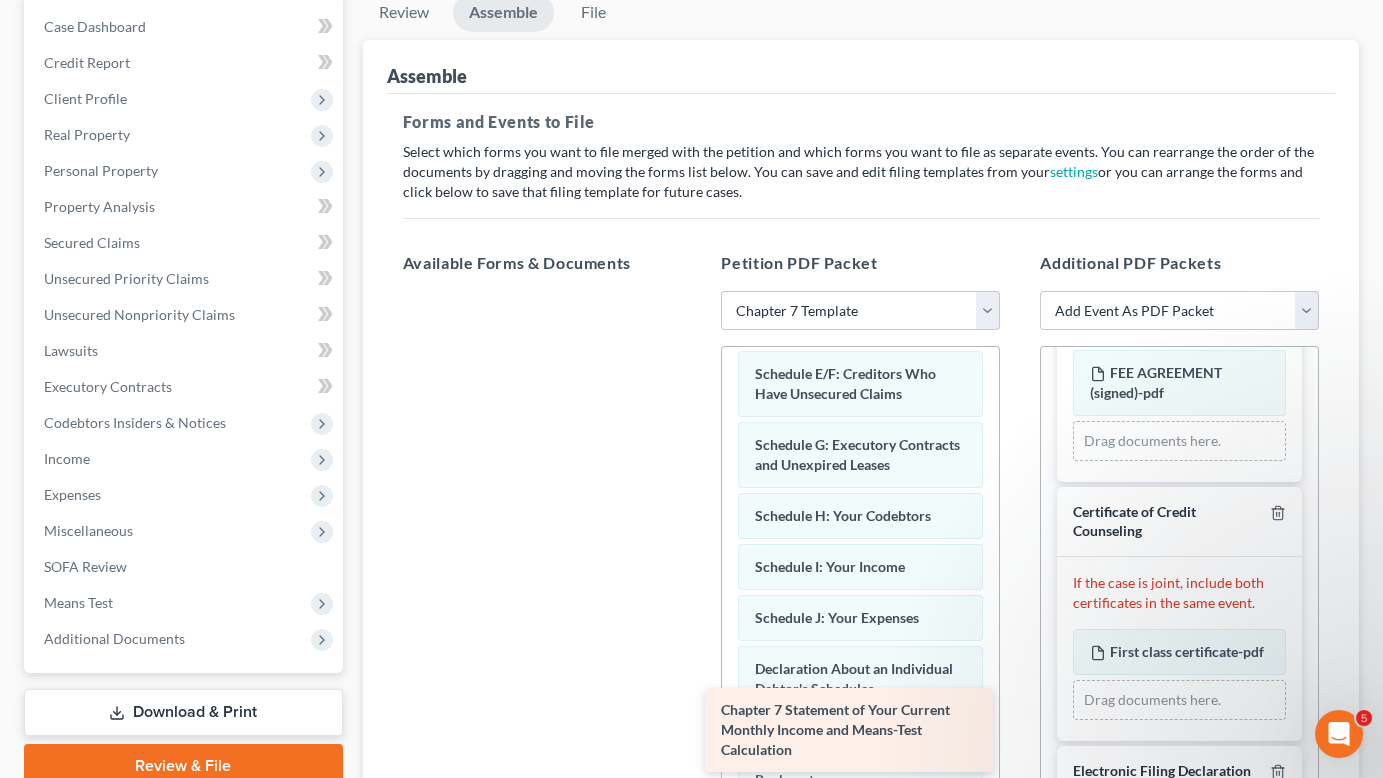drag, startPoint x: 552, startPoint y: 193, endPoint x: 867, endPoint y: 713, distance: 607.96796 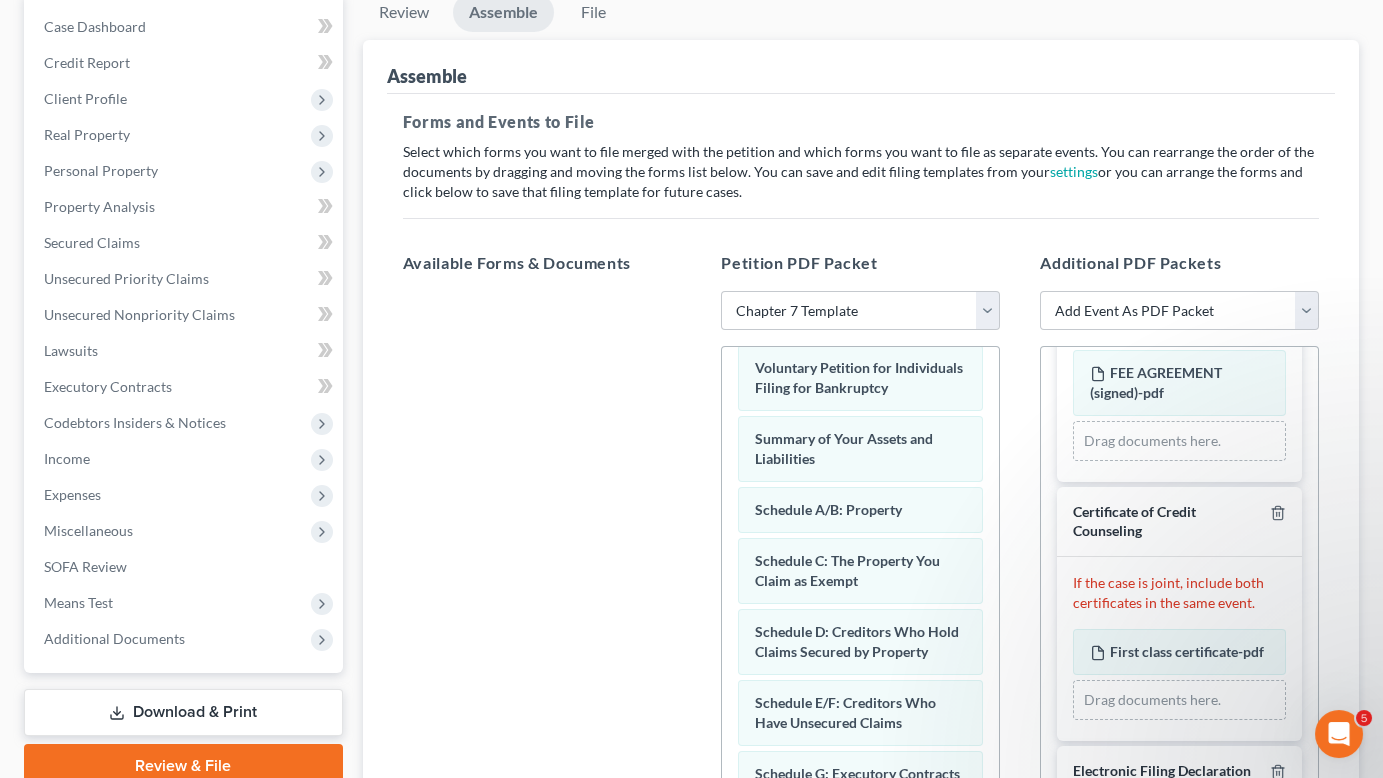 scroll, scrollTop: 0, scrollLeft: 0, axis: both 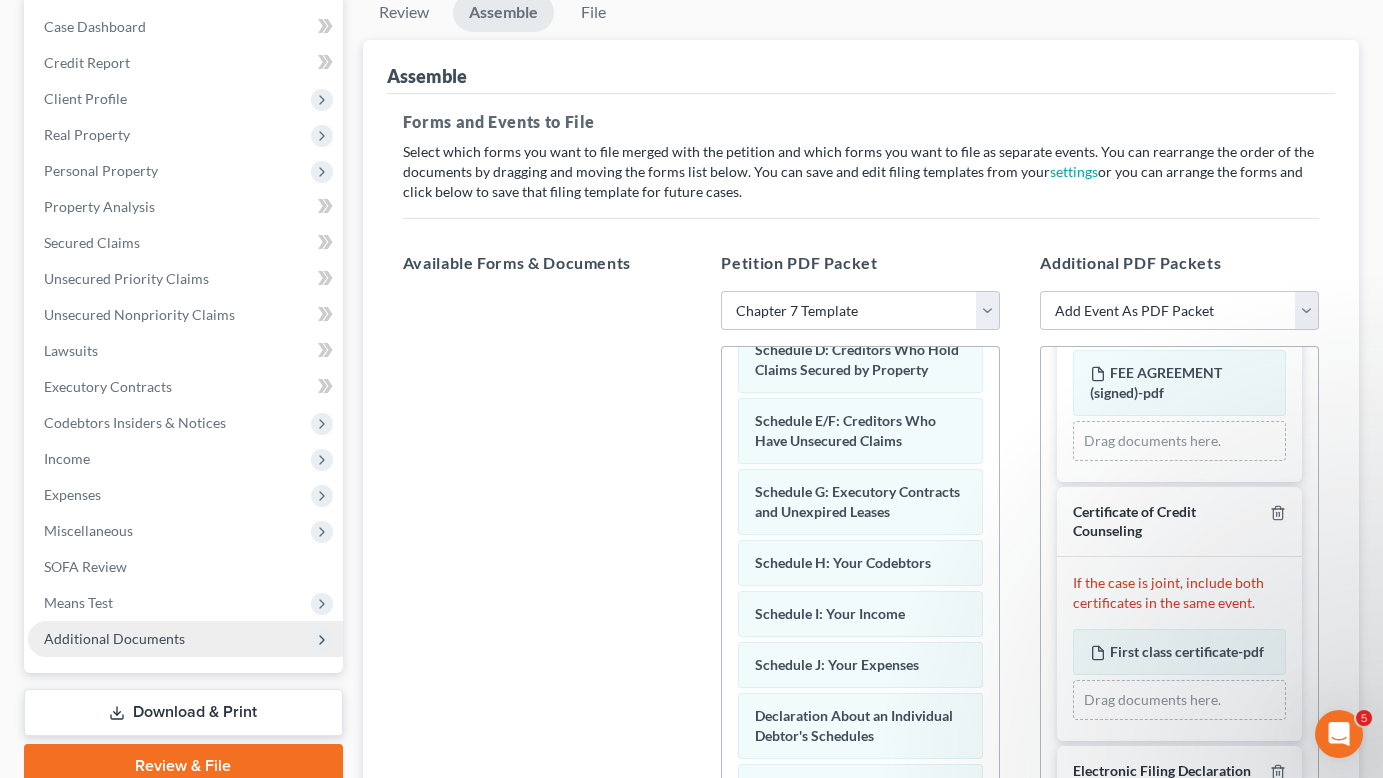 click on "Additional Documents" at bounding box center (114, 638) 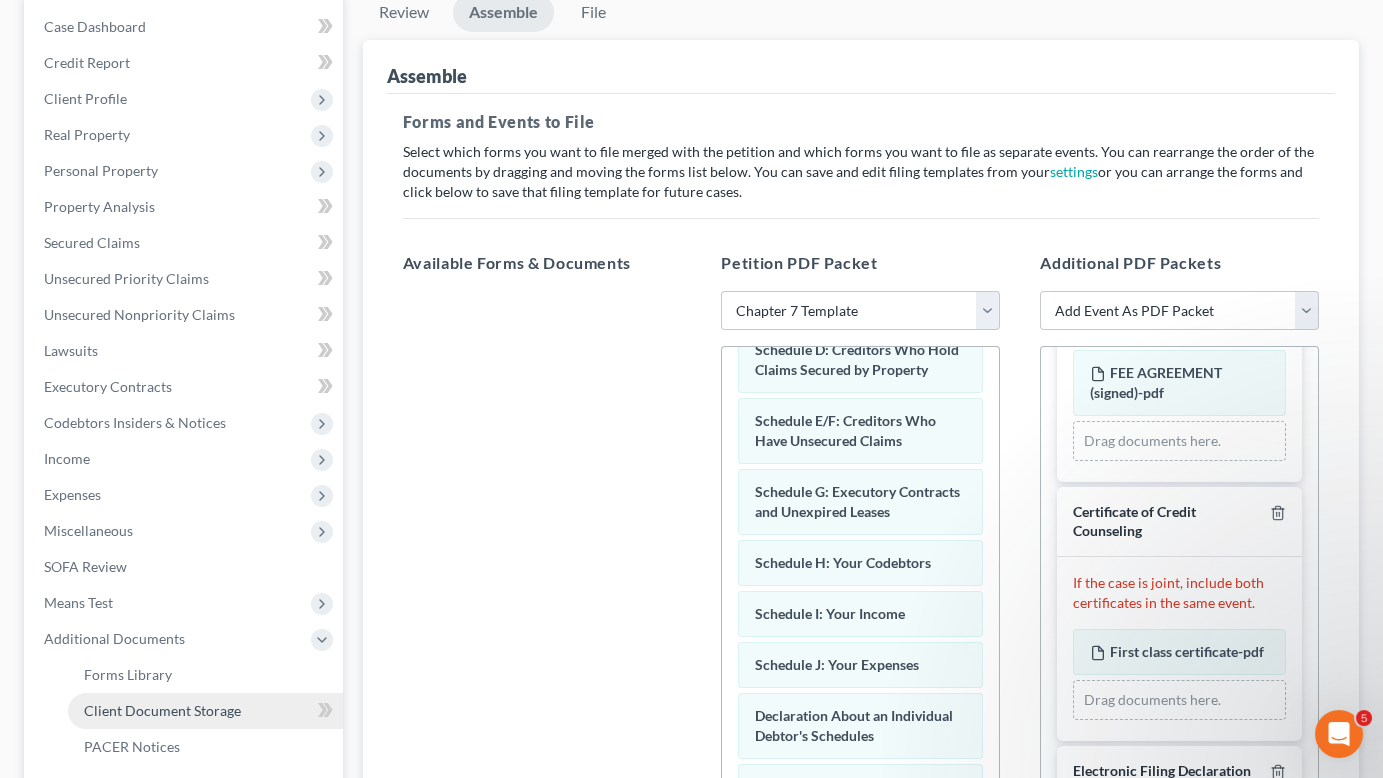 click on "Client Document Storage" at bounding box center [162, 710] 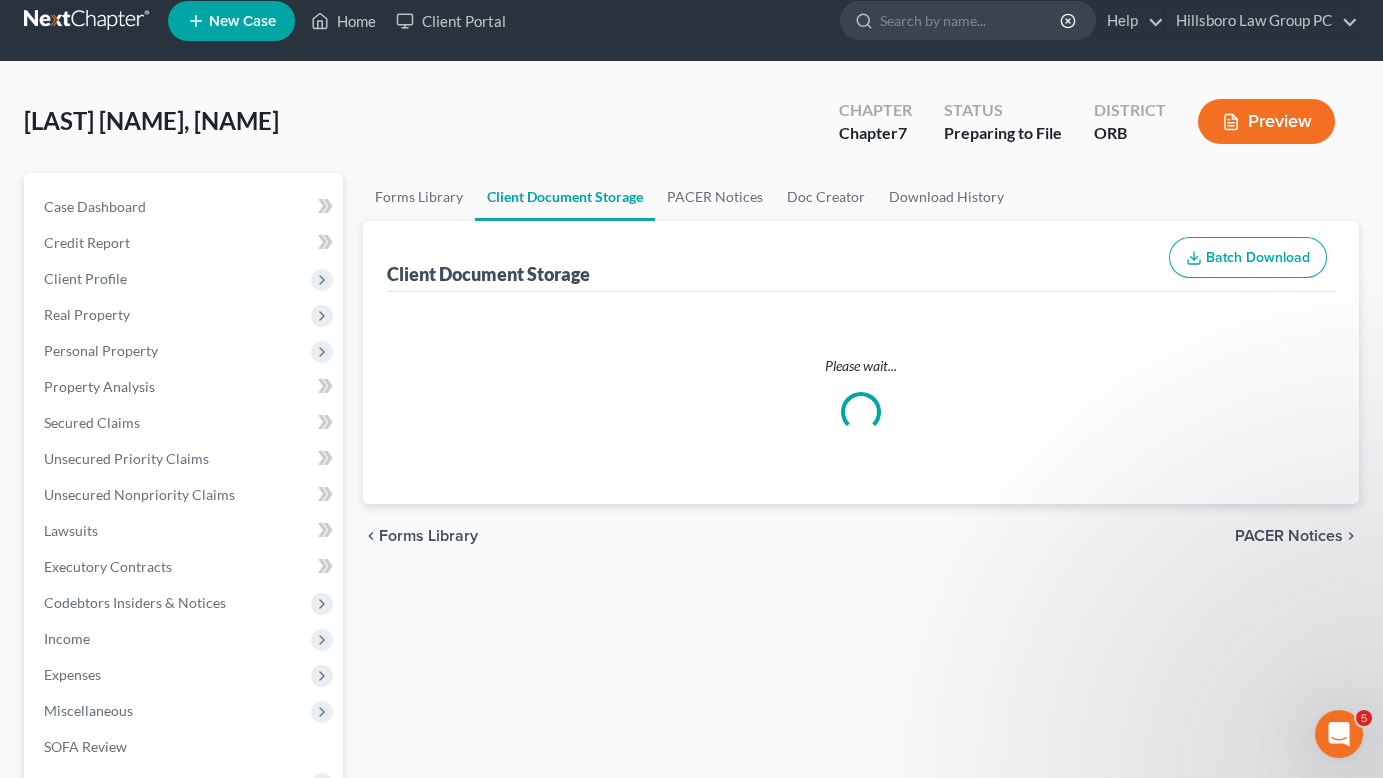 scroll, scrollTop: 0, scrollLeft: 0, axis: both 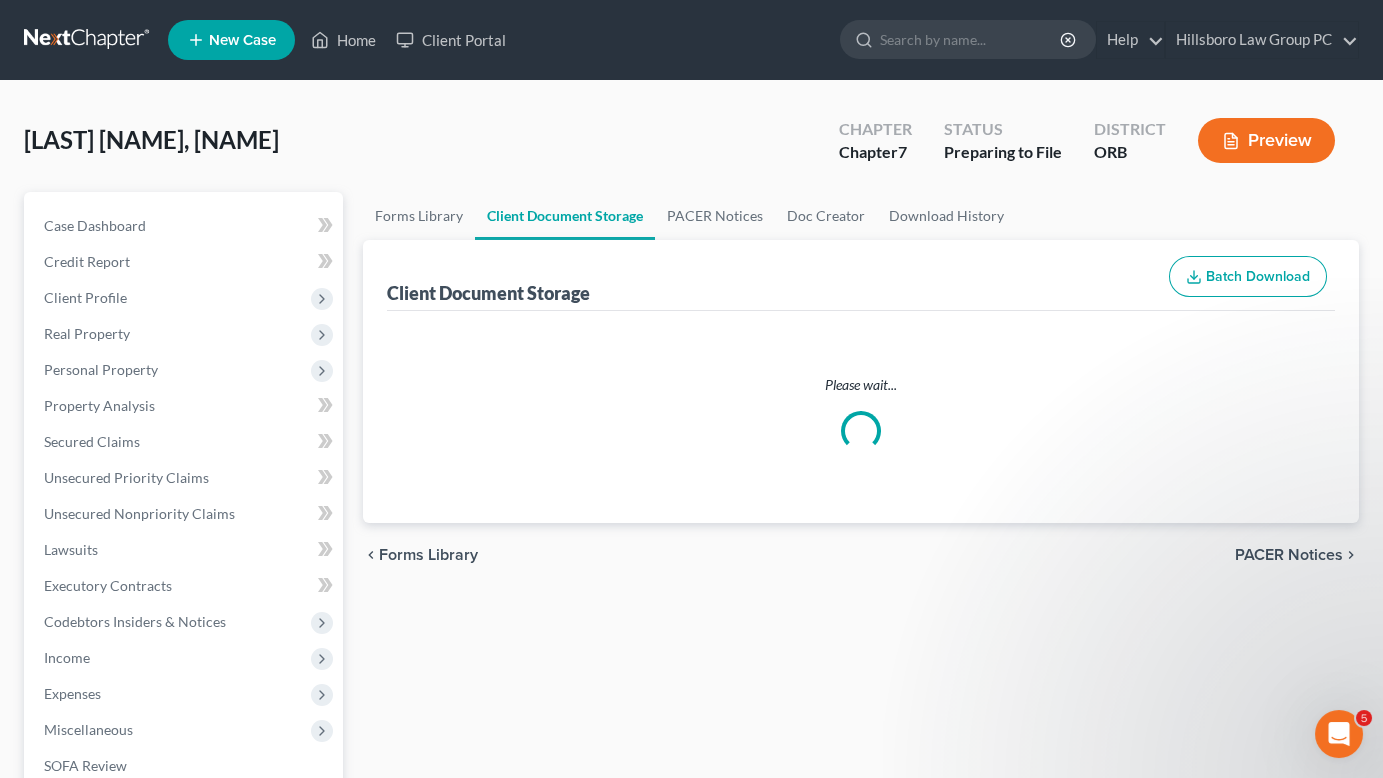 select on "0" 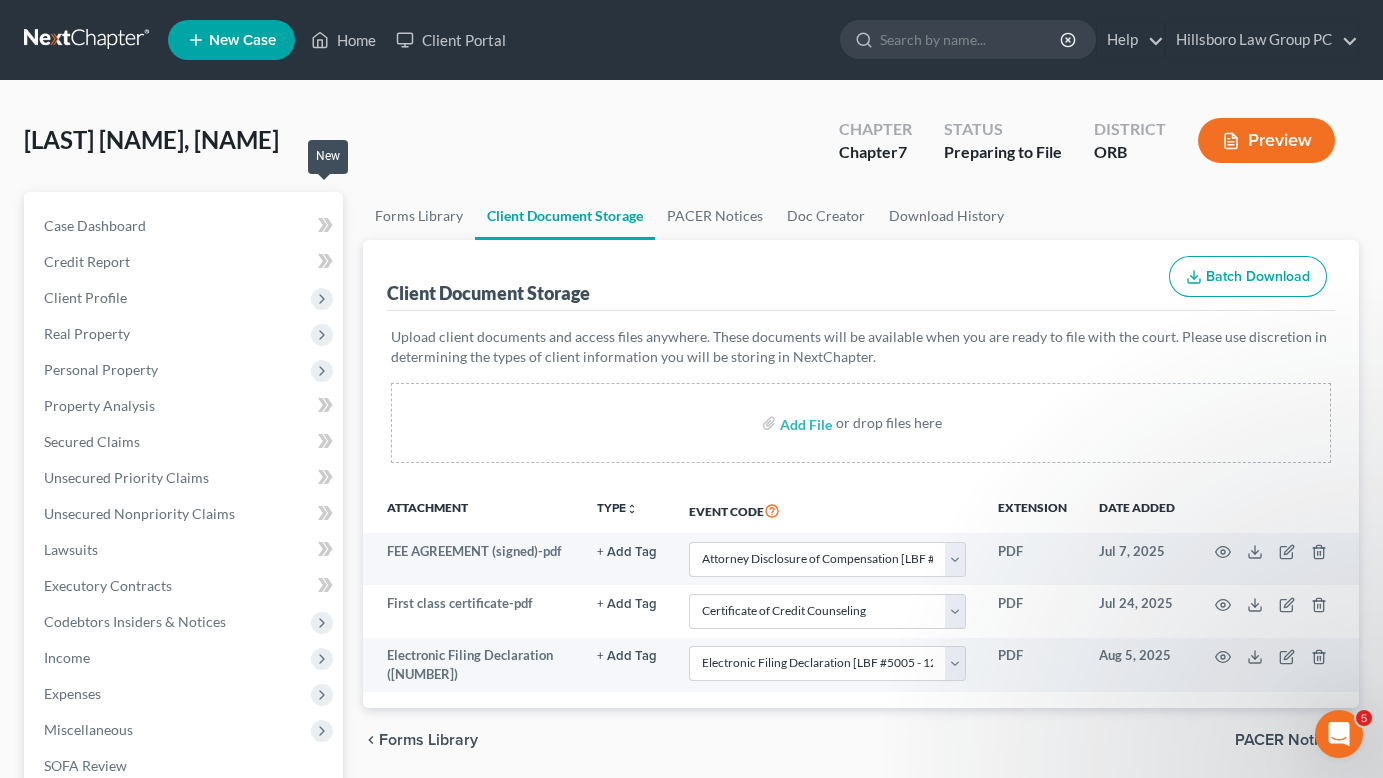 scroll, scrollTop: 452, scrollLeft: 0, axis: vertical 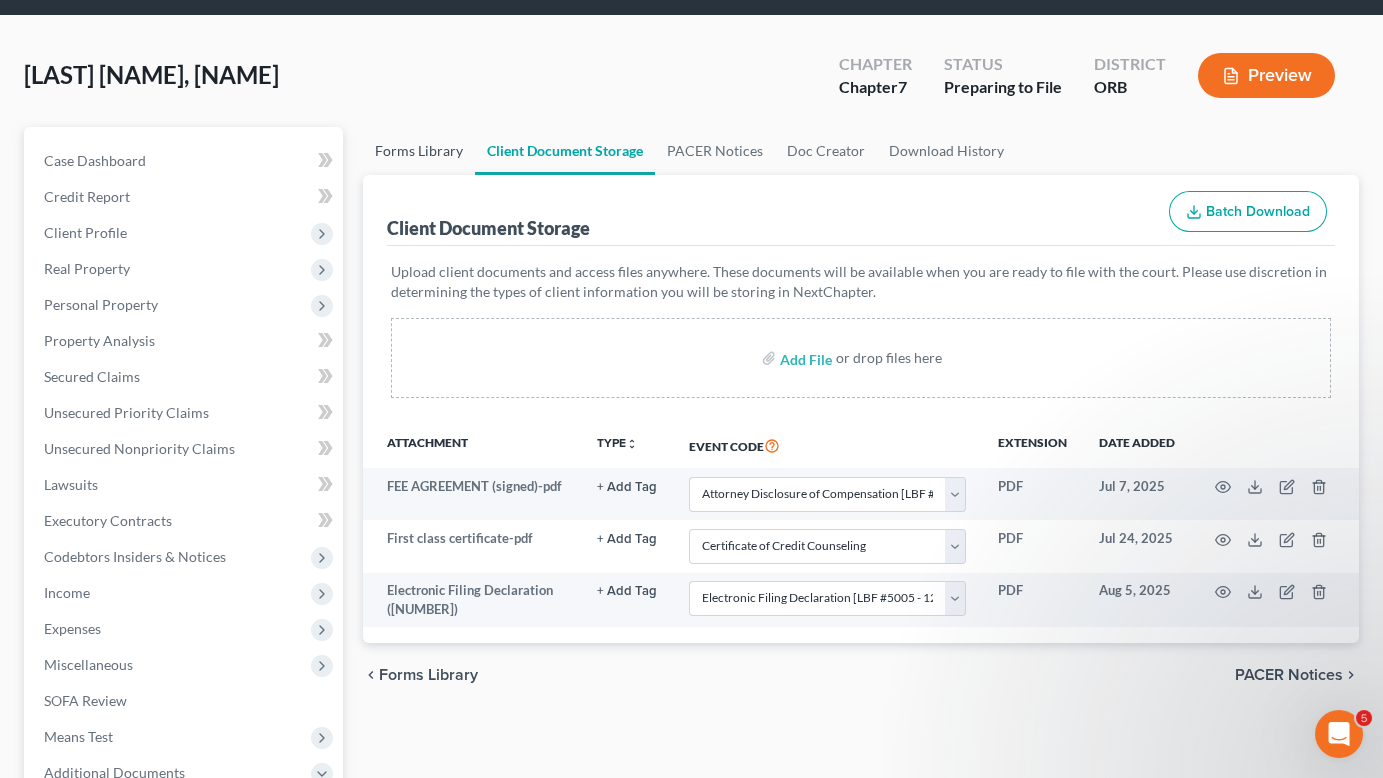 click on "Forms Library" at bounding box center [419, 151] 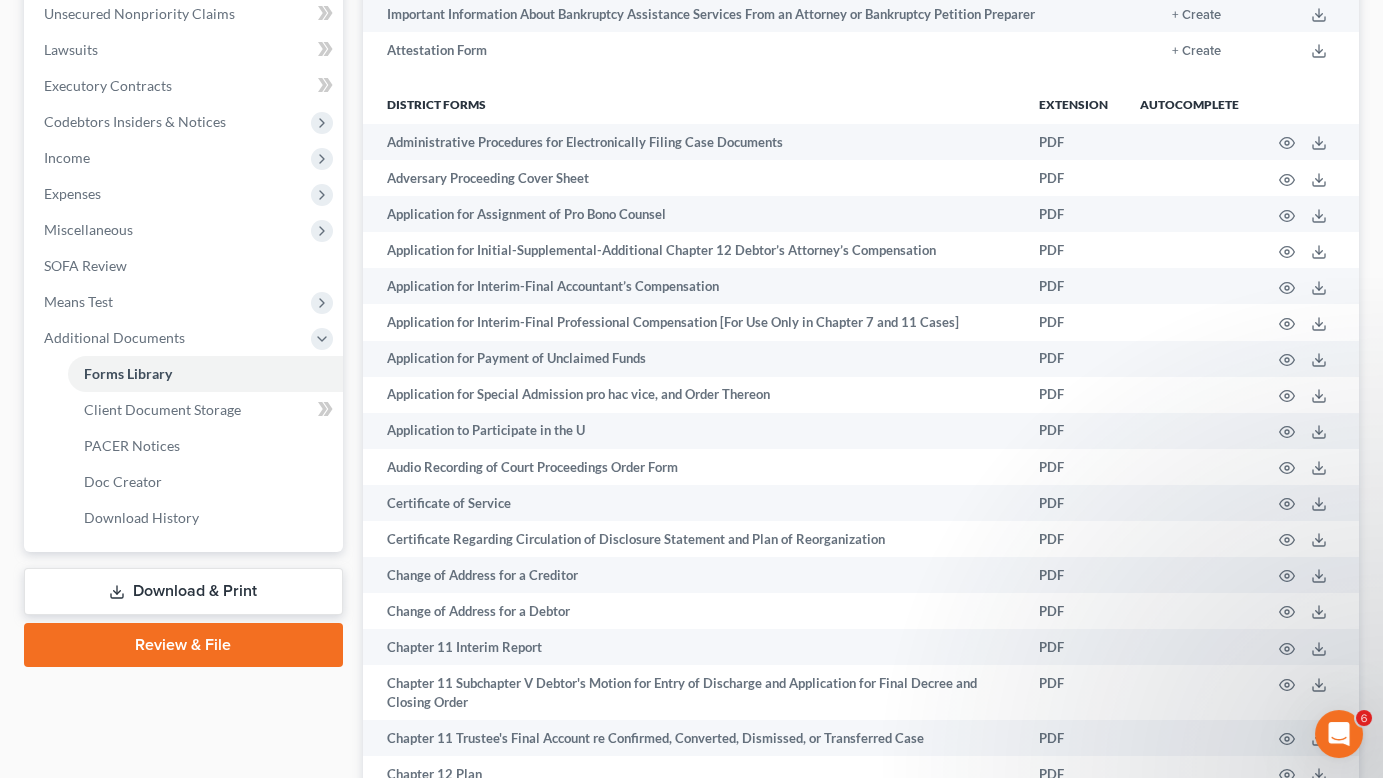 scroll, scrollTop: 599, scrollLeft: 0, axis: vertical 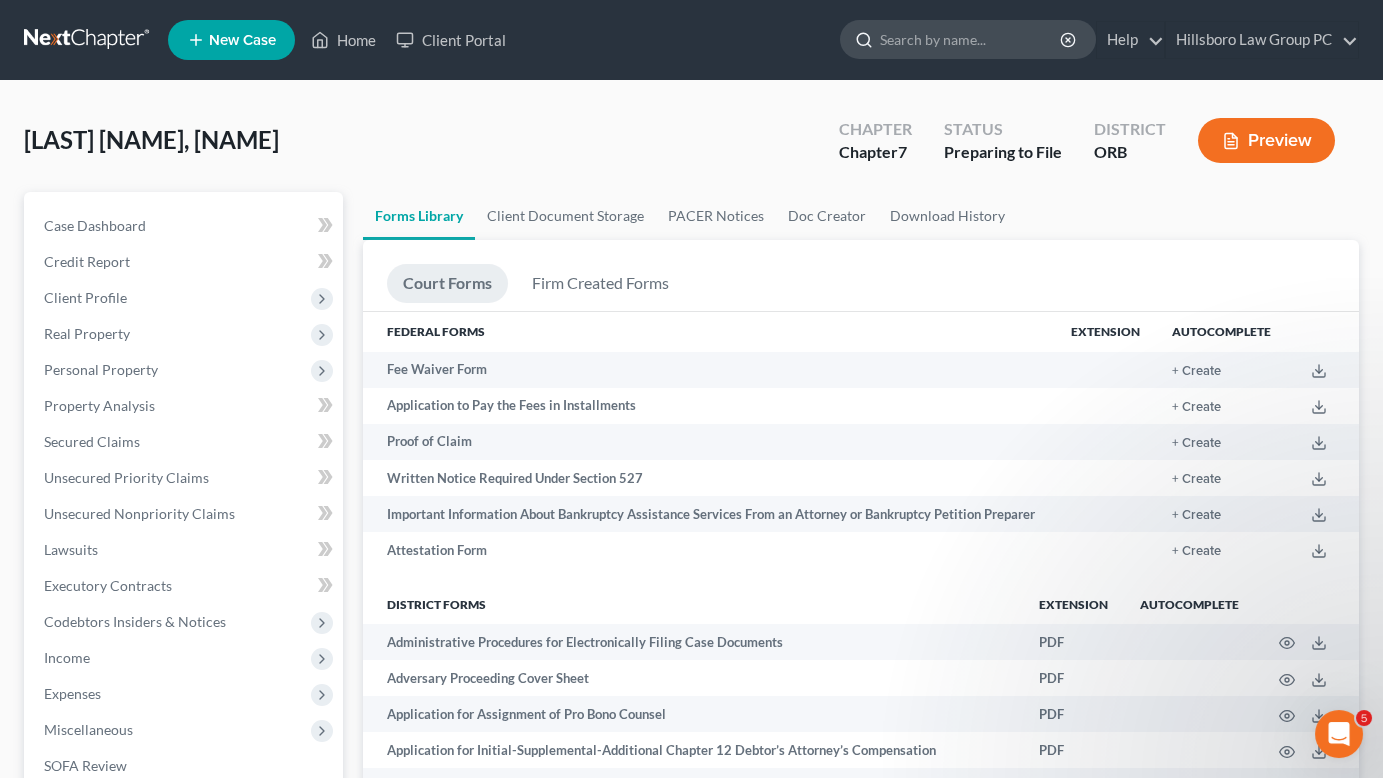 click at bounding box center (971, 39) 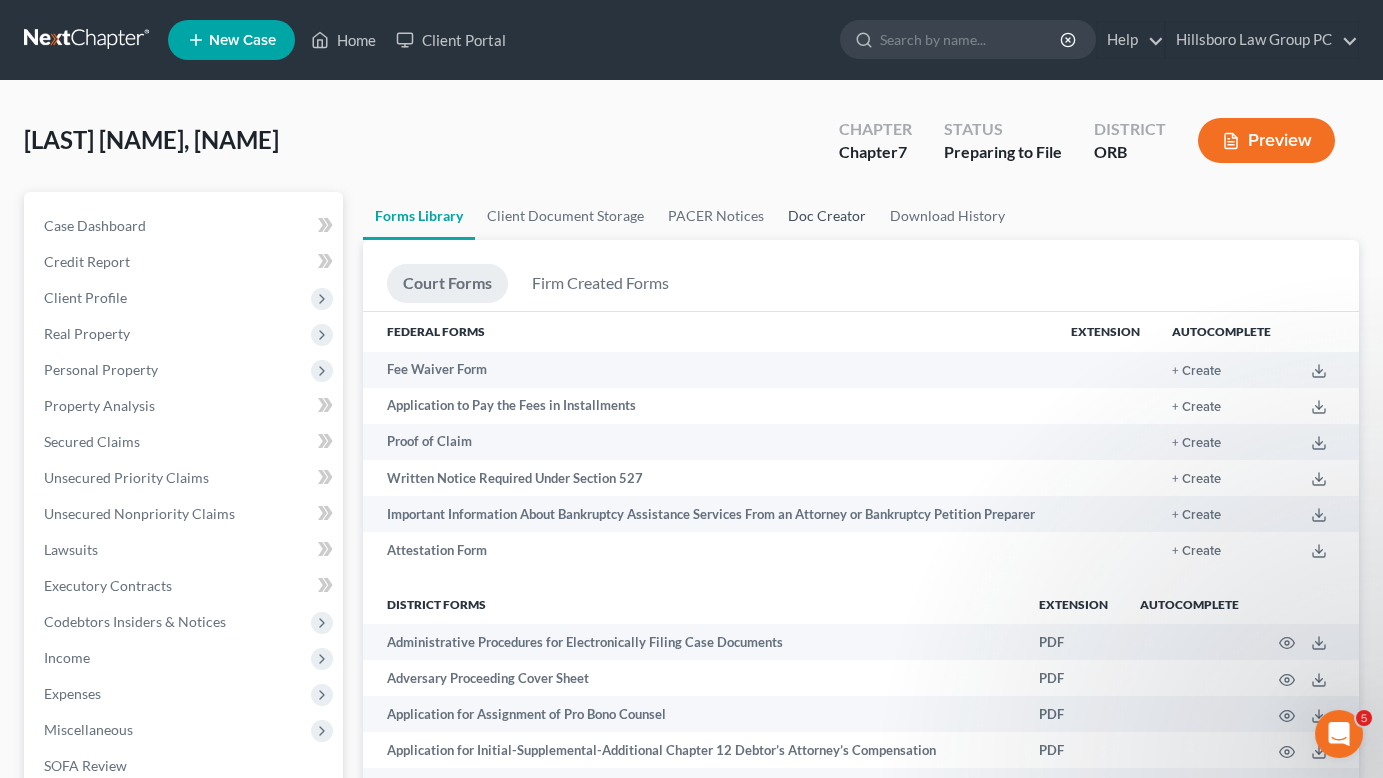 click on "Doc Creator" at bounding box center [827, 216] 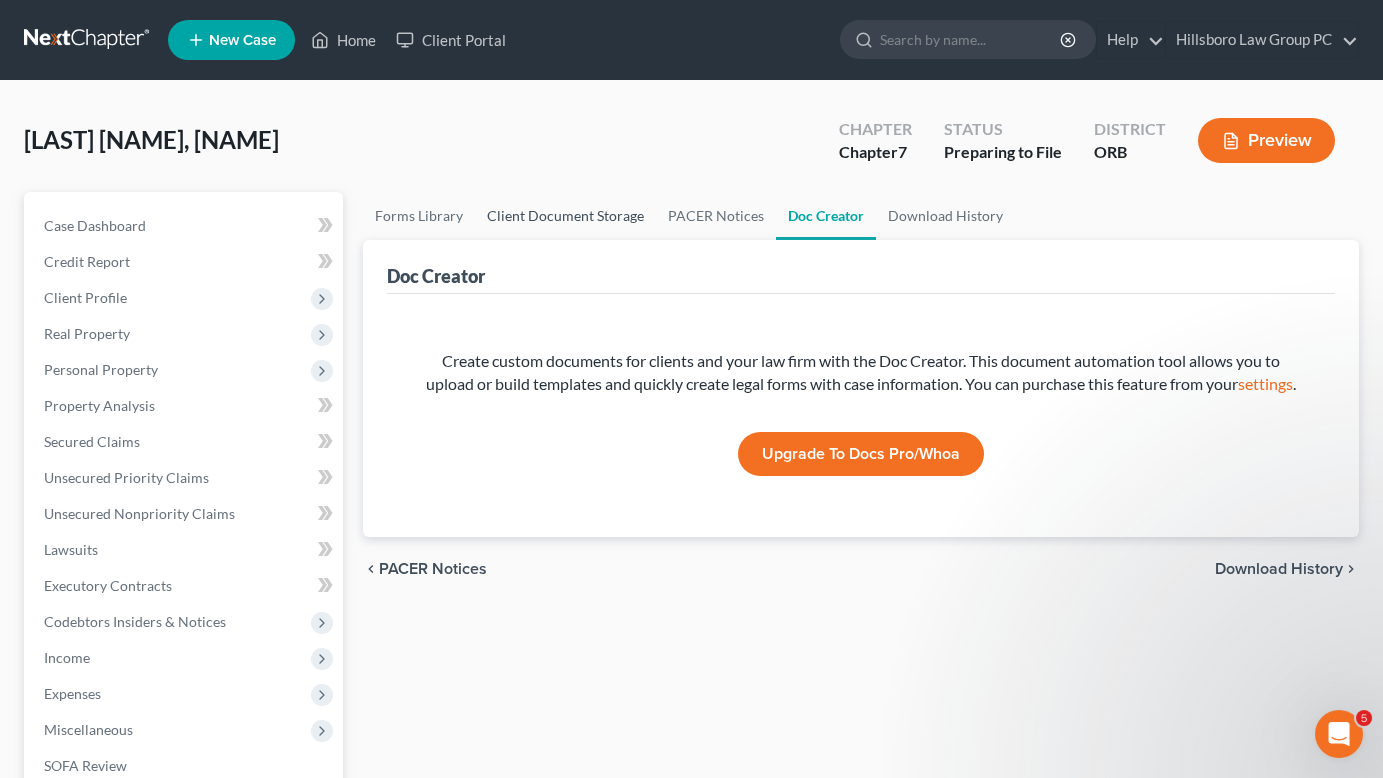 click on "Client Document Storage" at bounding box center [565, 216] 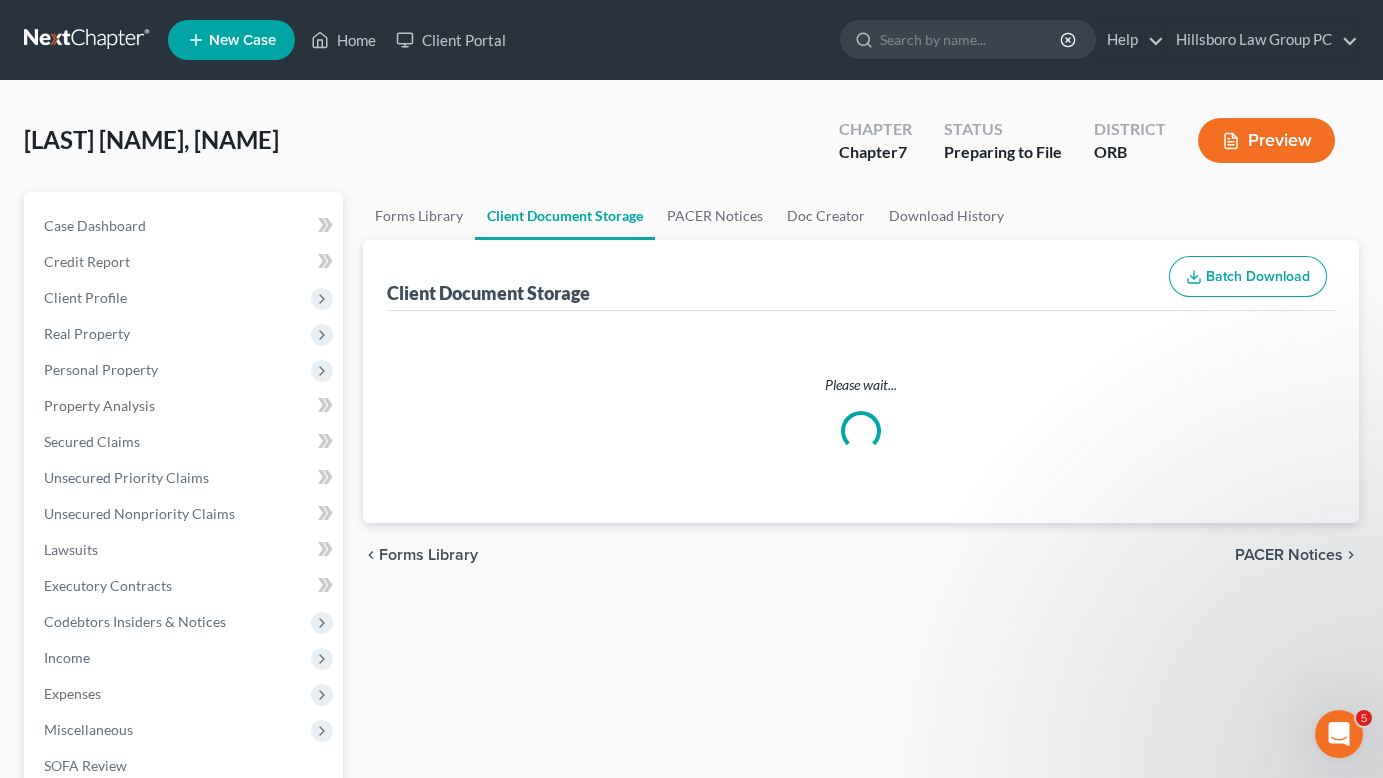 select on "0" 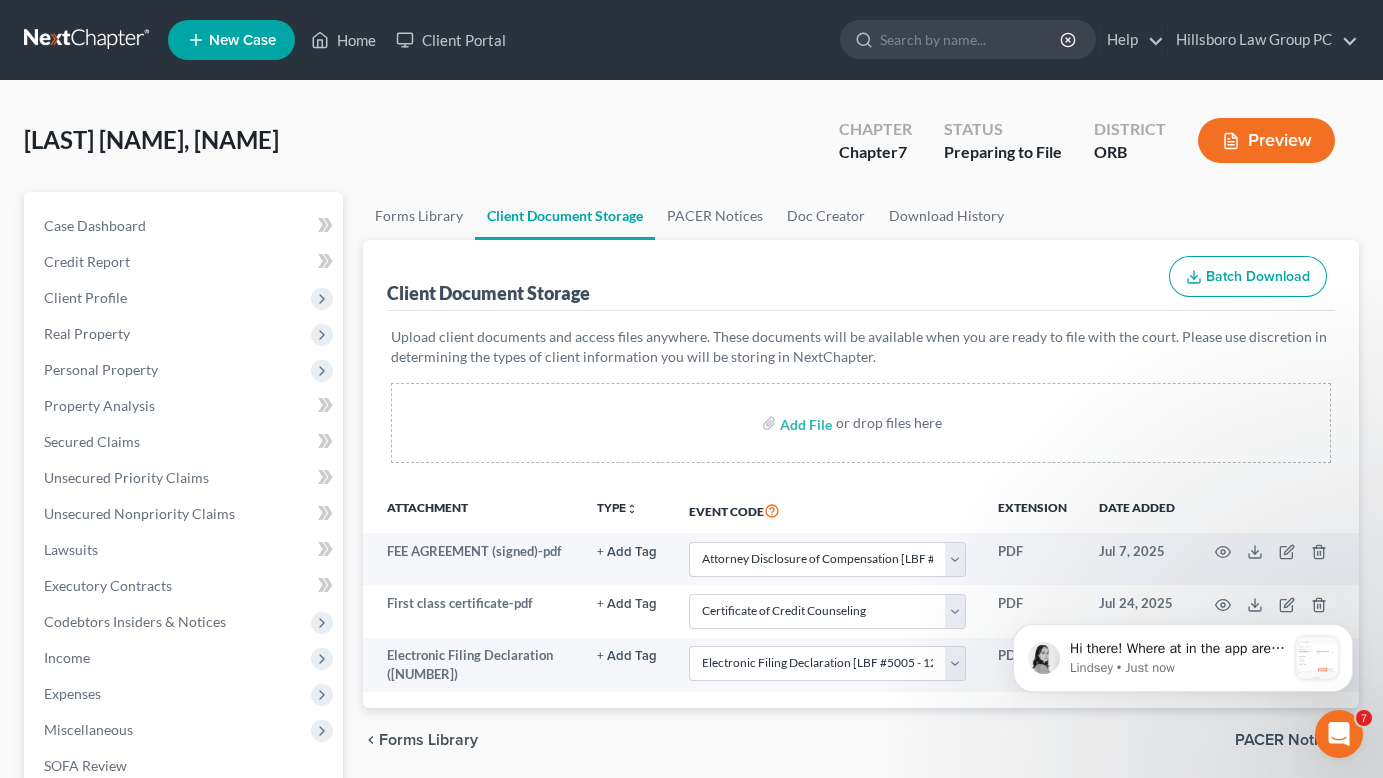 scroll, scrollTop: 770, scrollLeft: 0, axis: vertical 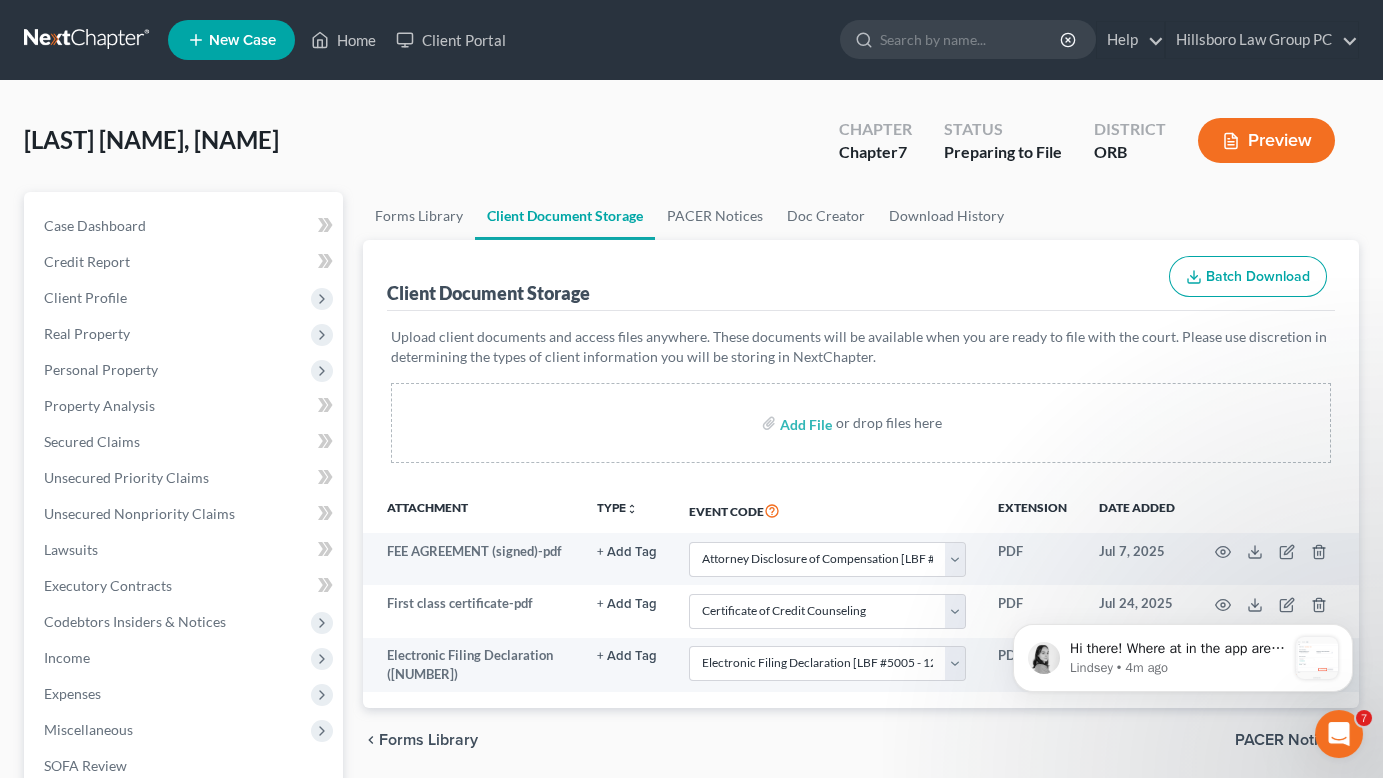 click at bounding box center (1339, 734) 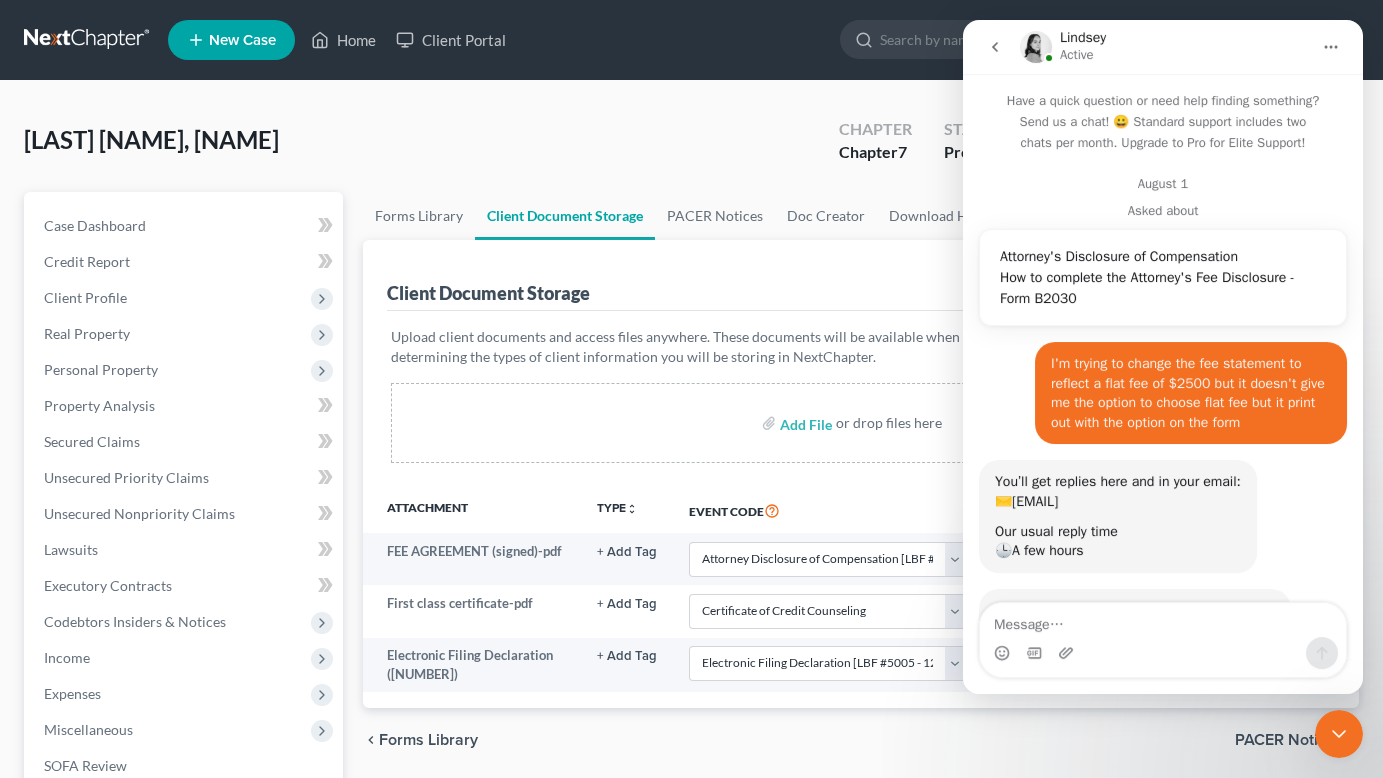scroll, scrollTop: 538, scrollLeft: 0, axis: vertical 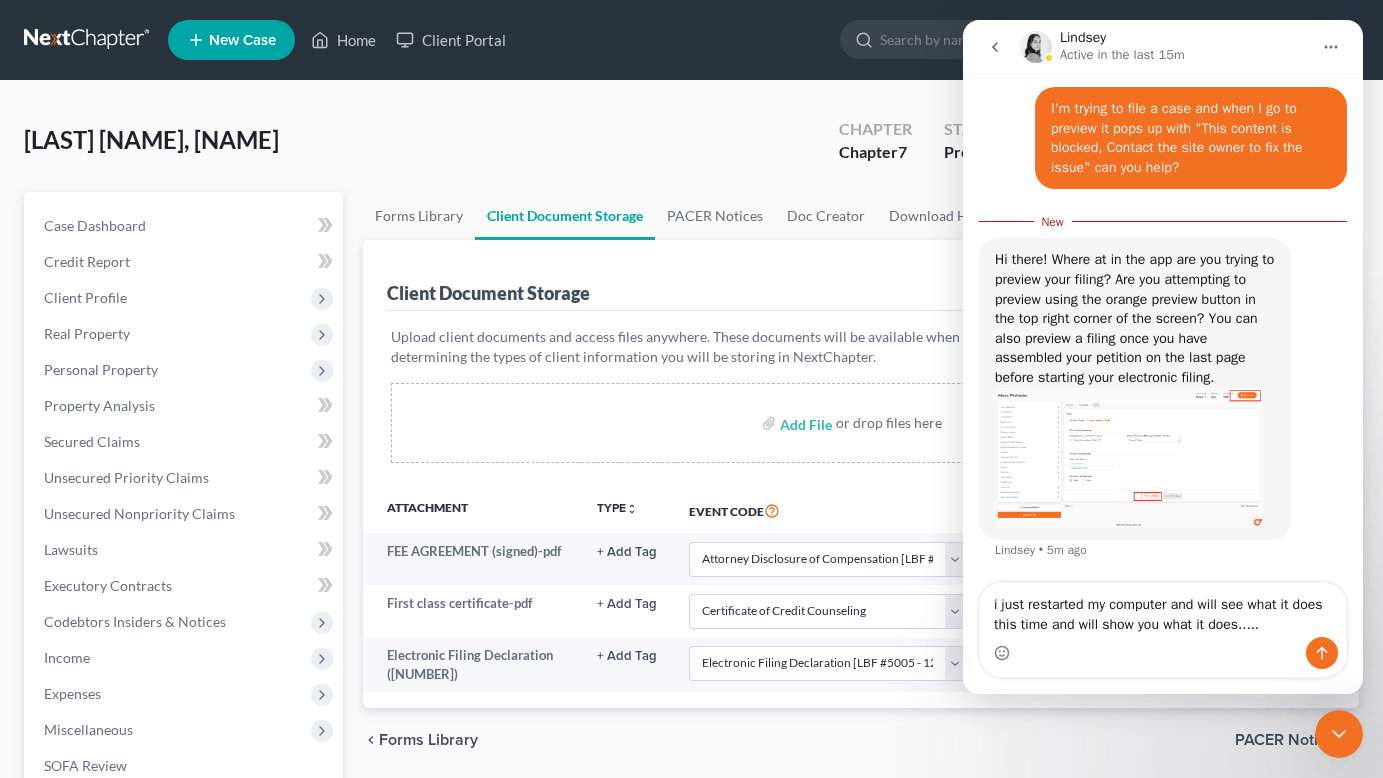 type on "i just restarted my computer and will see what it does this time and will show you what it does....." 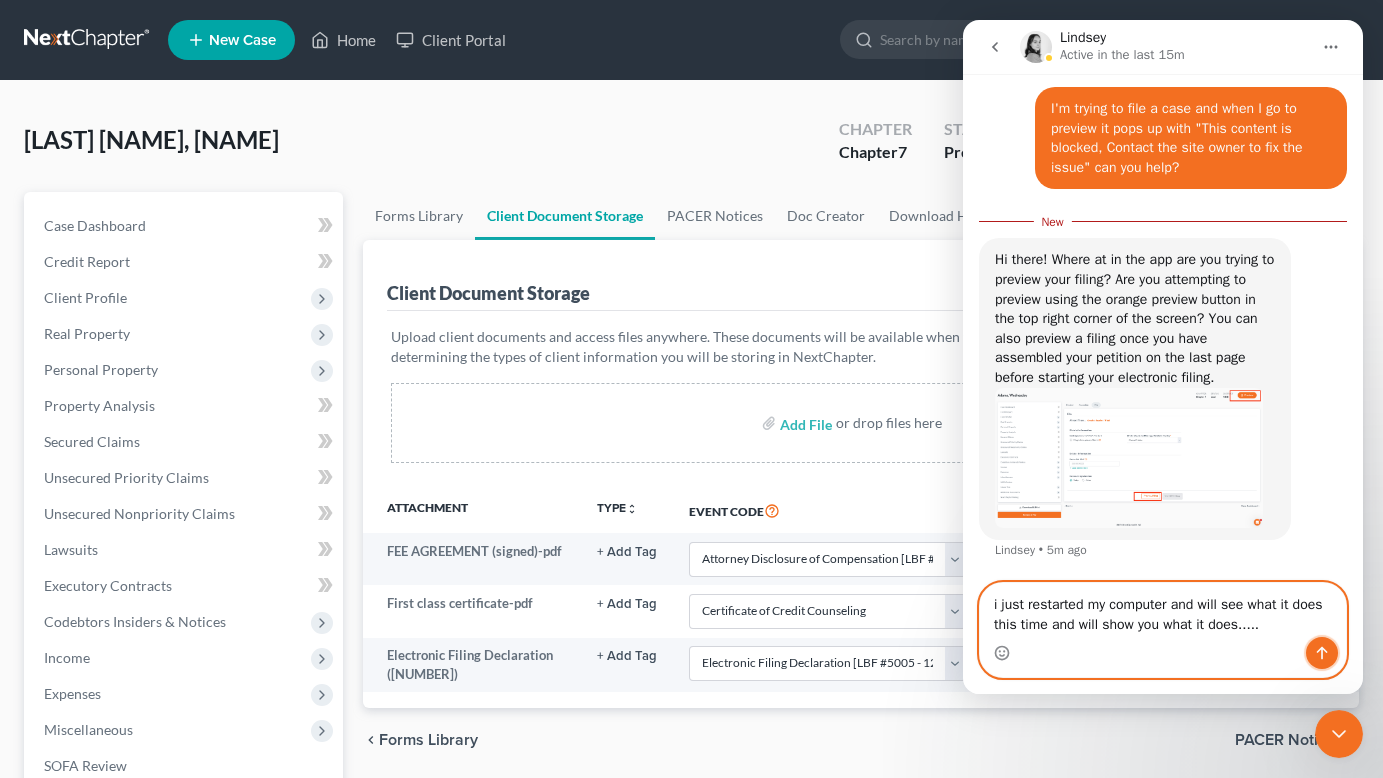 click 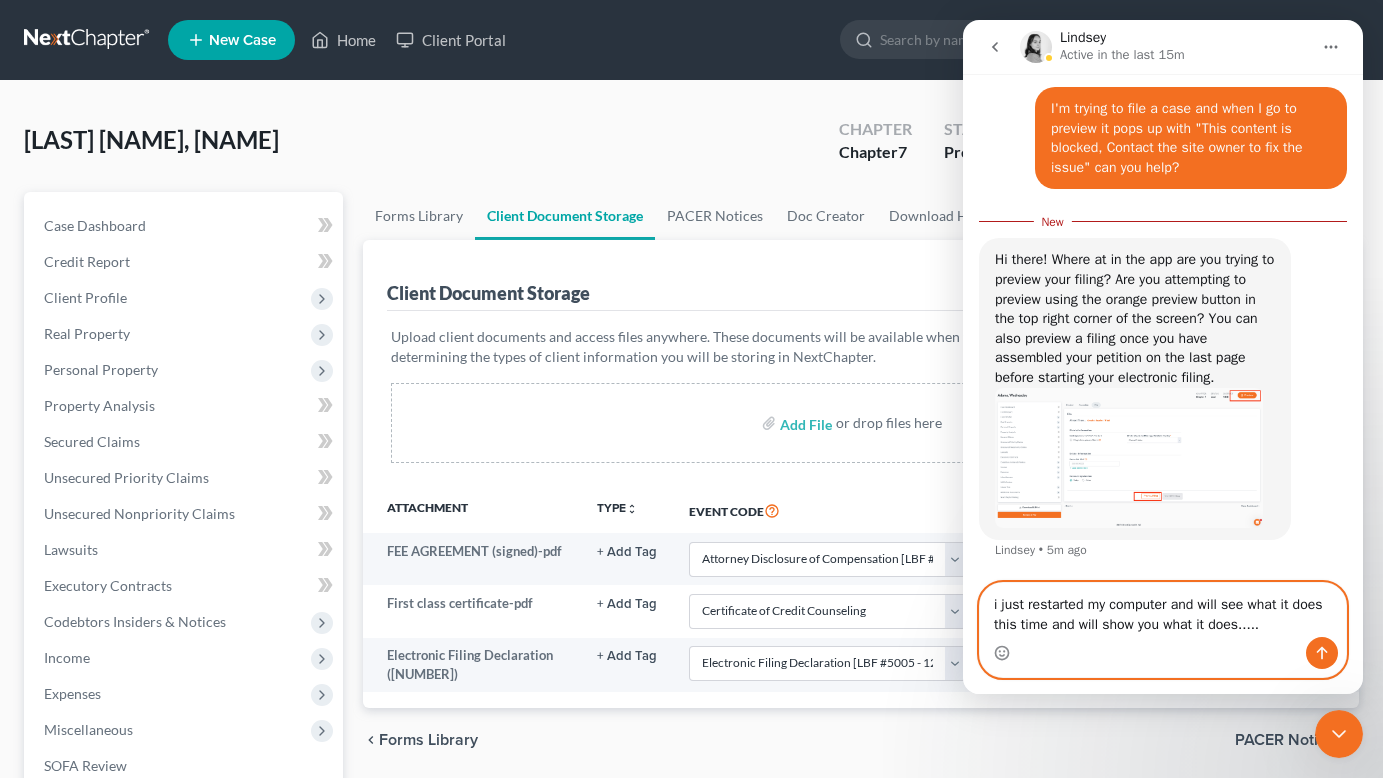 type 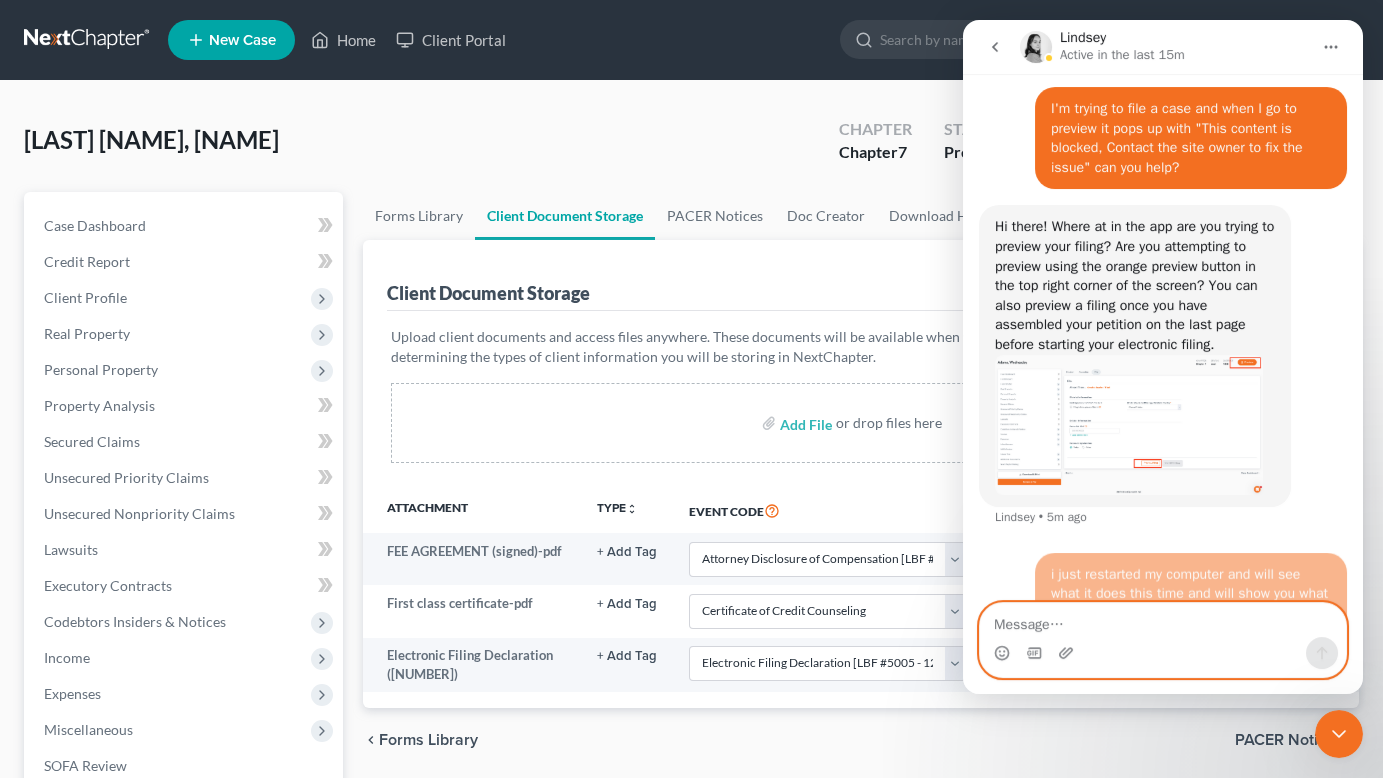 scroll, scrollTop: 2, scrollLeft: 0, axis: vertical 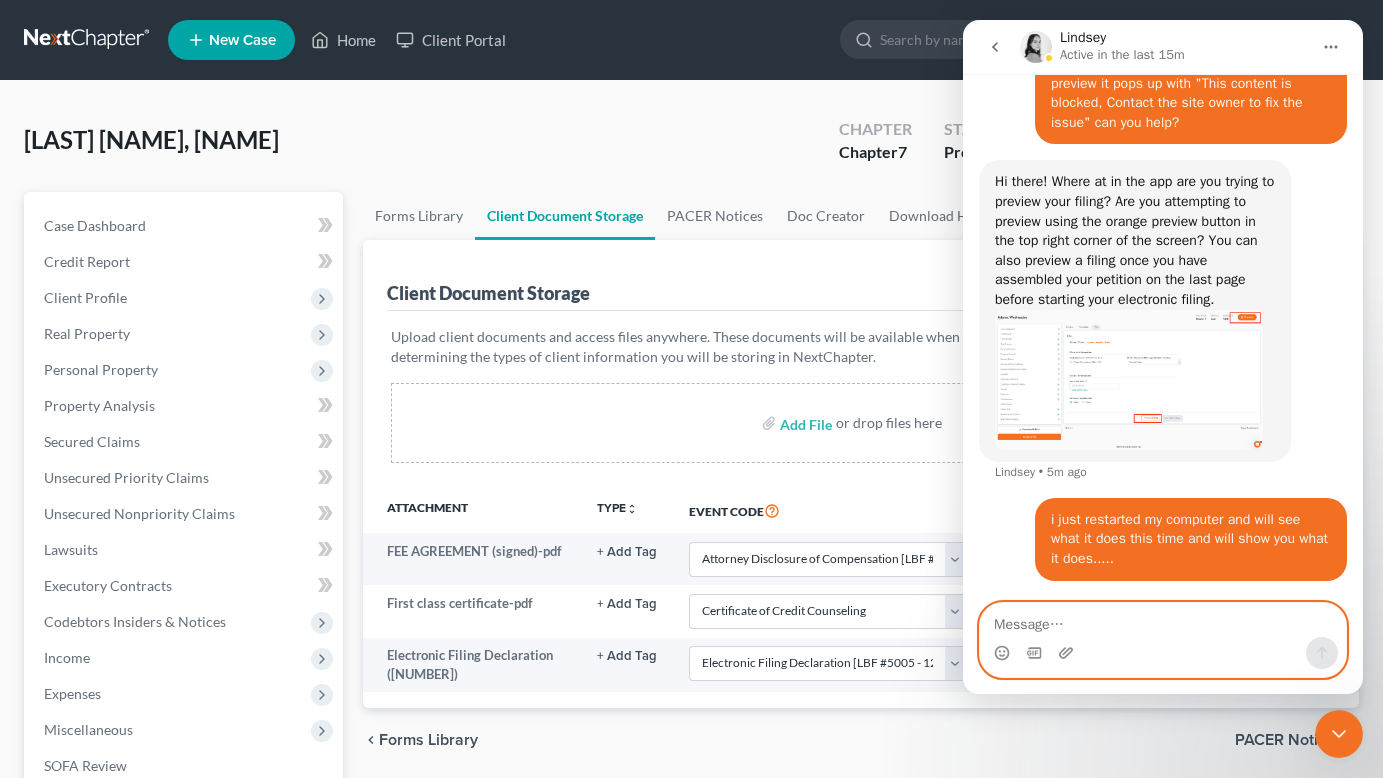 select on "0" 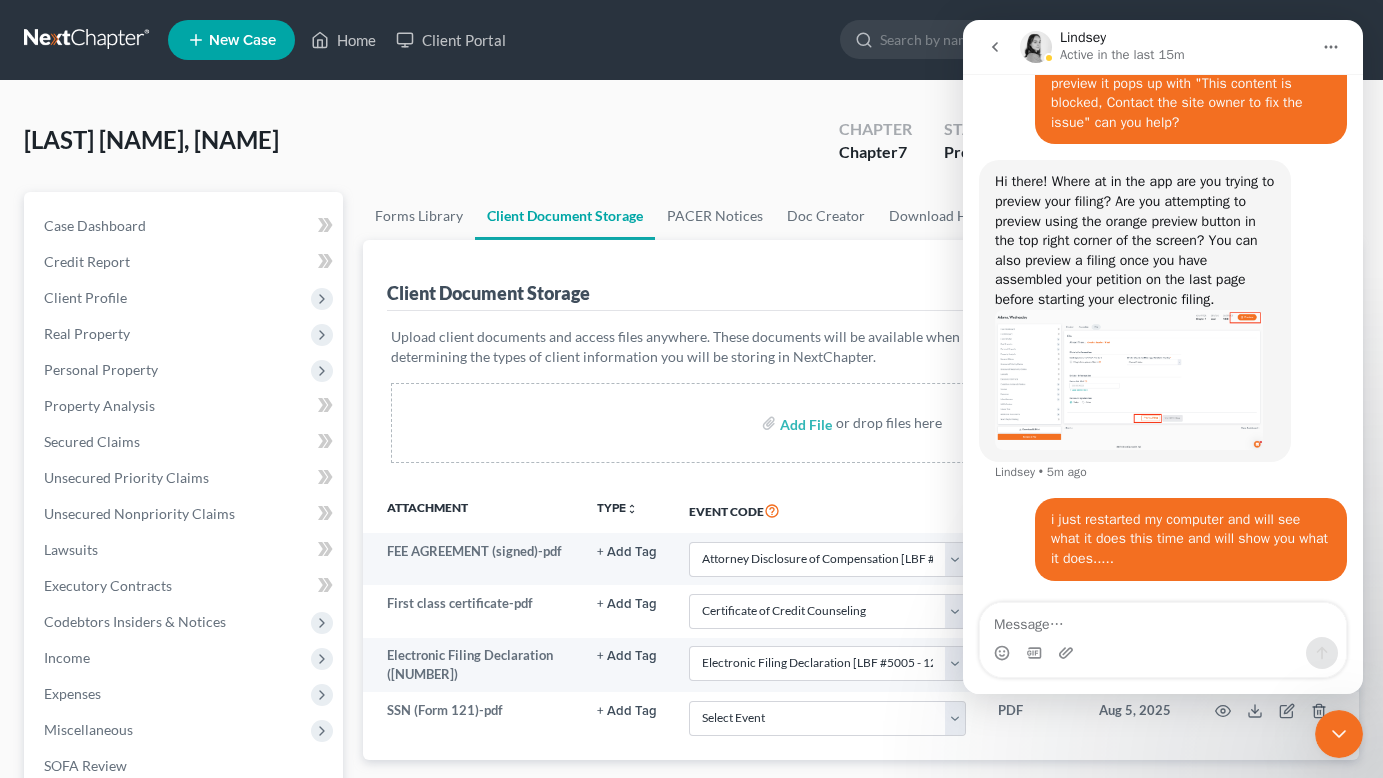 click on "Forms Library
Client Document Storage
PACER Notices
Doc Creator
Download History
Client Document Storage
Batch Download
Upload client documents and access files anywhere. These documents will be available when you are ready to file with the court. Please use discretion in determining the types of client information you will be storing in NextChapter.
Add File
or drop files here
Attachment TYPE unfold_more NONE Hearing Notice Proof of Claim Event Code  Extension Date added FEE AGREEMENT (signed)-pdf + Add Tag Select an option or create one Hearing Notice Proof of Claim Select Event Attorney Disclosure of Compensation [LBF #1305 - 12/1/12 required for Ch 13] Certificate of Credit Counseling Chapter 13 Plan [Requires LBF 1300.22 - 12/1/22] Chapter 7 Means Test Calculation [requires OF 122A-2 - 4/16] Chpt 13 Calculation of Your Disposable Income [requires OF 122C-2 - 4/22] PDF Jul 7, 2025" at bounding box center (861, 679) 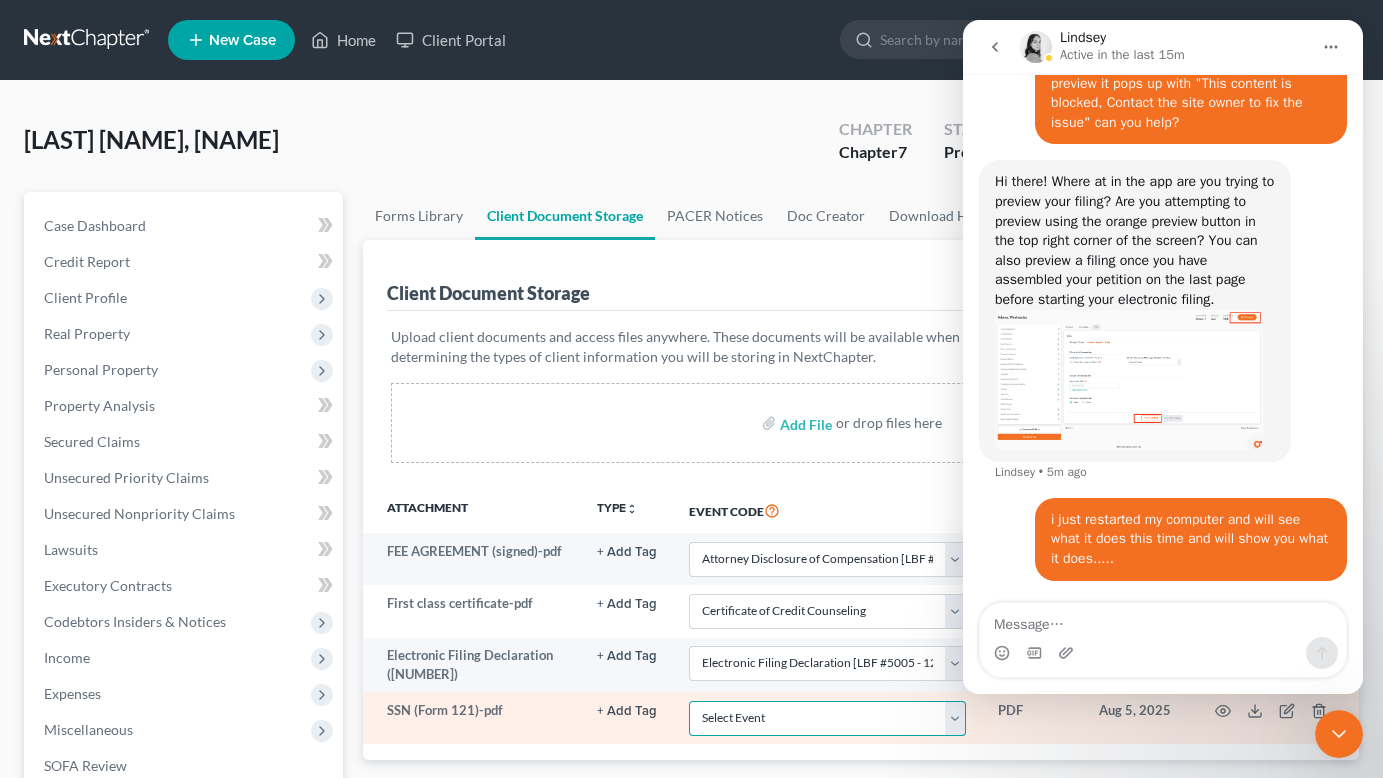 click on "Select Event Attorney Disclosure of Compensation [LBF #1305 - 12/1/12 required for Ch 13] Certificate of Credit Counseling Chapter 13 Plan [Requires LBF 1300.22 - 12/1/22] Chapter 7 Means Test Calculation [requires OF 122A-2 - 4/16] Chpt 13 Calculation of Your Disposable Income [requires OF 122C-2 - 4/22] Chpt 13 Stmt of Current Monthly Income/Calculation of Commitment Period [requires OF 122C-1 - 12/15] Chpt 7 Stmts-Monthly Income/Exemption Presumption of Abuse [OF 122A-1 - 12/19; 122A-1Supp - 12/15] Electronic Filing Declaration [LBF #5005 - 12/17/12] Have the Chapter 7 Filing Fee Waived [requires OF 103B - 12/15] Pay Filing Fee in Installments [Requires LBF 110 - 12/1/13]" at bounding box center [827, 718] 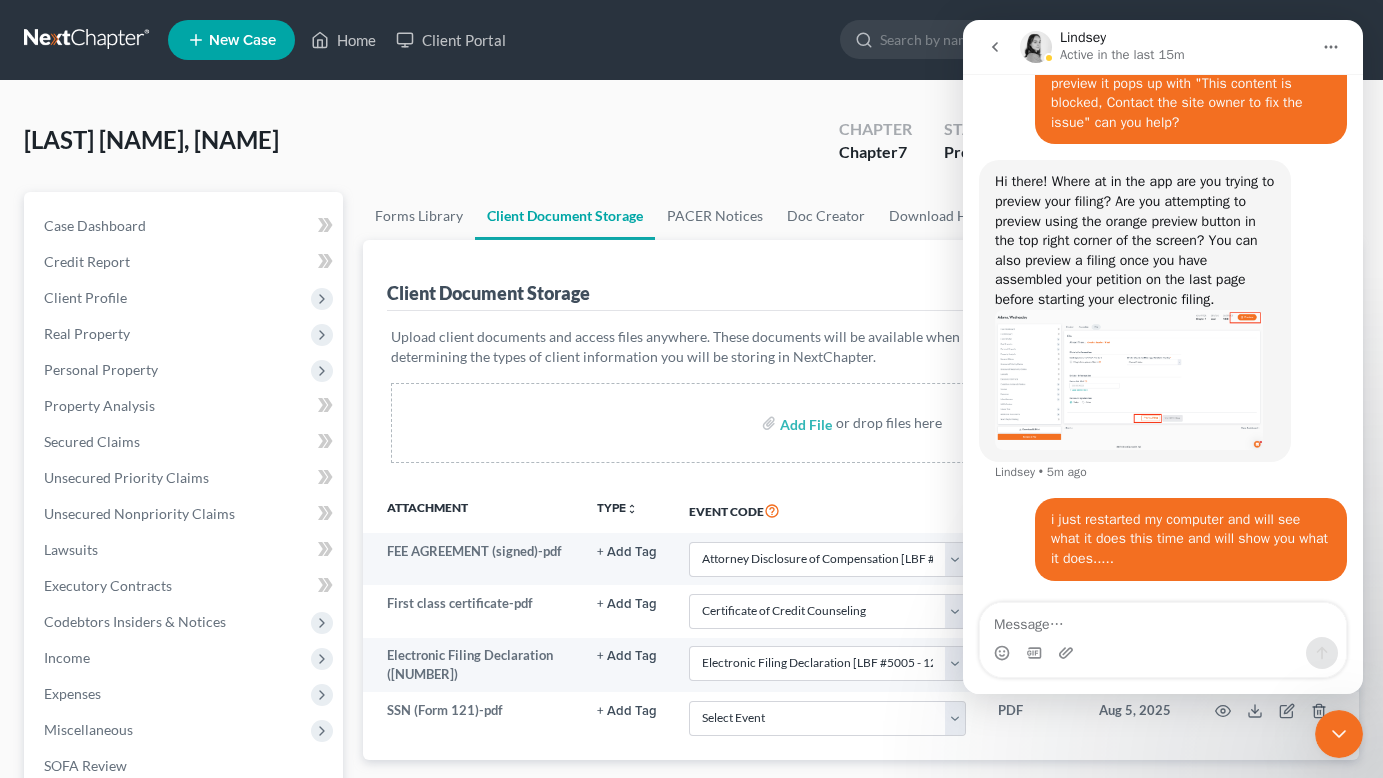 click on "Forms Library
Client Document Storage
PACER Notices
Doc Creator
Download History
Client Document Storage
Batch Download
Upload client documents and access files anywhere. These documents will be available when you are ready to file with the court. Please use discretion in determining the types of client information you will be storing in NextChapter.
Add File
or drop files here
Attachment TYPE unfold_more NONE Hearing Notice Proof of Claim Event Code  Extension Date added FEE AGREEMENT (signed)-pdf + Add Tag Select an option or create one Hearing Notice Proof of Claim Select Event Attorney Disclosure of Compensation [LBF #1305 - 12/1/12 required for Ch 13] Certificate of Credit Counseling Chapter 13 Plan [Requires LBF 1300.22 - 12/1/22] Chapter 7 Means Test Calculation [requires OF 122A-2 - 4/16] Chpt 13 Calculation of Your Disposable Income [requires OF 122C-2 - 4/22] PDF Jul 7, 2025" at bounding box center [861, 679] 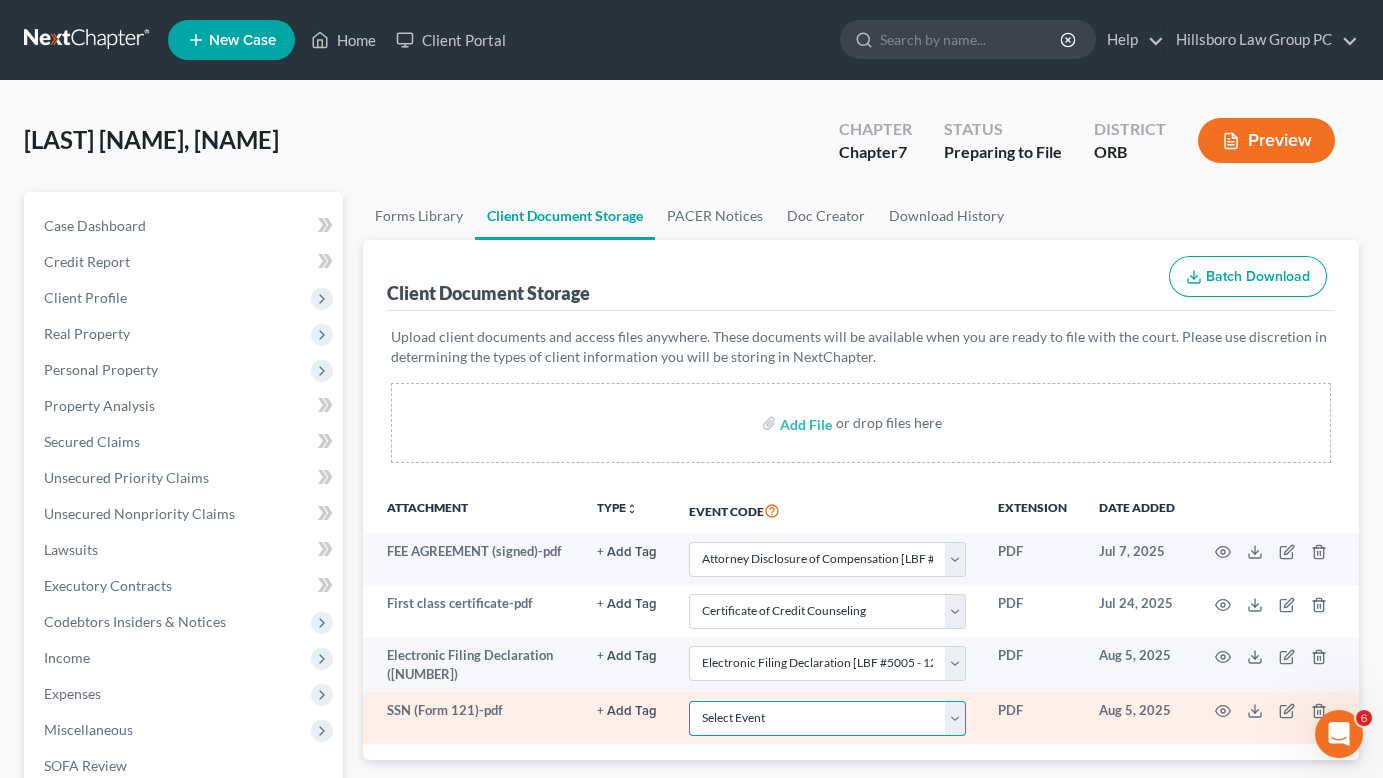 click on "Select Event Attorney Disclosure of Compensation [LBF #1305 - 12/1/12 required for Ch 13] Certificate of Credit Counseling Chapter 13 Plan [Requires LBF 1300.22 - 12/1/22] Chapter 7 Means Test Calculation [requires OF 122A-2 - 4/16] Chpt 13 Calculation of Your Disposable Income [requires OF 122C-2 - 4/22] Chpt 13 Stmt of Current Monthly Income/Calculation of Commitment Period [requires OF 122C-1 - 12/15] Chpt 7 Stmts-Monthly Income/Exemption Presumption of Abuse [OF 122A-1 - 12/19; 122A-1Supp - 12/15] Electronic Filing Declaration [LBF #5005 - 12/17/12] Have the Chapter 7 Filing Fee Waived [requires OF 103B - 12/15] Pay Filing Fee in Installments [Requires LBF 110 - 12/1/13]" at bounding box center [827, 718] 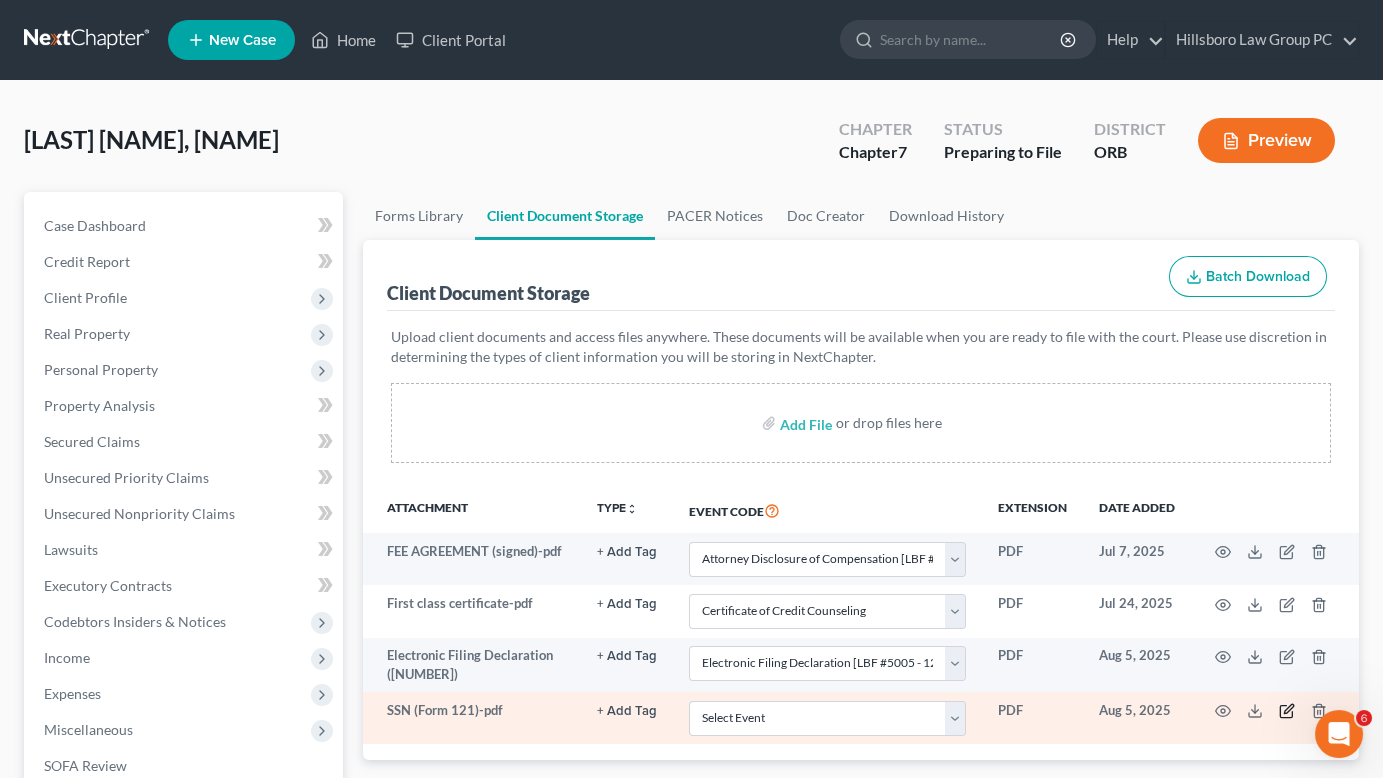 click 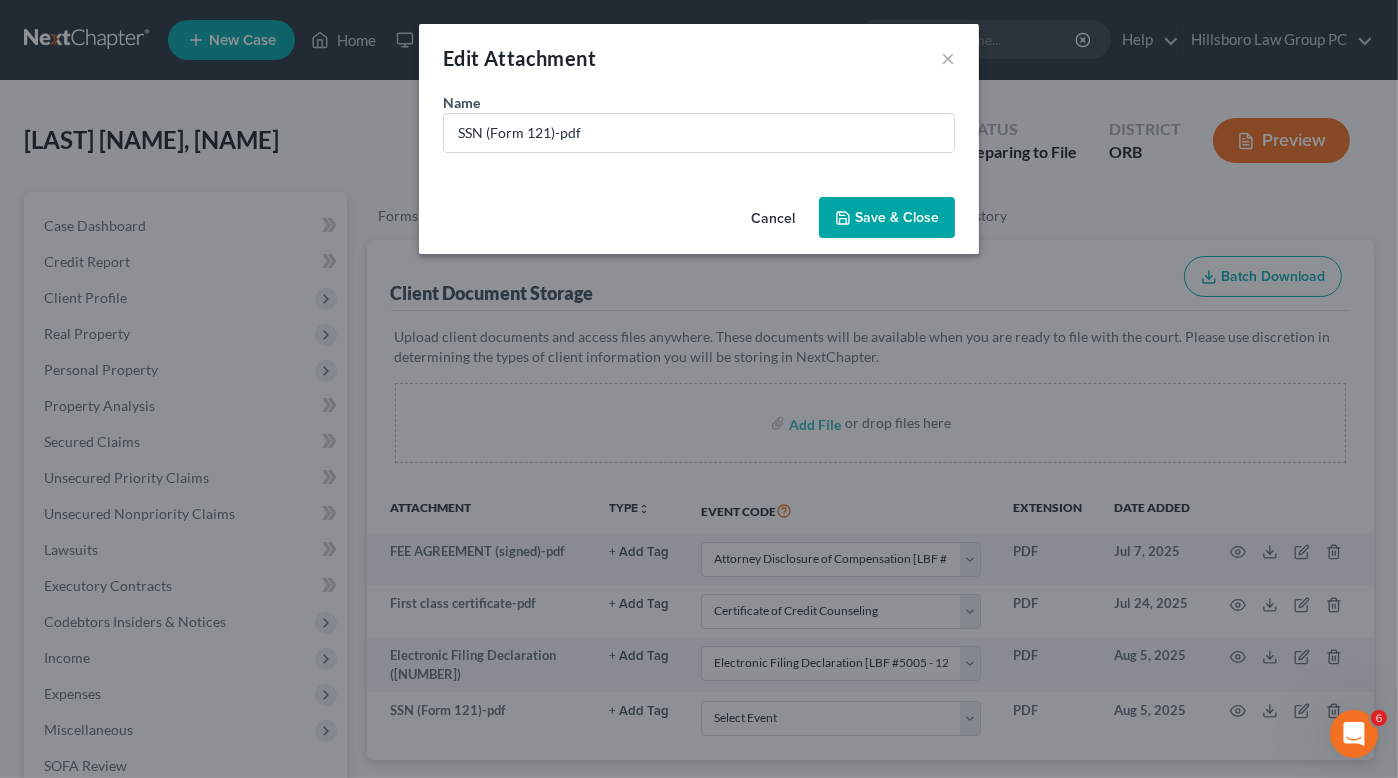 click on "Save & Close" at bounding box center [897, 217] 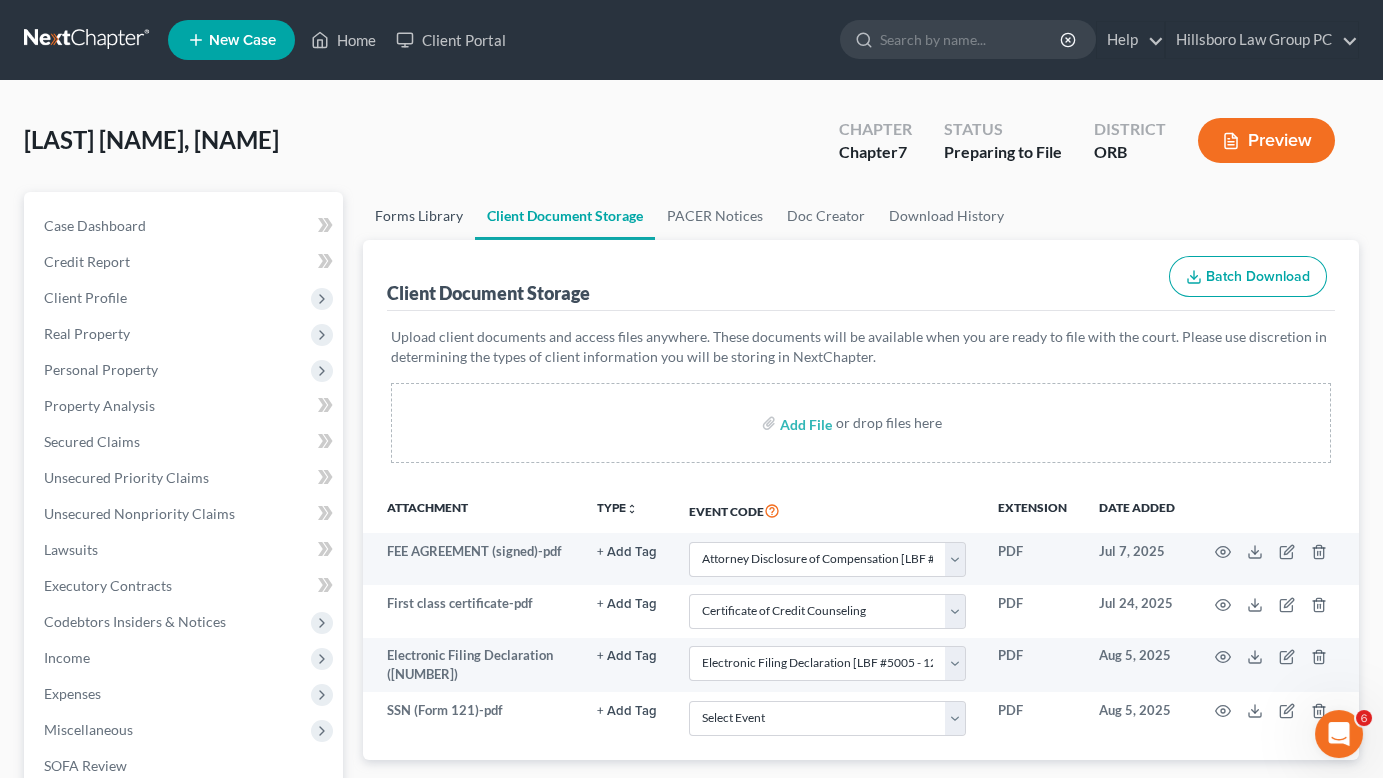 click on "Forms Library" at bounding box center [419, 216] 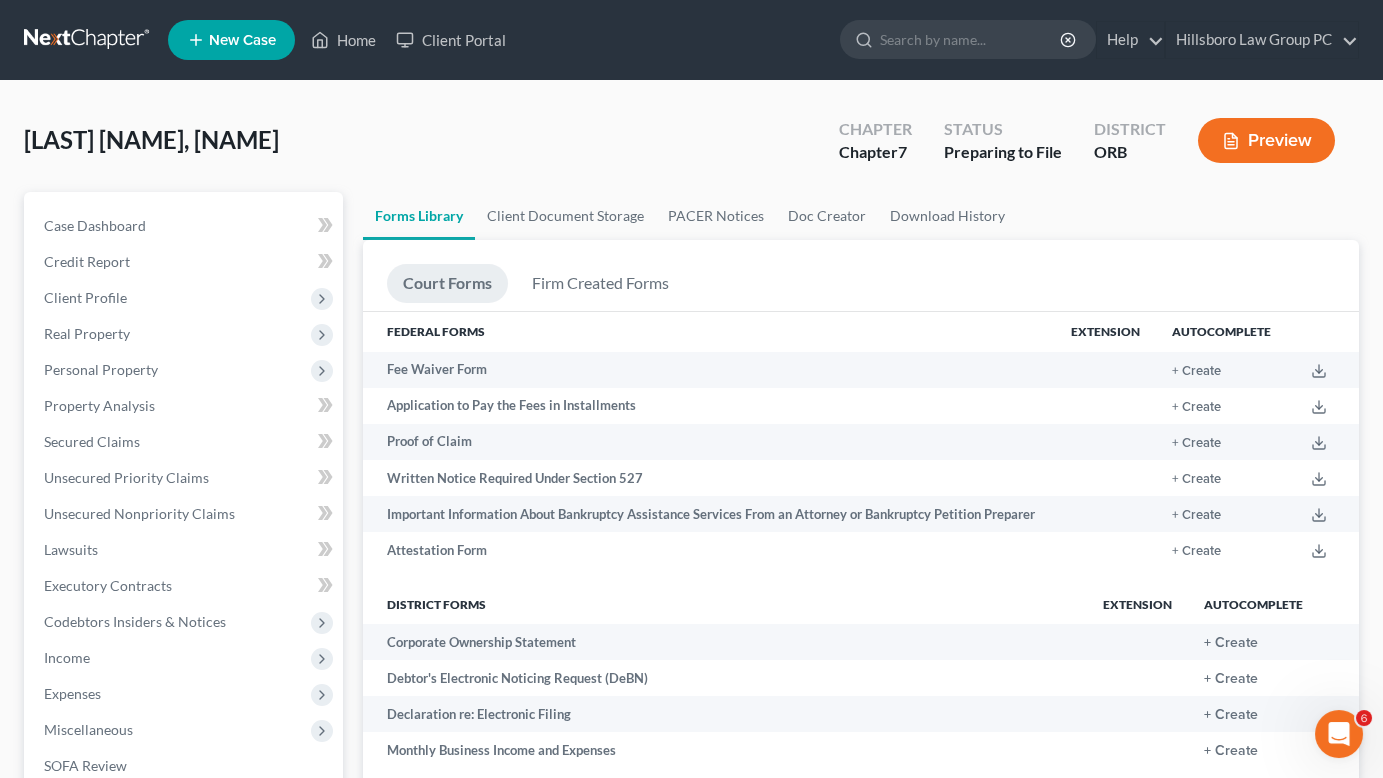 click on "Preview" at bounding box center (1266, 140) 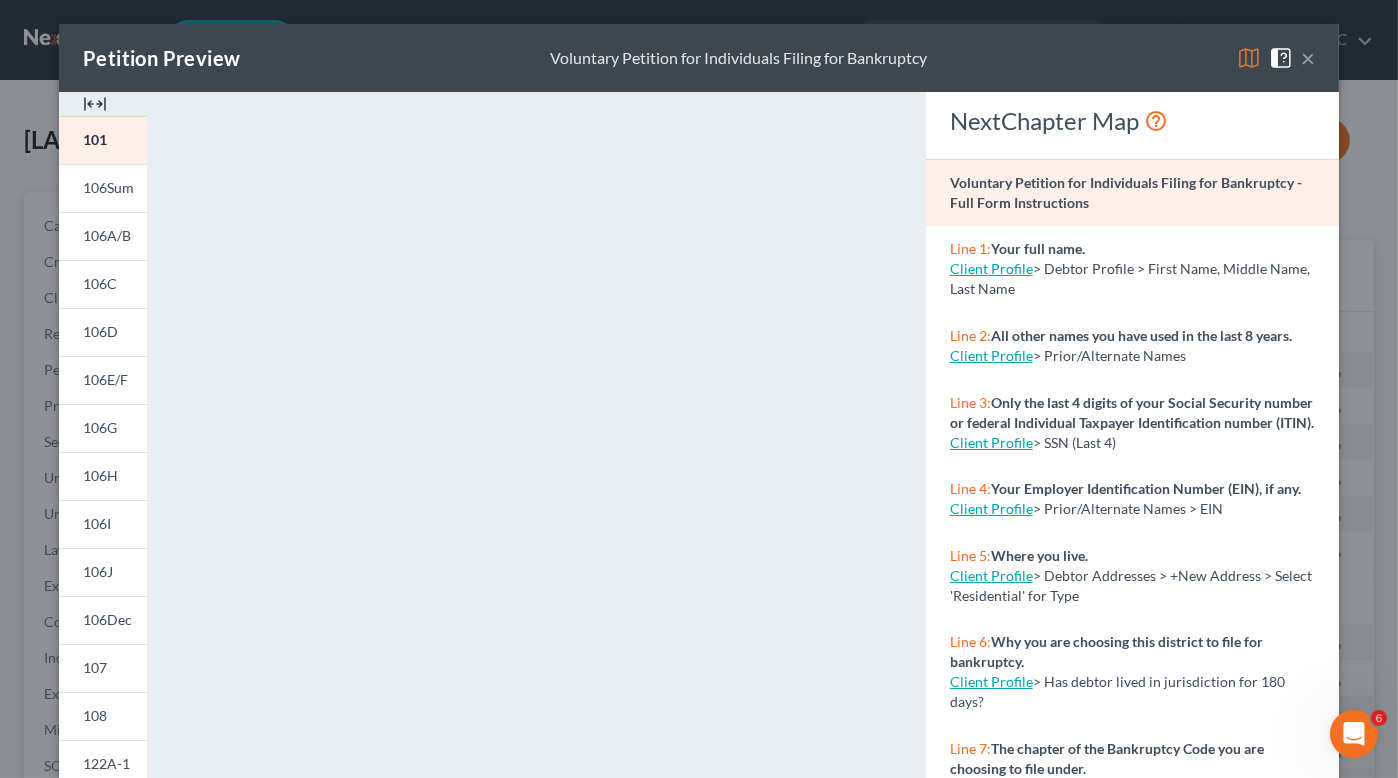 scroll, scrollTop: 100, scrollLeft: 0, axis: vertical 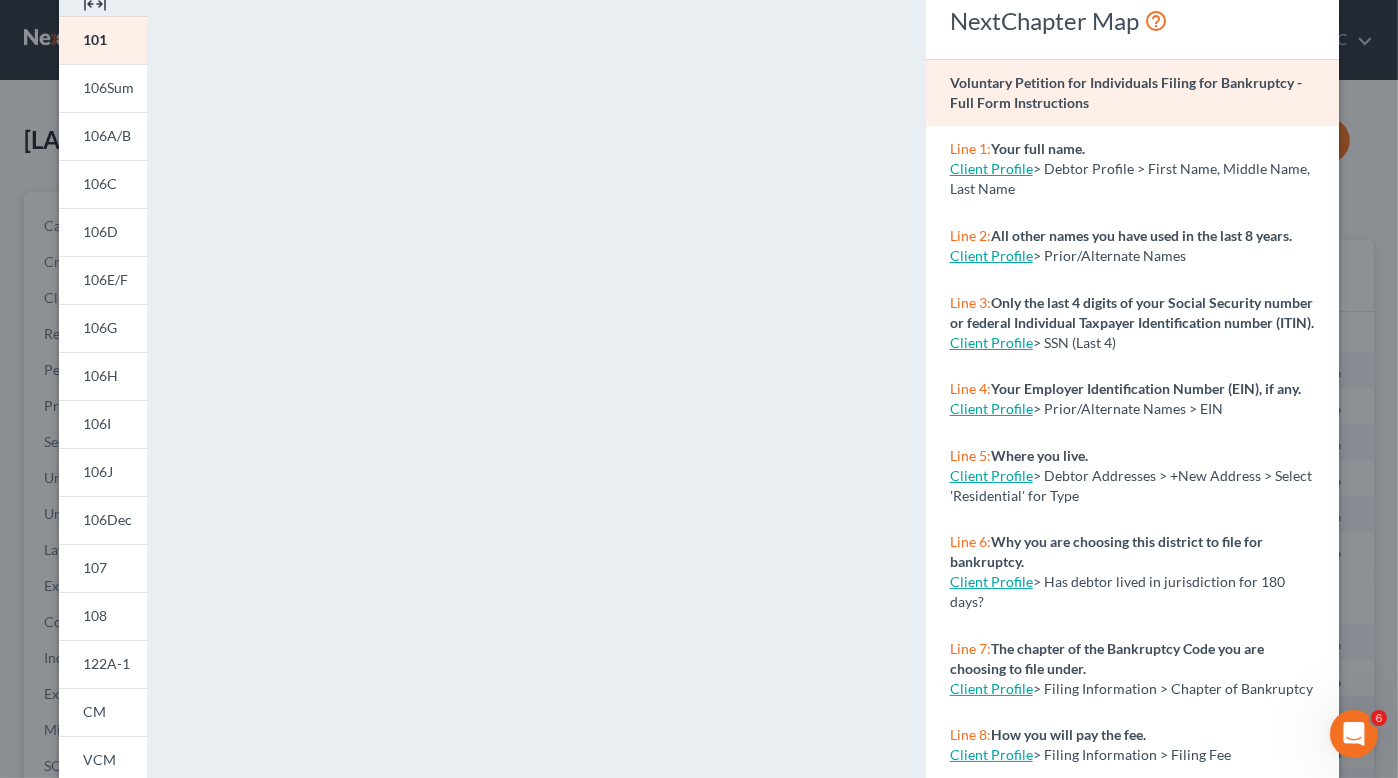 click 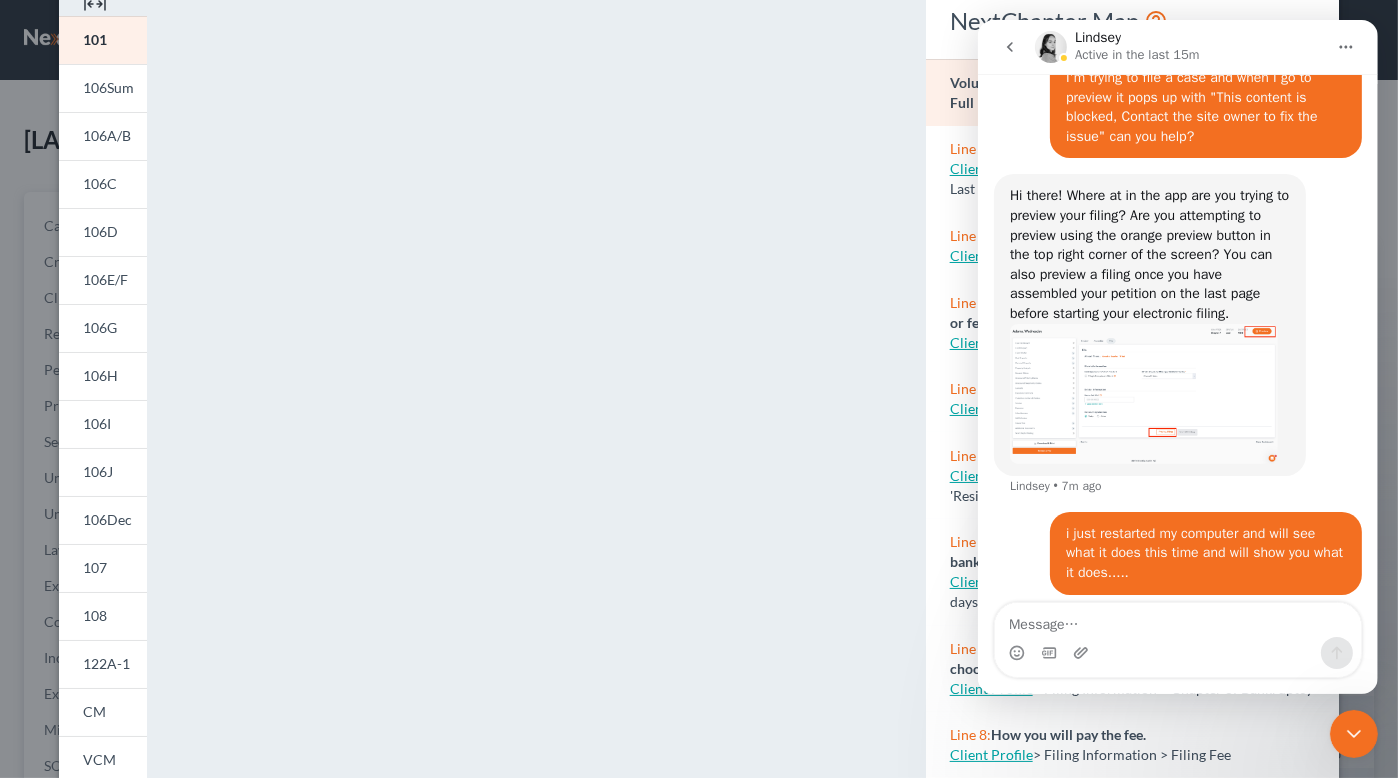 scroll, scrollTop: 868, scrollLeft: 0, axis: vertical 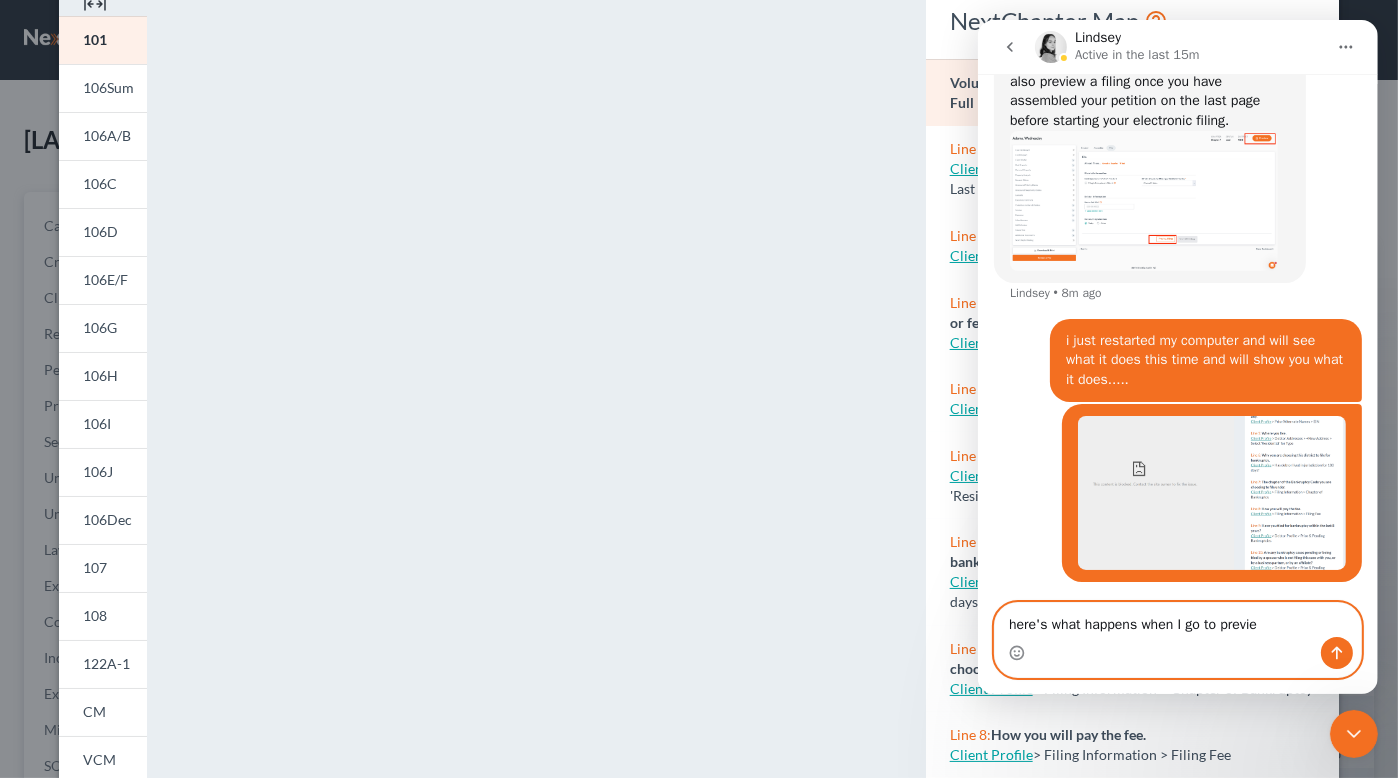 type on "here's what happens when I go to preview" 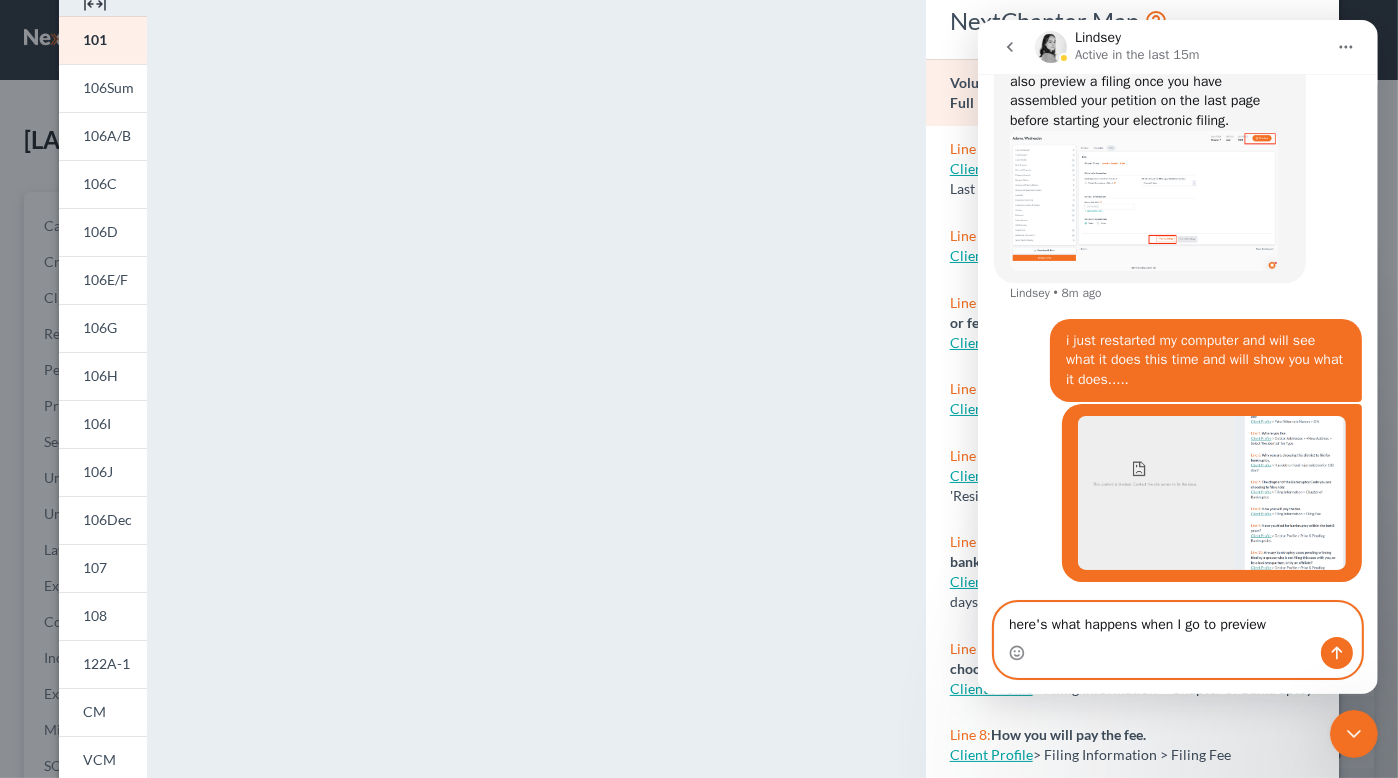 type 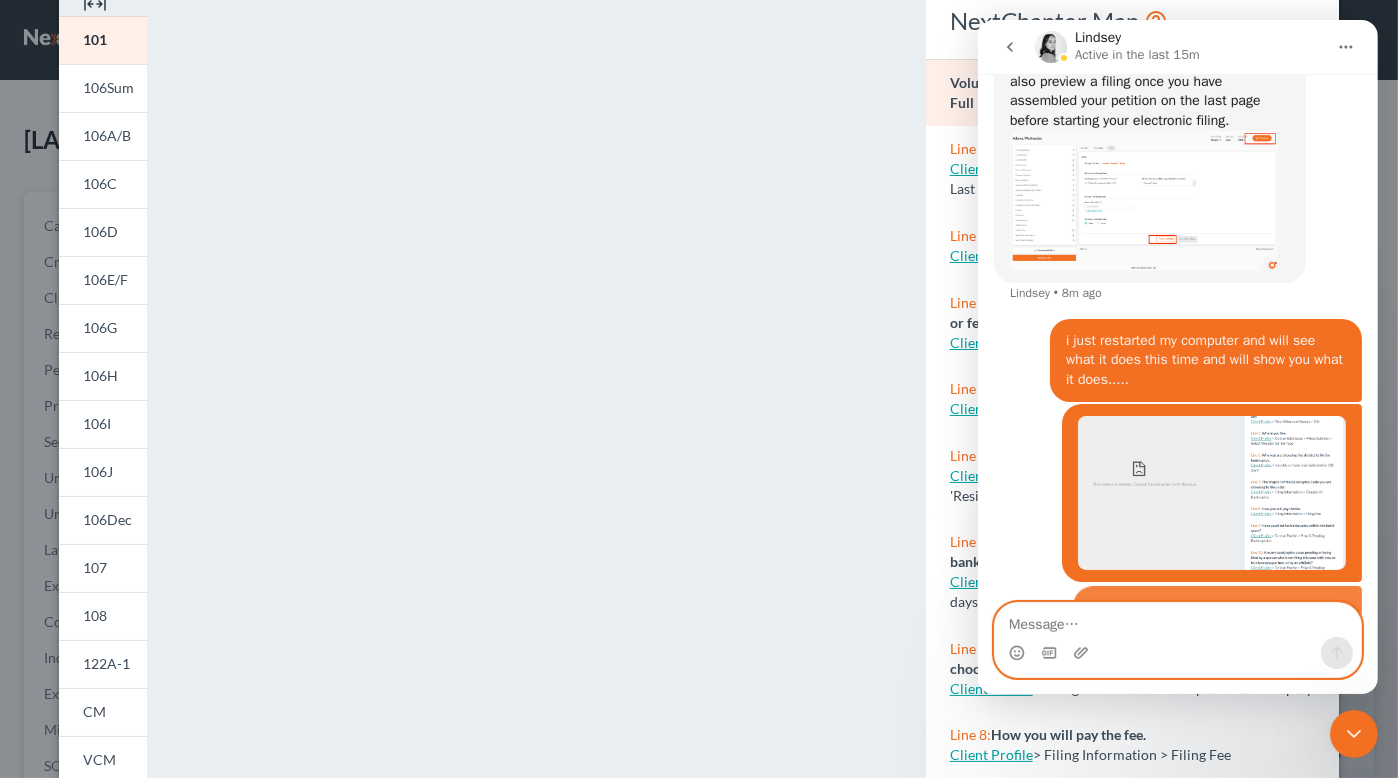 scroll, scrollTop: 1094, scrollLeft: 0, axis: vertical 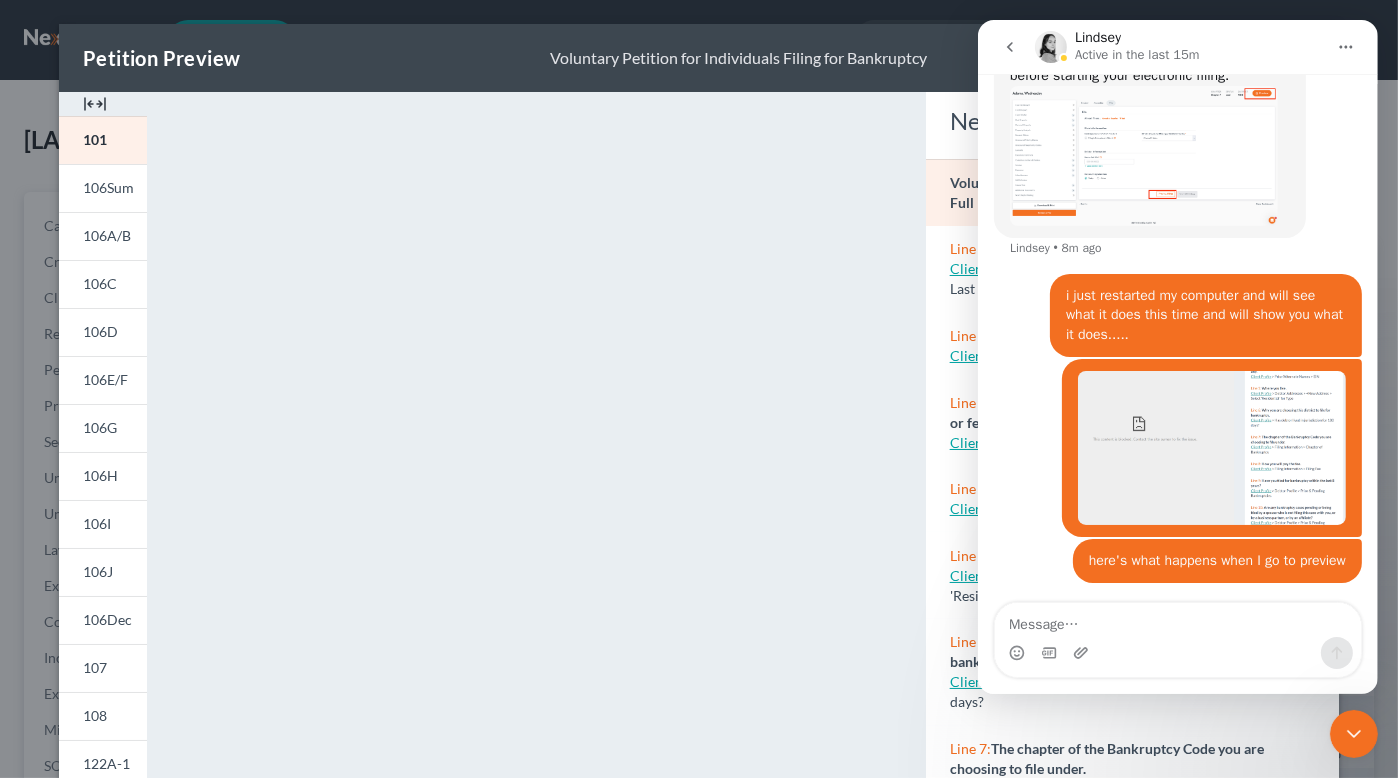 click 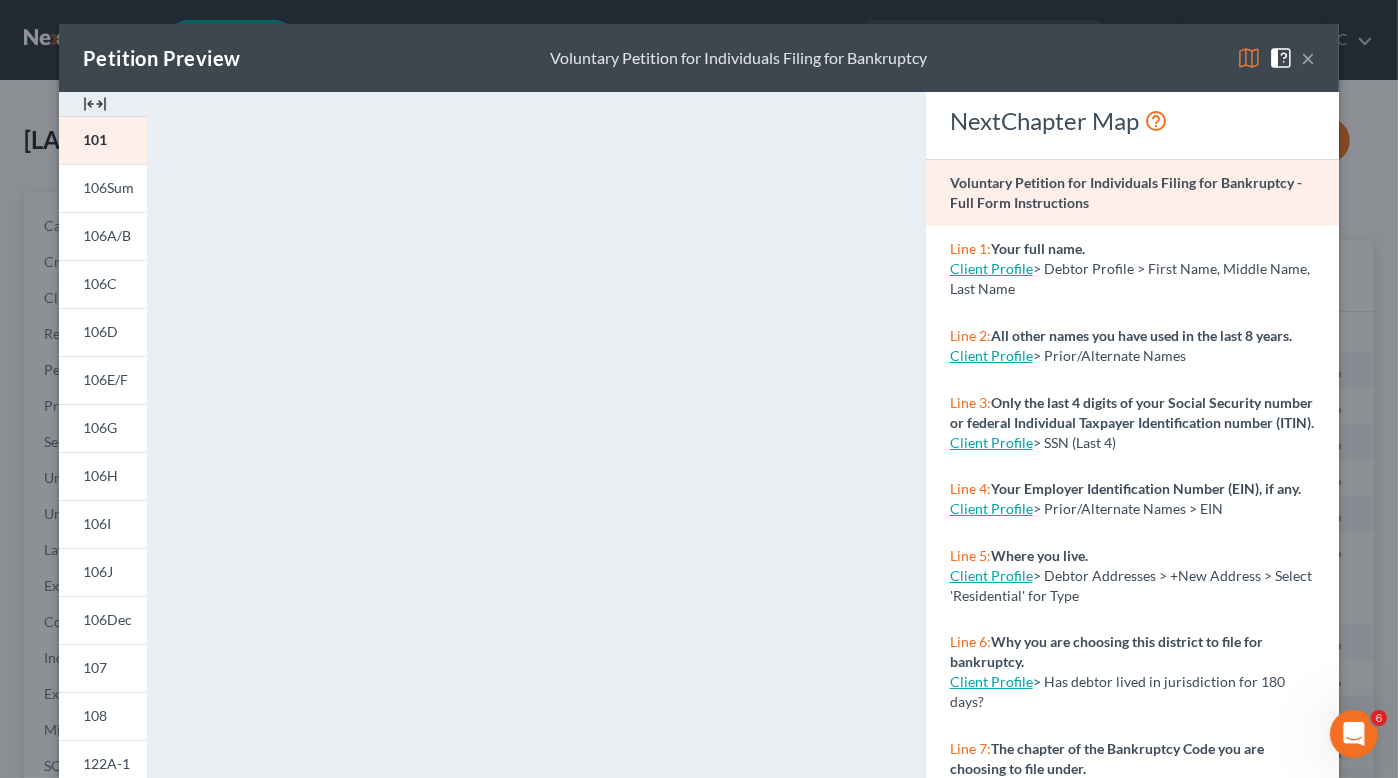 click on "×" at bounding box center (1308, 58) 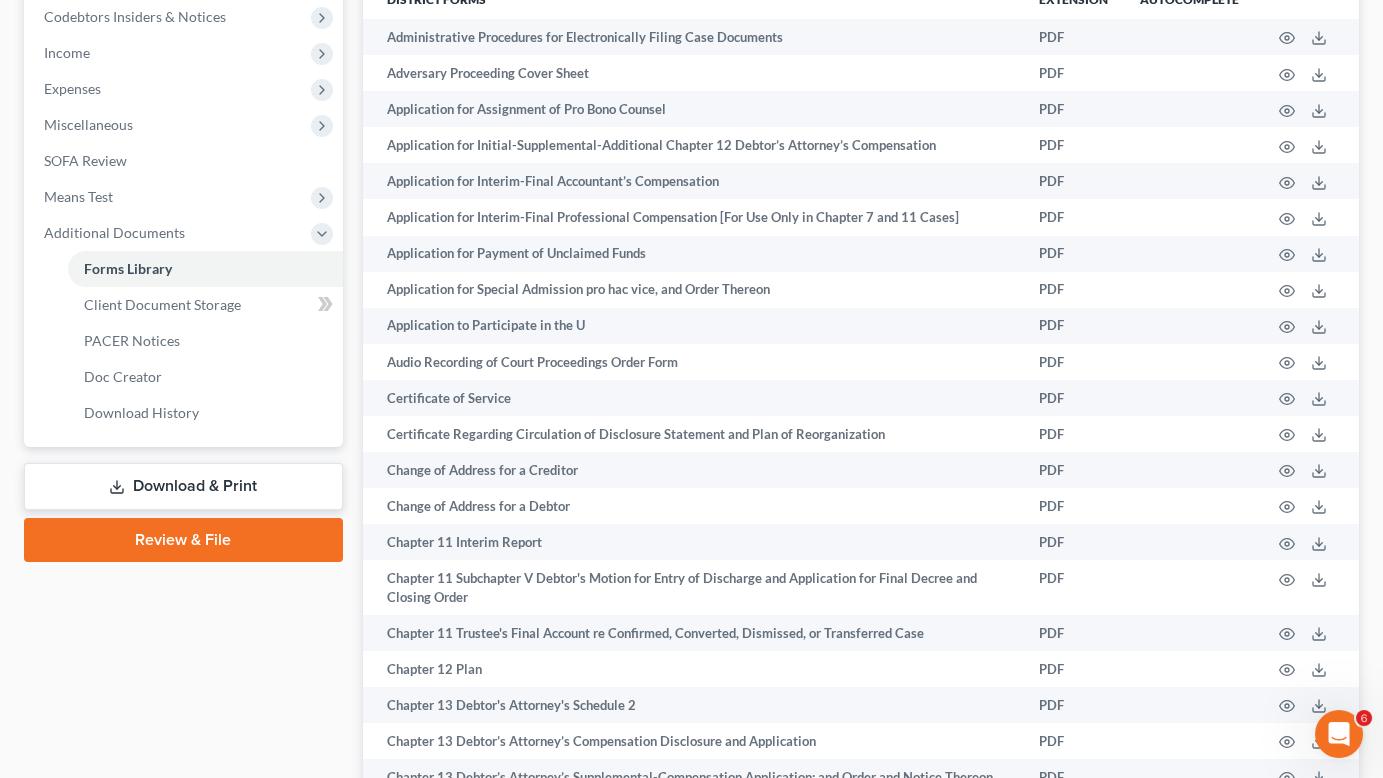 scroll, scrollTop: 700, scrollLeft: 0, axis: vertical 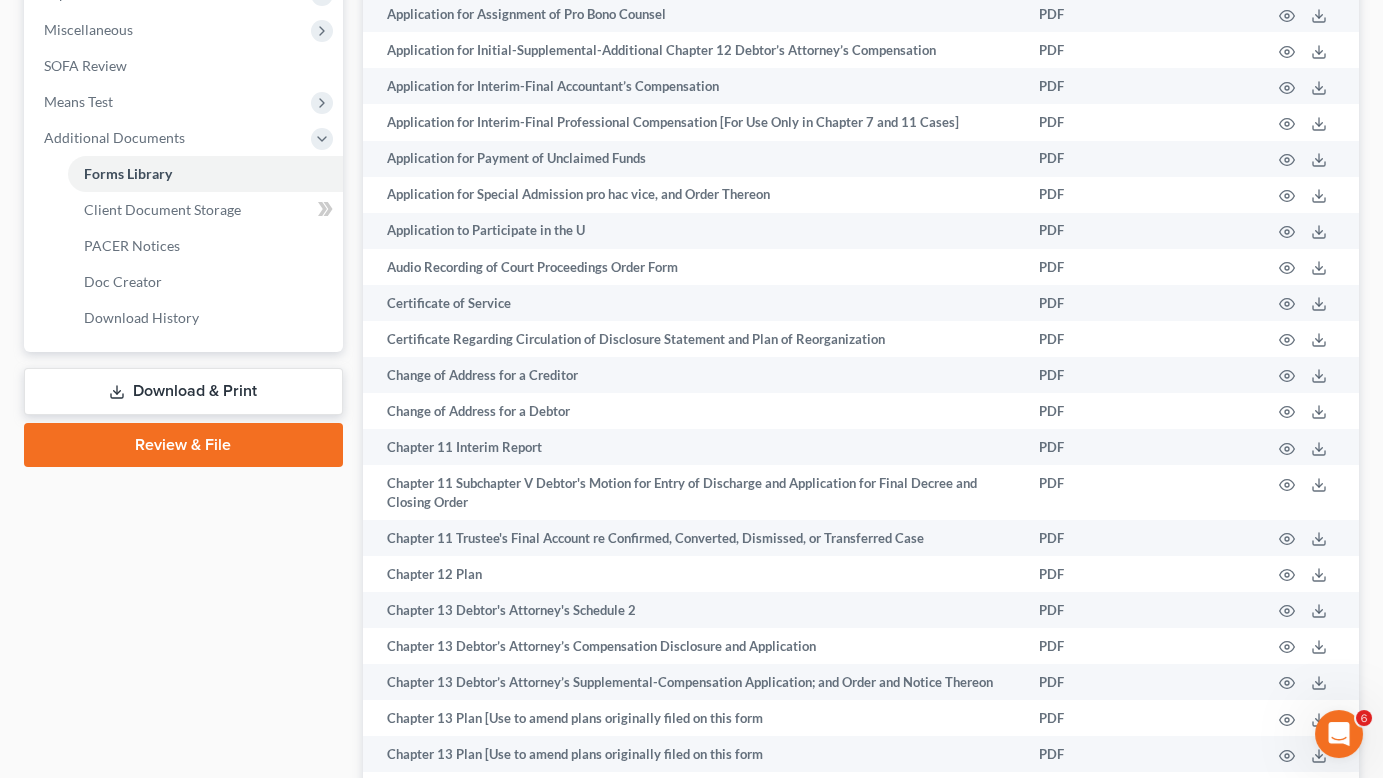 click on "Download & Print" at bounding box center [183, 391] 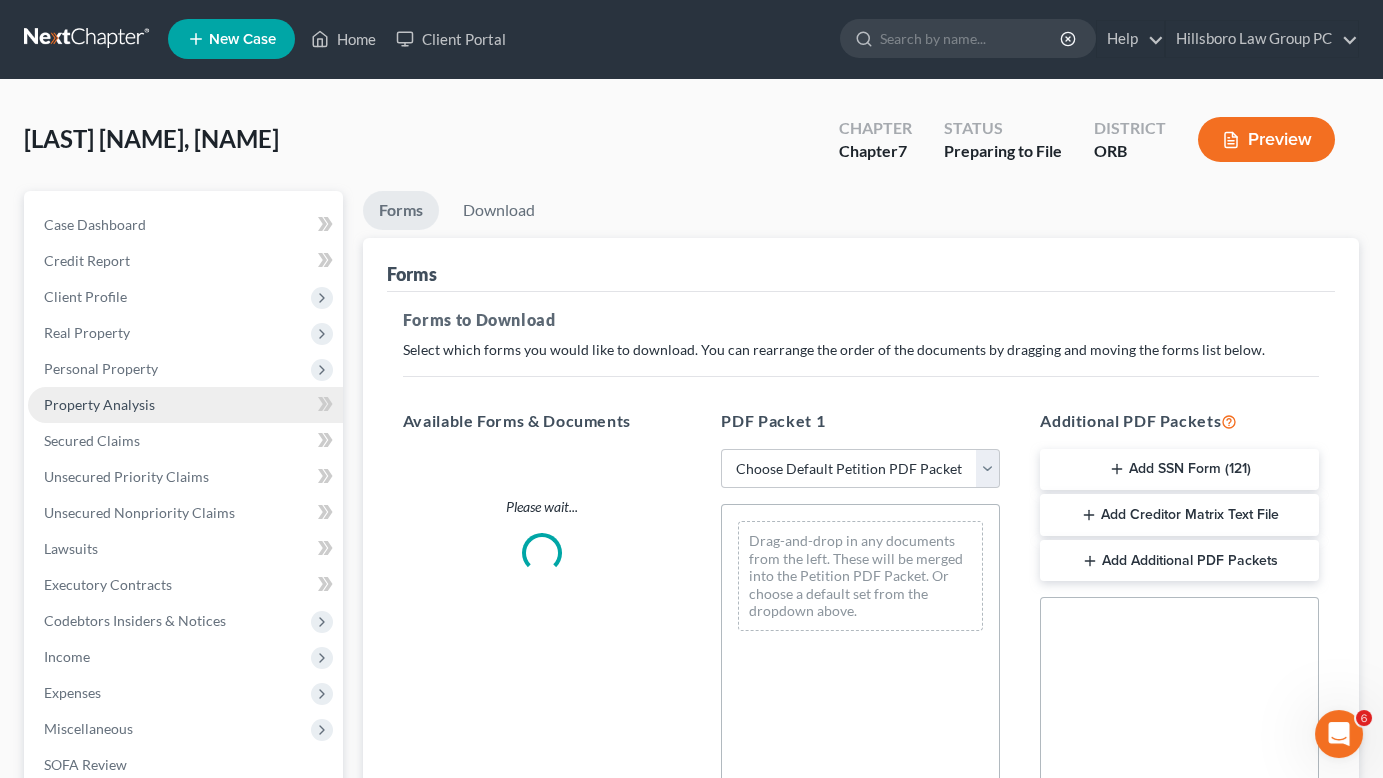 scroll, scrollTop: 0, scrollLeft: 0, axis: both 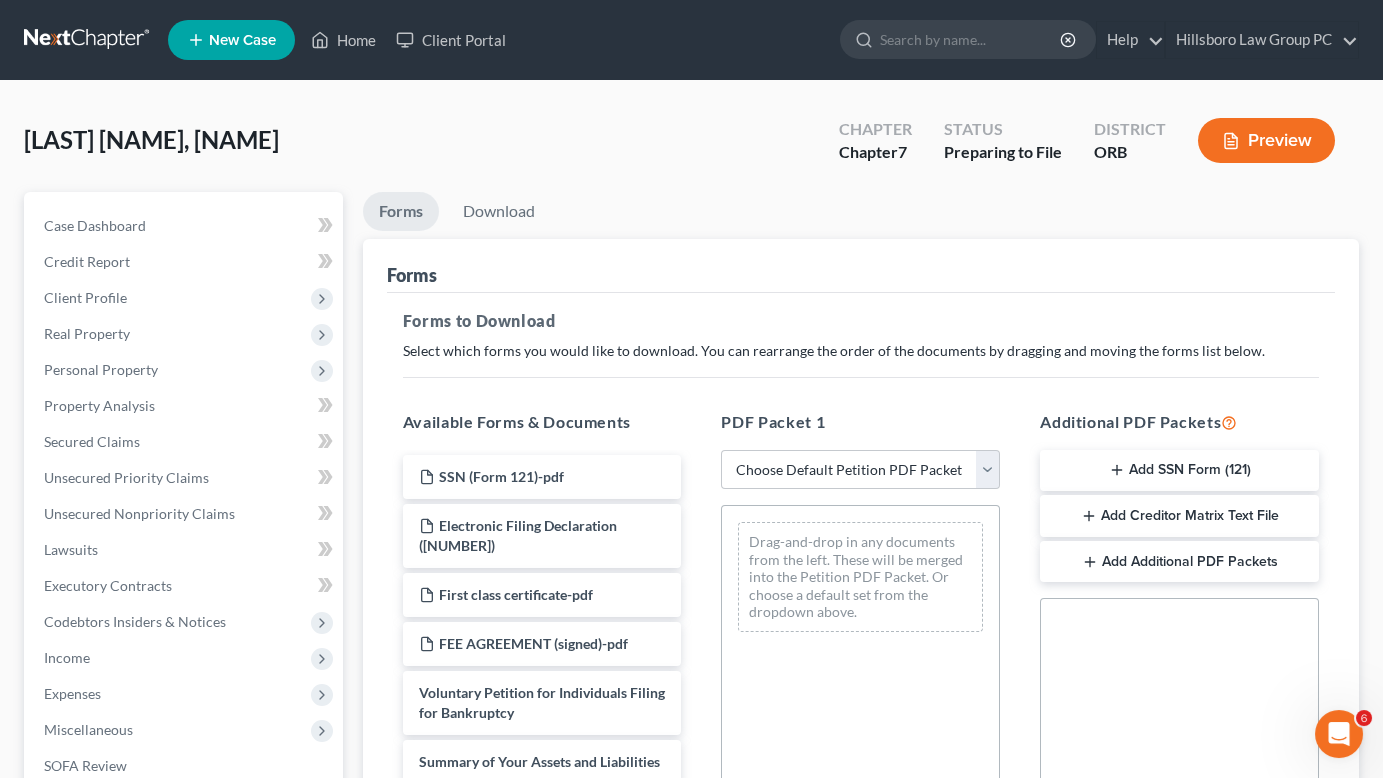 click on "Add SSN Form (121)" at bounding box center (1179, 471) 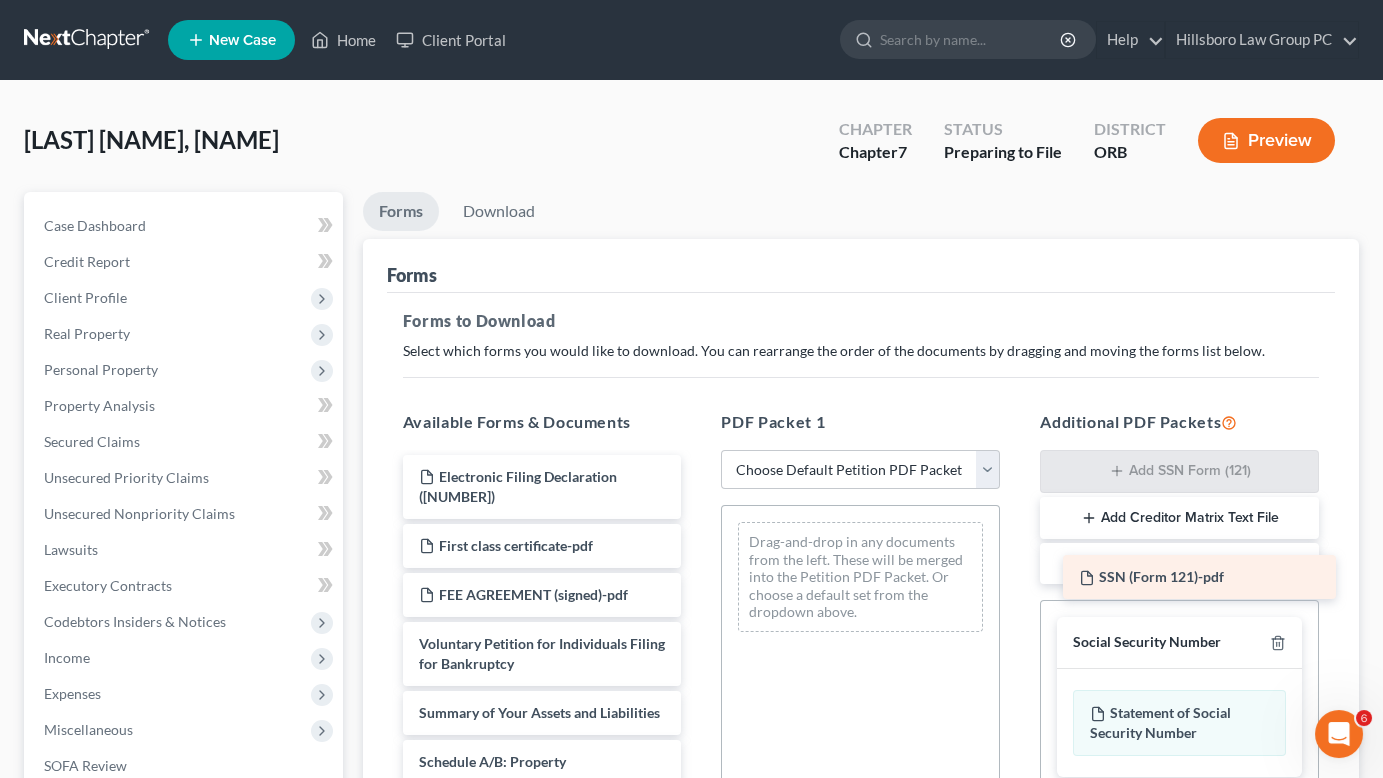 drag, startPoint x: 447, startPoint y: 371, endPoint x: 1120, endPoint y: 573, distance: 702.6614 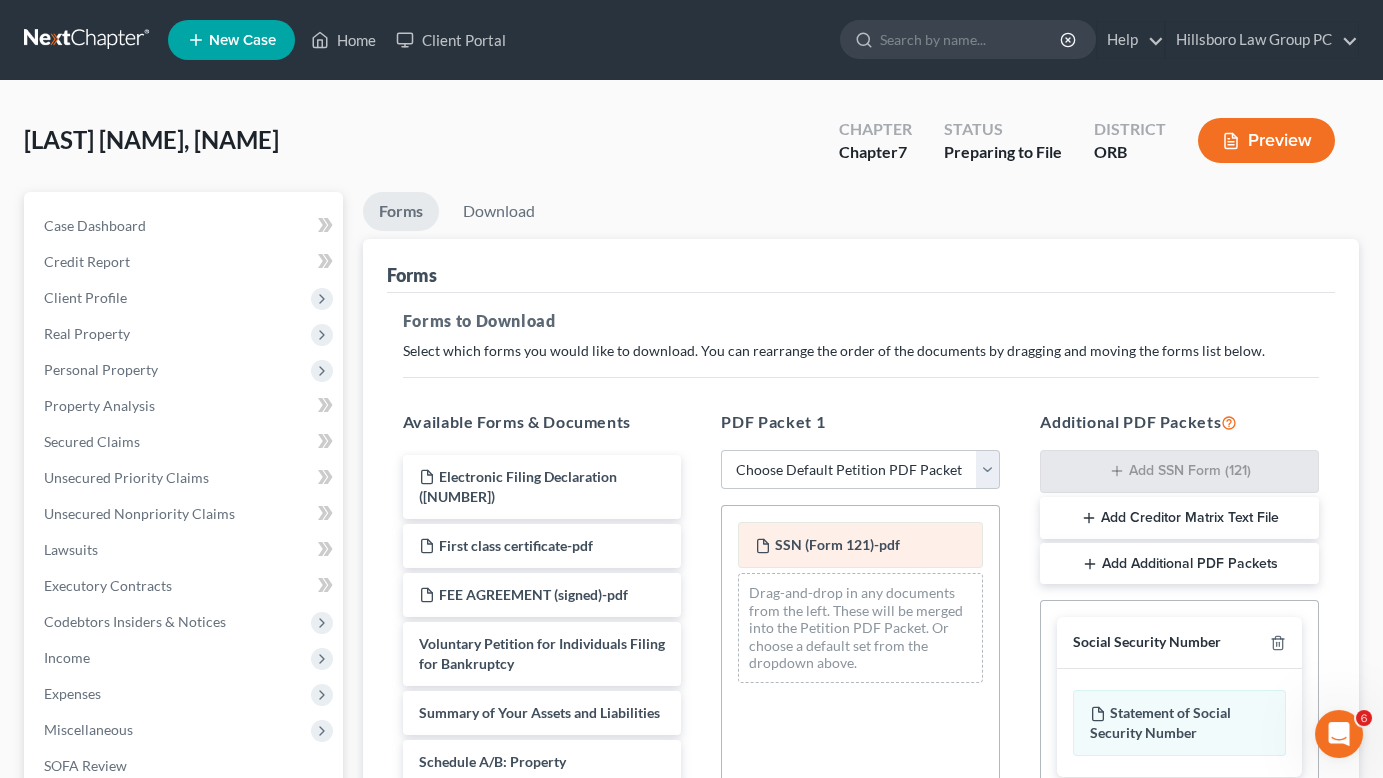 click on "SSN (Form 121)-pdf" at bounding box center [837, 544] 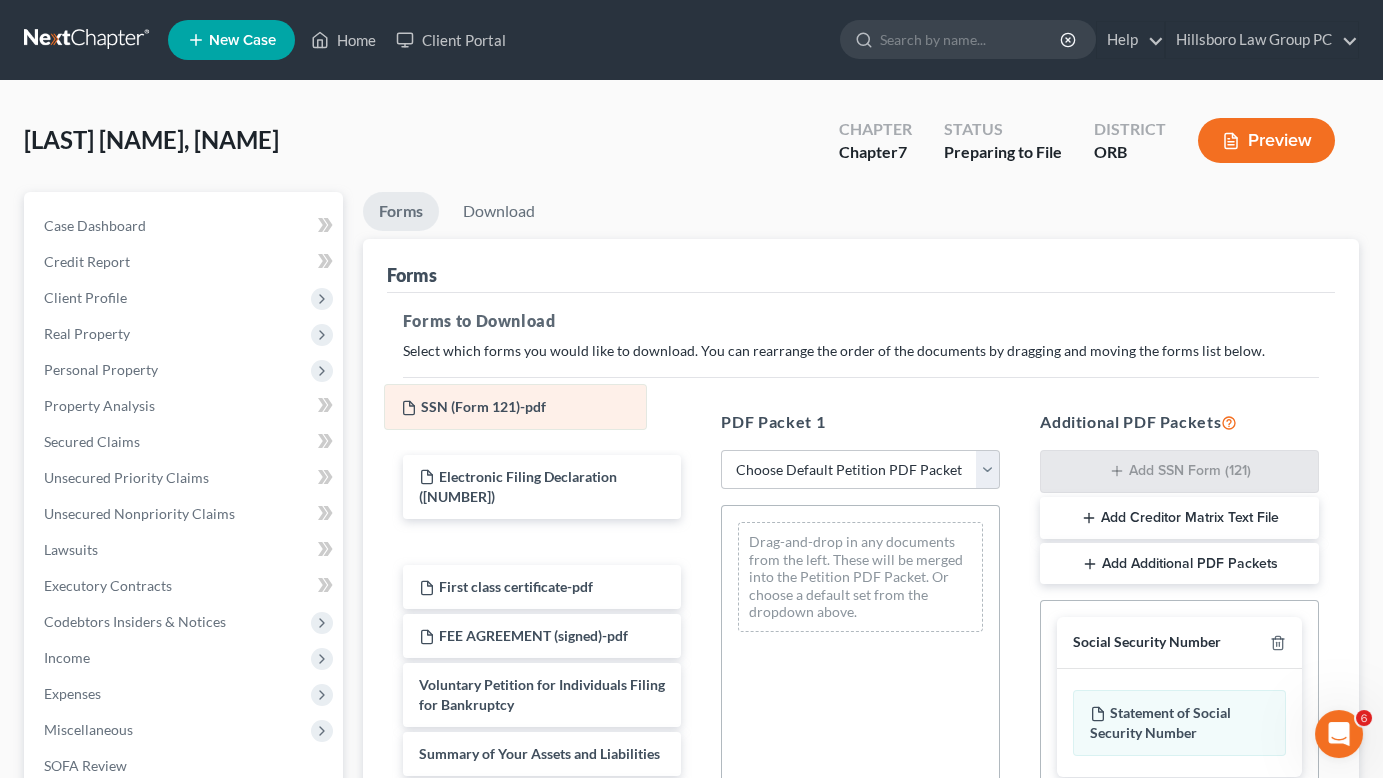 drag, startPoint x: 848, startPoint y: 421, endPoint x: 501, endPoint y: 403, distance: 347.46655 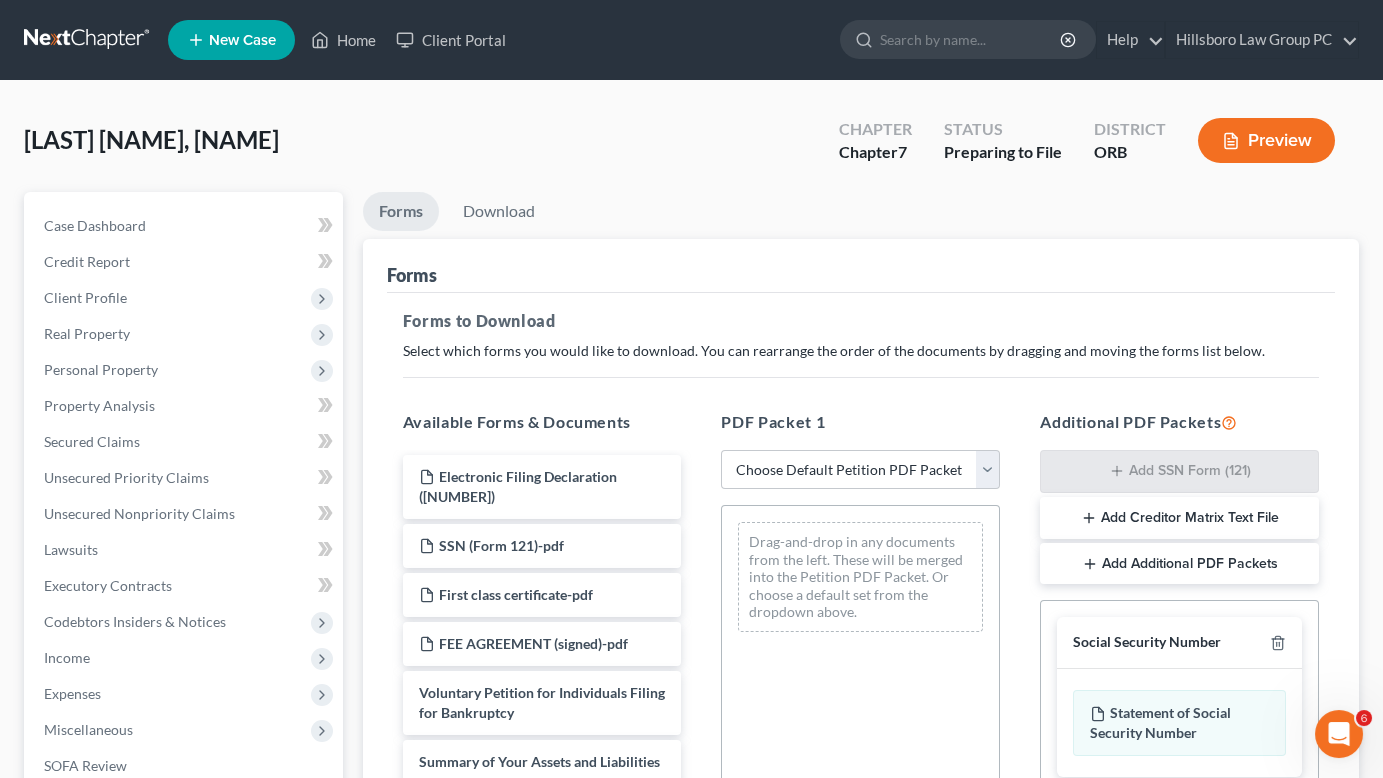 click on "Add Creditor Matrix Text File" at bounding box center (1179, 518) 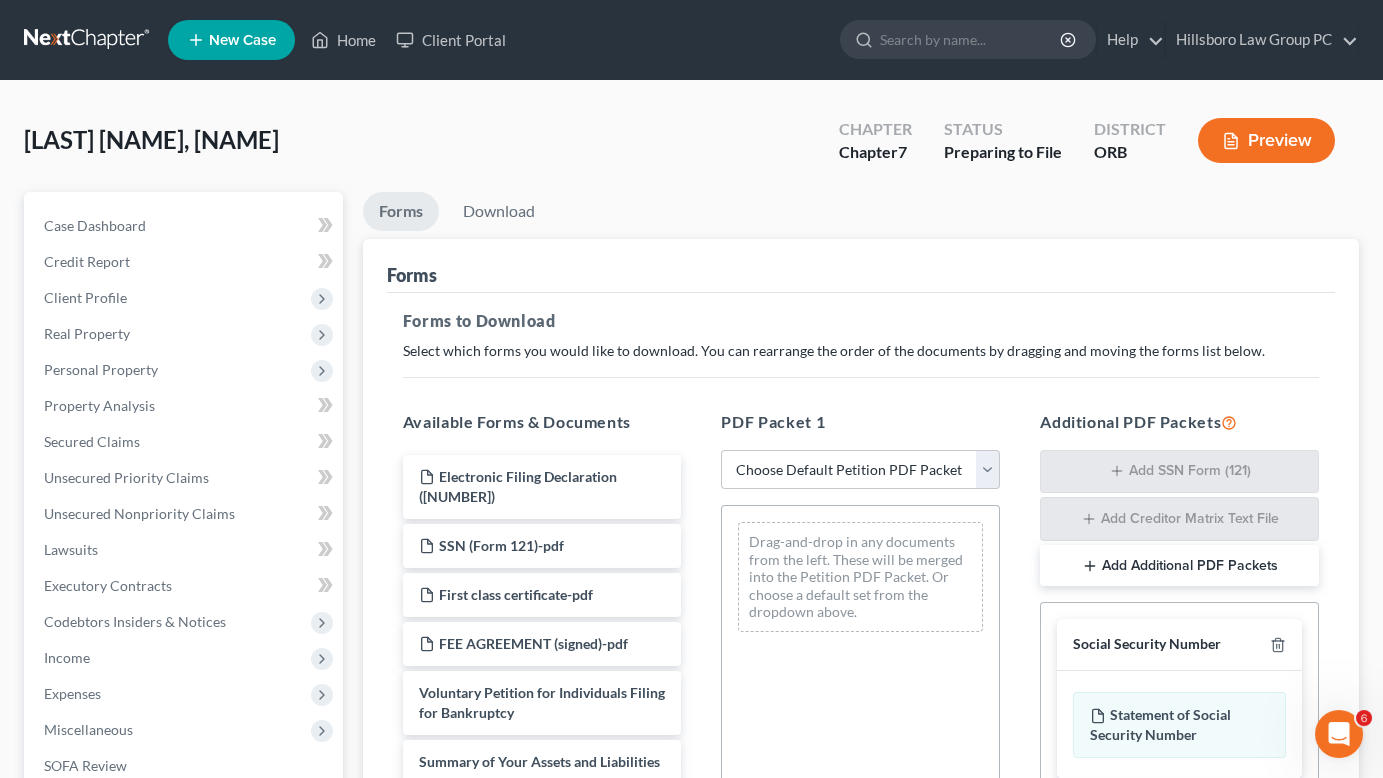 click on "Add Additional PDF Packets" at bounding box center [1179, 566] 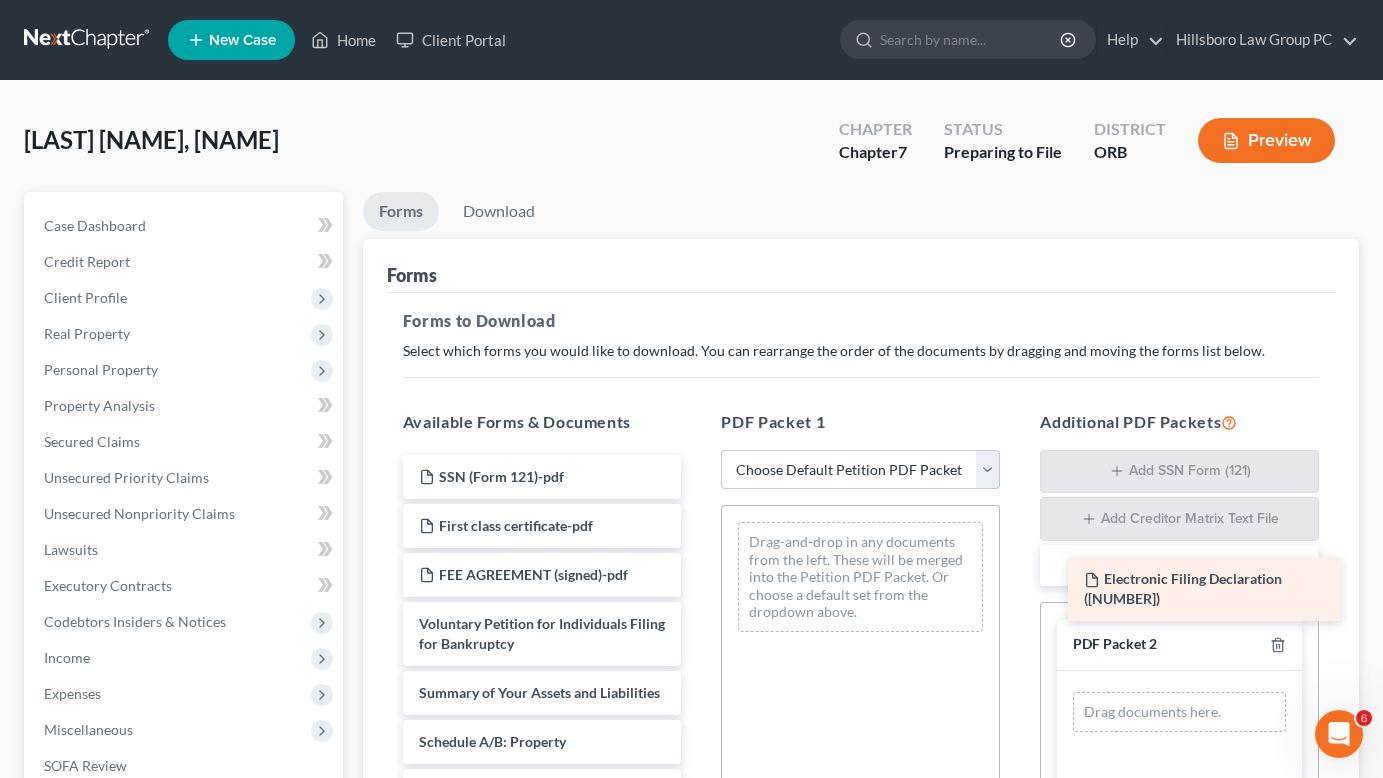 drag, startPoint x: 508, startPoint y: 374, endPoint x: 1186, endPoint y: 578, distance: 708.02545 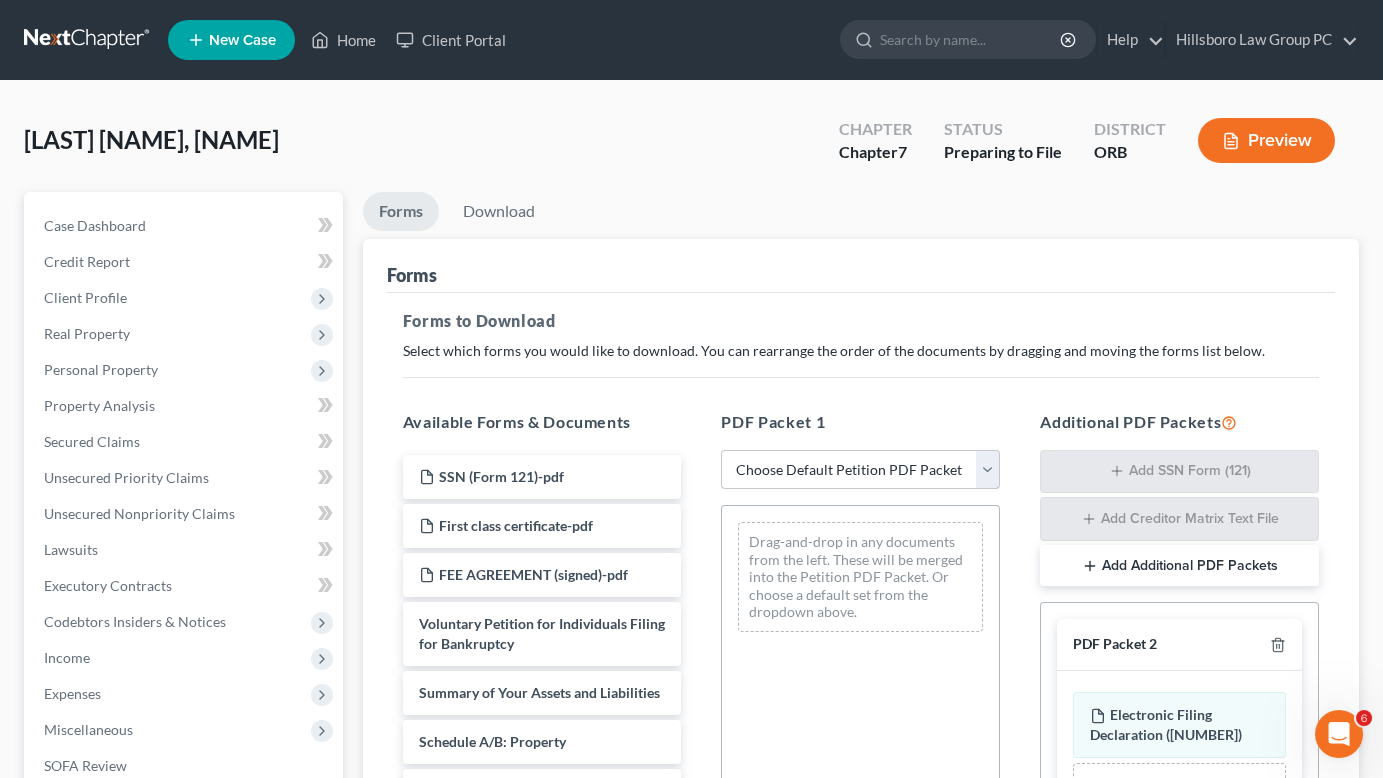 click on "Choose Default Petition PDF Packet Complete Bankruptcy Petition (all forms and schedules) Emergency Filing Forms (Petition and Creditor List Only) Amended Forms Signature Pages Only Petition Packet for Chapter 7 Chapter 7 filing Template Test" at bounding box center [860, 470] 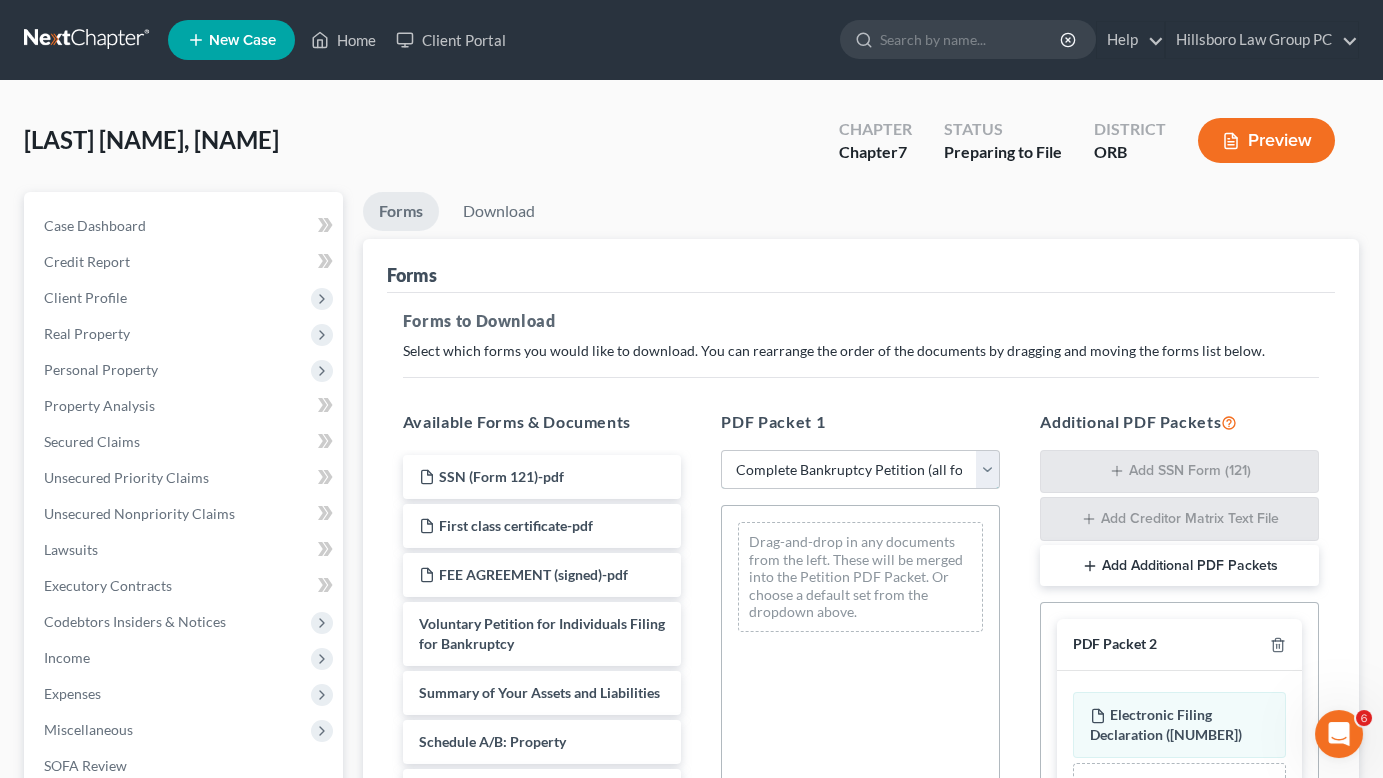 click on "Choose Default Petition PDF Packet Complete Bankruptcy Petition (all forms and schedules) Emergency Filing Forms (Petition and Creditor List Only) Amended Forms Signature Pages Only Petition Packet for Chapter 7 Chapter 7 filing Template Test" at bounding box center (860, 470) 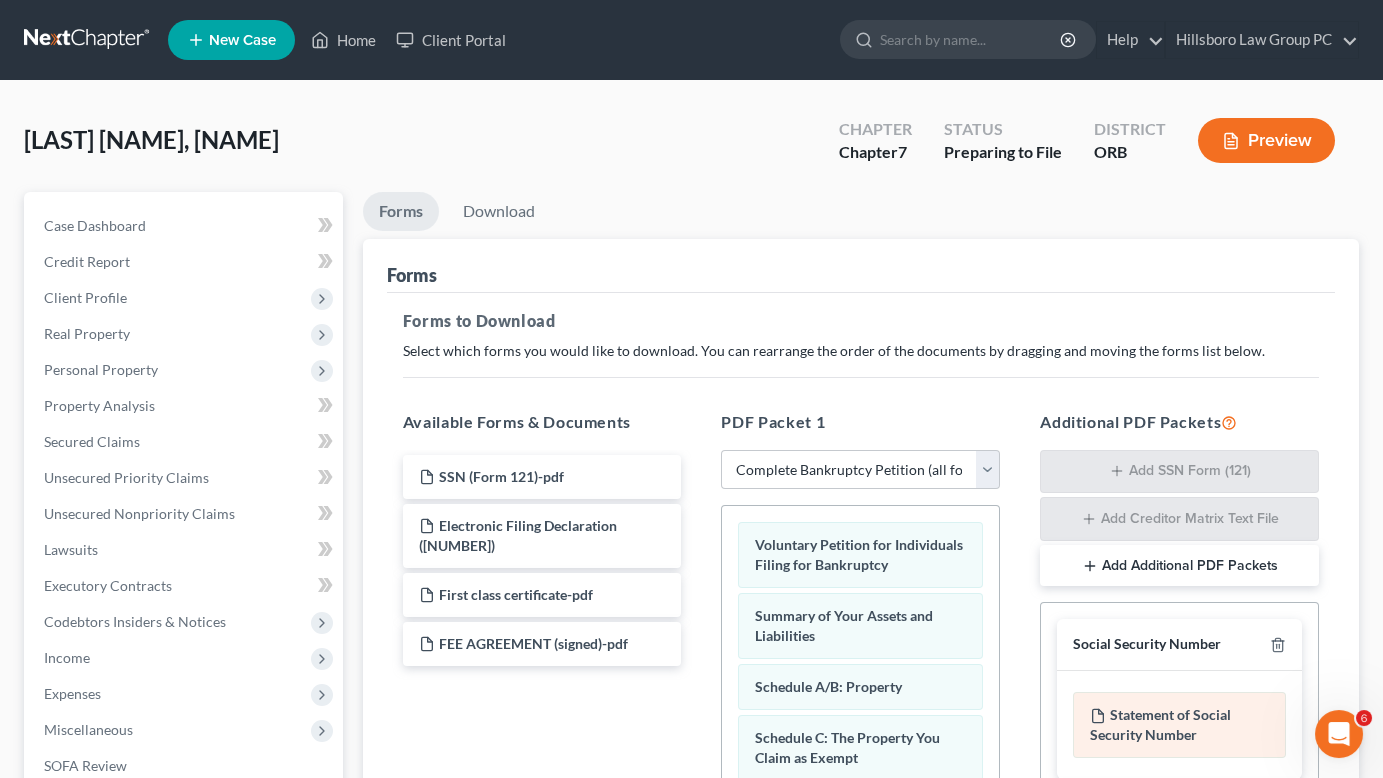 click on "Statement of Social Security Number" at bounding box center (1179, 725) 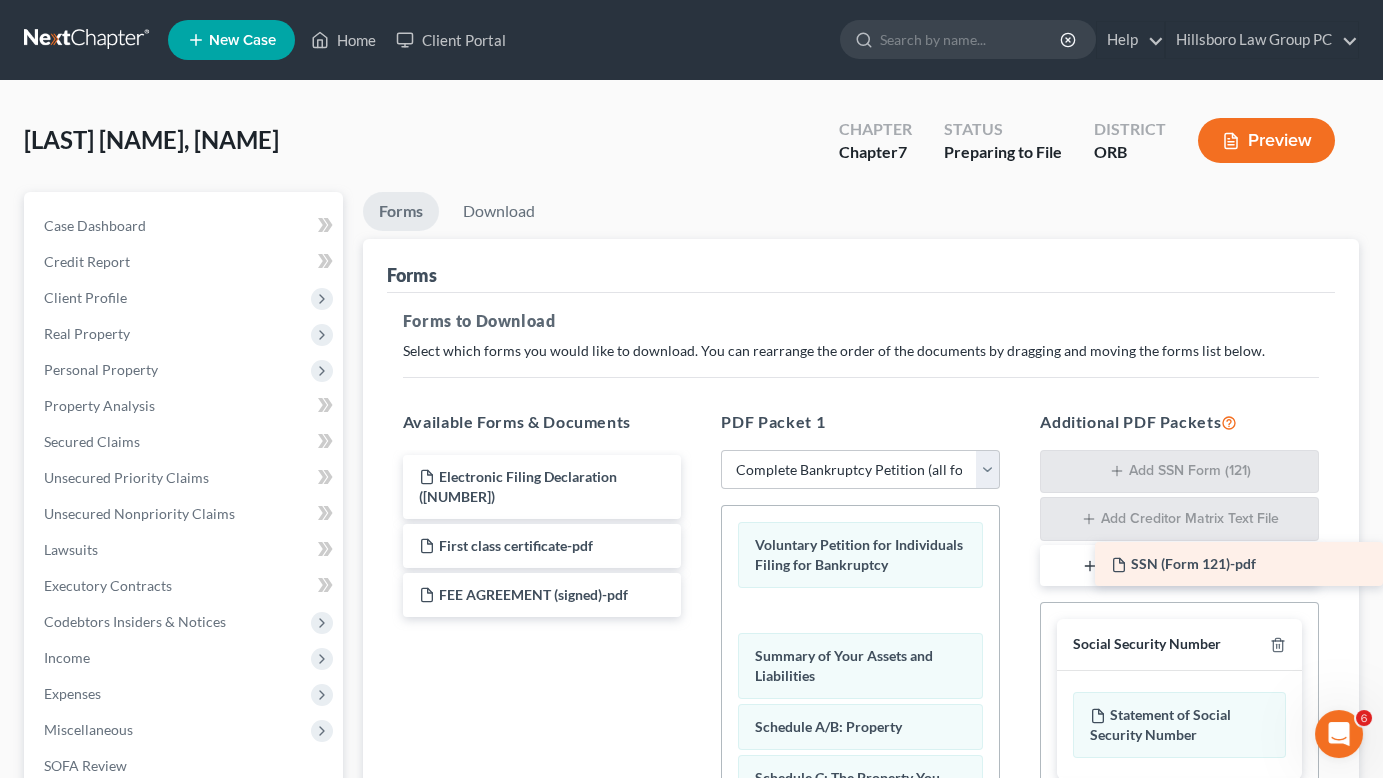 drag, startPoint x: 451, startPoint y: 372, endPoint x: 1157, endPoint y: 562, distance: 731.1197 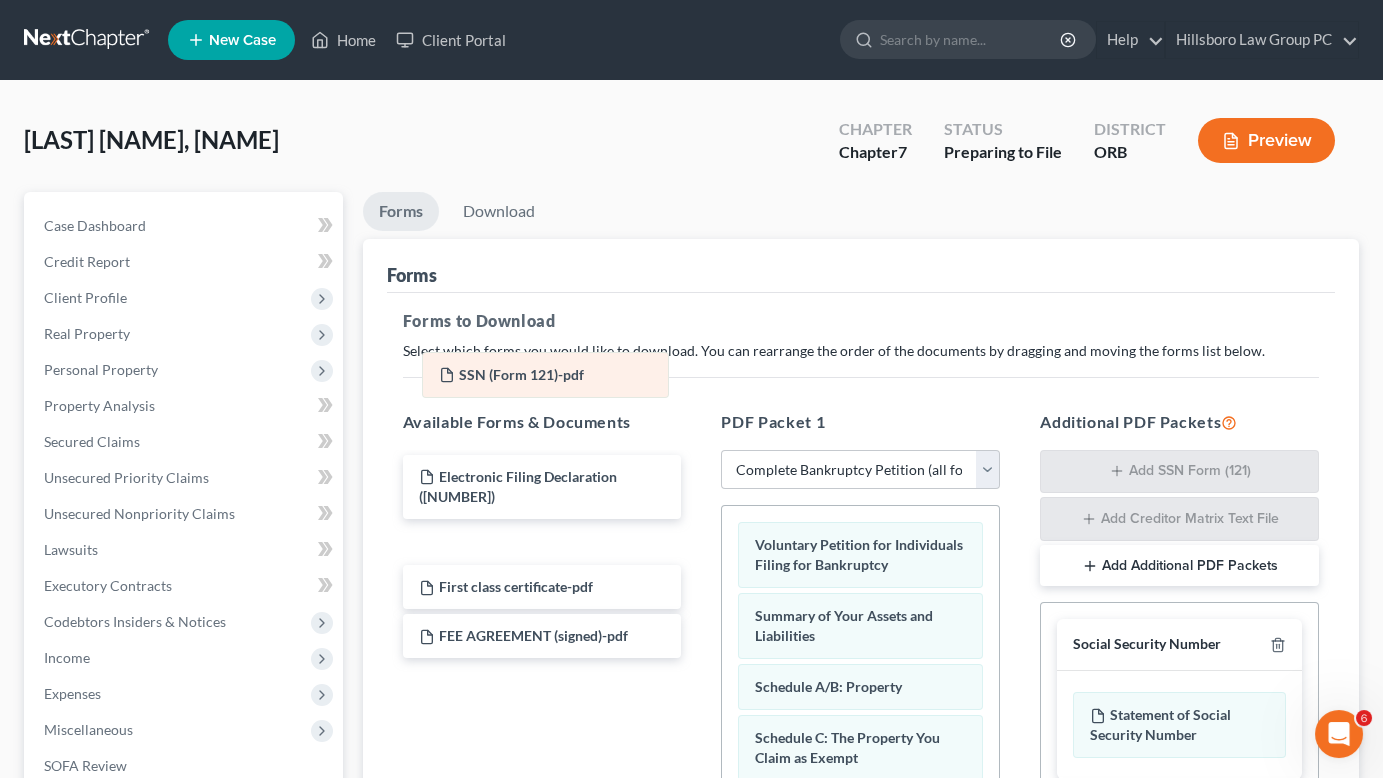 drag, startPoint x: 817, startPoint y: 482, endPoint x: 506, endPoint y: 383, distance: 326.37708 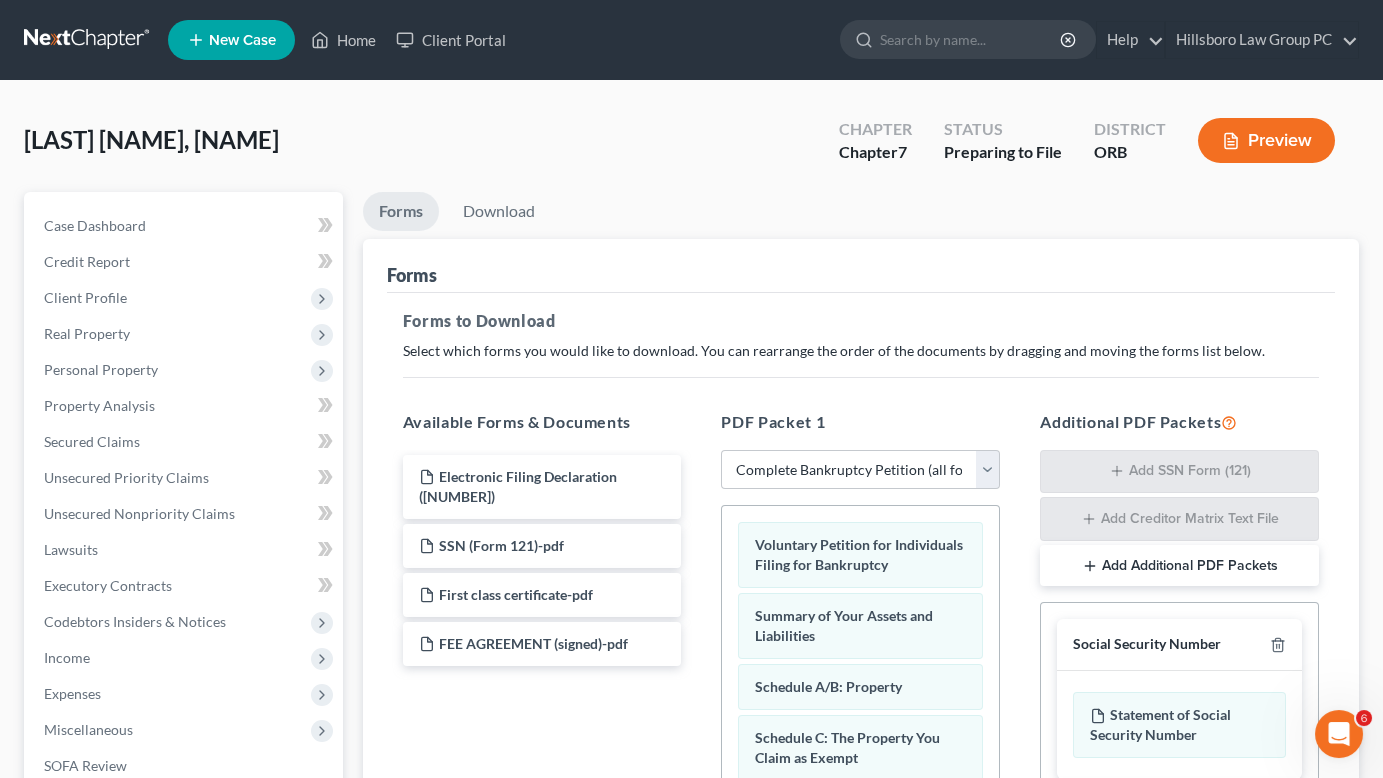 scroll, scrollTop: 1171, scrollLeft: 0, axis: vertical 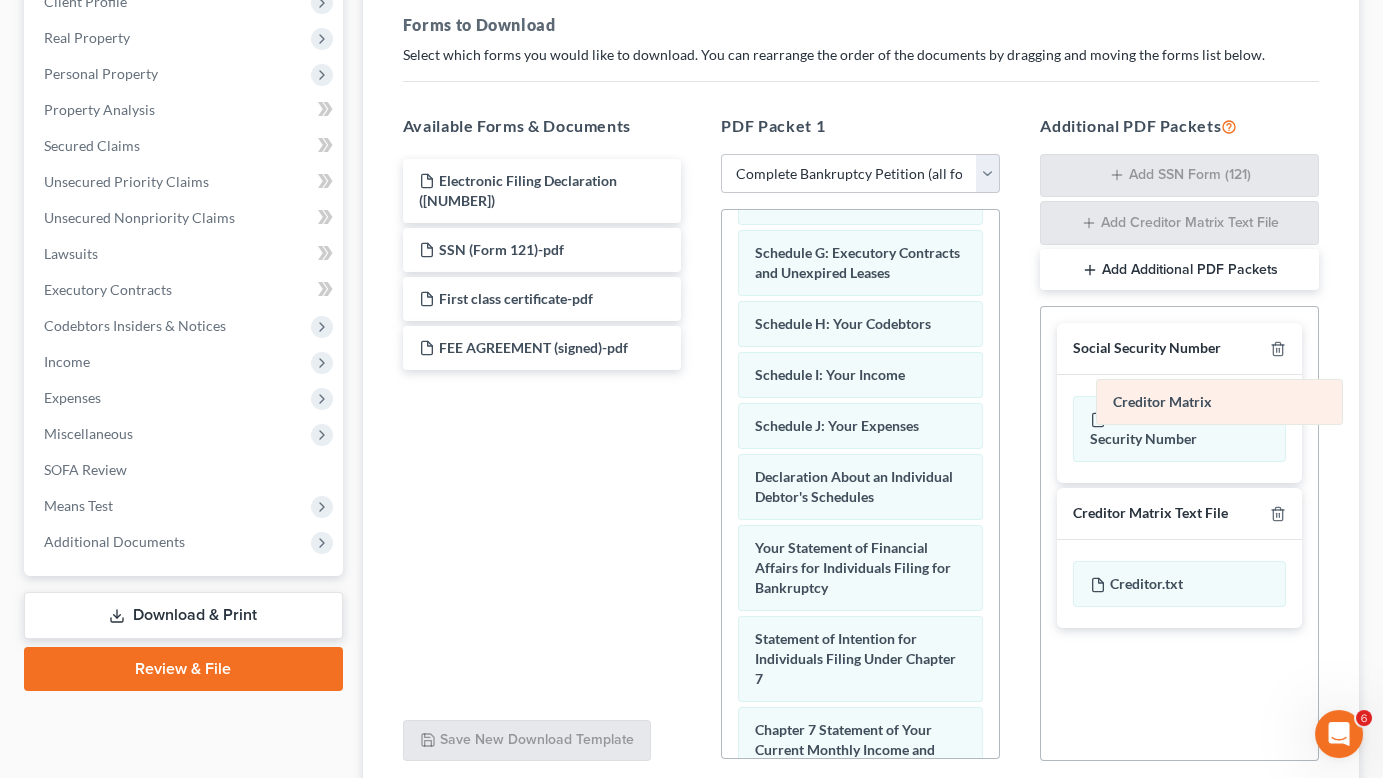 drag, startPoint x: 794, startPoint y: 398, endPoint x: 1159, endPoint y: 395, distance: 365.01233 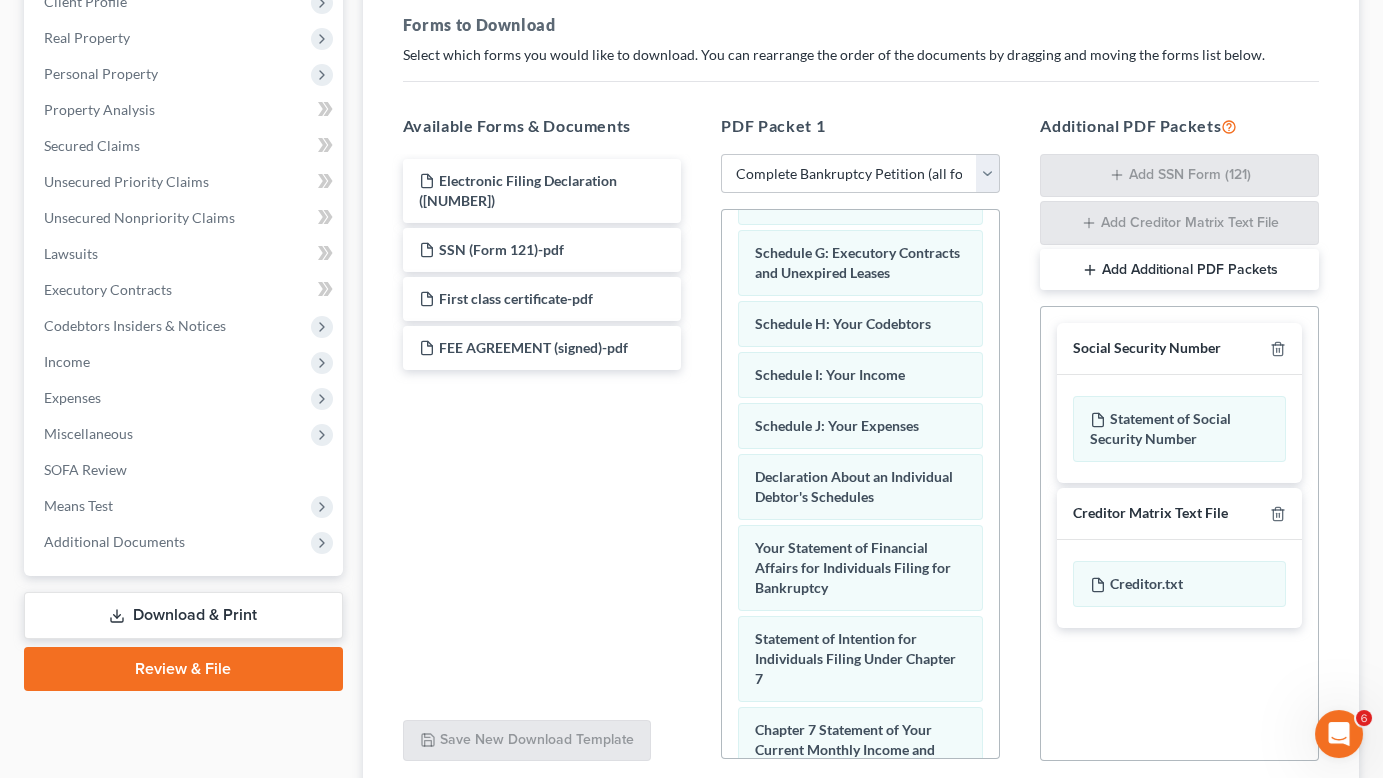 scroll, scrollTop: 196, scrollLeft: 0, axis: vertical 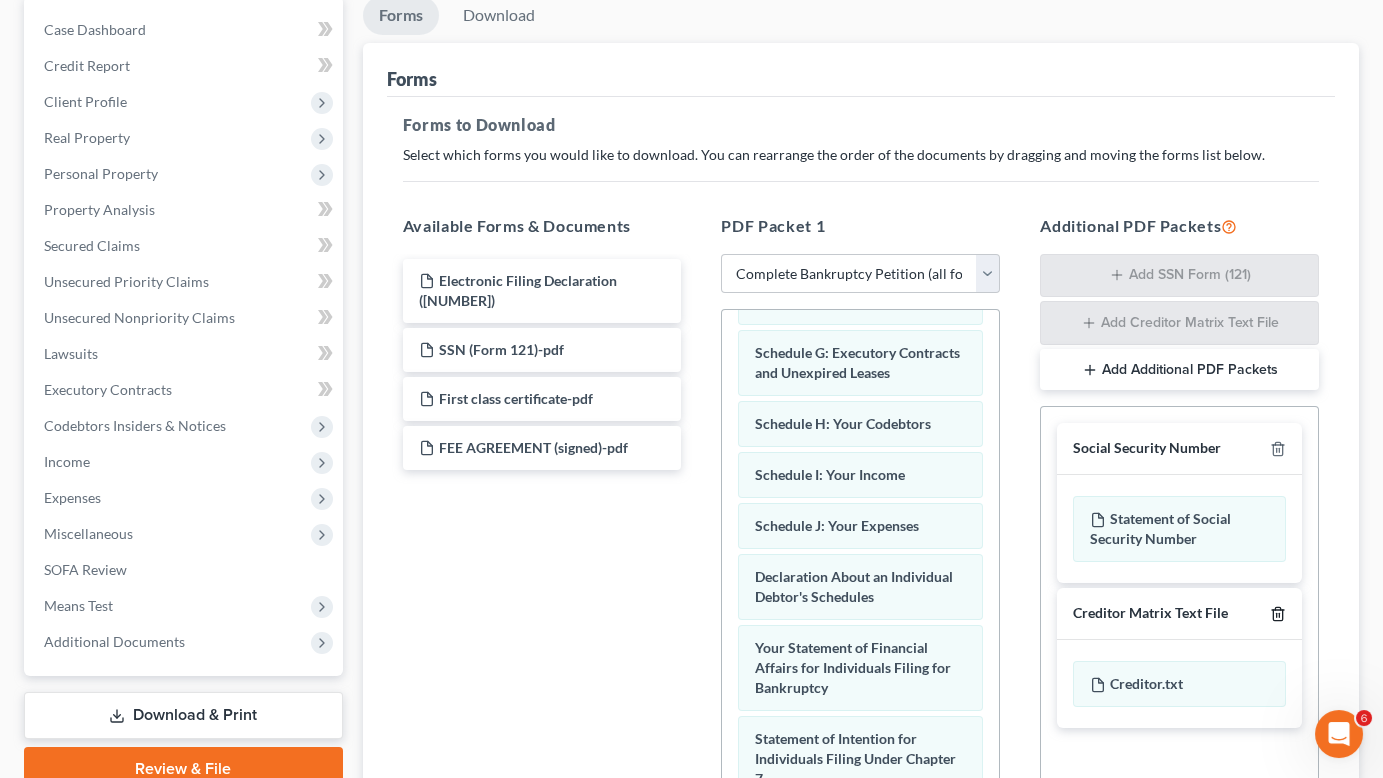 click 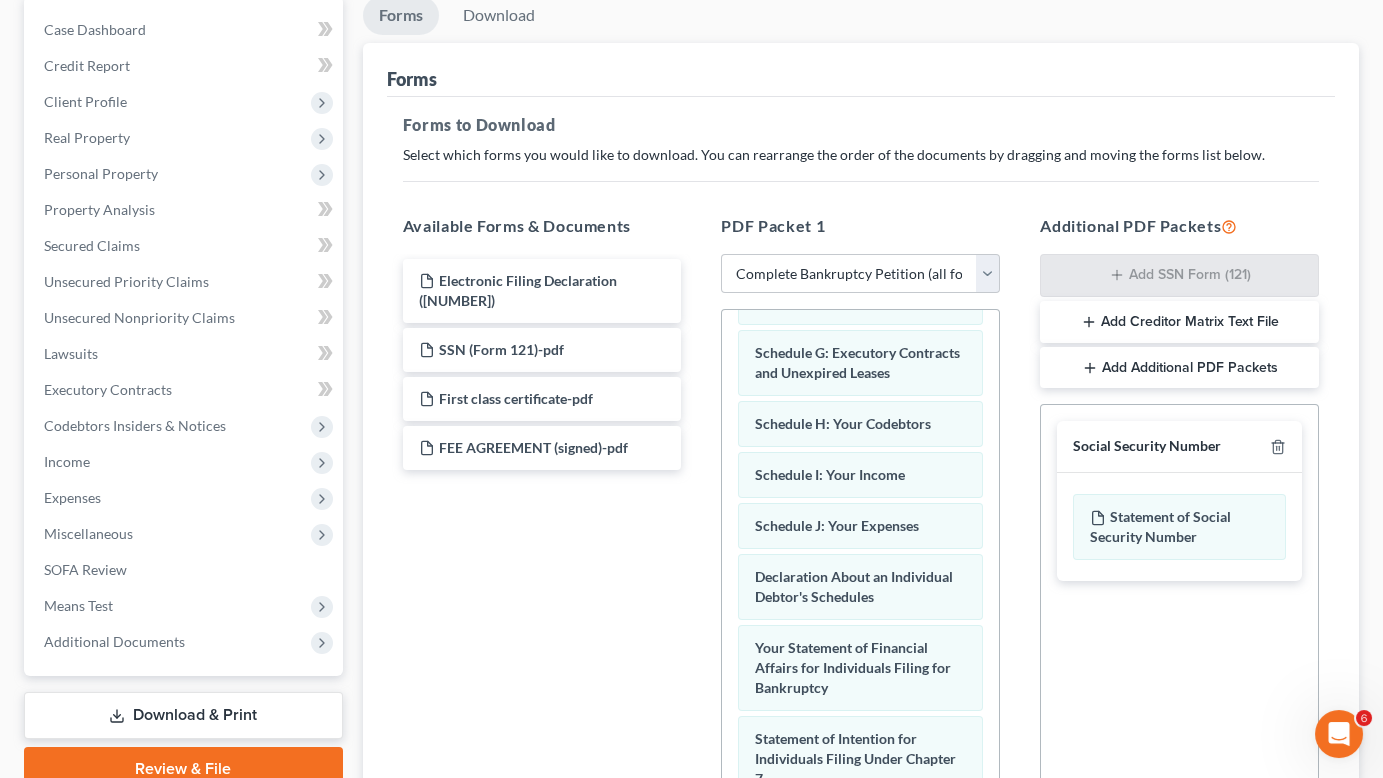 click on "Add Additional PDF Packets" at bounding box center (1179, 368) 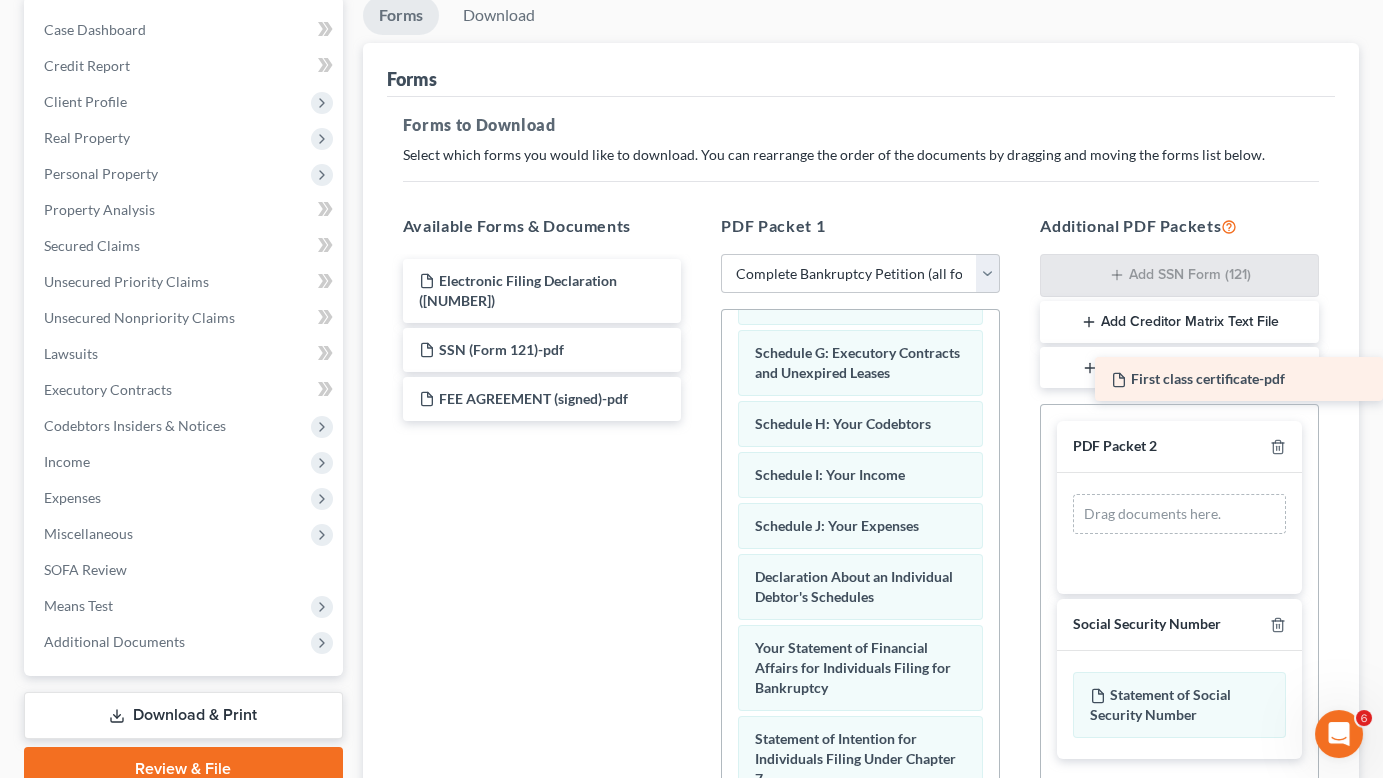 drag, startPoint x: 475, startPoint y: 256, endPoint x: 1199, endPoint y: 377, distance: 734.04156 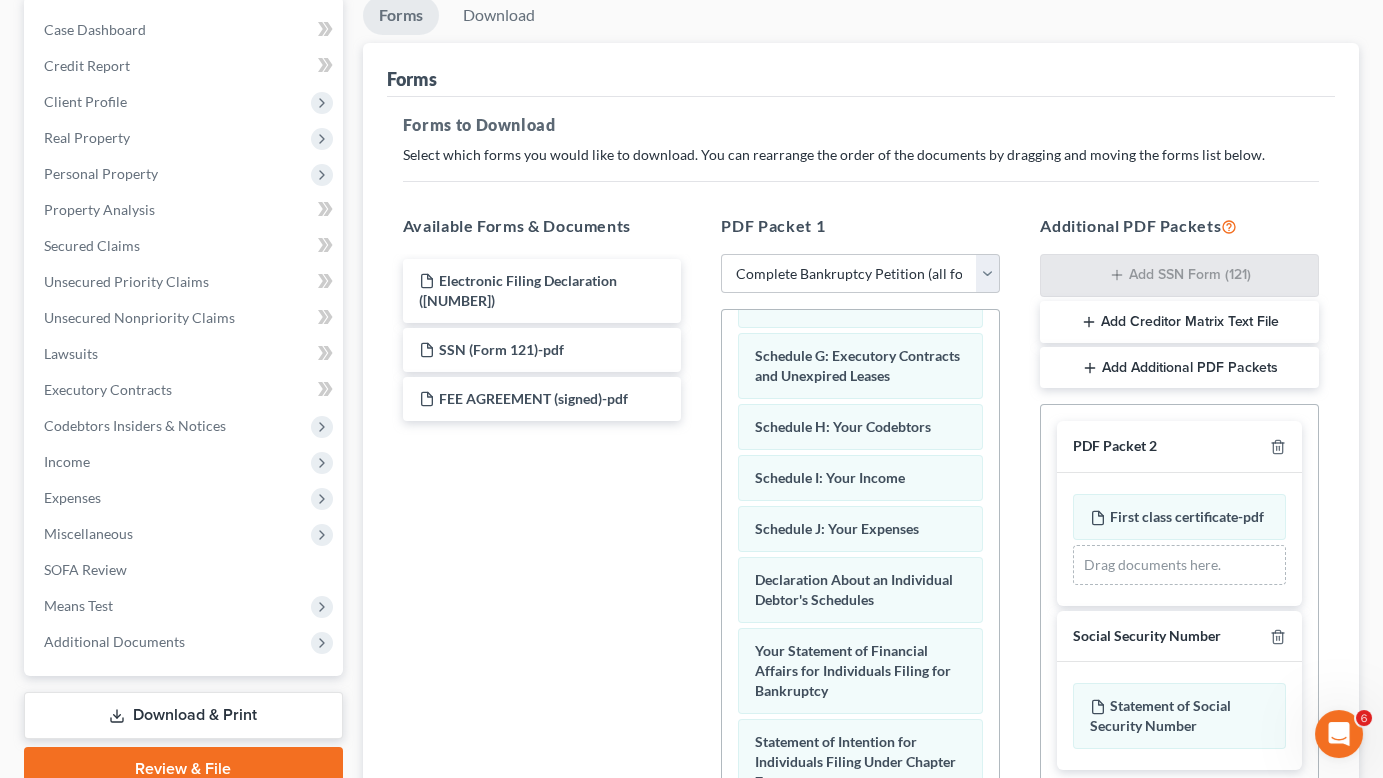 scroll, scrollTop: 402, scrollLeft: 0, axis: vertical 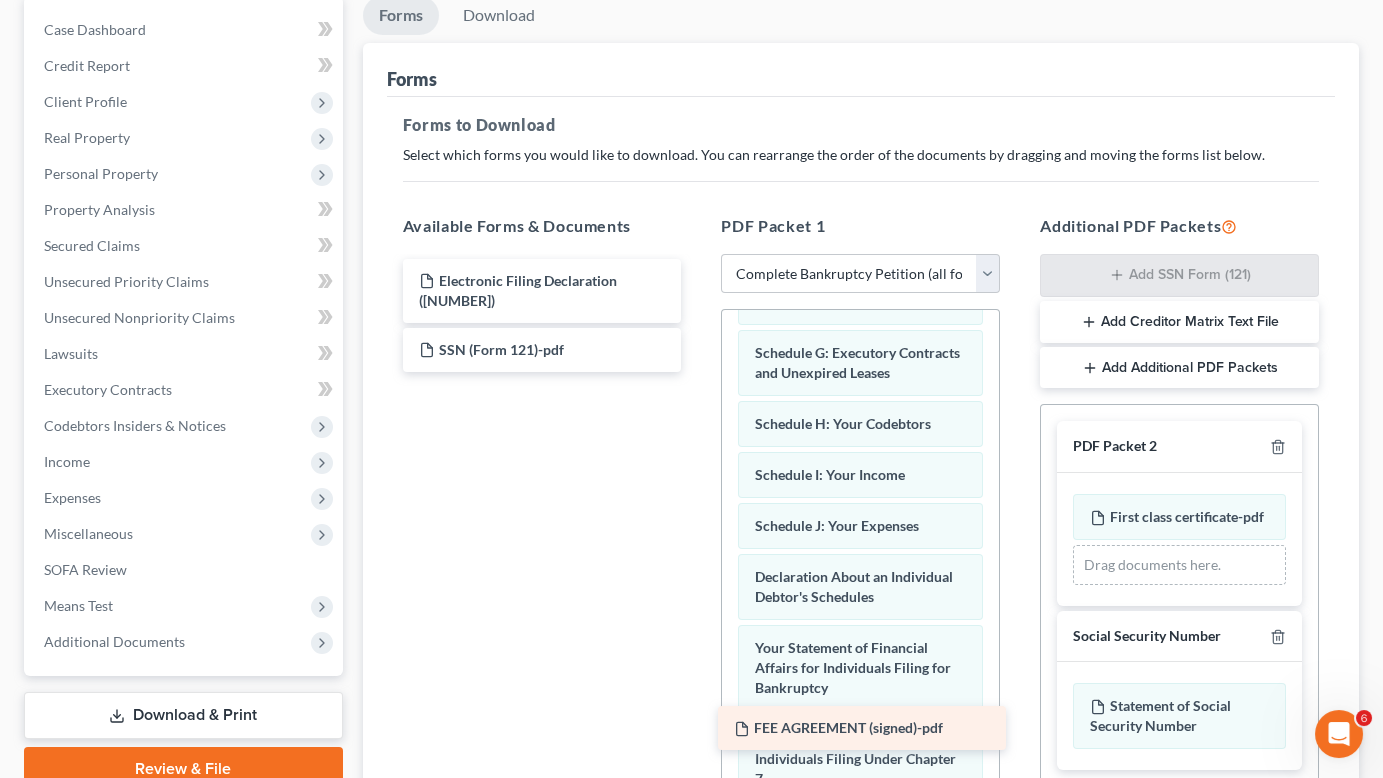 drag, startPoint x: 470, startPoint y: 254, endPoint x: 799, endPoint y: 724, distance: 573.7081 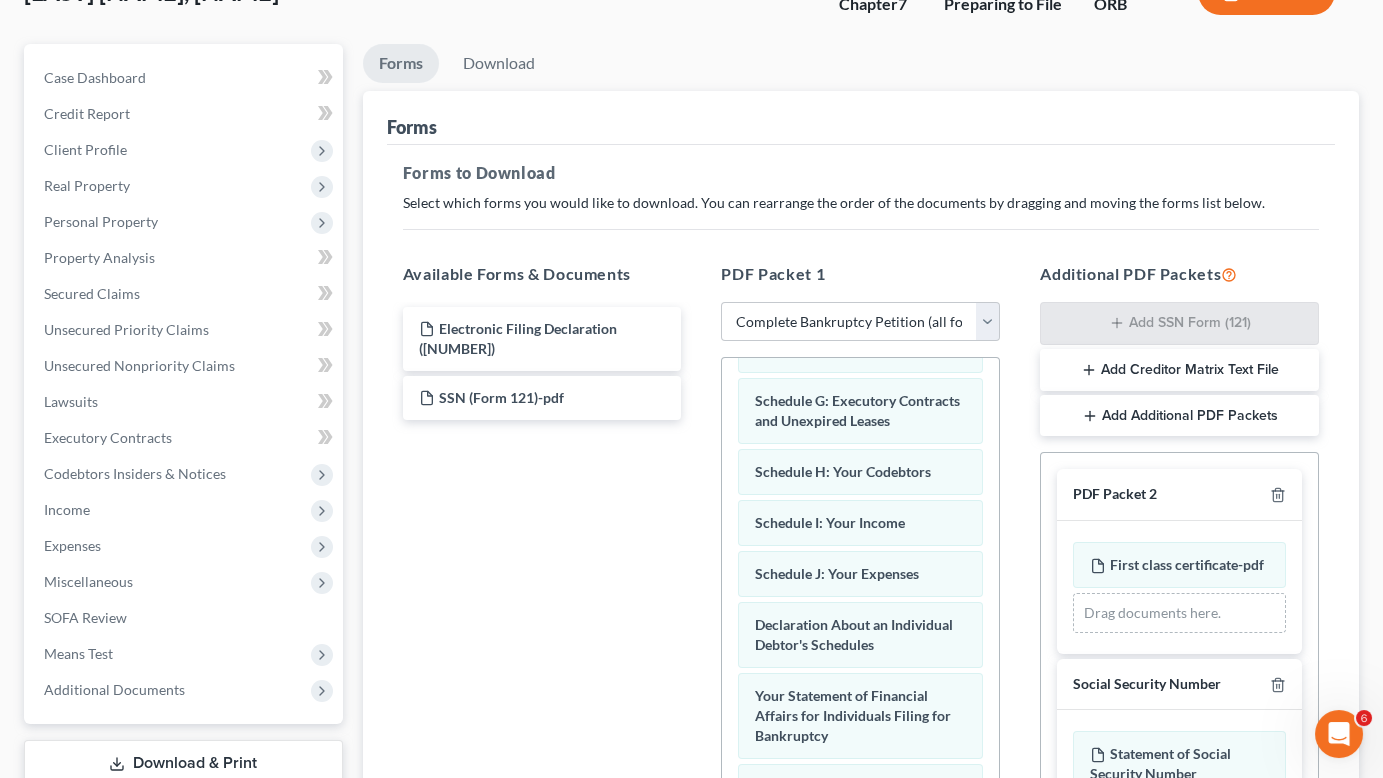 scroll, scrollTop: 199, scrollLeft: 0, axis: vertical 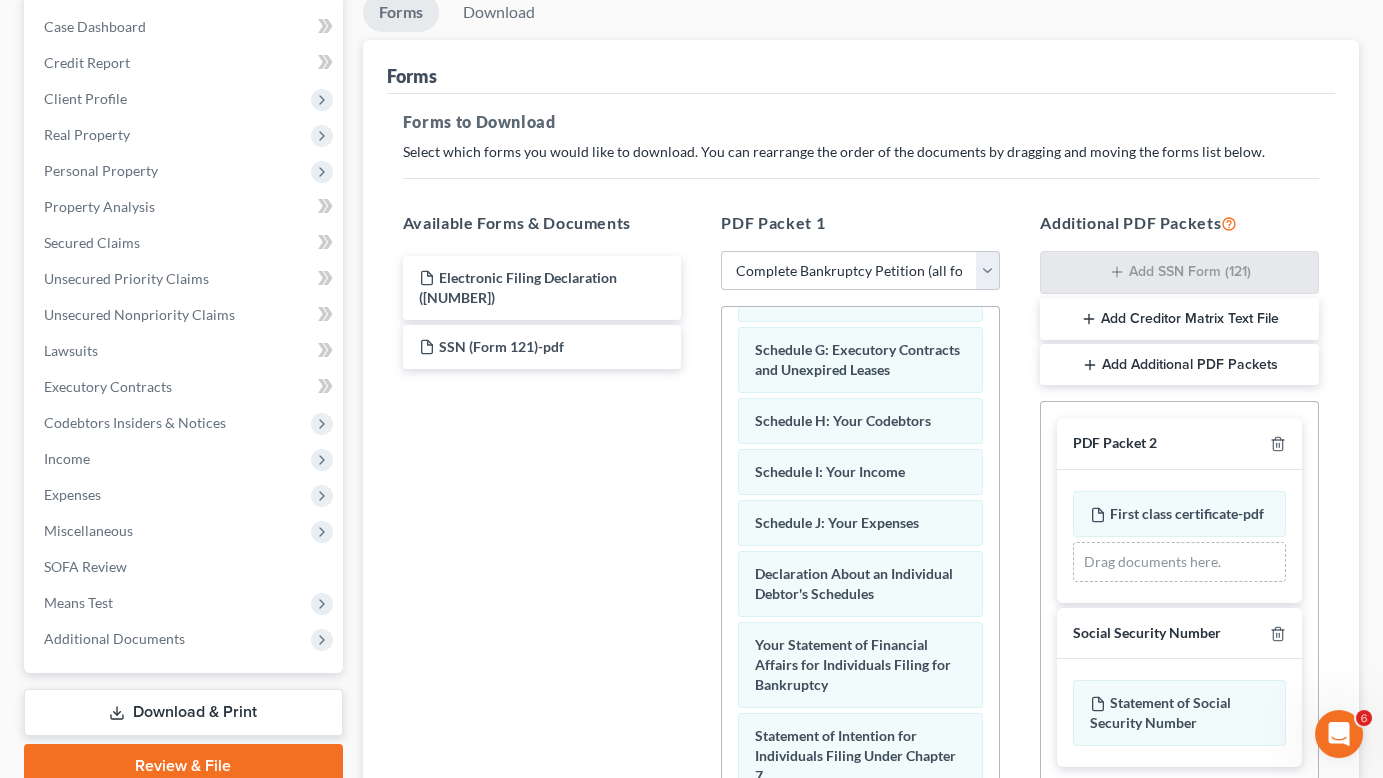 click on "Add Creditor Matrix Text File" at bounding box center [1179, 319] 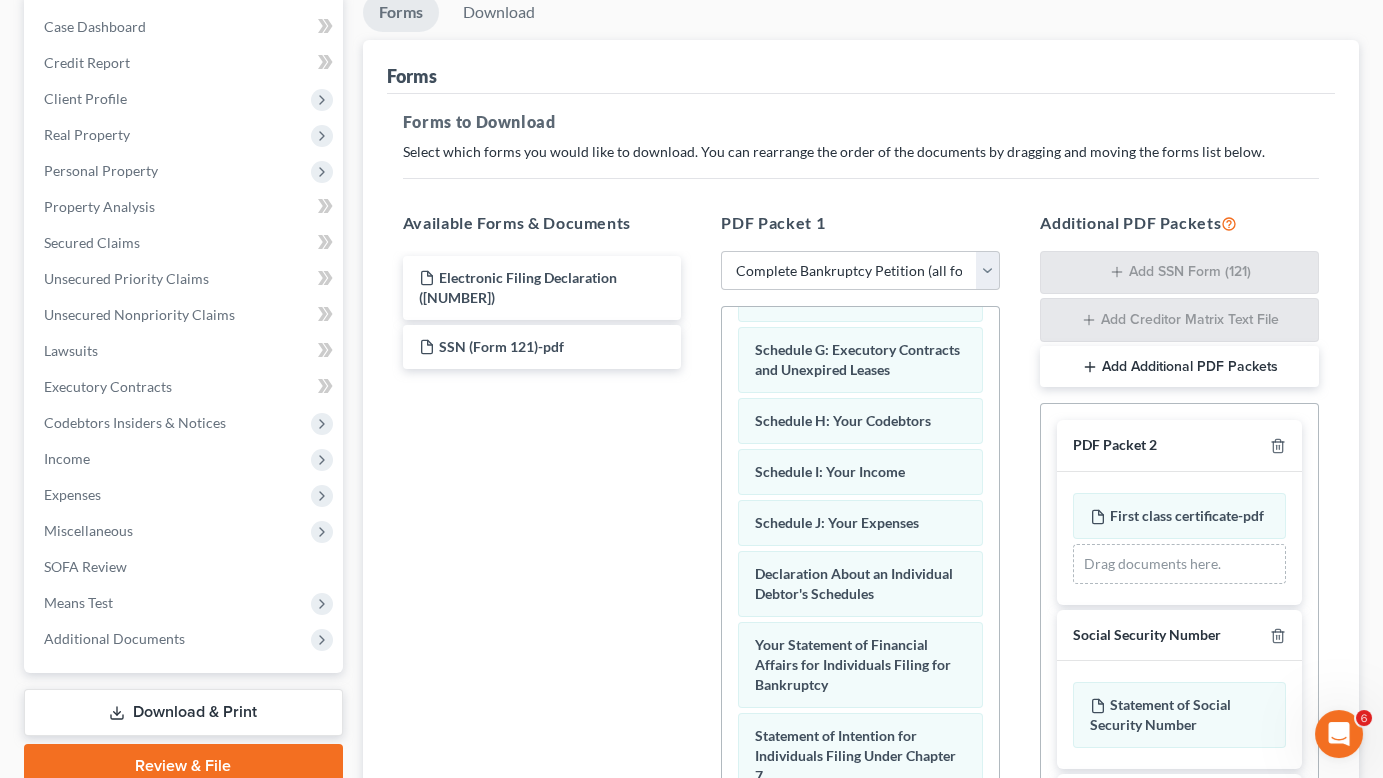 click on "Add Additional PDF Packets" at bounding box center (1179, 367) 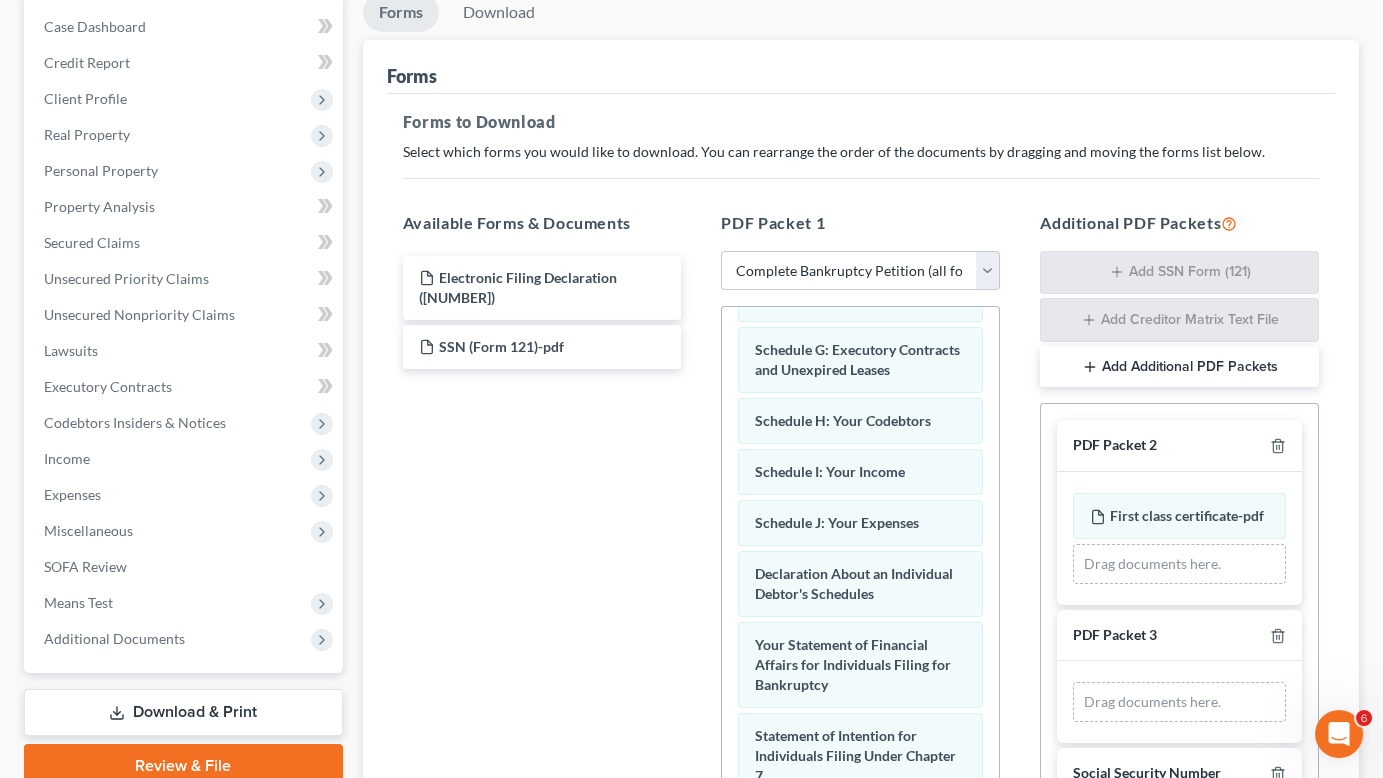 scroll, scrollTop: 78, scrollLeft: 0, axis: vertical 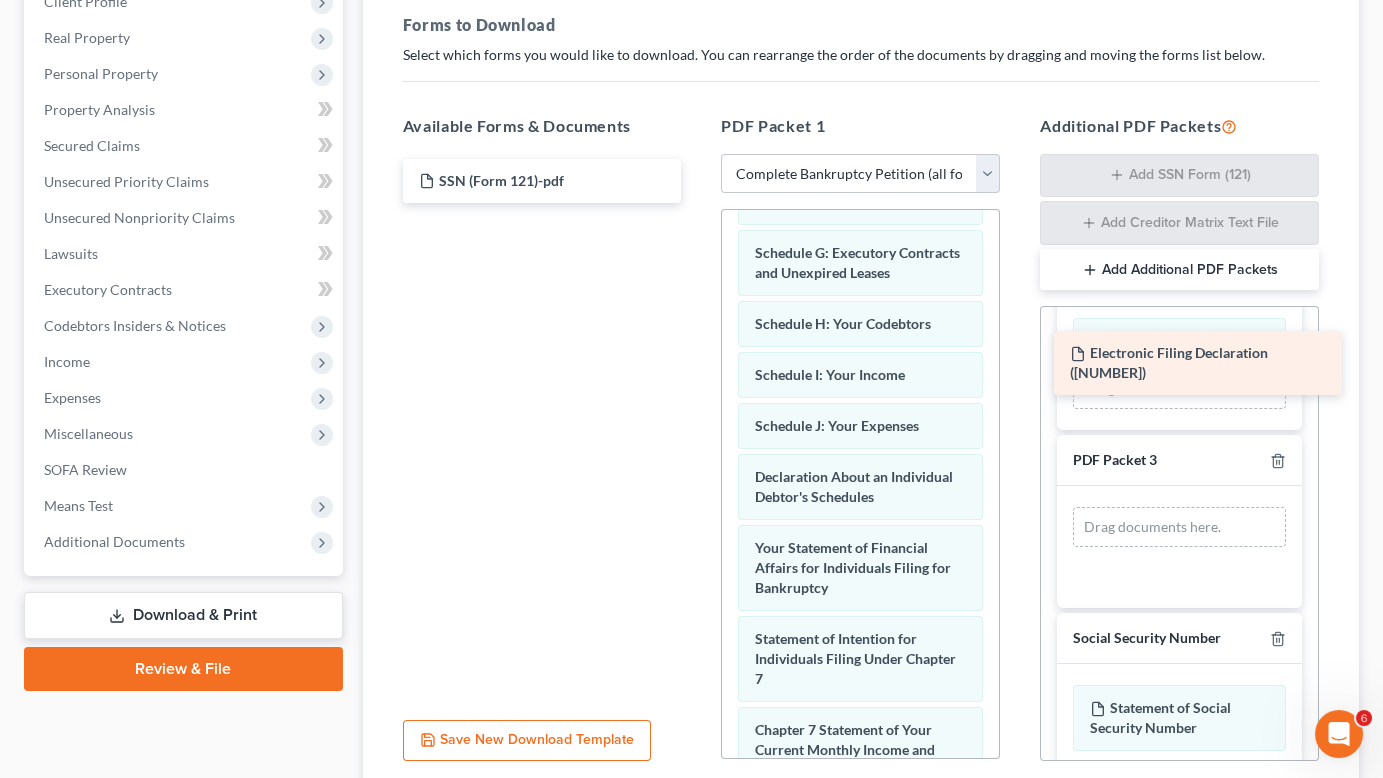 drag, startPoint x: 460, startPoint y: 66, endPoint x: 1124, endPoint y: 341, distance: 718.694 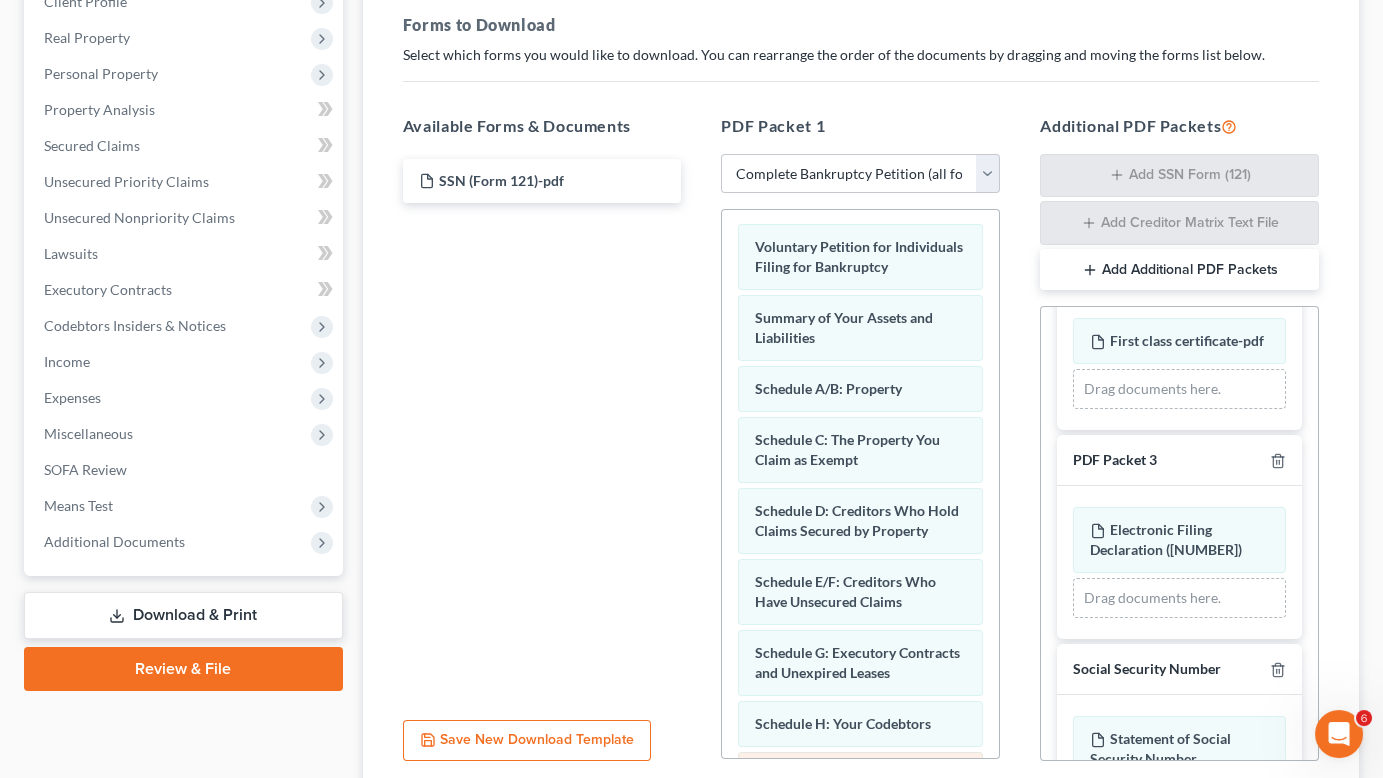 scroll, scrollTop: 0, scrollLeft: 0, axis: both 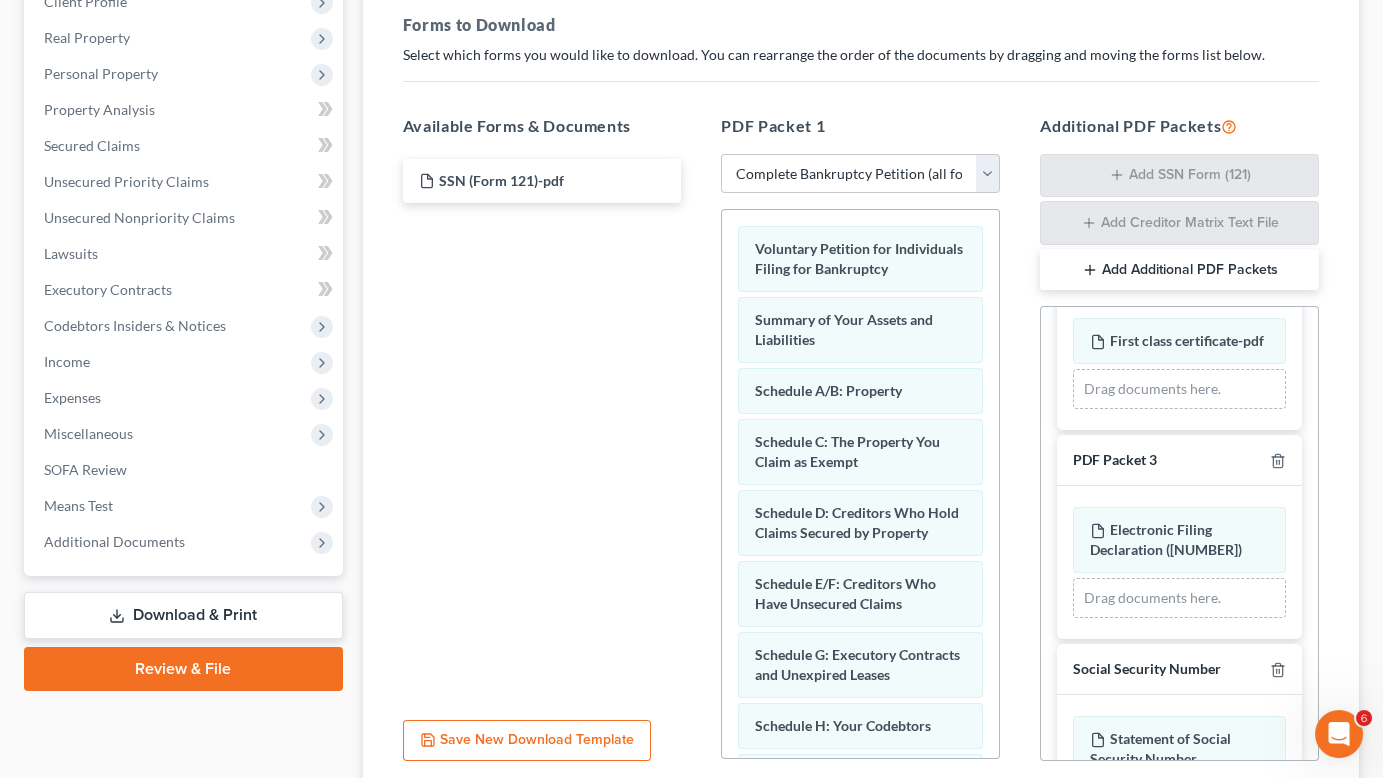 click on "Add Additional PDF Packets" at bounding box center (1179, 270) 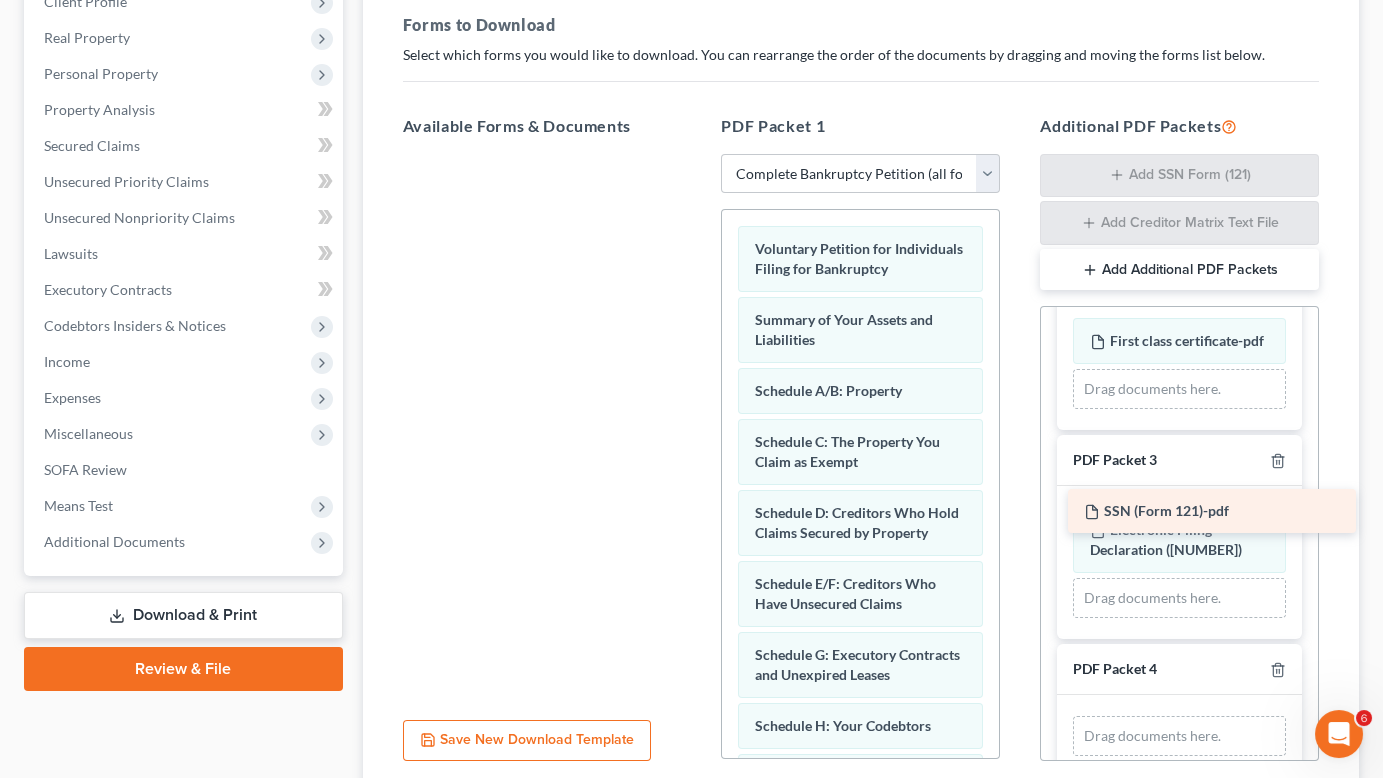 drag, startPoint x: 464, startPoint y: 61, endPoint x: 1142, endPoint y: 494, distance: 804.47064 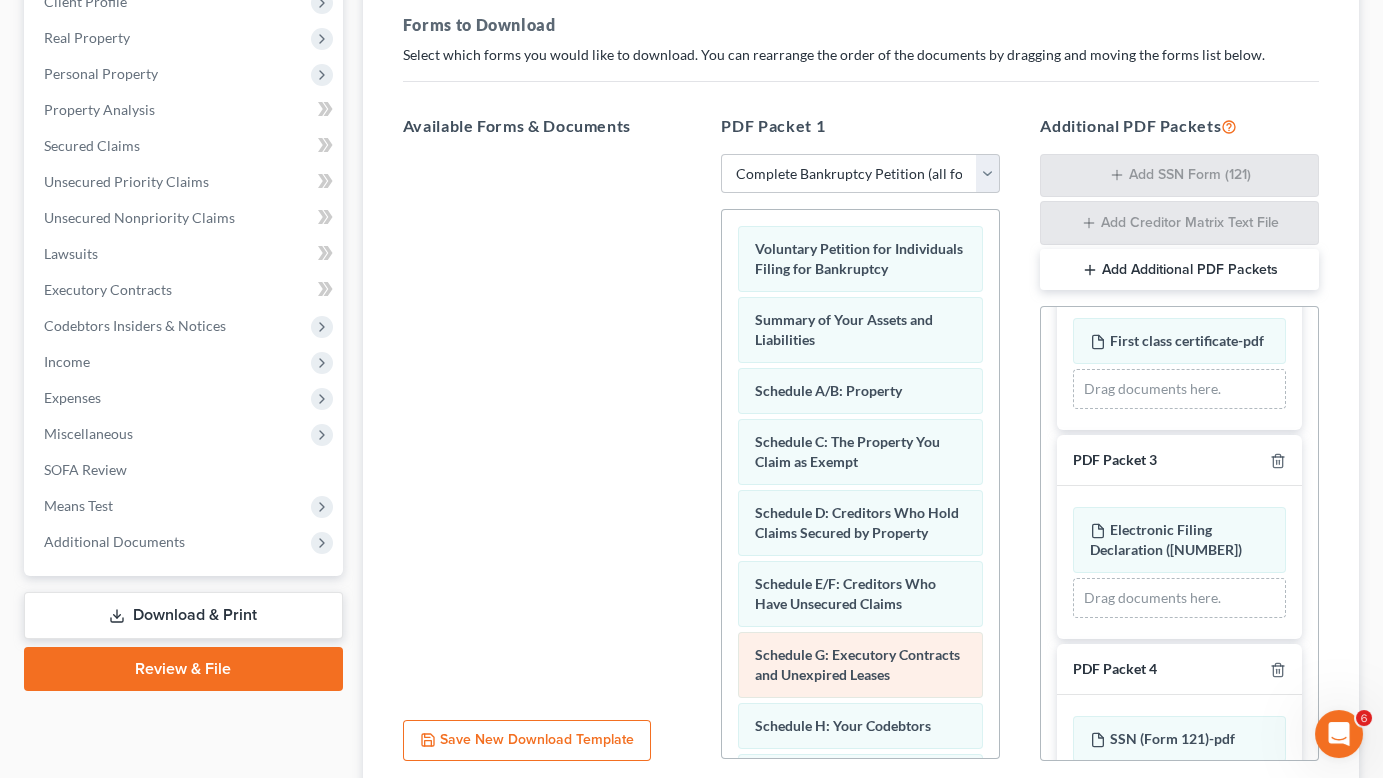 scroll, scrollTop: 1171, scrollLeft: 0, axis: vertical 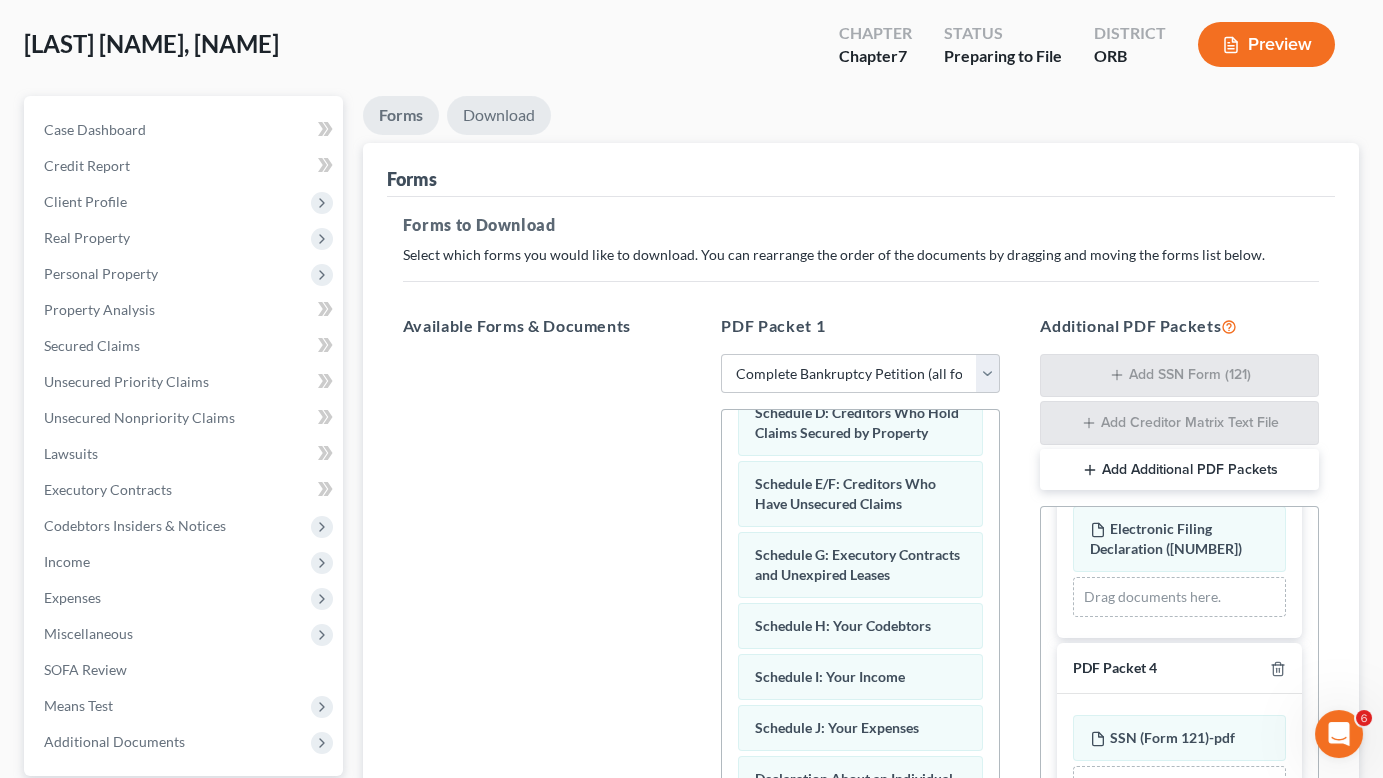 click on "Download" at bounding box center (499, 115) 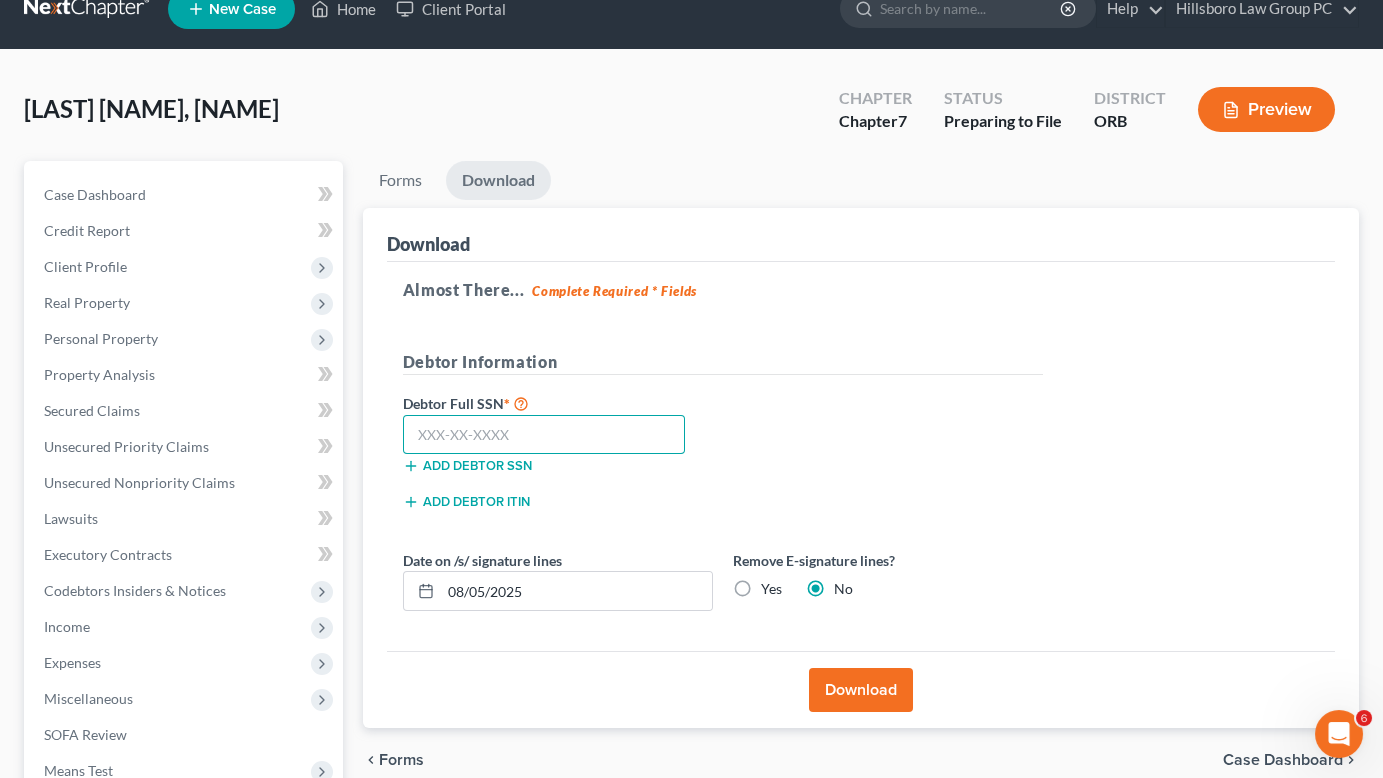 click at bounding box center (544, 435) 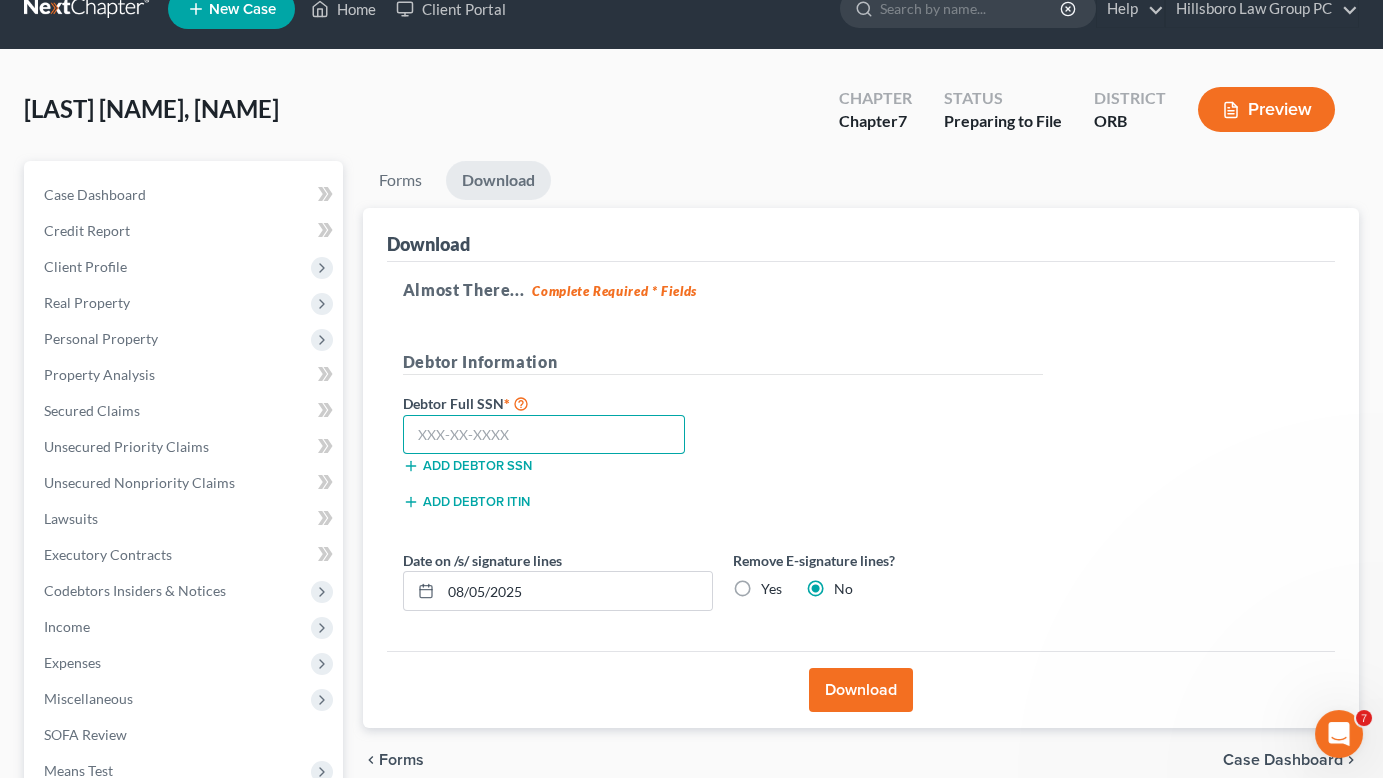 scroll, scrollTop: 1171, scrollLeft: 0, axis: vertical 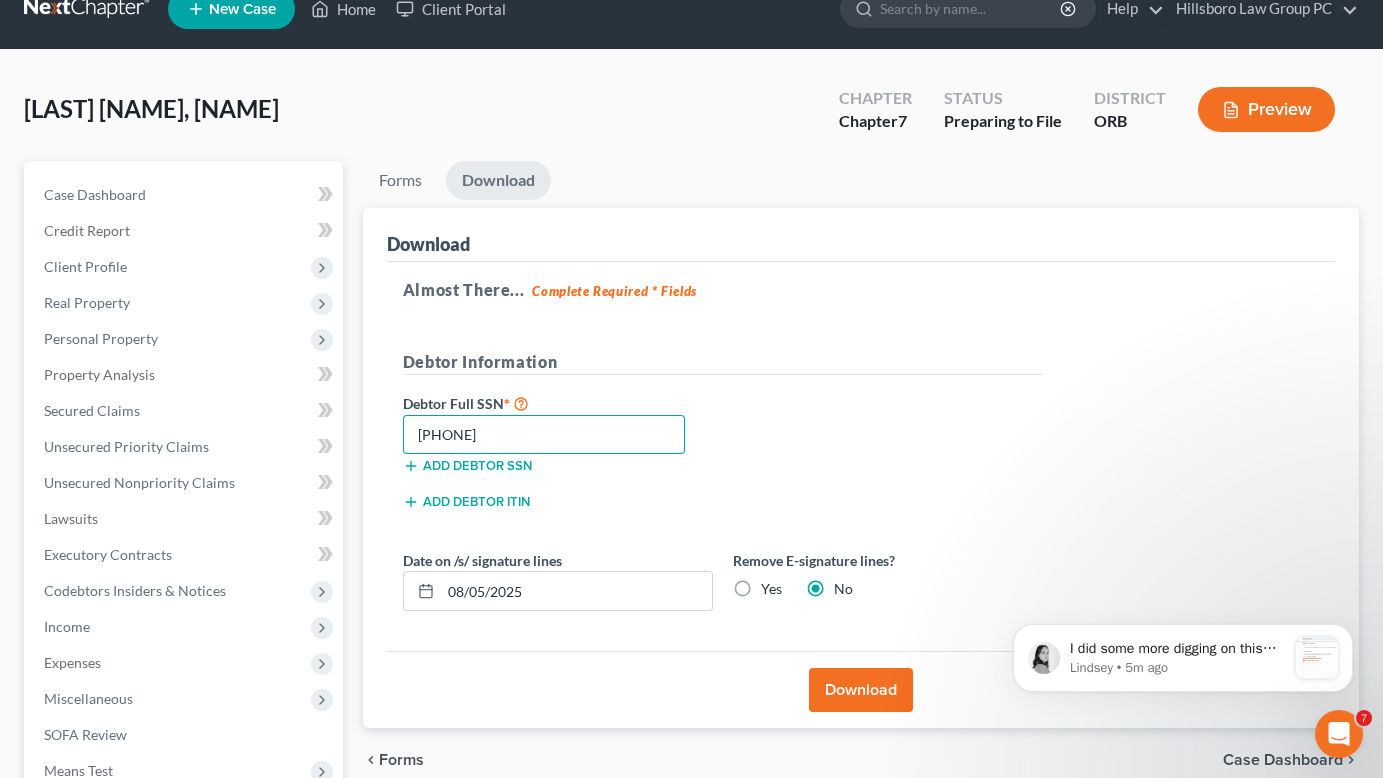 type on "[PHONE]" 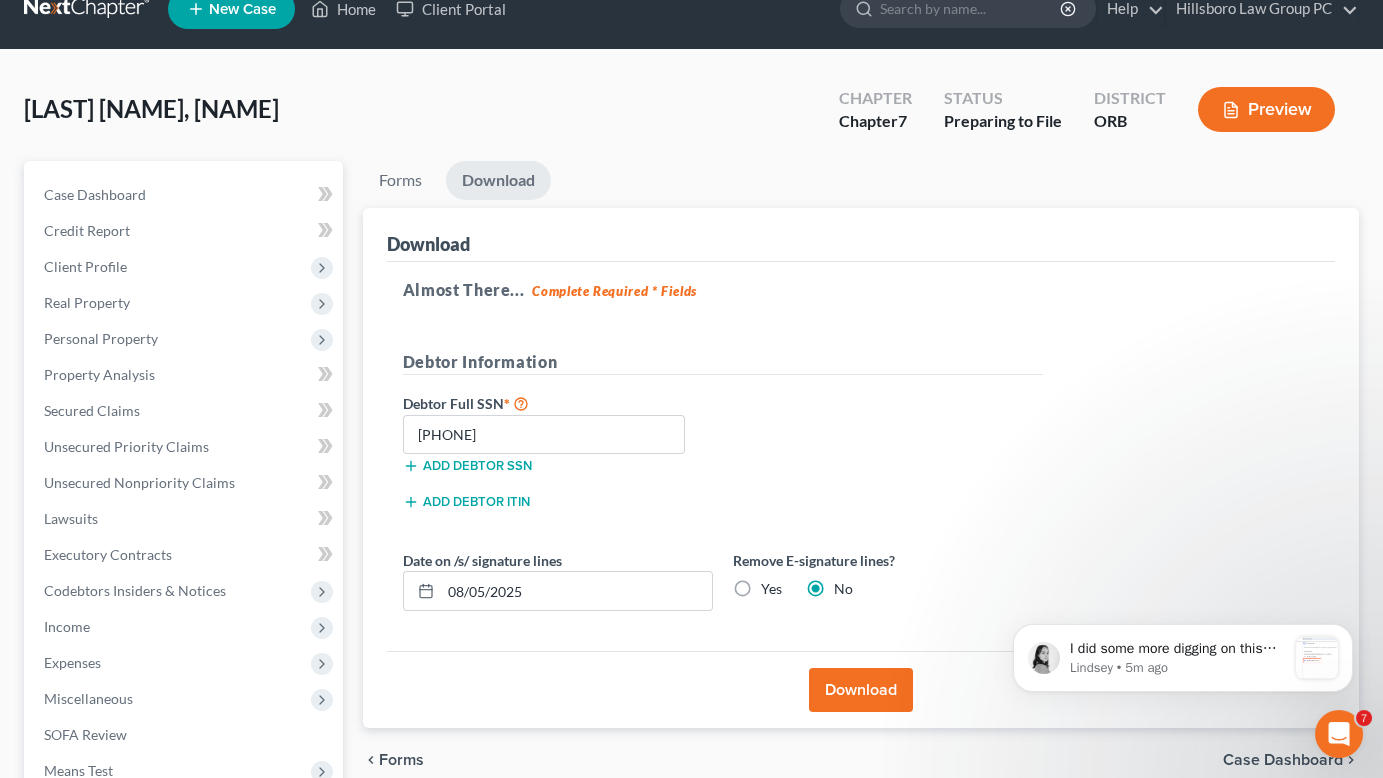 click on "Download" at bounding box center (861, 690) 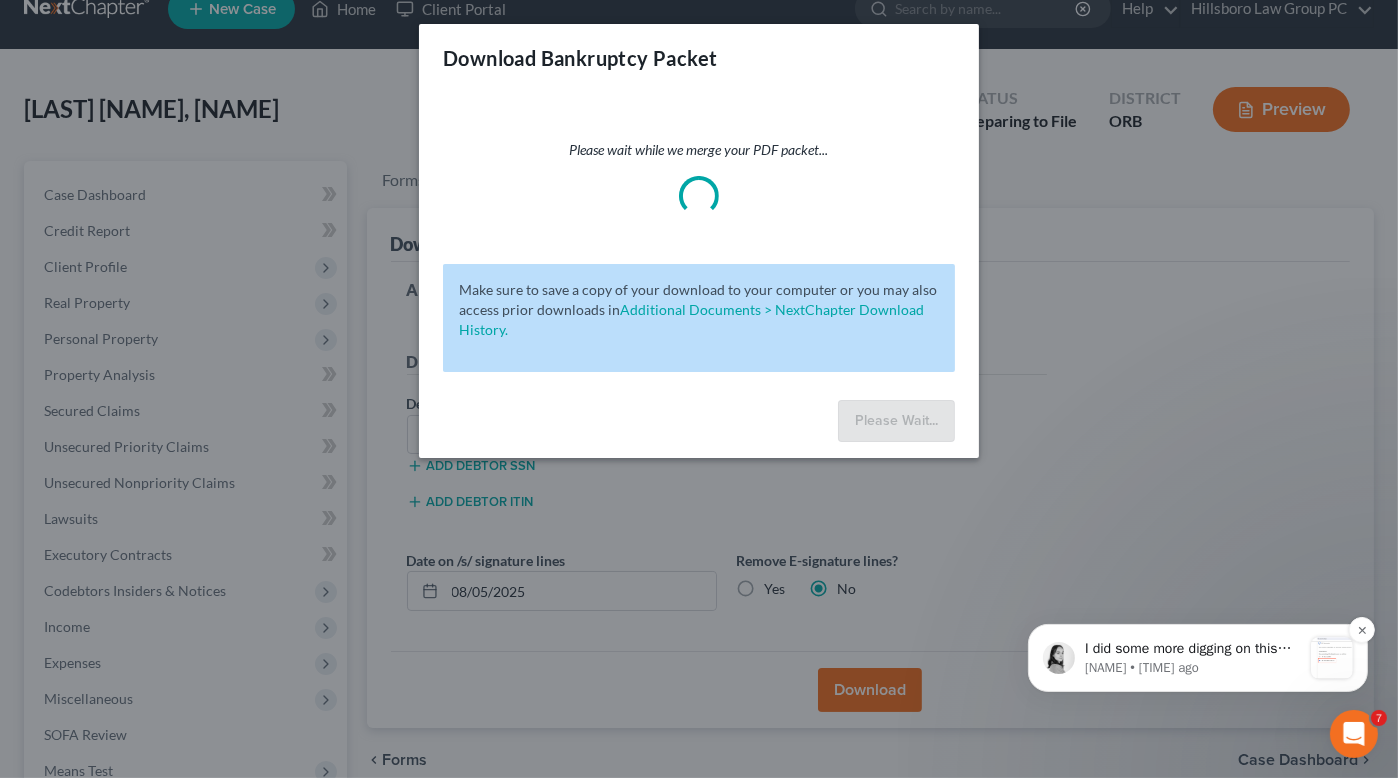 click on "I did some more digging on this specific error. We typically see this issue when a setting needs to be updated within your browser settings. If you are using Chrome as your browser, can you try going to Settings &gt; Privacy and Security &gt; Site Settings &gt; Additional content settings &gt; PDF documents and make sure "Open PDFs in Chrome" is selected?" at bounding box center [1192, 648] 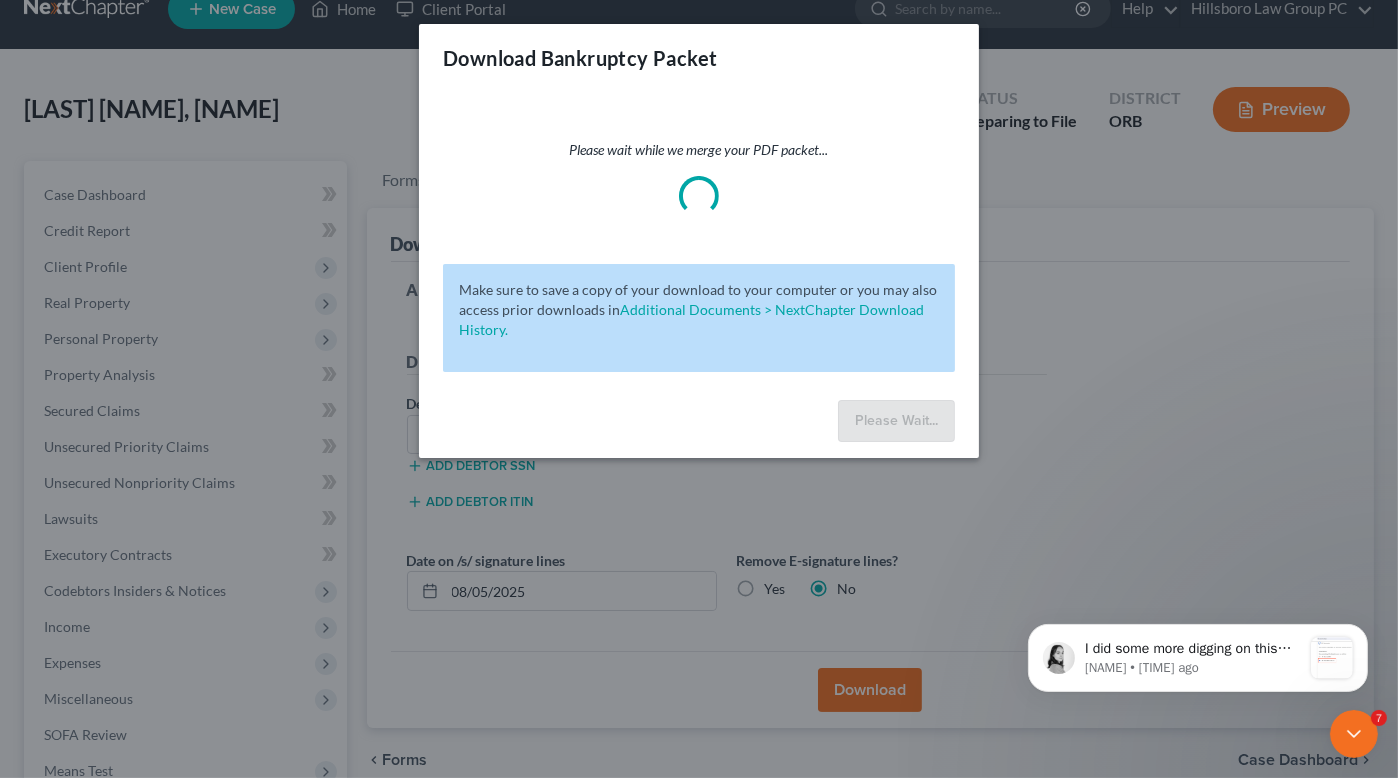 scroll, scrollTop: 0, scrollLeft: 0, axis: both 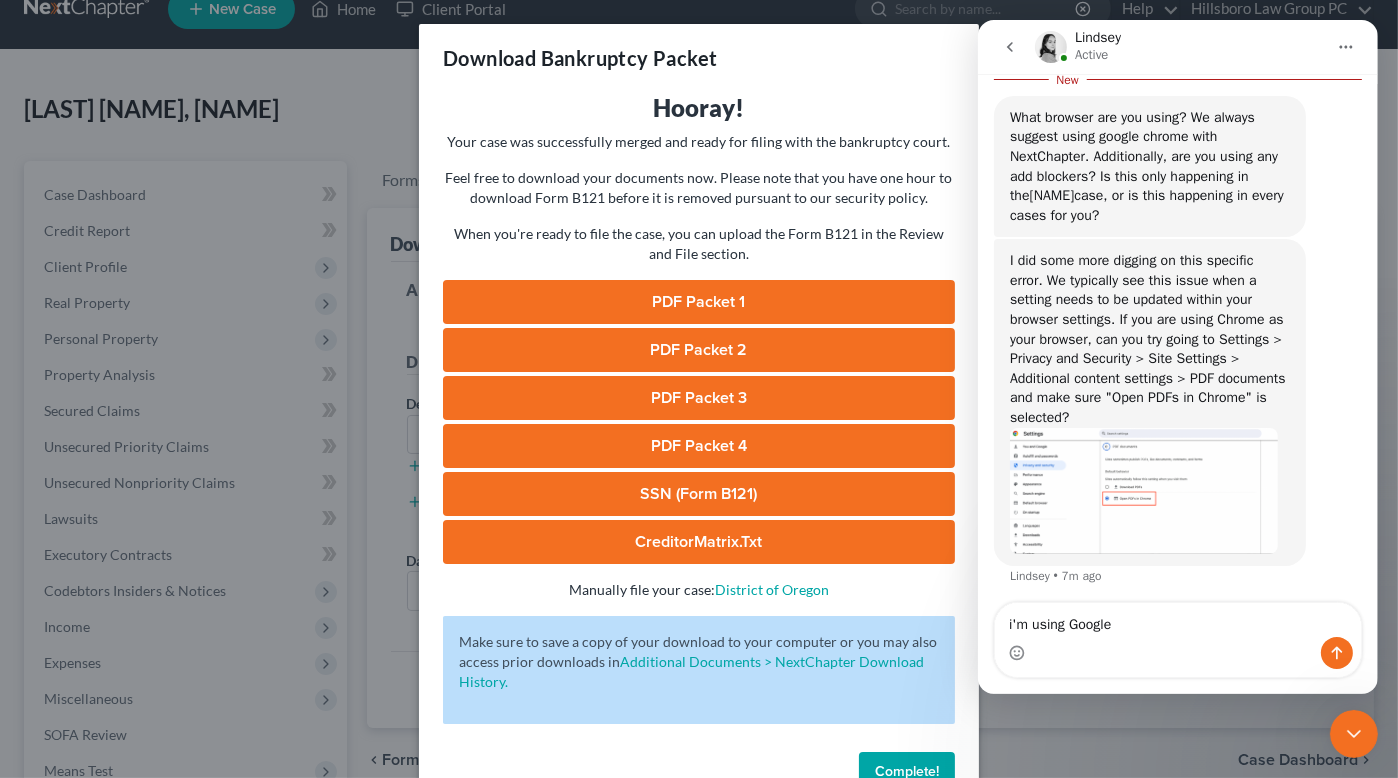 click at bounding box center (1177, 653) 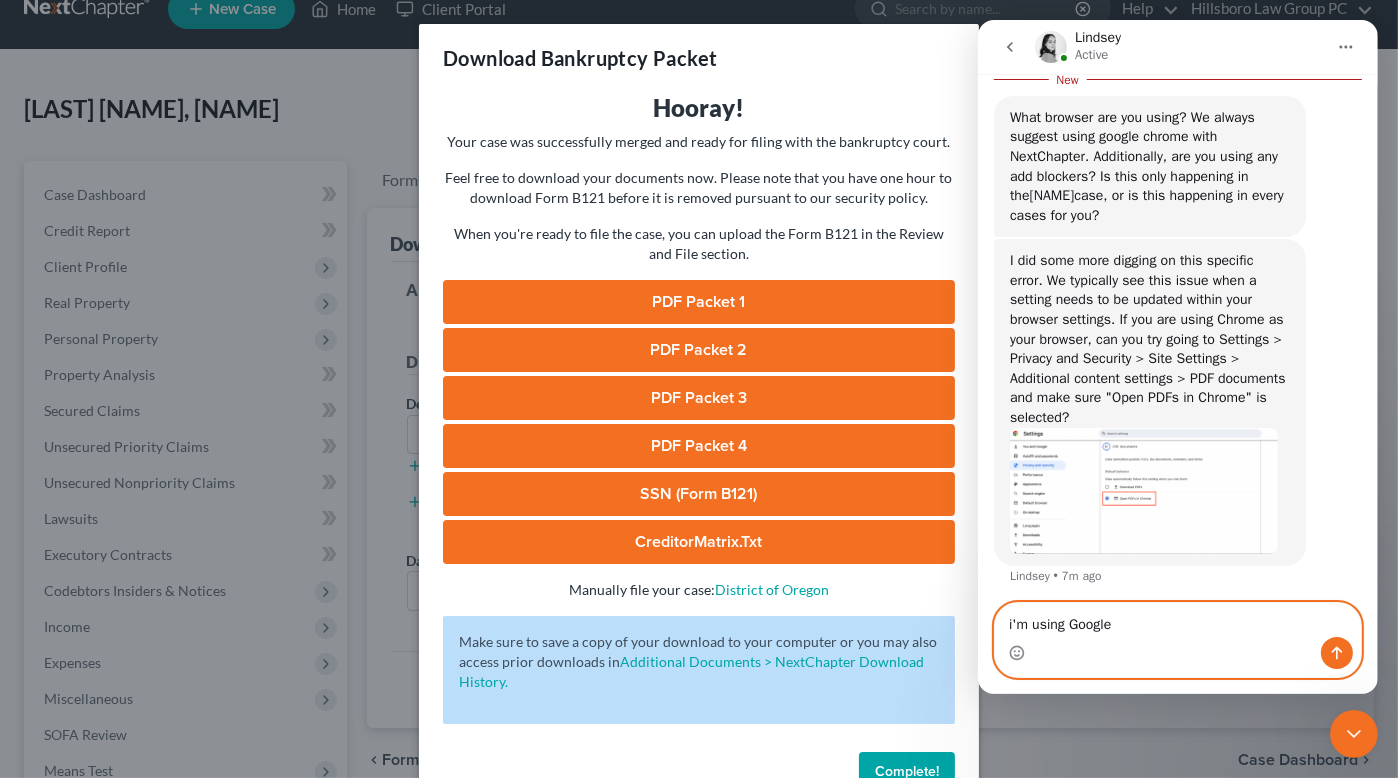 click on "i'm using Google" at bounding box center (1177, 620) 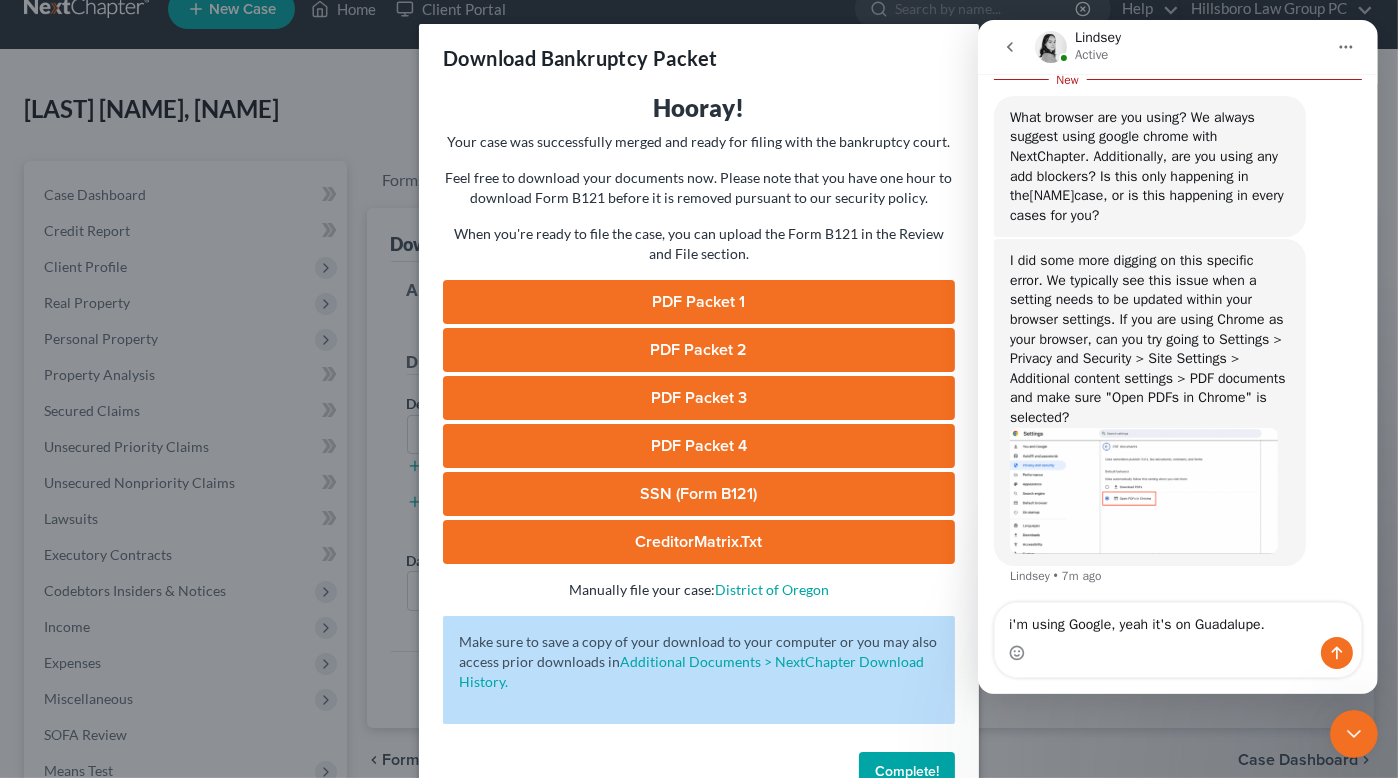 click on "PDF Packet 1" at bounding box center [699, 302] 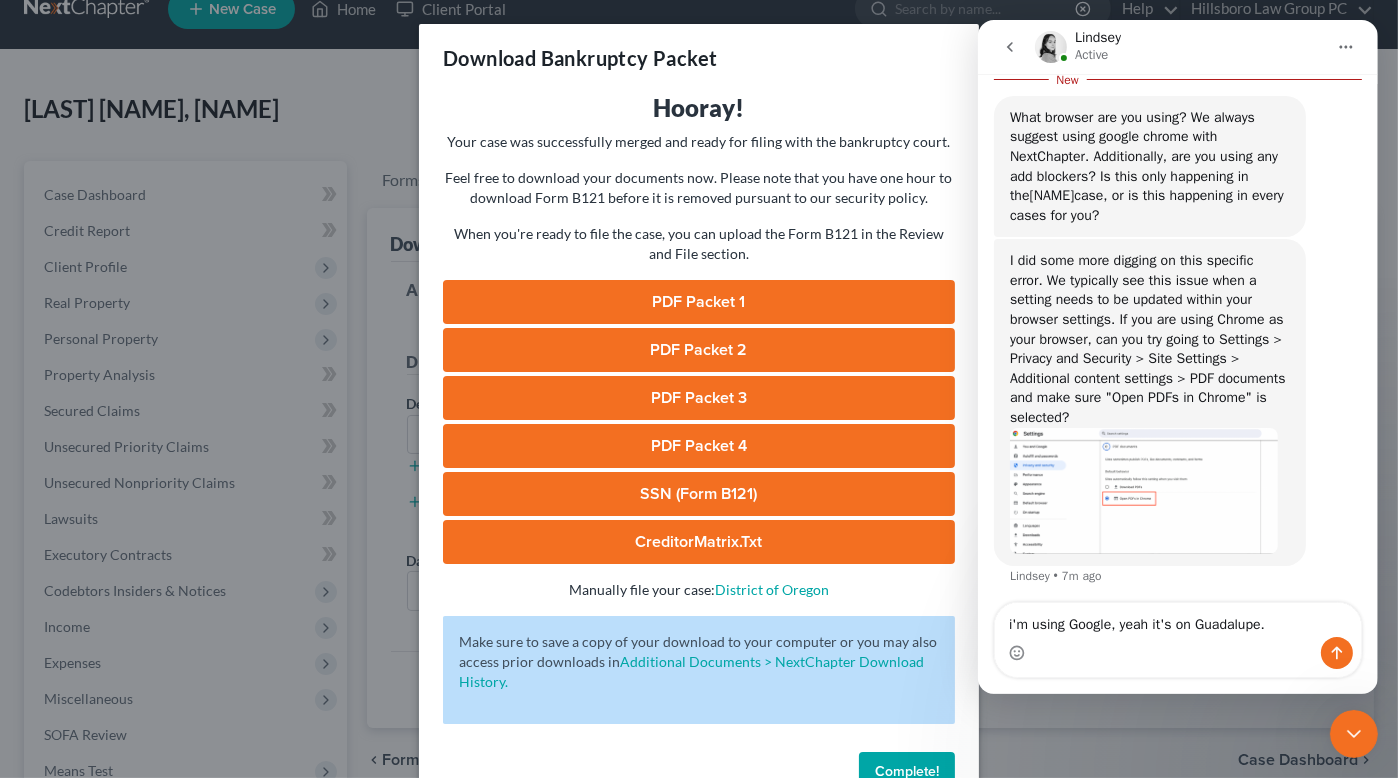 click on "PDF Packet 2" at bounding box center [699, 350] 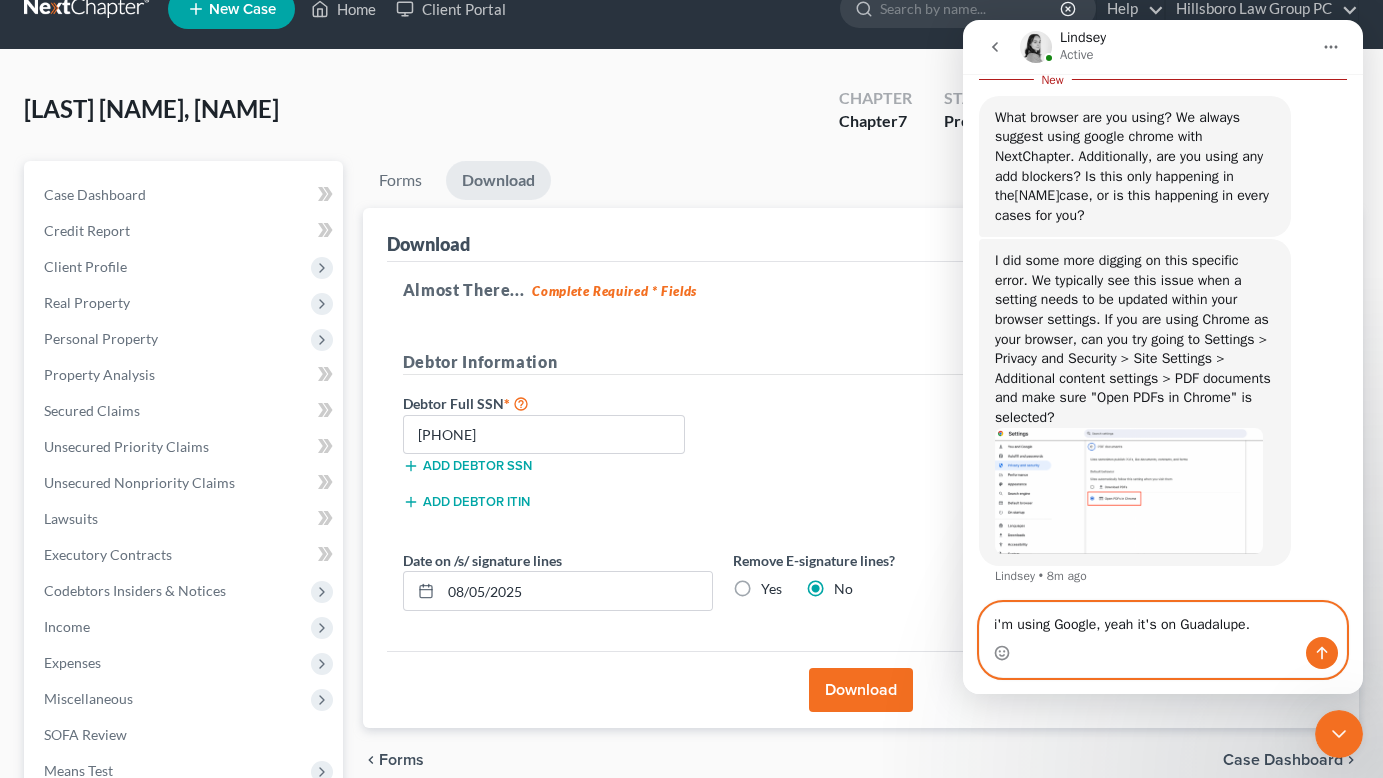 click on "i'm using Google, yeah it's on Guadalupe." at bounding box center [1163, 620] 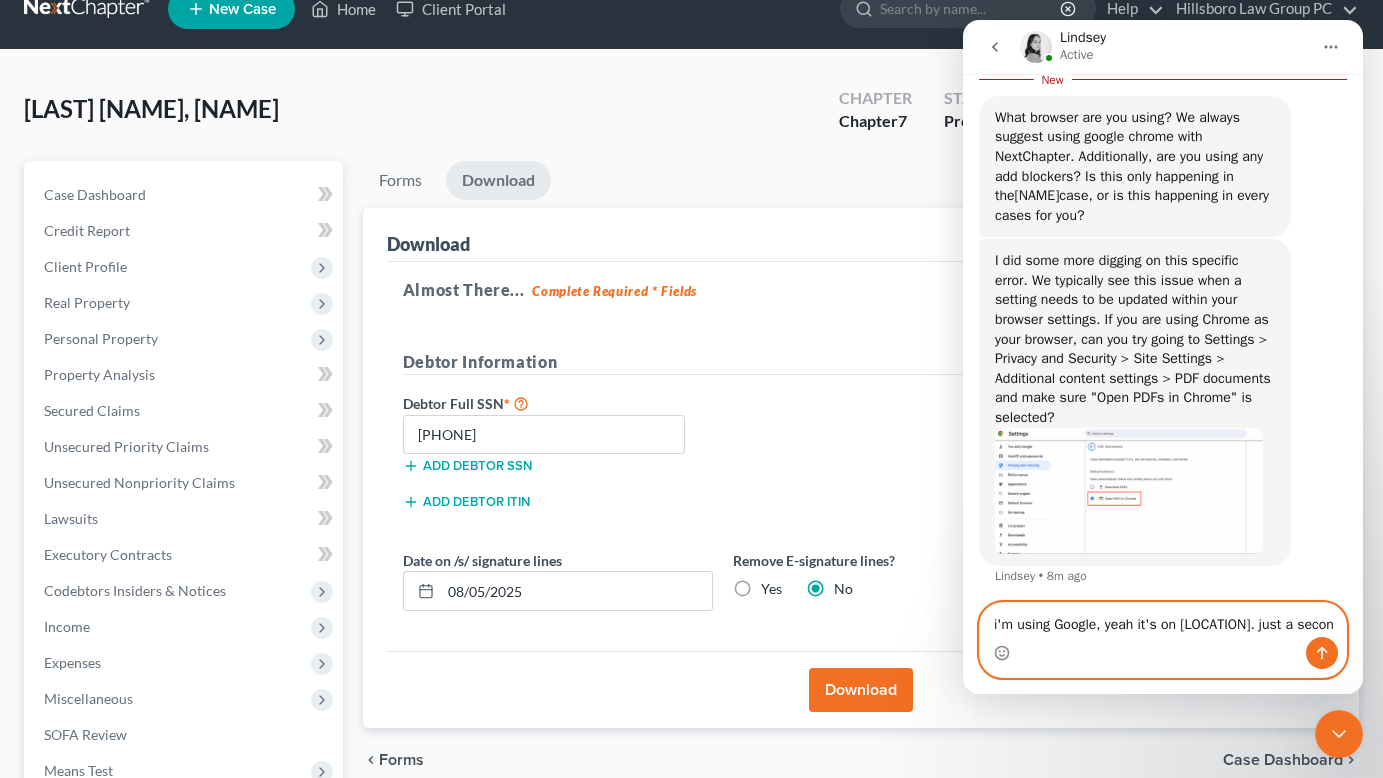 type on "i'm using Google, yeah it's on [NAME]. just a second" 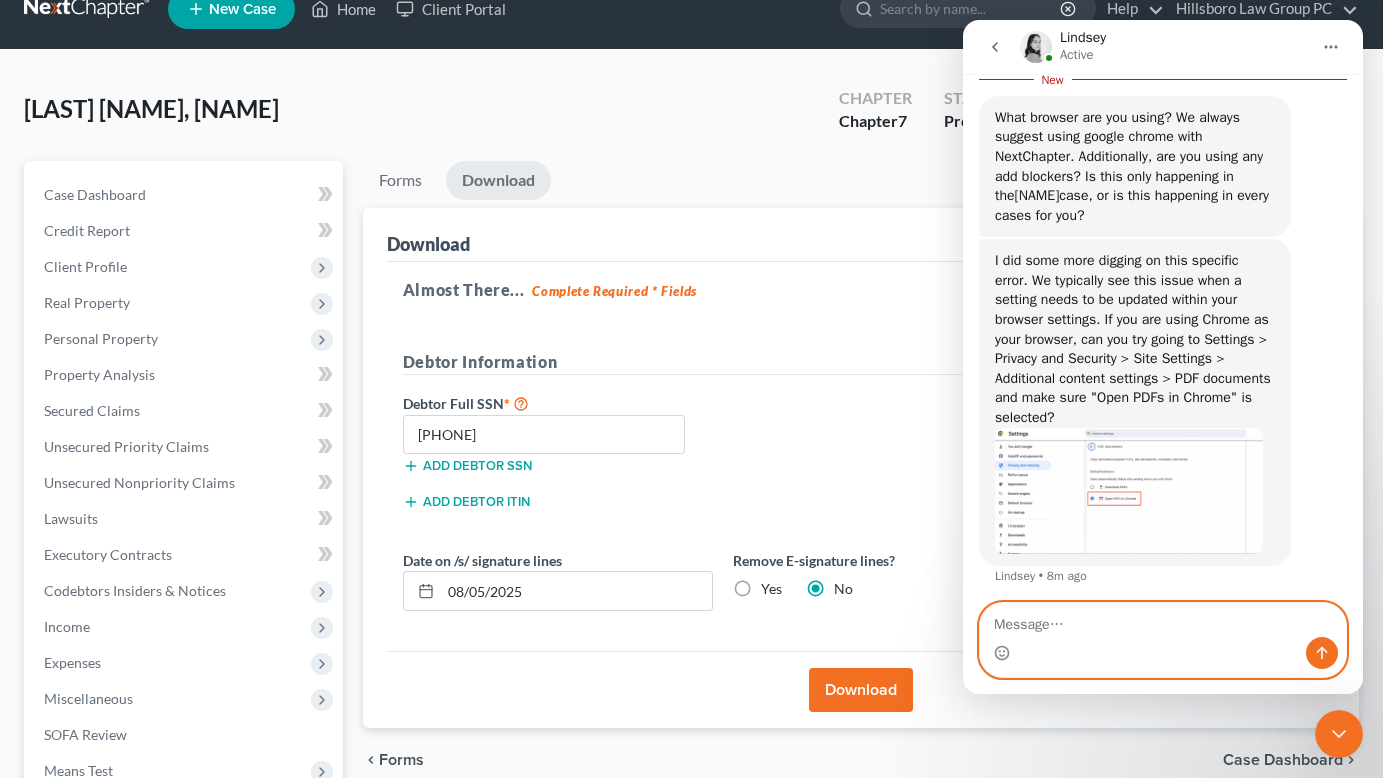 scroll, scrollTop: 2, scrollLeft: 0, axis: vertical 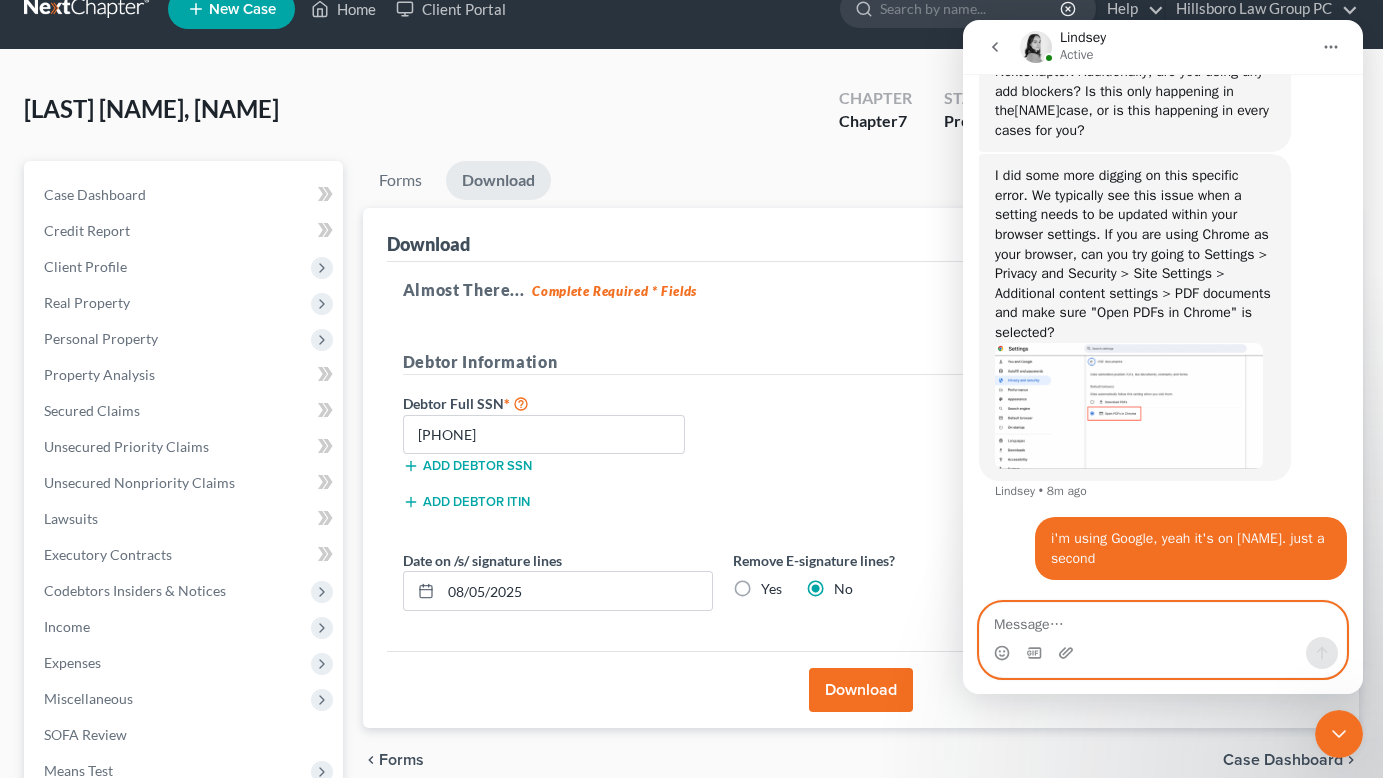 type 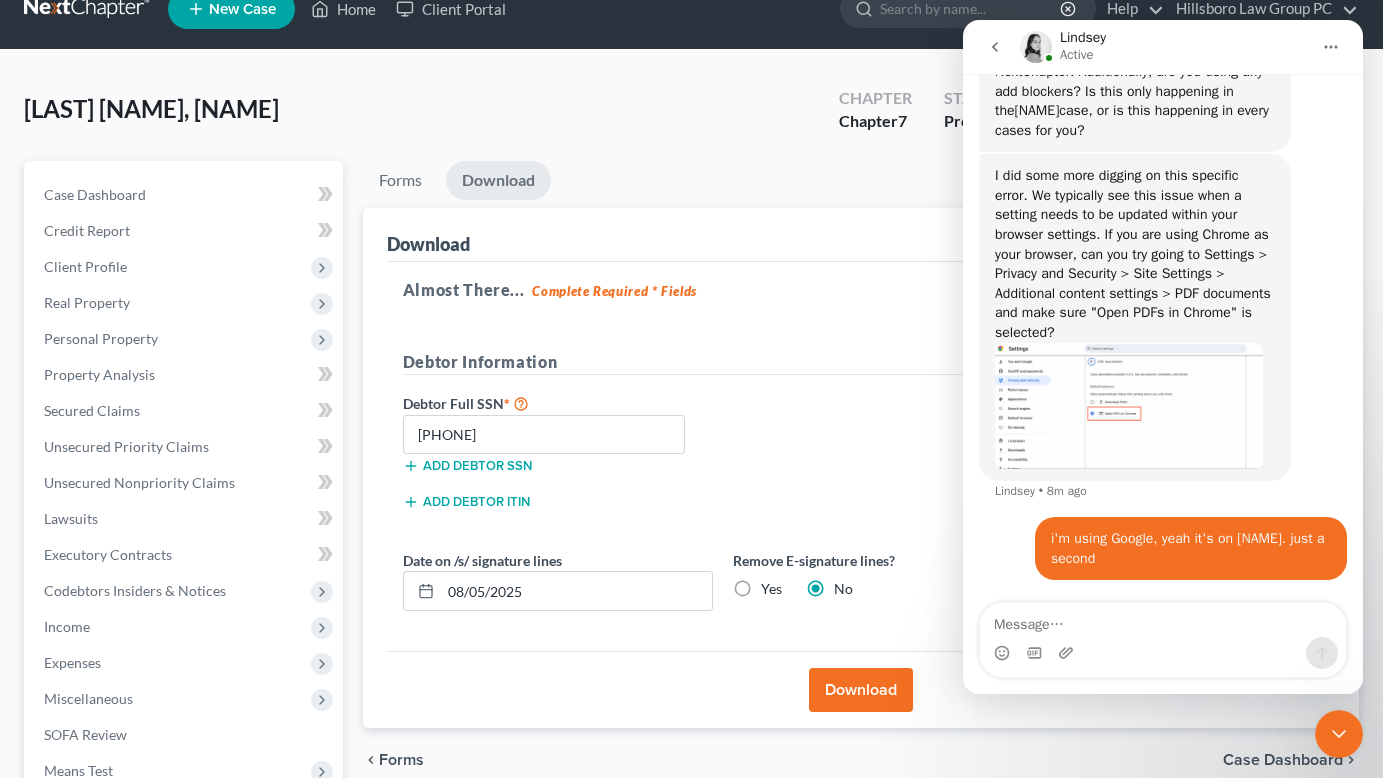 click 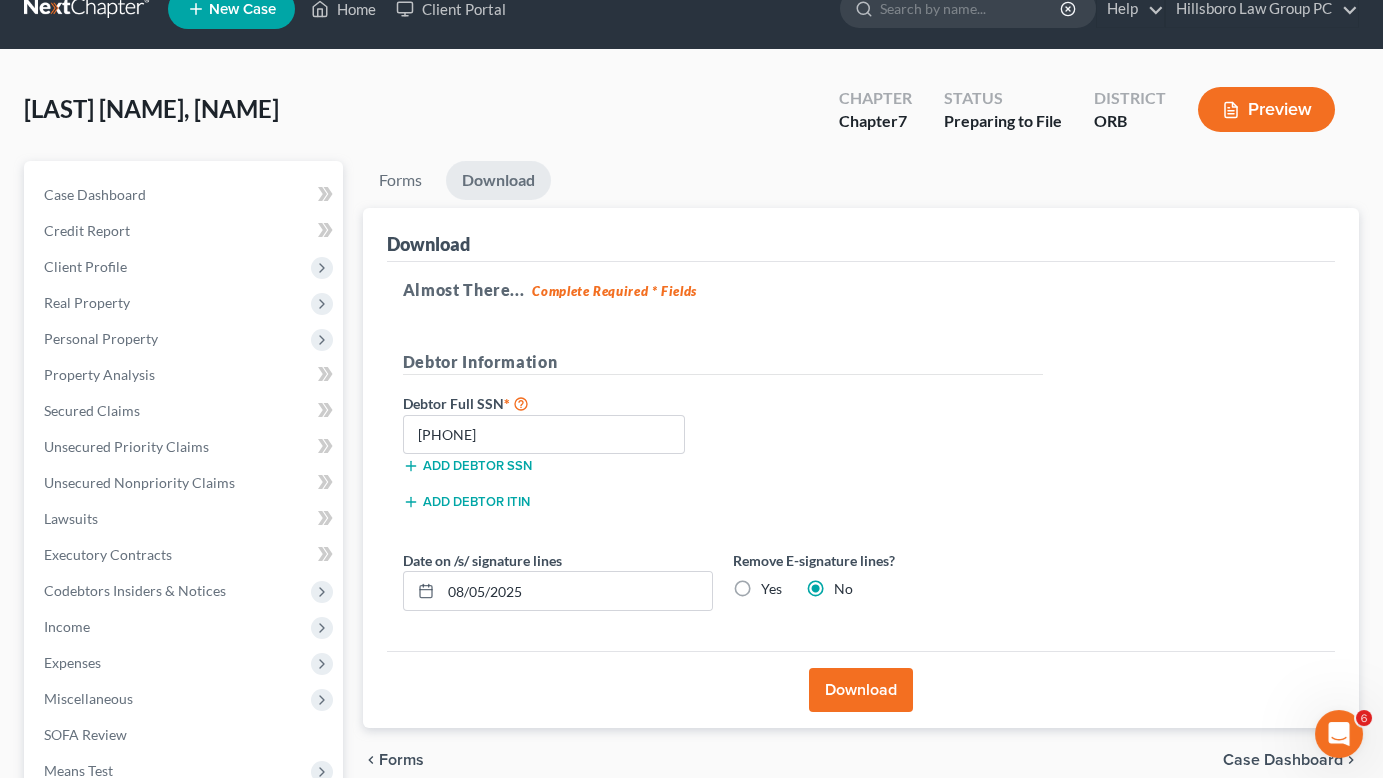 click on "Preview" at bounding box center (1266, 109) 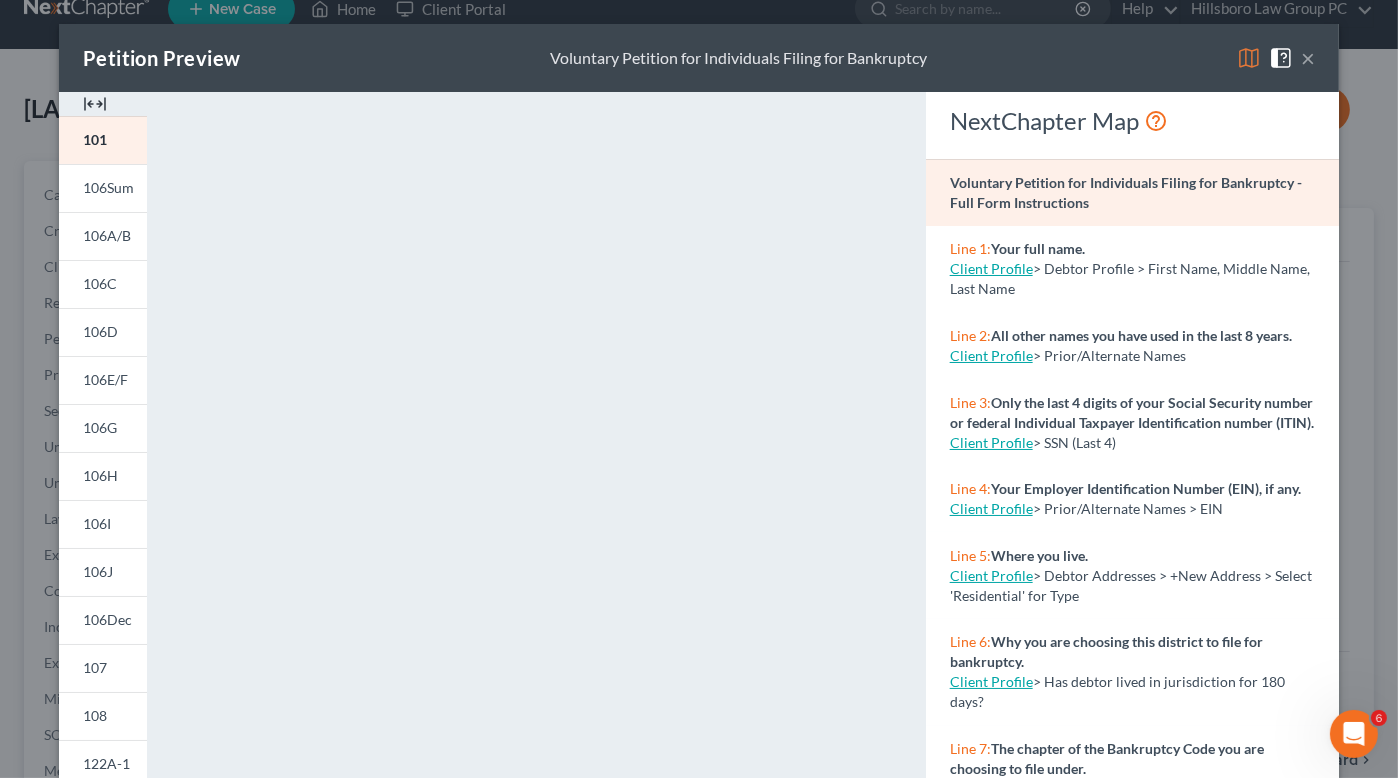 click on "×" at bounding box center (1308, 58) 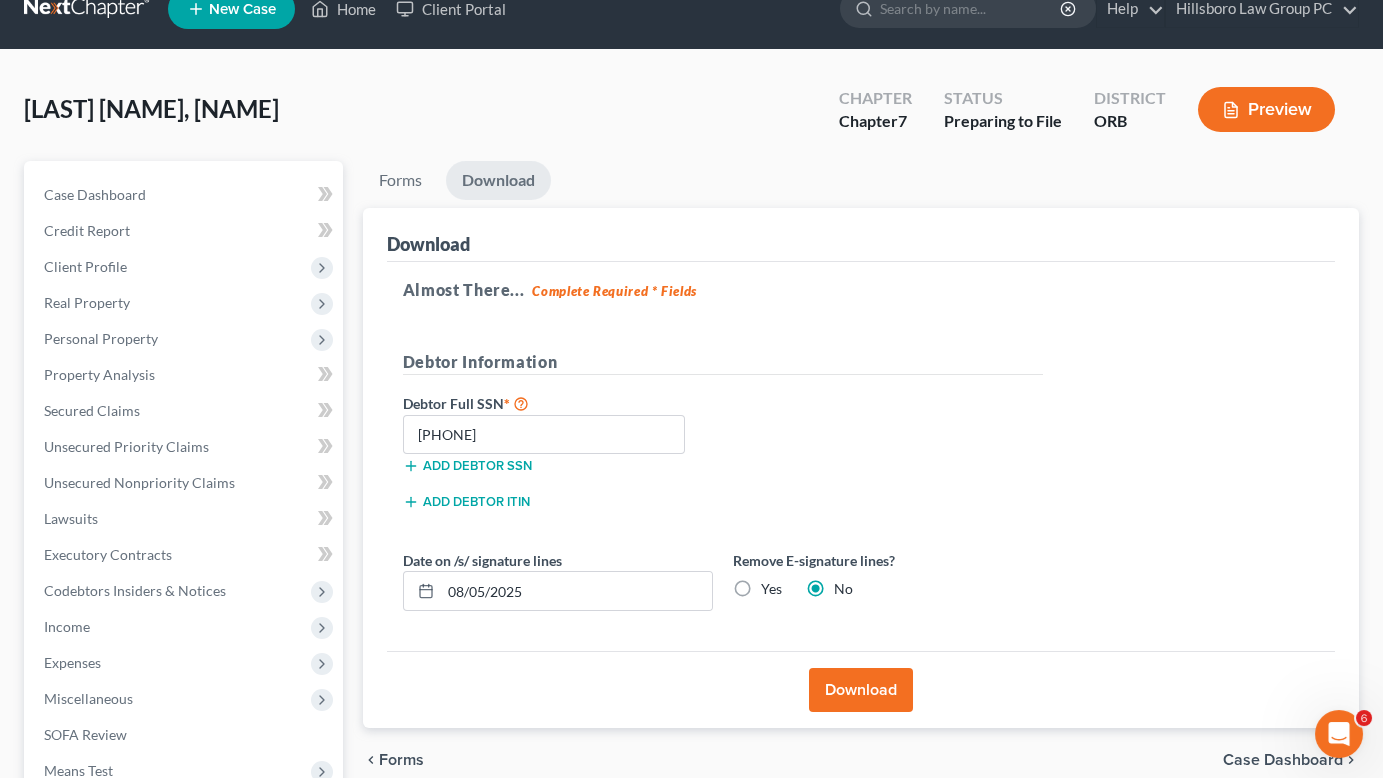 click on "Download" at bounding box center [861, 690] 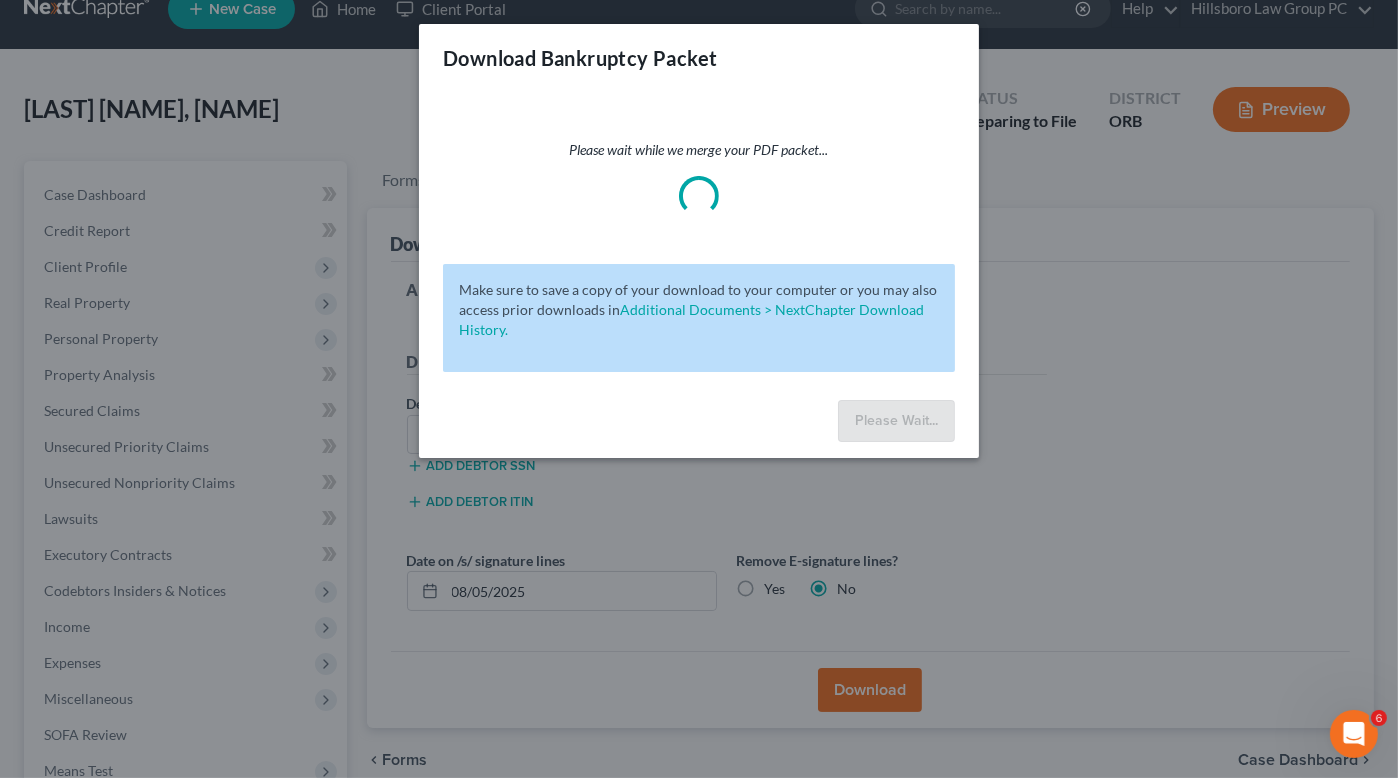 click on "Download Bankruptcy Packet" at bounding box center [699, 58] 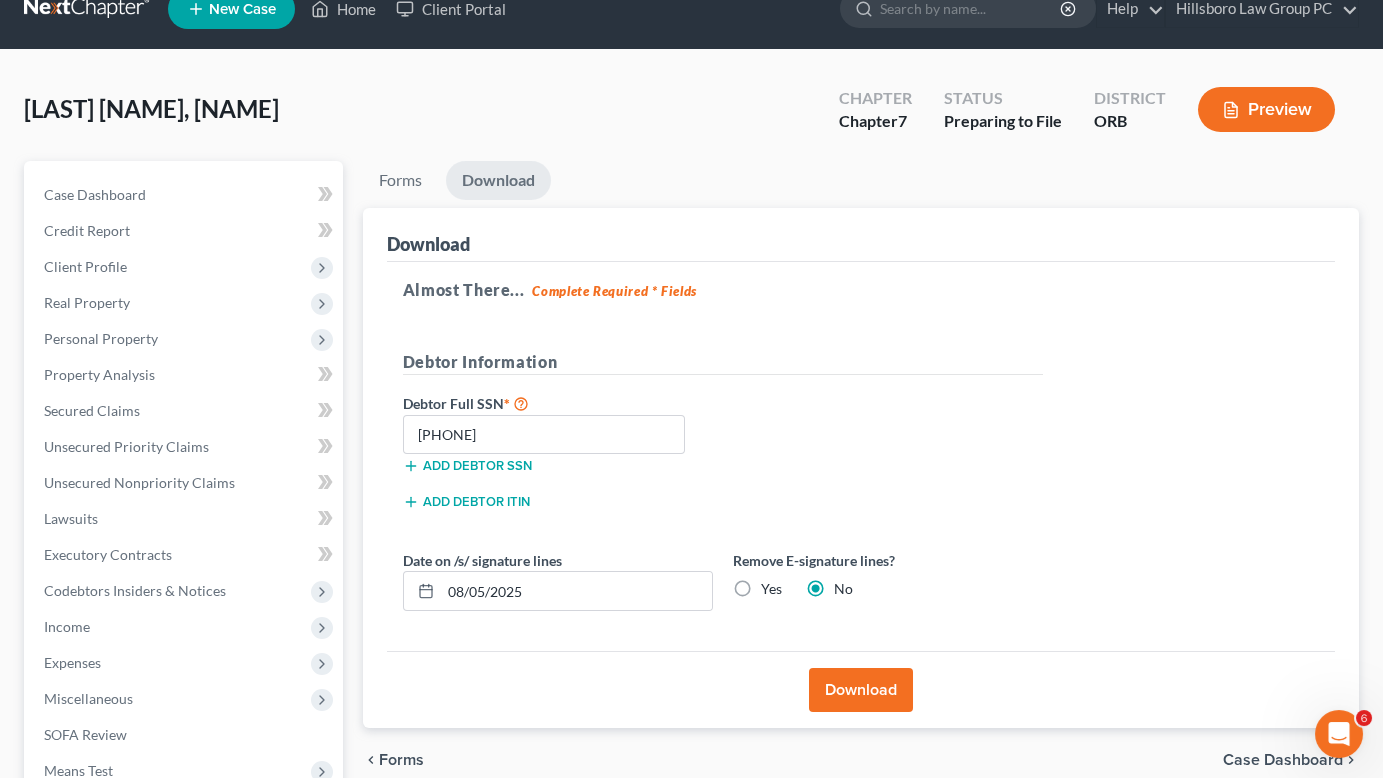 click on "Review & File" at bounding box center [183, 934] 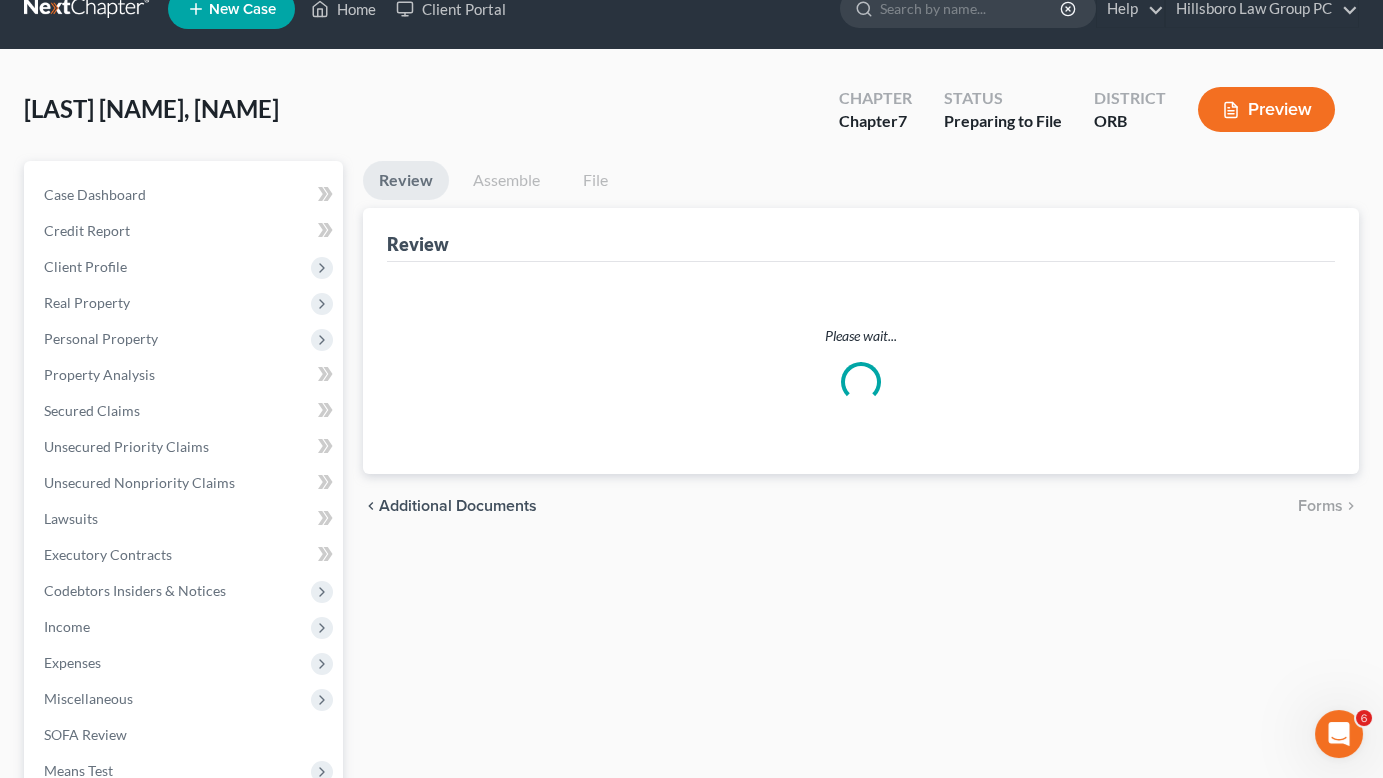 scroll, scrollTop: 0, scrollLeft: 0, axis: both 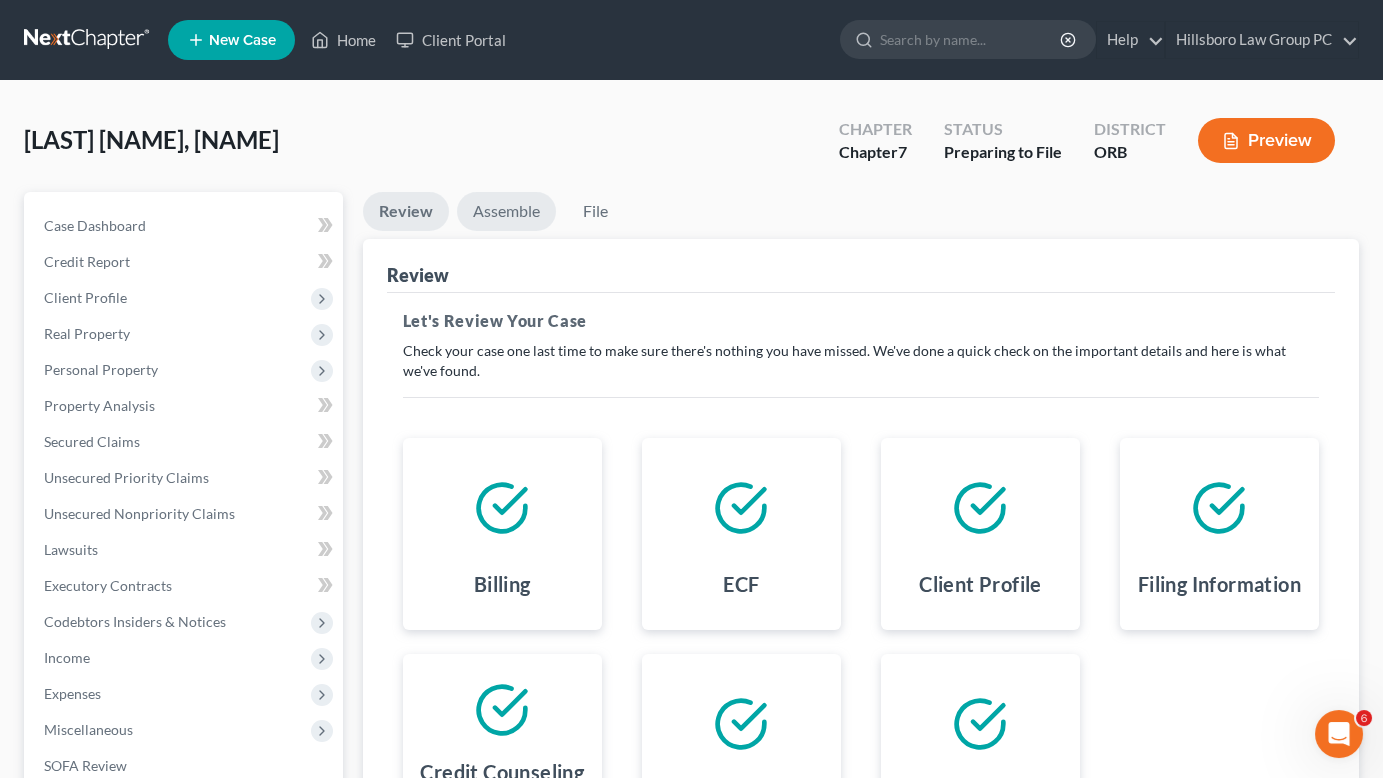 click on "Assemble" at bounding box center [506, 211] 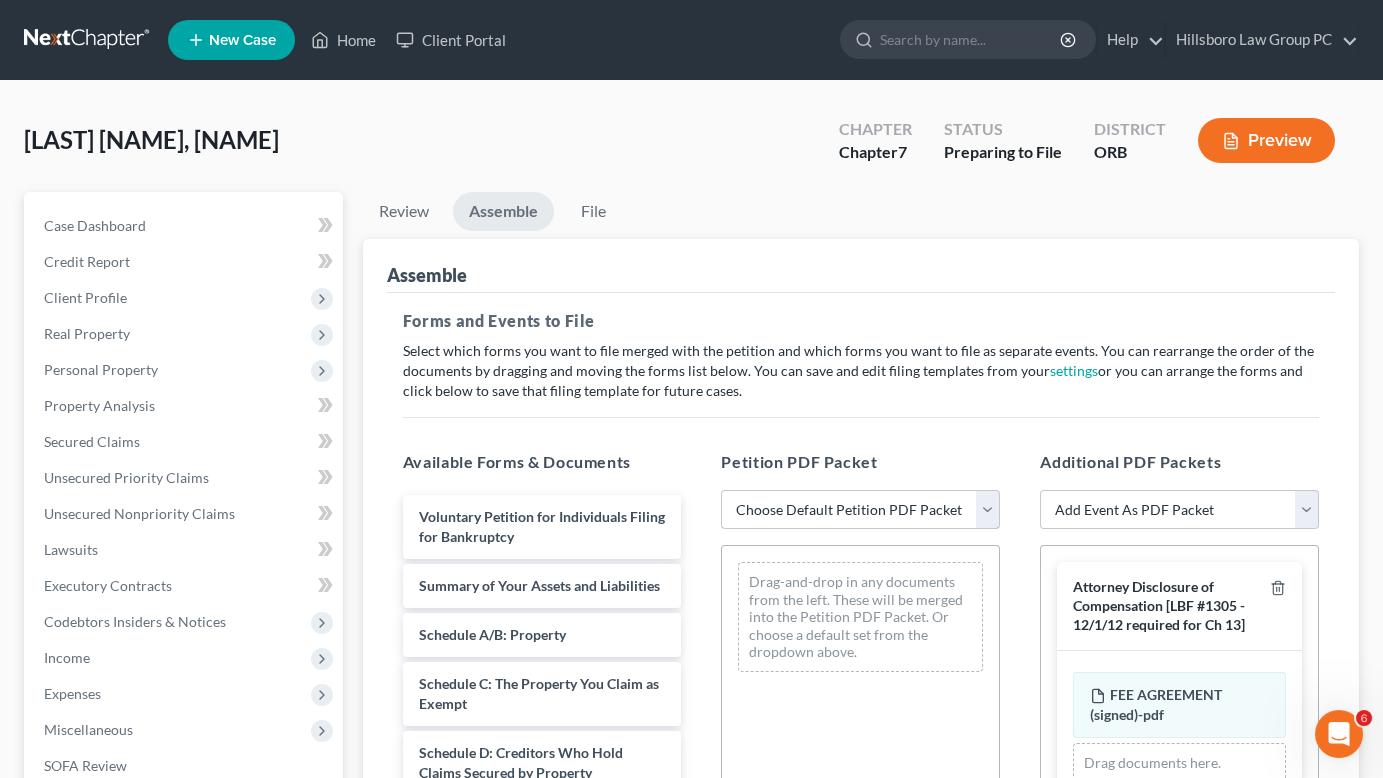 click on "Choose Default Petition PDF Packet Emergency Filing (Voluntary Petition and Creditor List Only) Chapter 7 Template Chapter 7 filing Template FINAL CHAPTER 7 FILING DOCUMENTS 101121 Chapter 7 Packet 11/21/24" at bounding box center (860, 510) 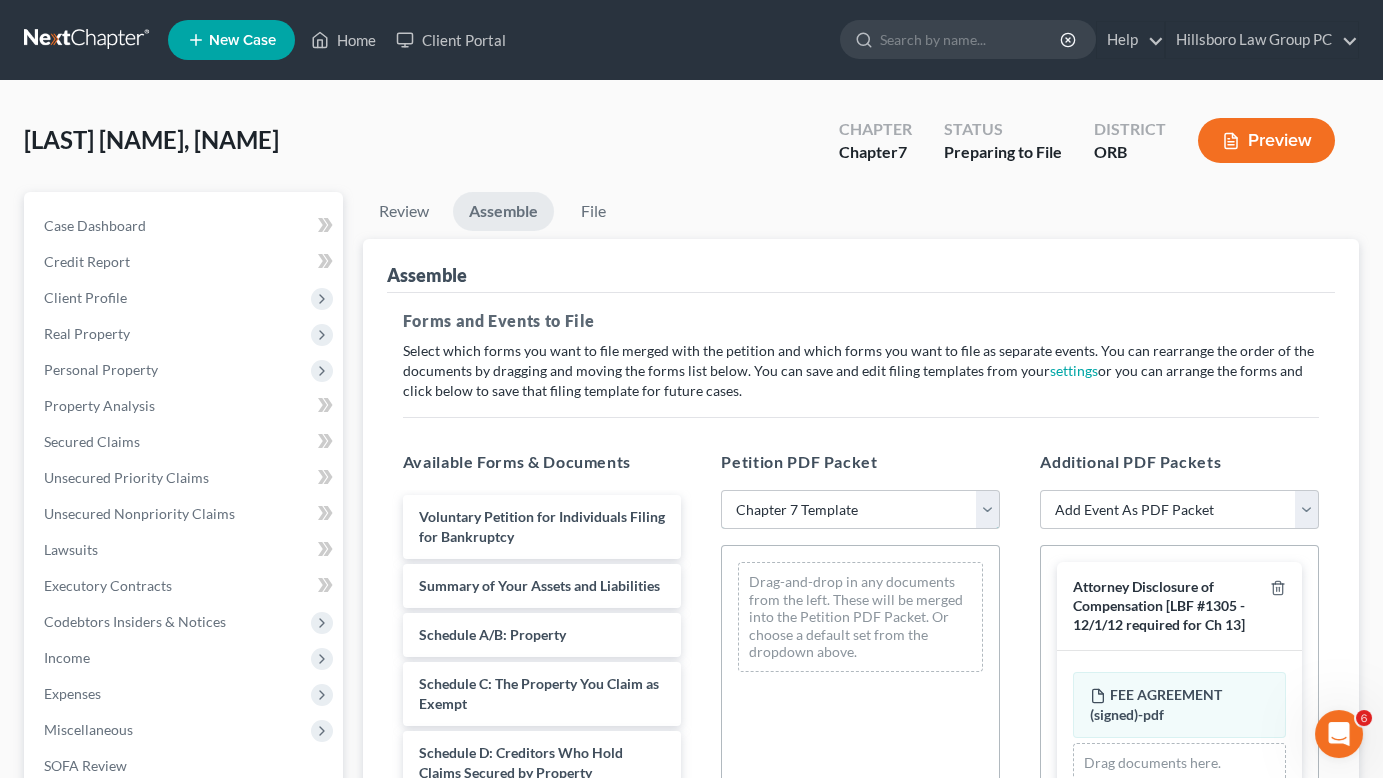 click on "Choose Default Petition PDF Packet Emergency Filing (Voluntary Petition and Creditor List Only) Chapter 7 Template Chapter 7 filing Template FINAL CHAPTER 7 FILING DOCUMENTS 101121 Chapter 7 Packet 11/21/24" at bounding box center [860, 510] 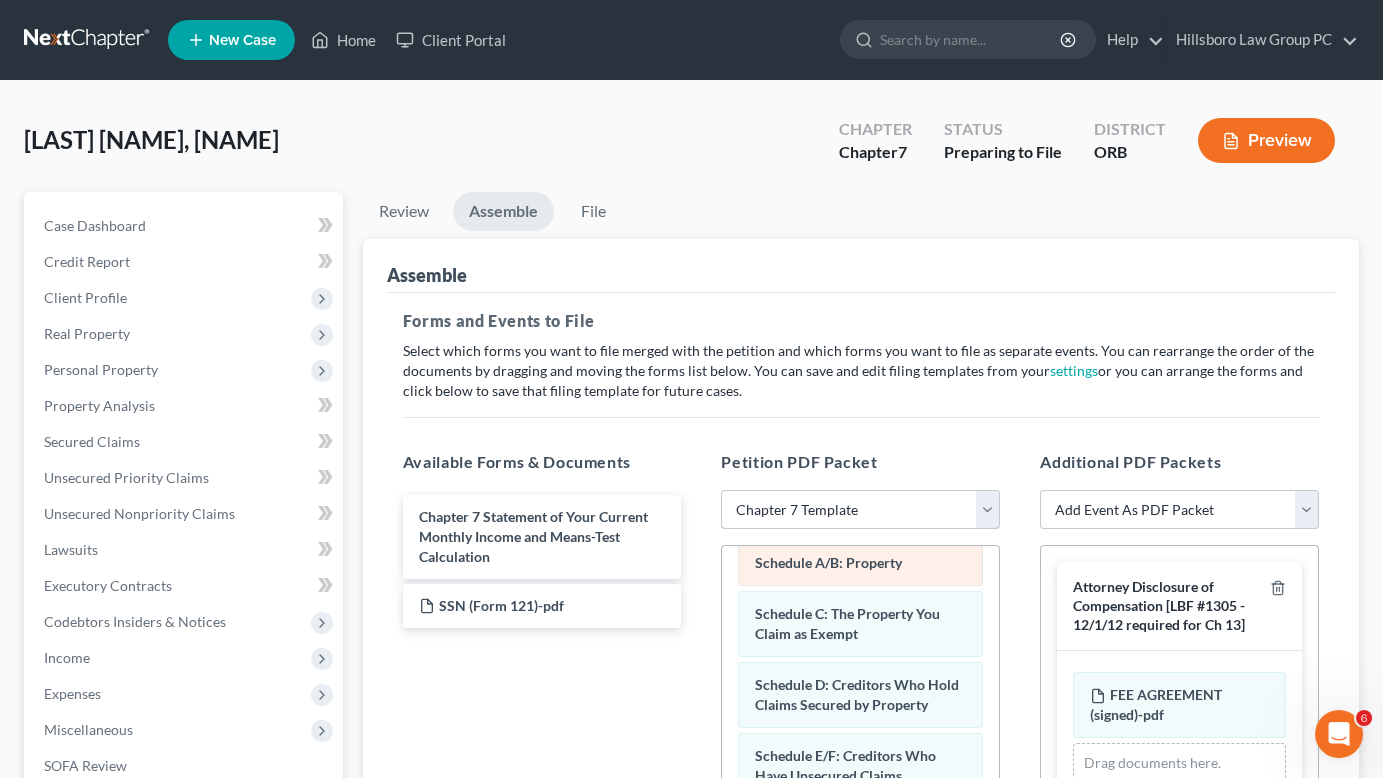 scroll, scrollTop: 199, scrollLeft: 0, axis: vertical 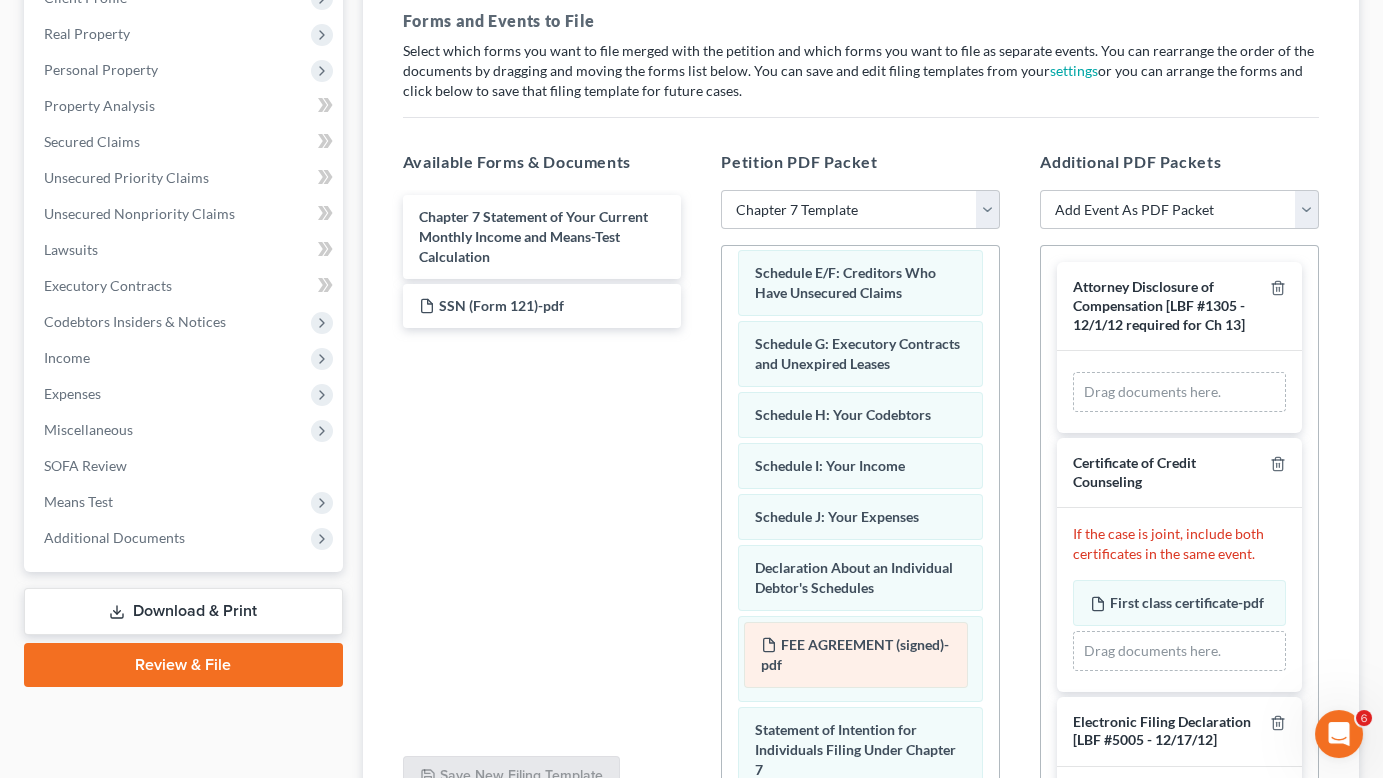 drag, startPoint x: 1167, startPoint y: 204, endPoint x: 840, endPoint y: 636, distance: 541.8053 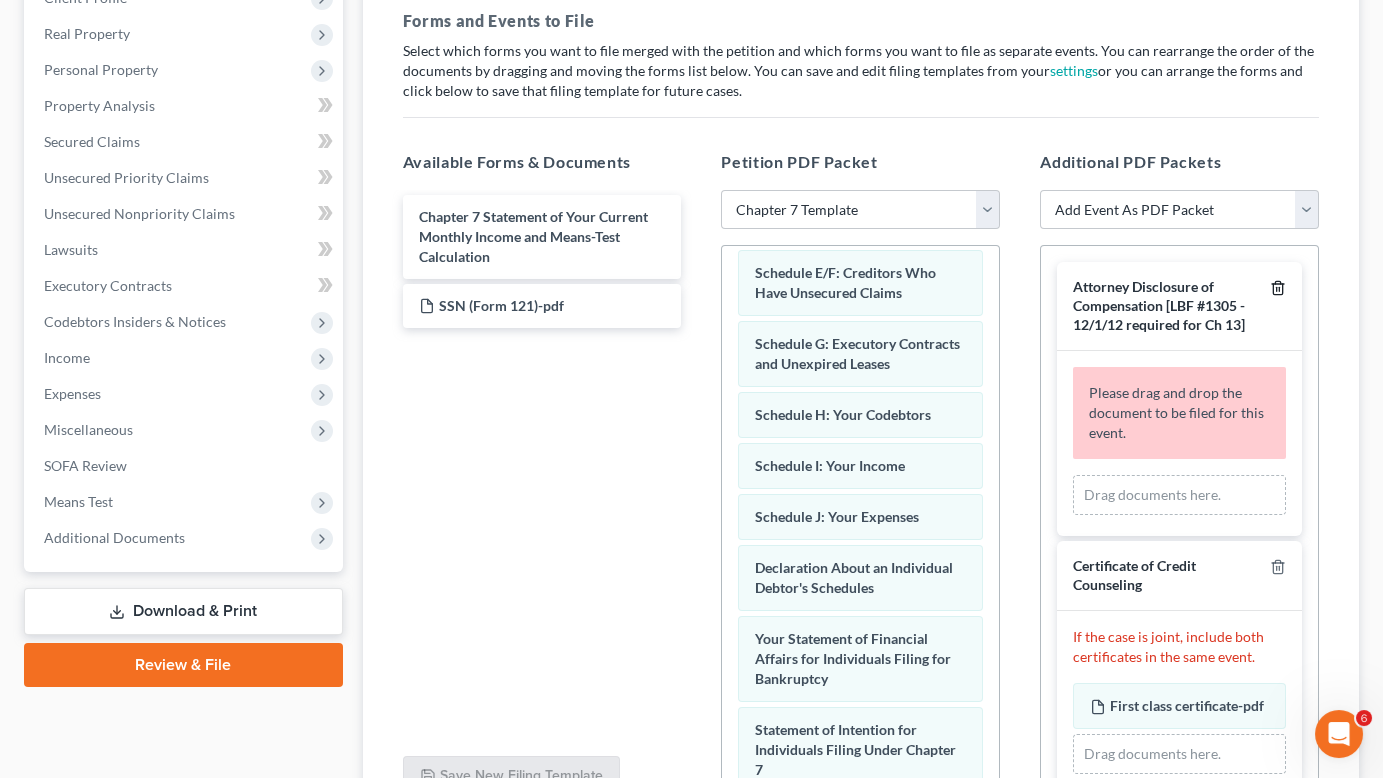 click 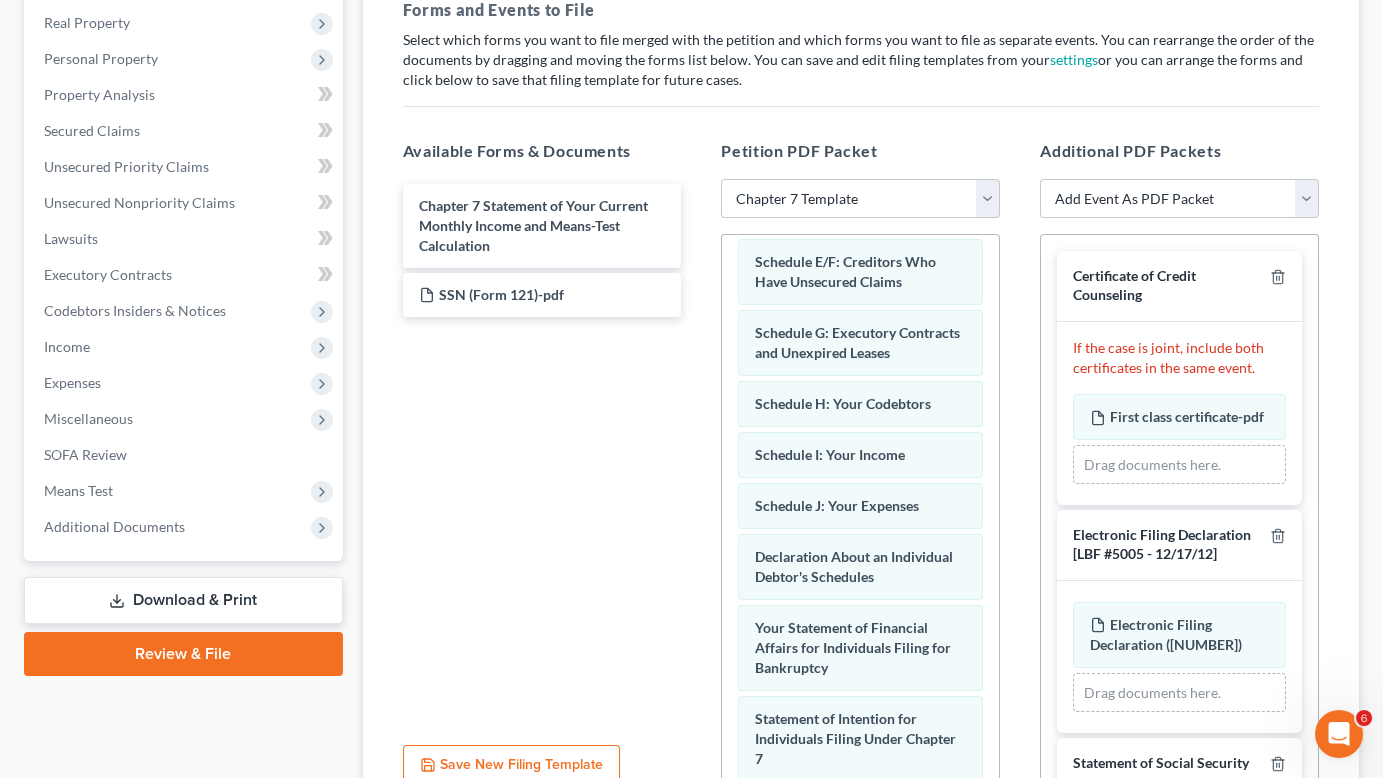 scroll, scrollTop: 311, scrollLeft: 0, axis: vertical 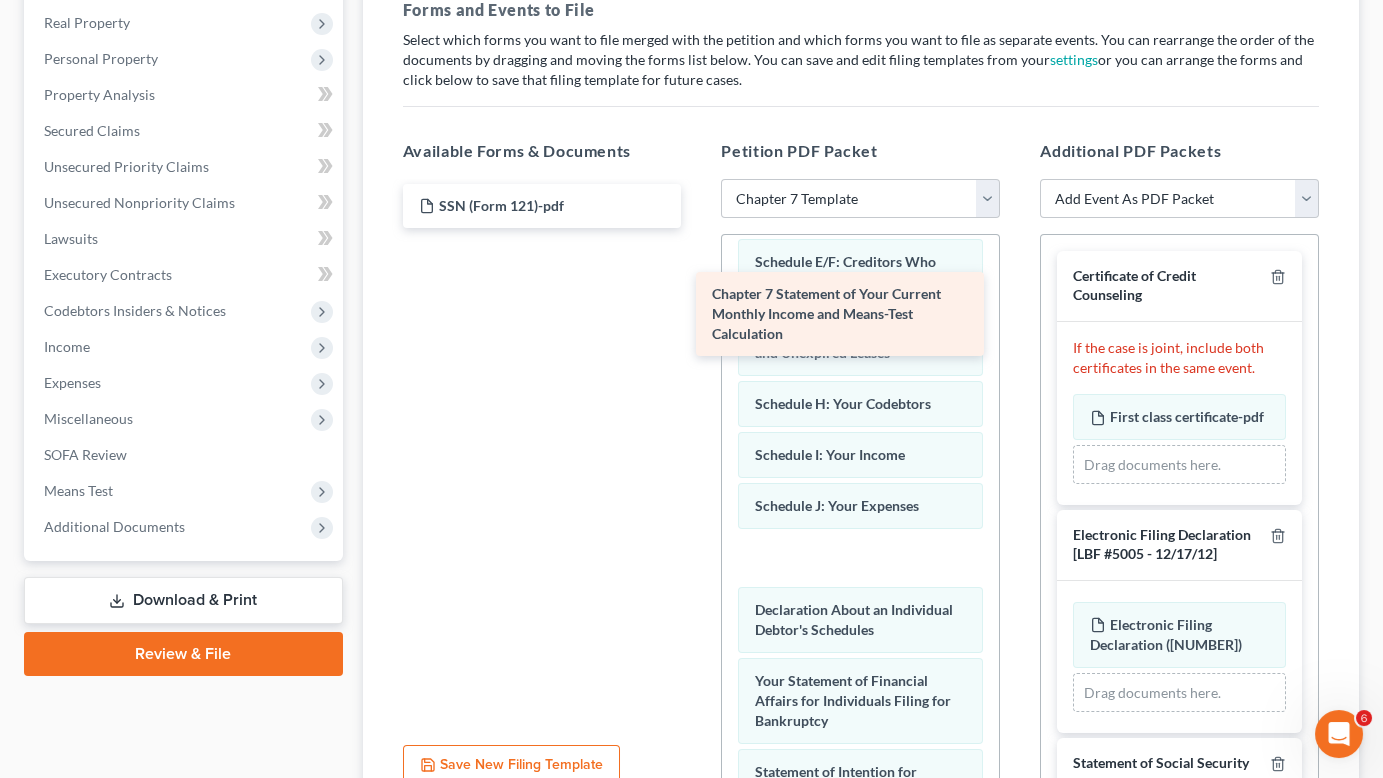 drag, startPoint x: 545, startPoint y: 78, endPoint x: 852, endPoint y: 296, distance: 376.52756 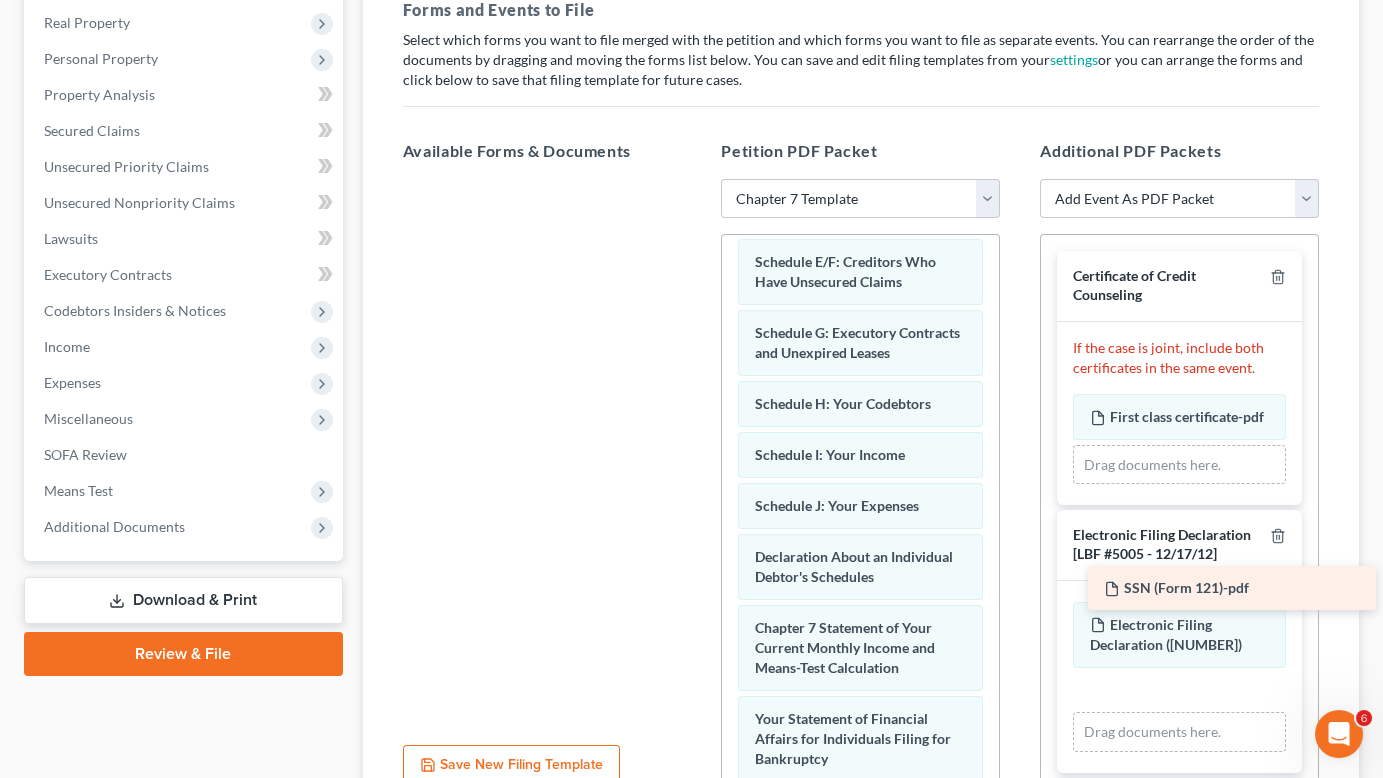 drag, startPoint x: 505, startPoint y: 71, endPoint x: 1209, endPoint y: 592, distance: 875.81793 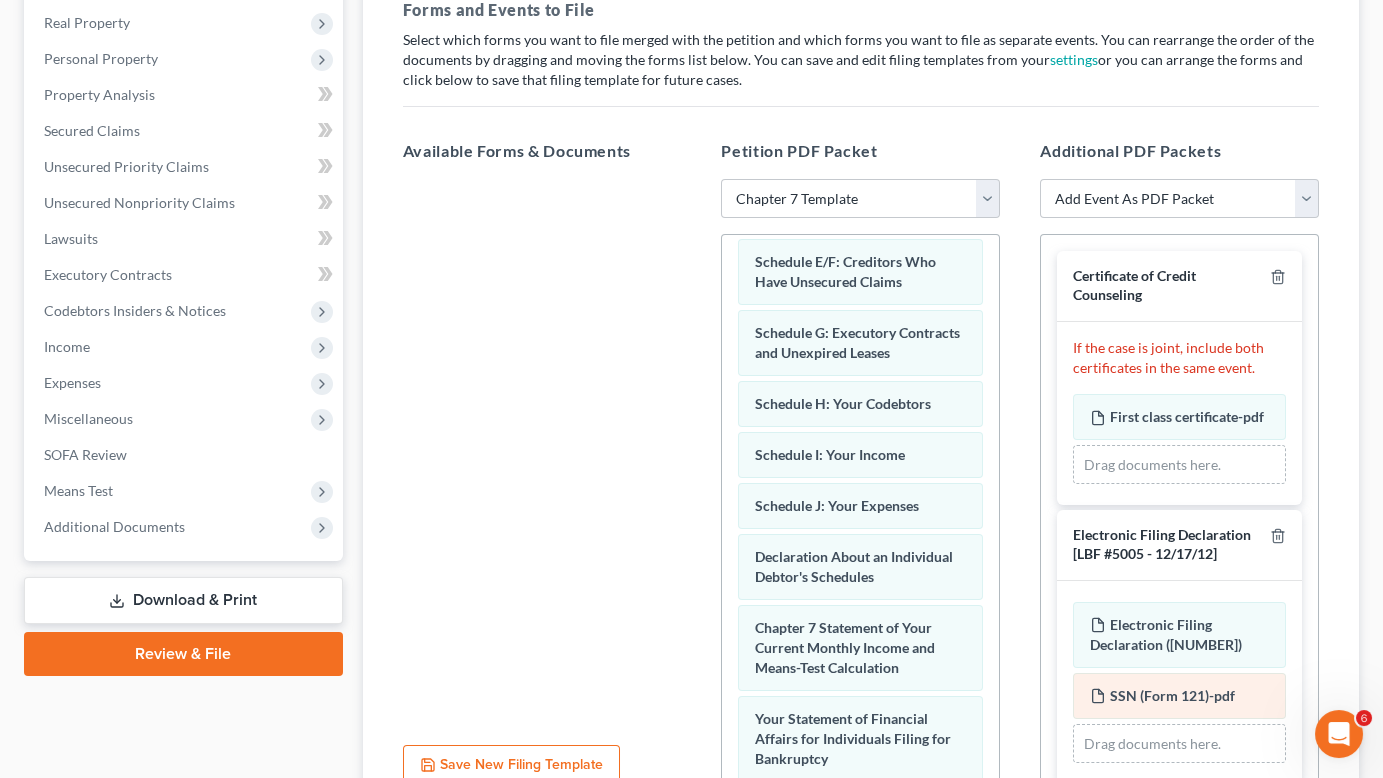 click on "SSN (Form 121)-pdf" at bounding box center (1172, 695) 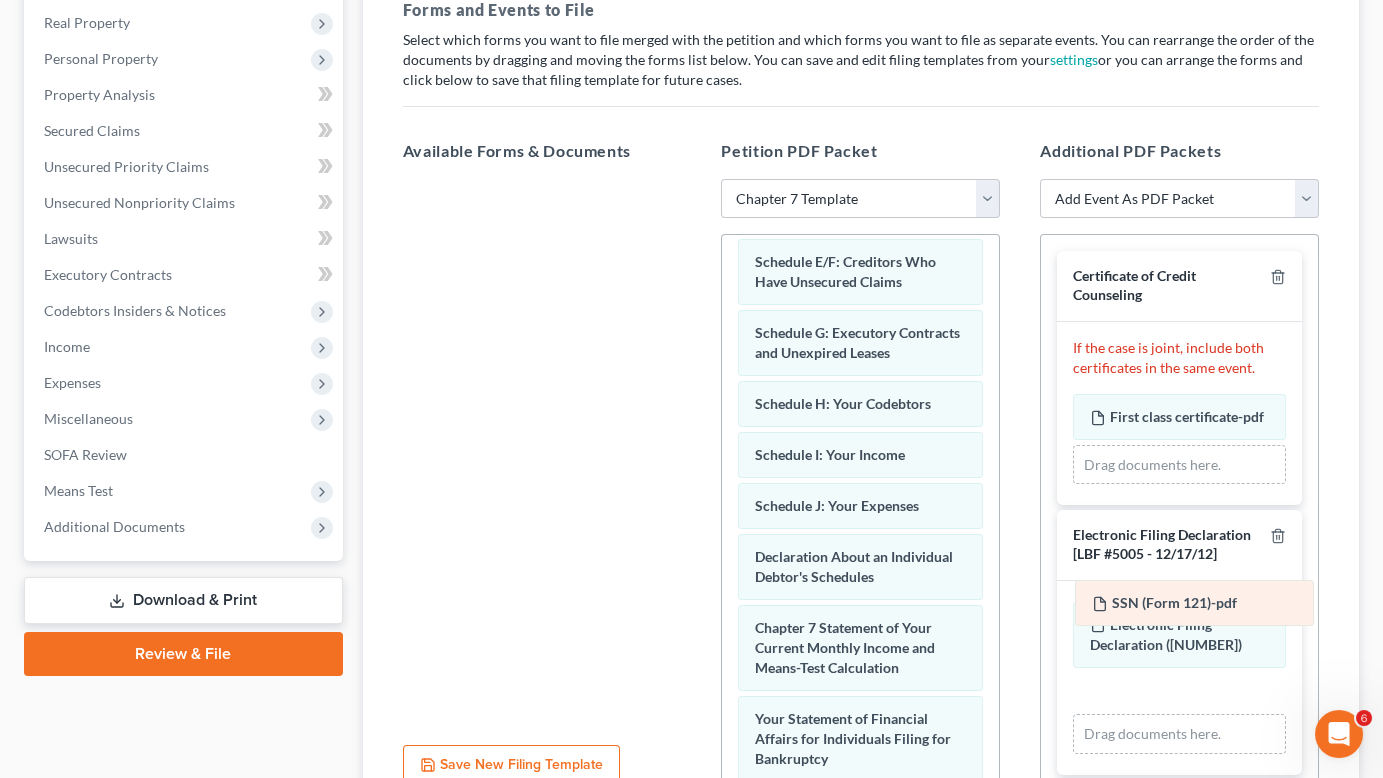 drag, startPoint x: 1173, startPoint y: 432, endPoint x: 1177, endPoint y: 599, distance: 167.0479 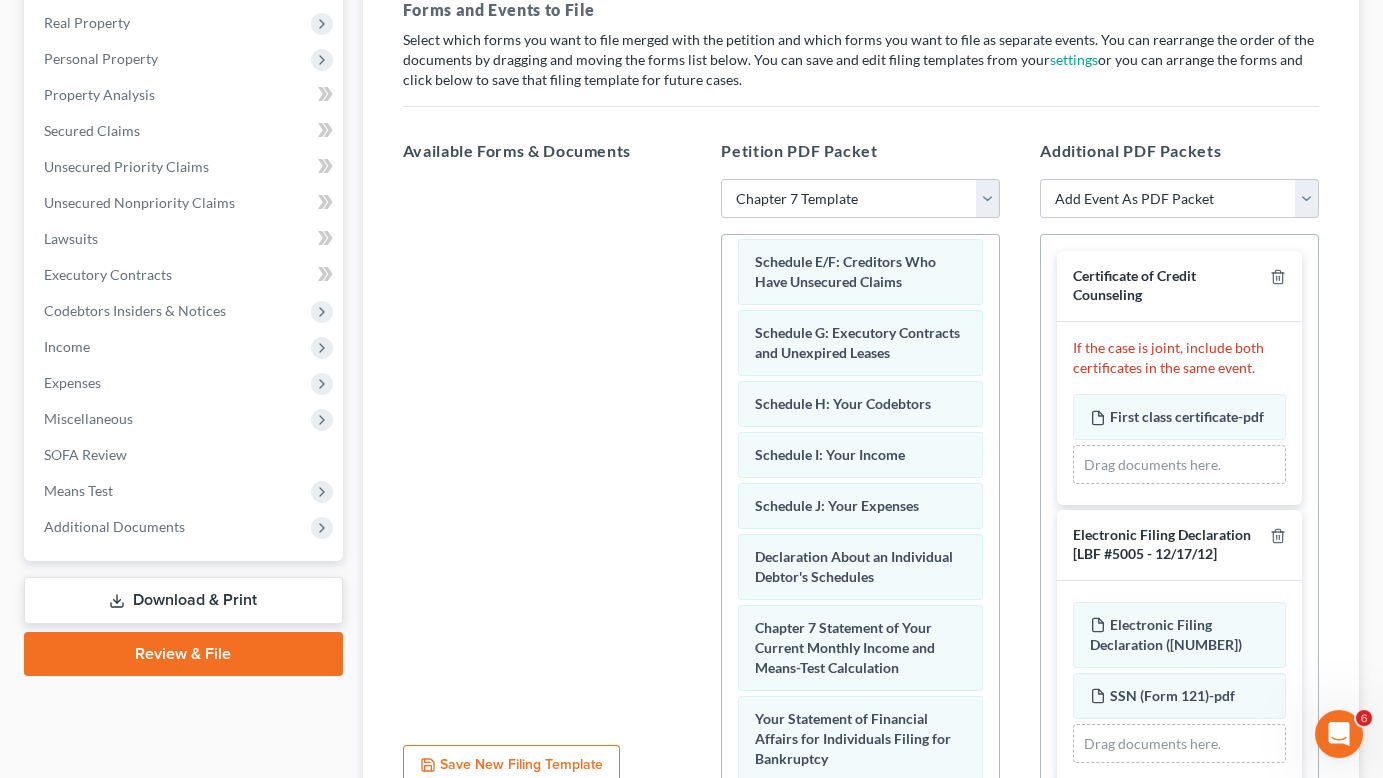 click 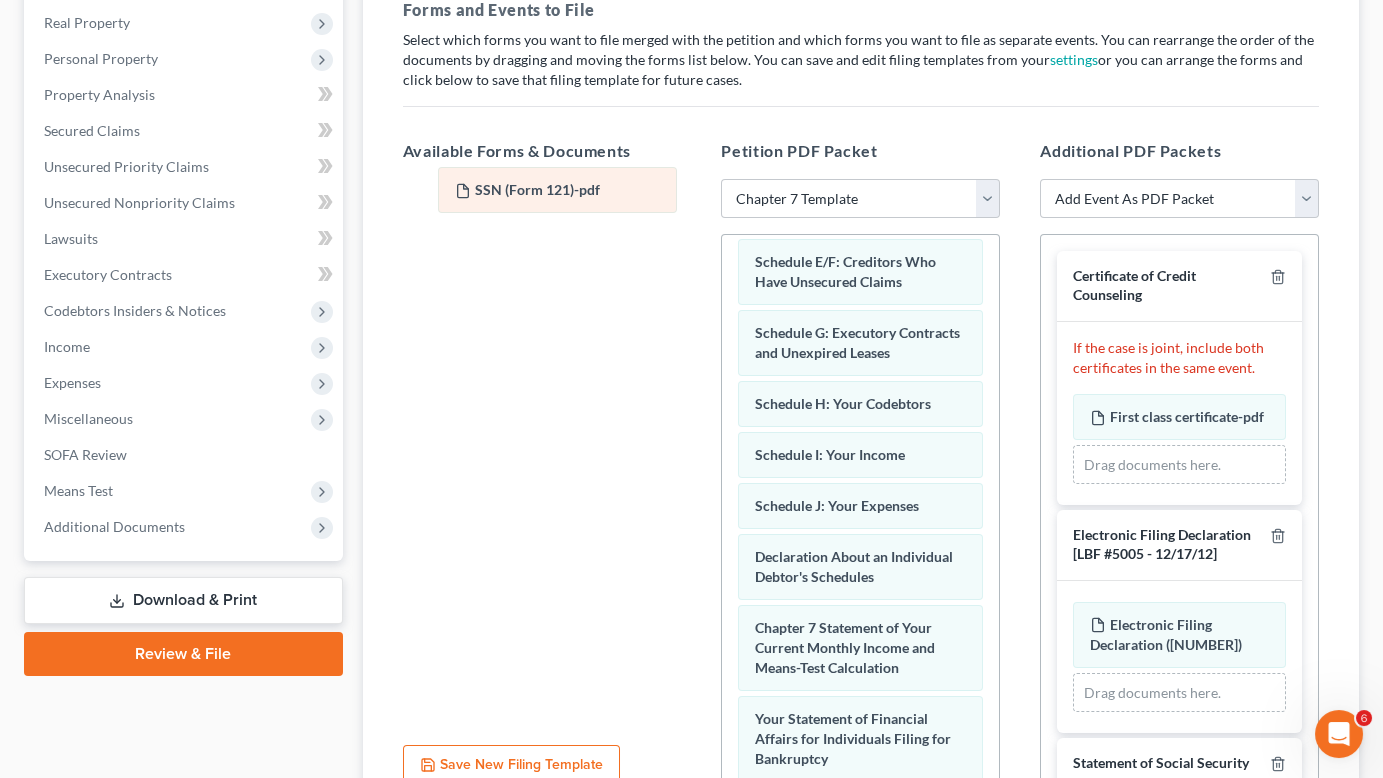 drag, startPoint x: 1157, startPoint y: 433, endPoint x: 522, endPoint y: 186, distance: 681.34717 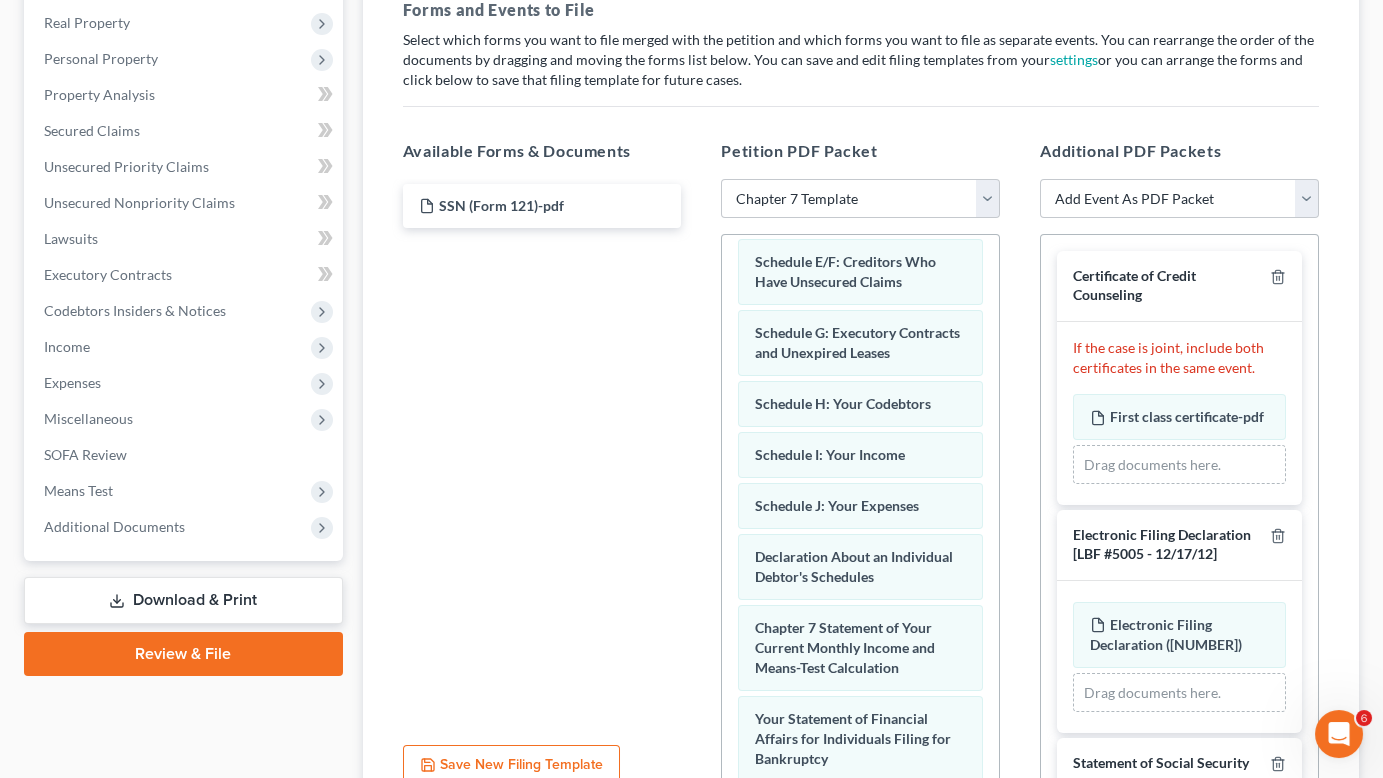 drag, startPoint x: 1077, startPoint y: 541, endPoint x: 1183, endPoint y: 550, distance: 106.381386 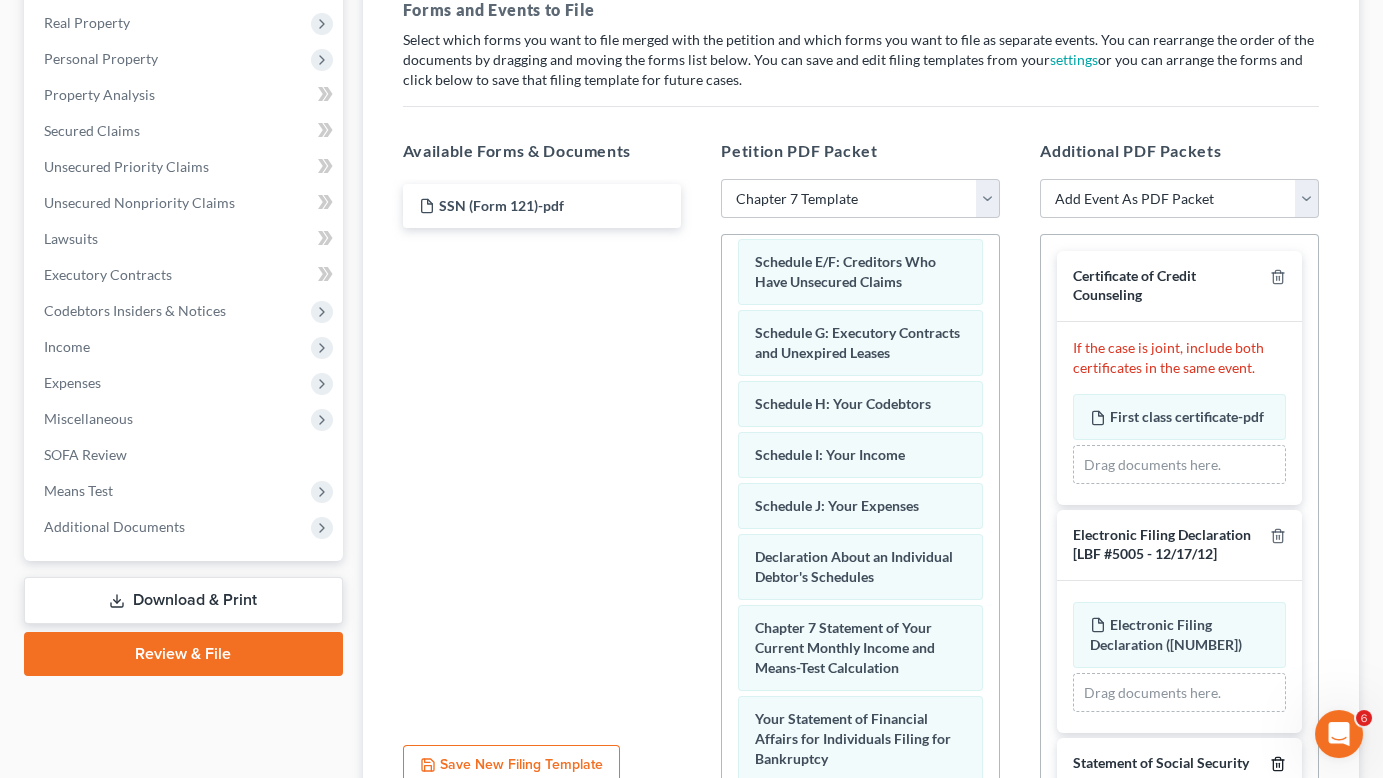 click 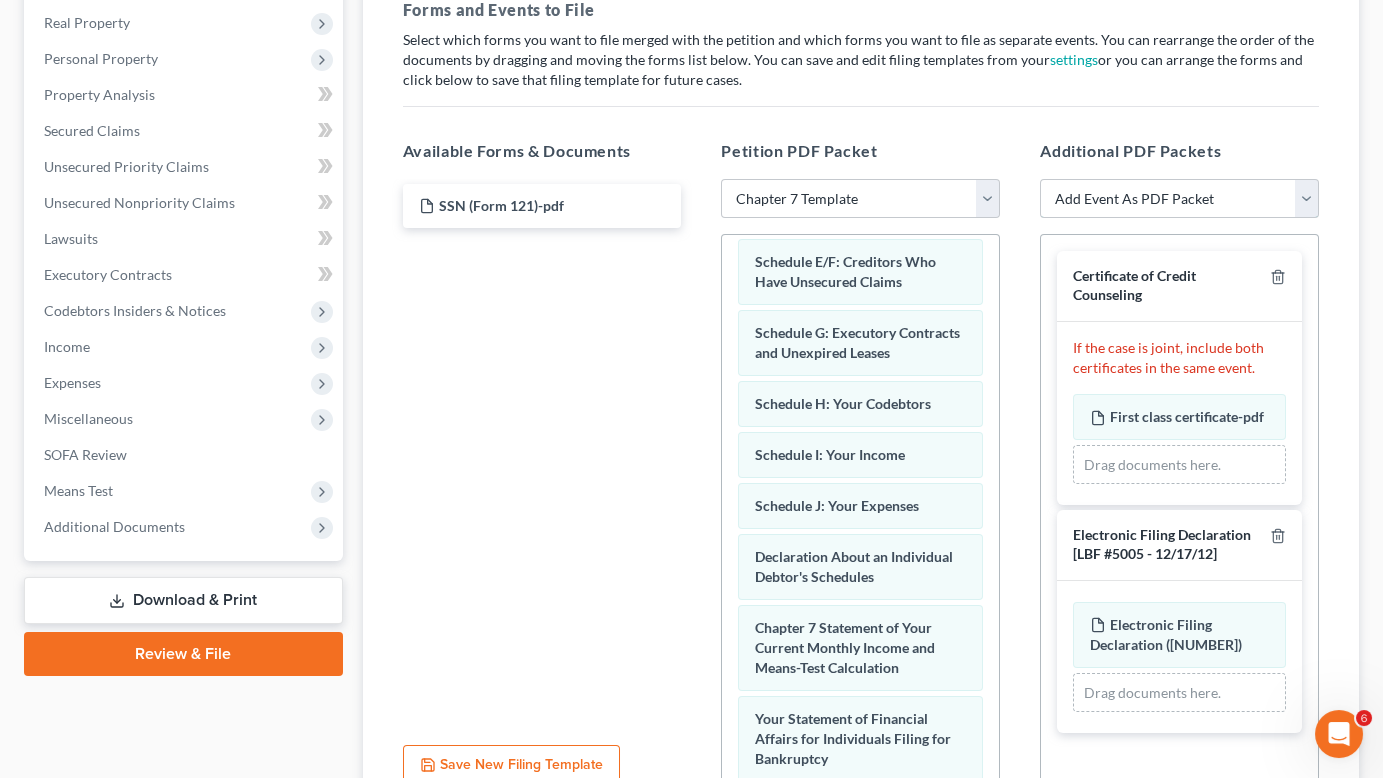 click on "Add Event As PDF Packet Attorney Disclosure of Compensation [LBF #1305 - 12/1/12 required for Ch 13] Certificate of Credit Counseling Chapter 7 Means Test Calculation [requires OF 122A-2 - 4/16] Chpt 7 Stmts-Monthly Income/Exemption Presumption of Abuse [OF 122A-1 - 12/19; 122A-1Supp - 12/15] Electronic Filing Declaration [LBF #5005 - 12/17/12] Have the Chapter 7 Filing Fee Waived [requires OF 103B - 12/15] Pay Filing Fee in Installments [Requires LBF 110 - 12/1/13] Statement of Social Security Number (OF 121 - 12/15)" at bounding box center [1179, 199] 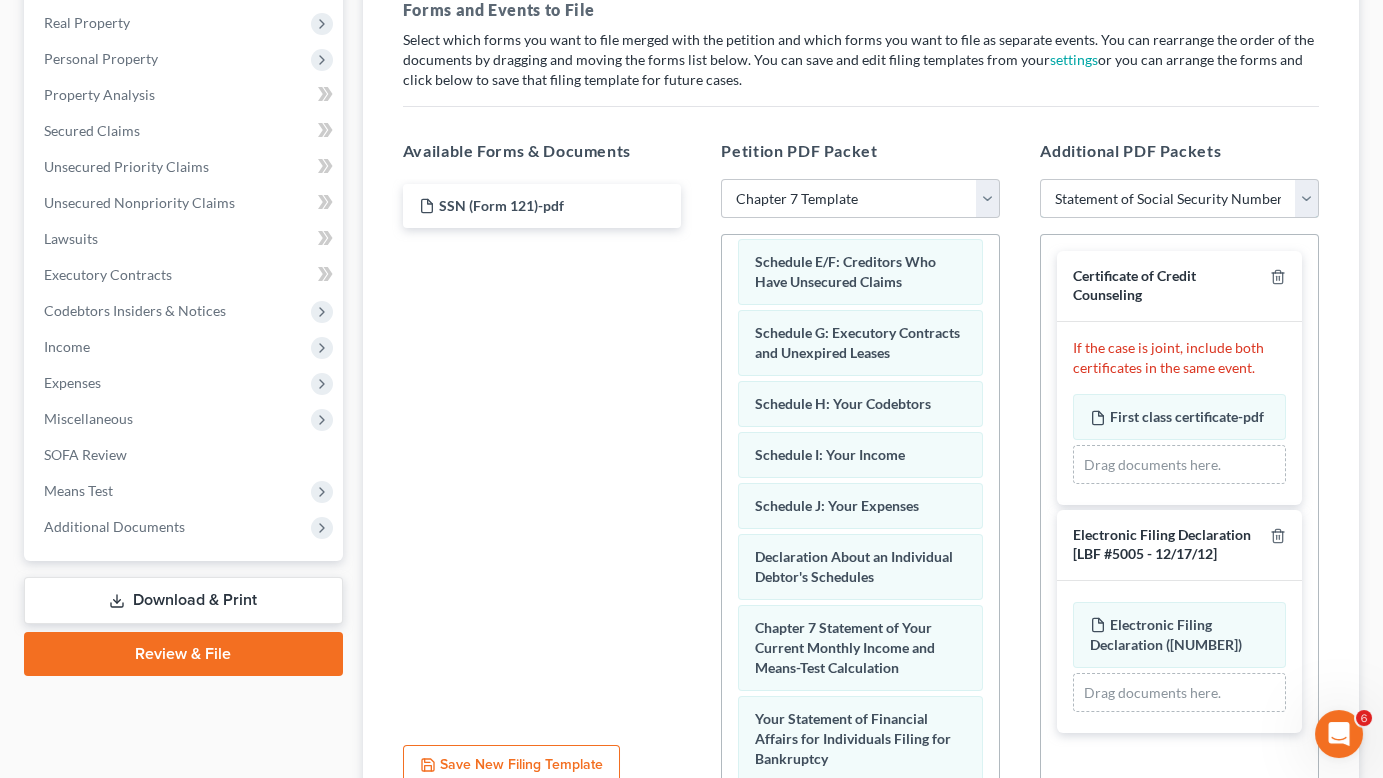 click on "Add Event As PDF Packet Attorney Disclosure of Compensation [LBF #1305 - 12/1/12 required for Ch 13] Certificate of Credit Counseling Chapter 7 Means Test Calculation [requires OF 122A-2 - 4/16] Chpt 7 Stmts-Monthly Income/Exemption Presumption of Abuse [OF 122A-1 - 12/19; 122A-1Supp - 12/15] Electronic Filing Declaration [LBF #5005 - 12/17/12] Have the Chapter 7 Filing Fee Waived [requires OF 103B - 12/15] Pay Filing Fee in Installments [Requires LBF 110 - 12/1/13] Statement of Social Security Number (OF 121 - 12/15)" at bounding box center [1179, 199] 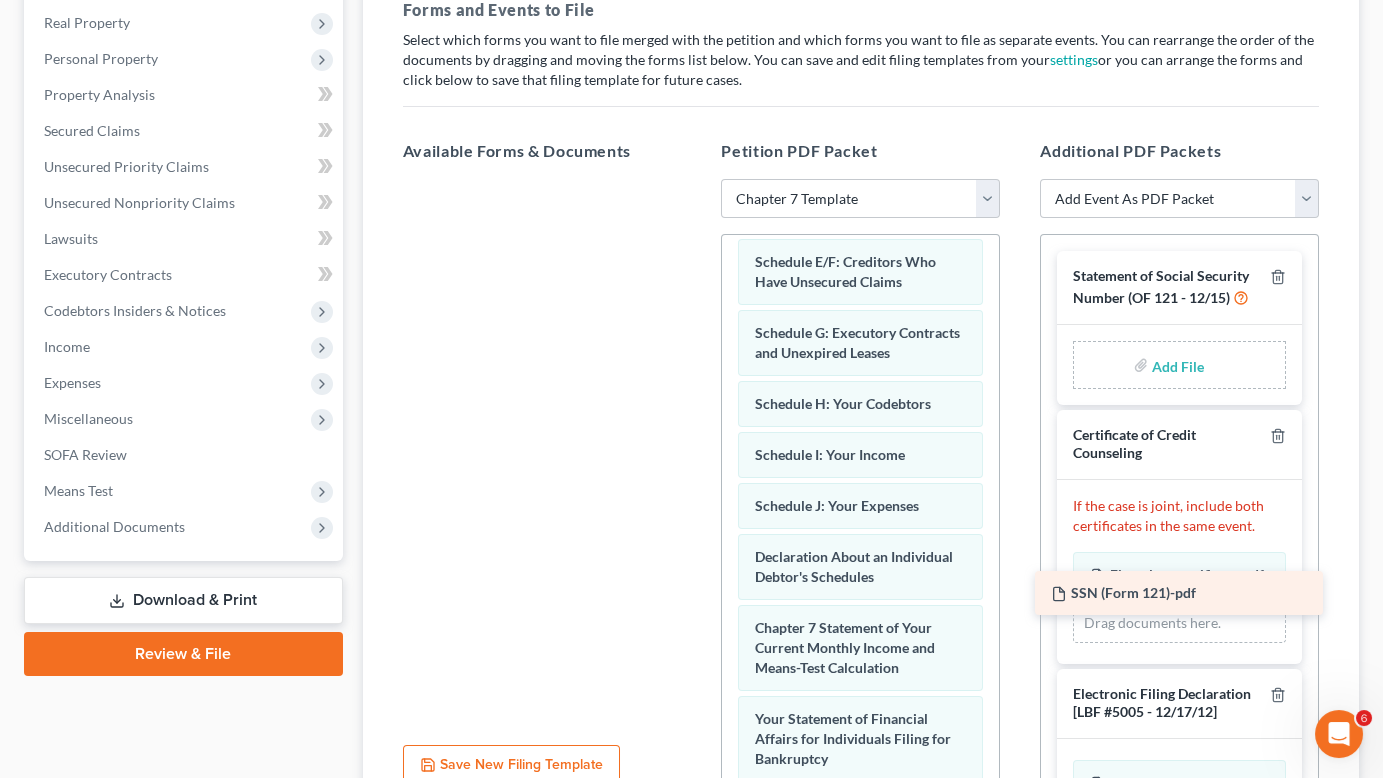 drag, startPoint x: 514, startPoint y: 76, endPoint x: 1159, endPoint y: 591, distance: 825.3787 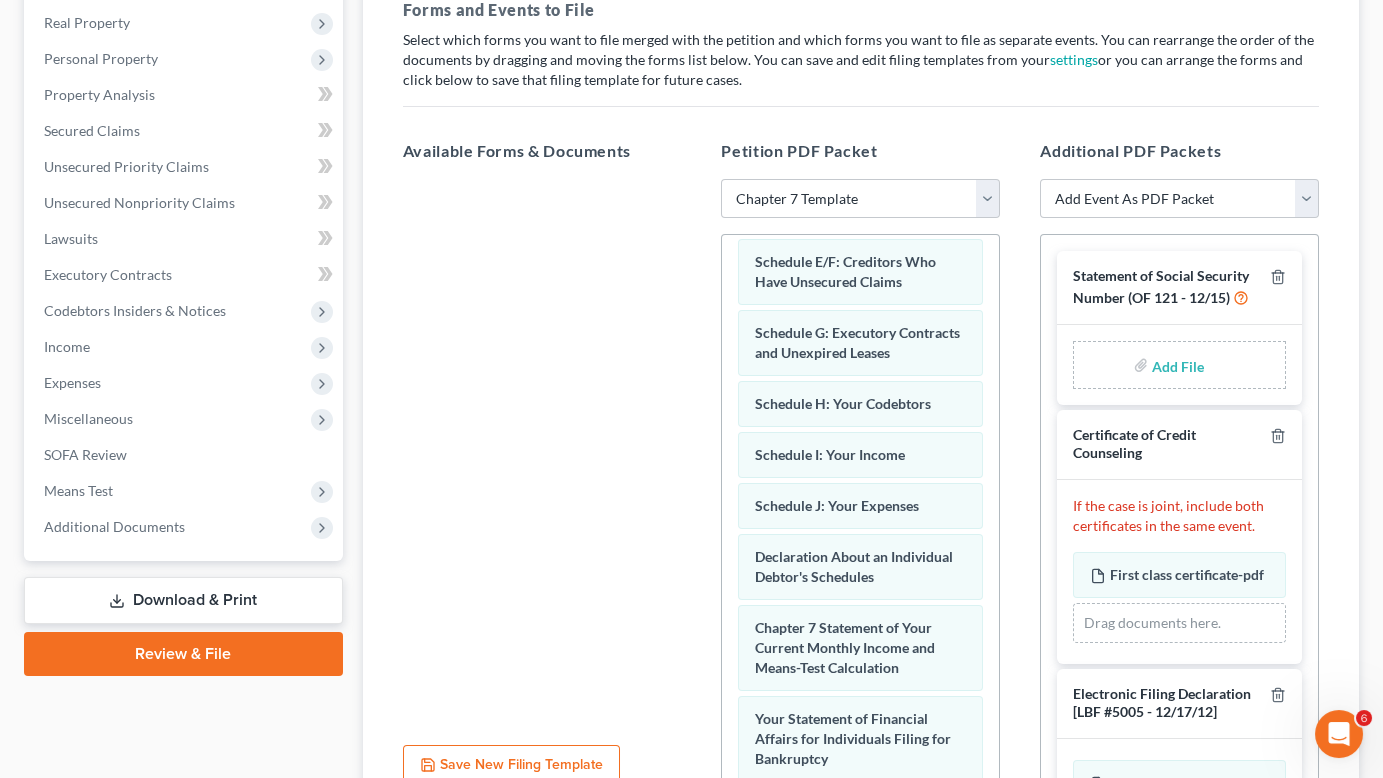 scroll, scrollTop: 1737, scrollLeft: 0, axis: vertical 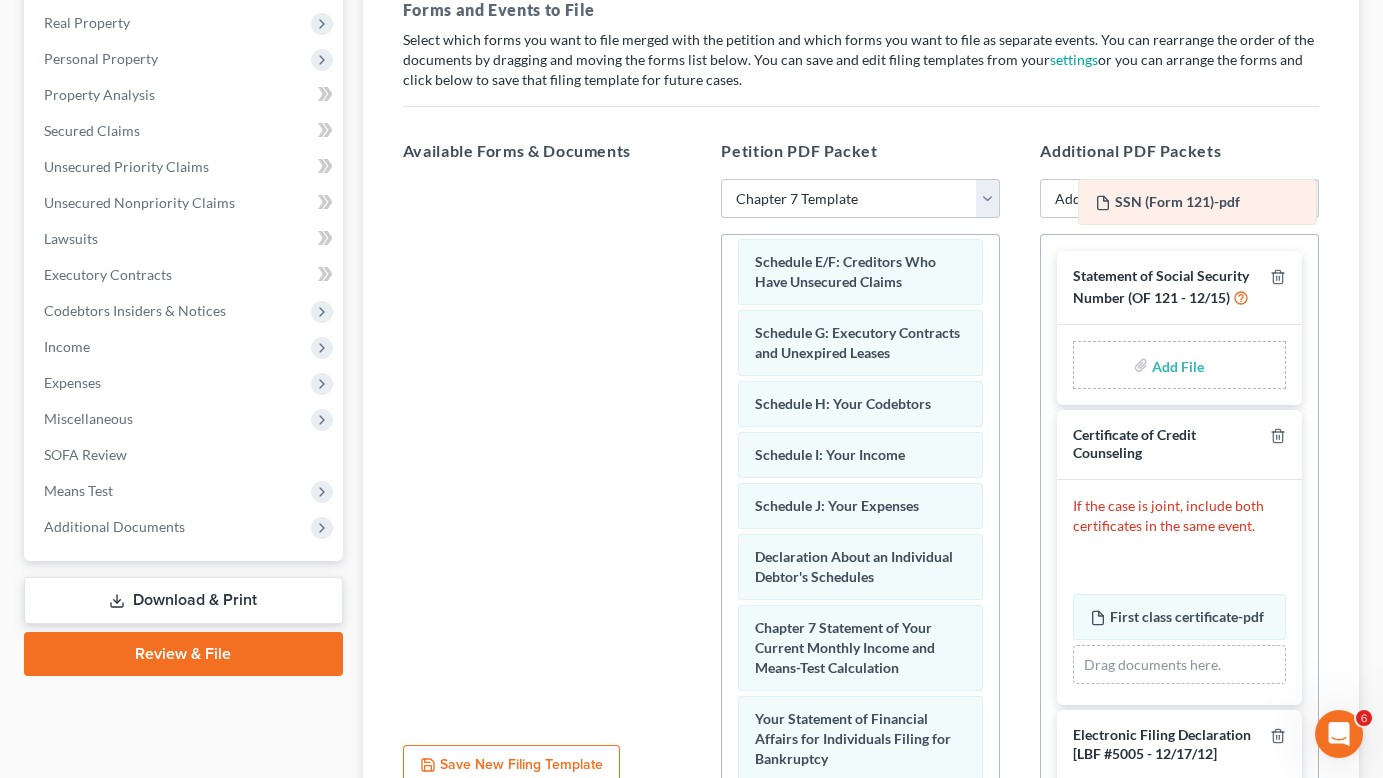 drag, startPoint x: 1164, startPoint y: 548, endPoint x: 1171, endPoint y: 194, distance: 354.0692 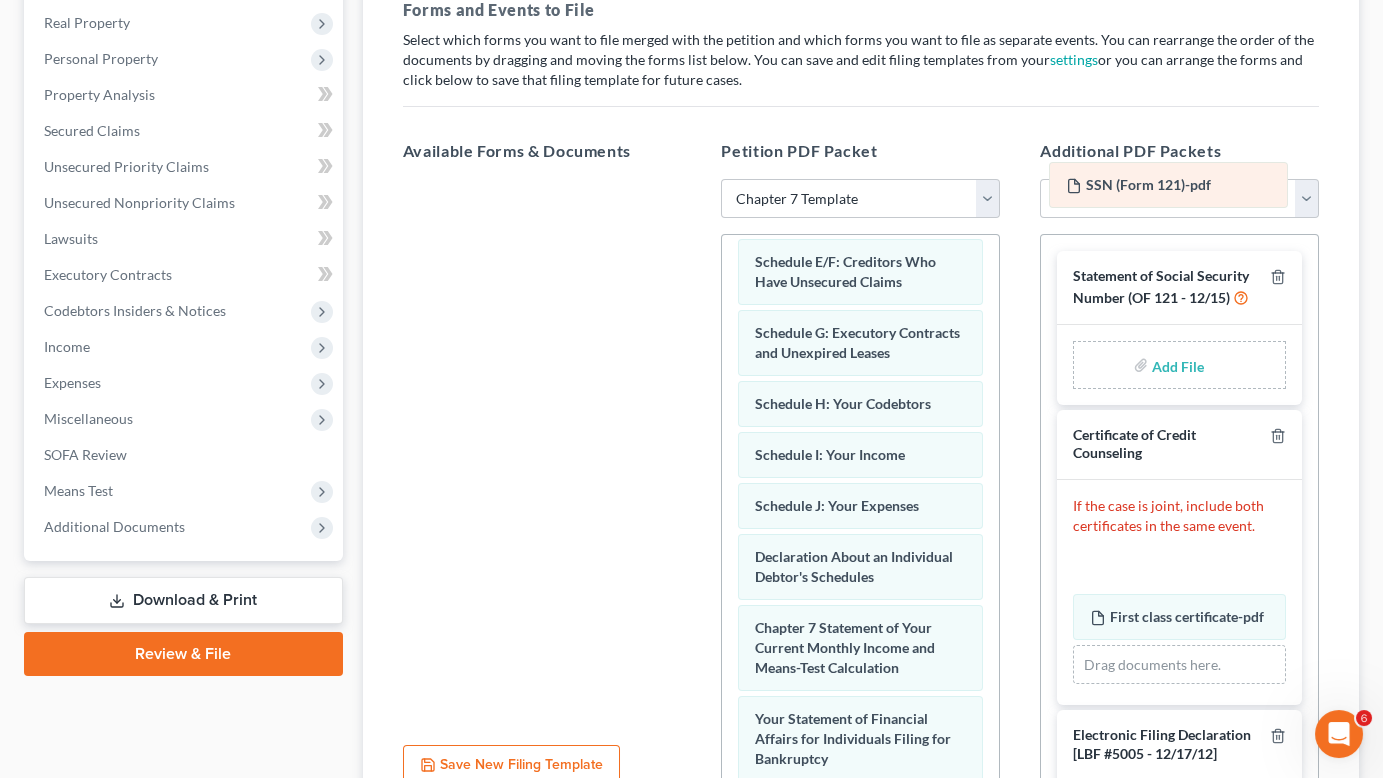 drag, startPoint x: 1177, startPoint y: 329, endPoint x: 1155, endPoint y: 168, distance: 162.49615 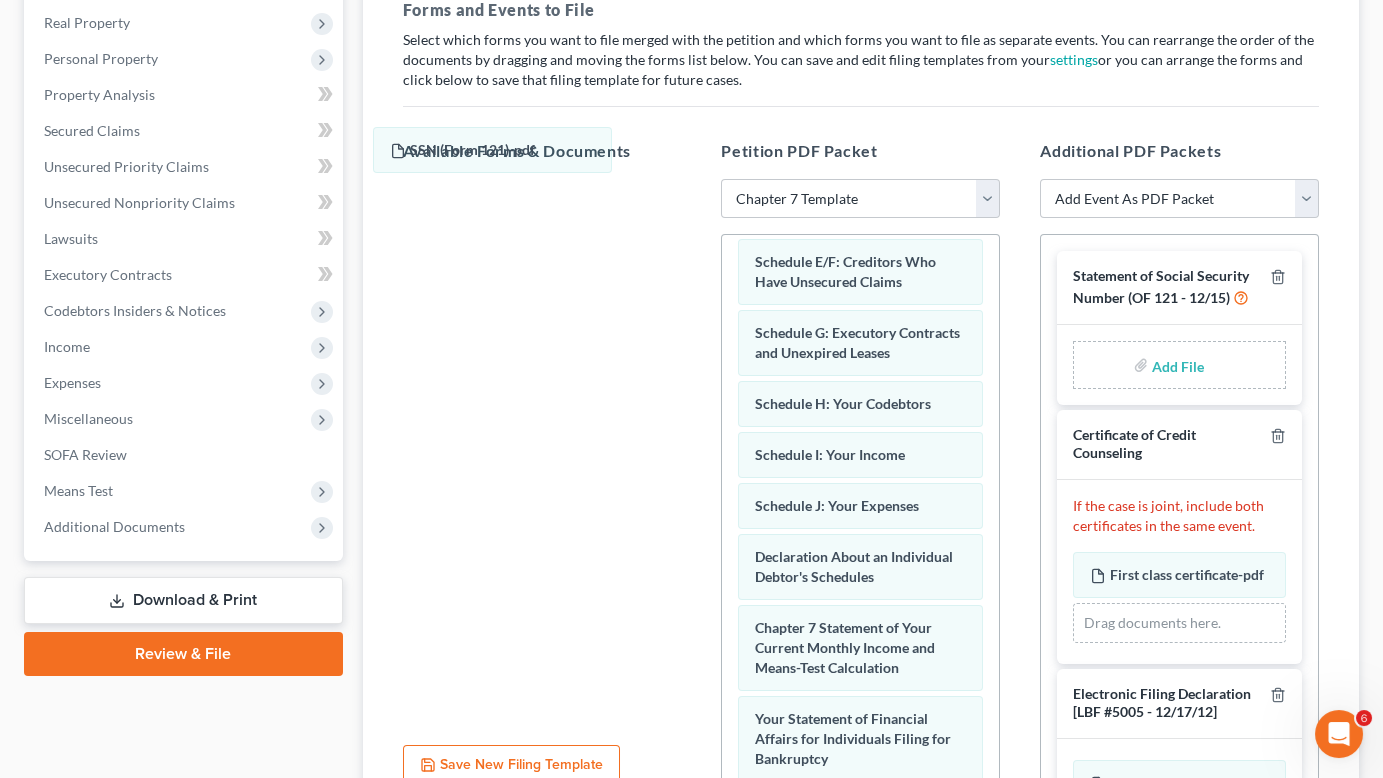 drag, startPoint x: 1154, startPoint y: 337, endPoint x: 452, endPoint y: 144, distance: 728.04736 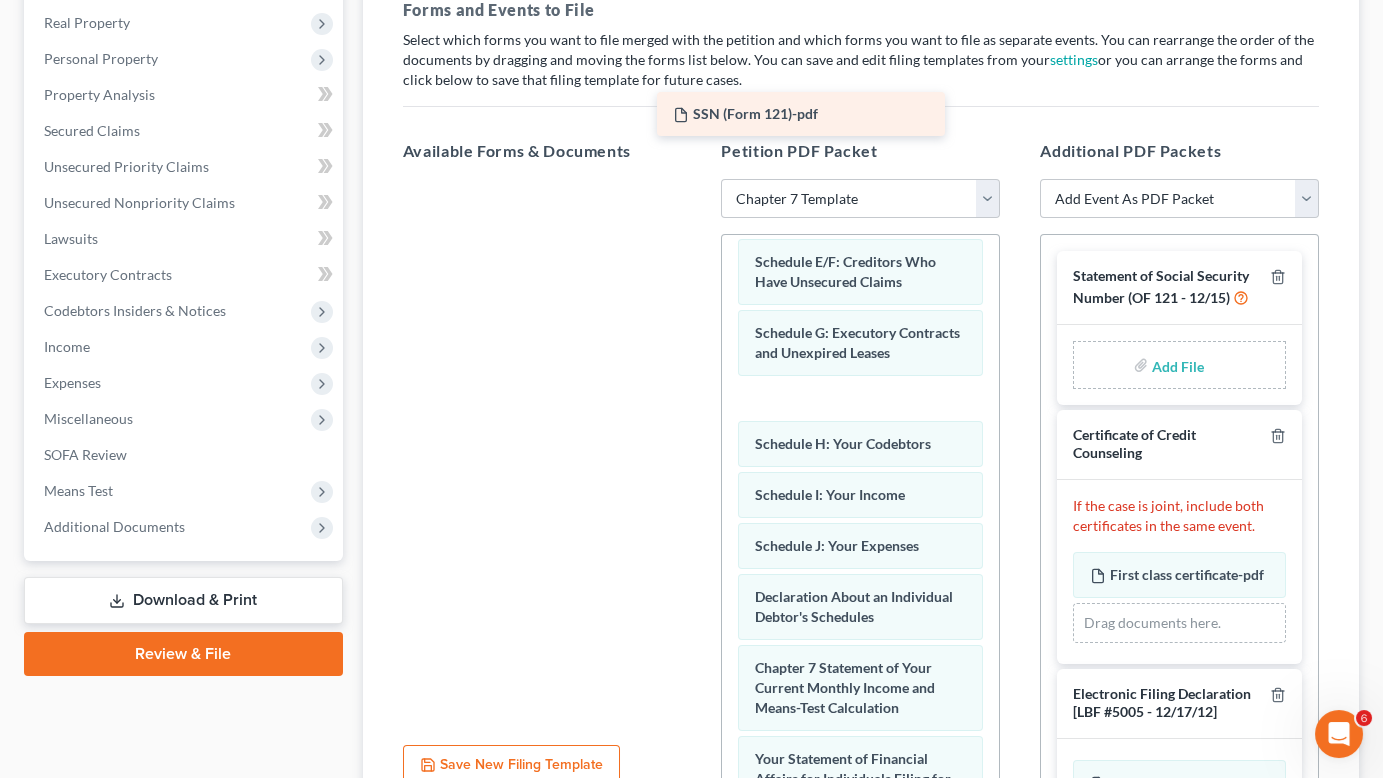 scroll, scrollTop: 347, scrollLeft: 0, axis: vertical 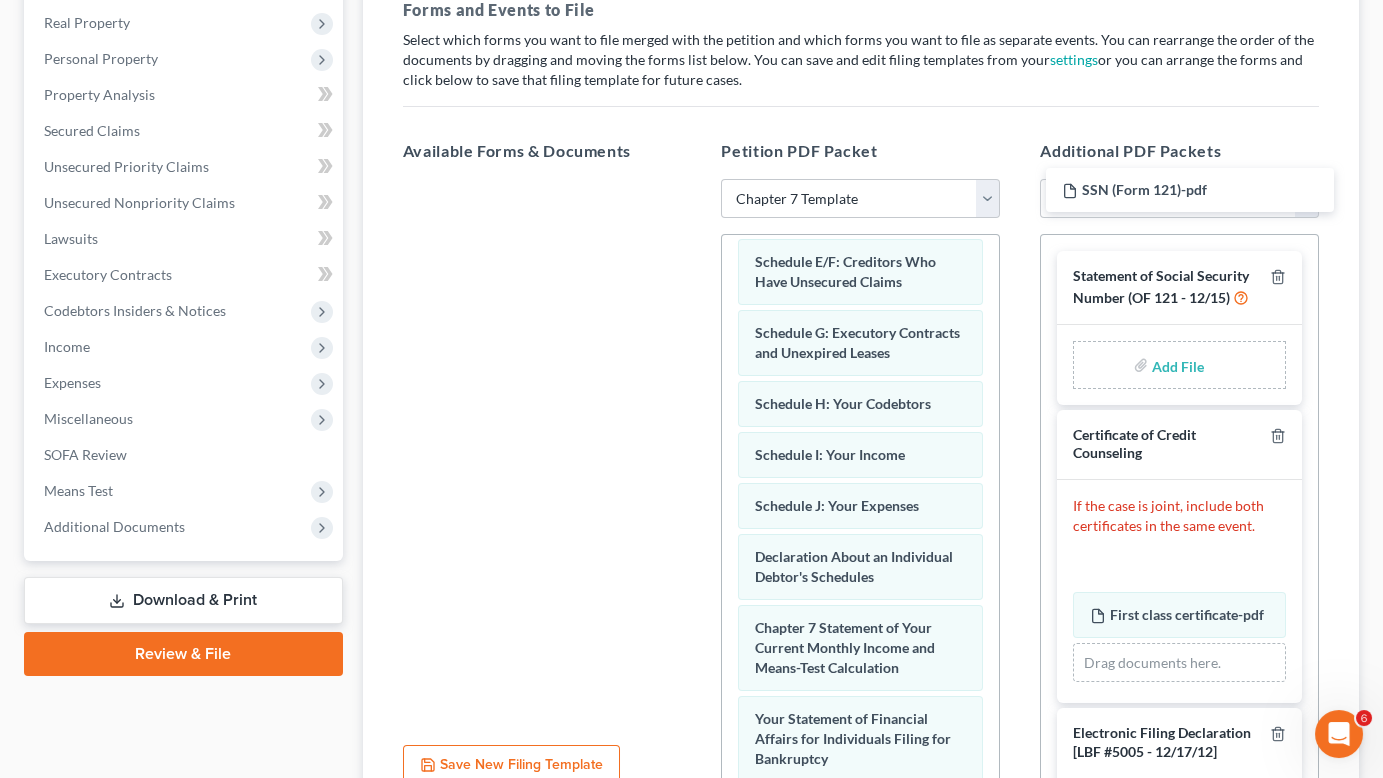 drag, startPoint x: 487, startPoint y: 72, endPoint x: 1148, endPoint y: 183, distance: 670.2552 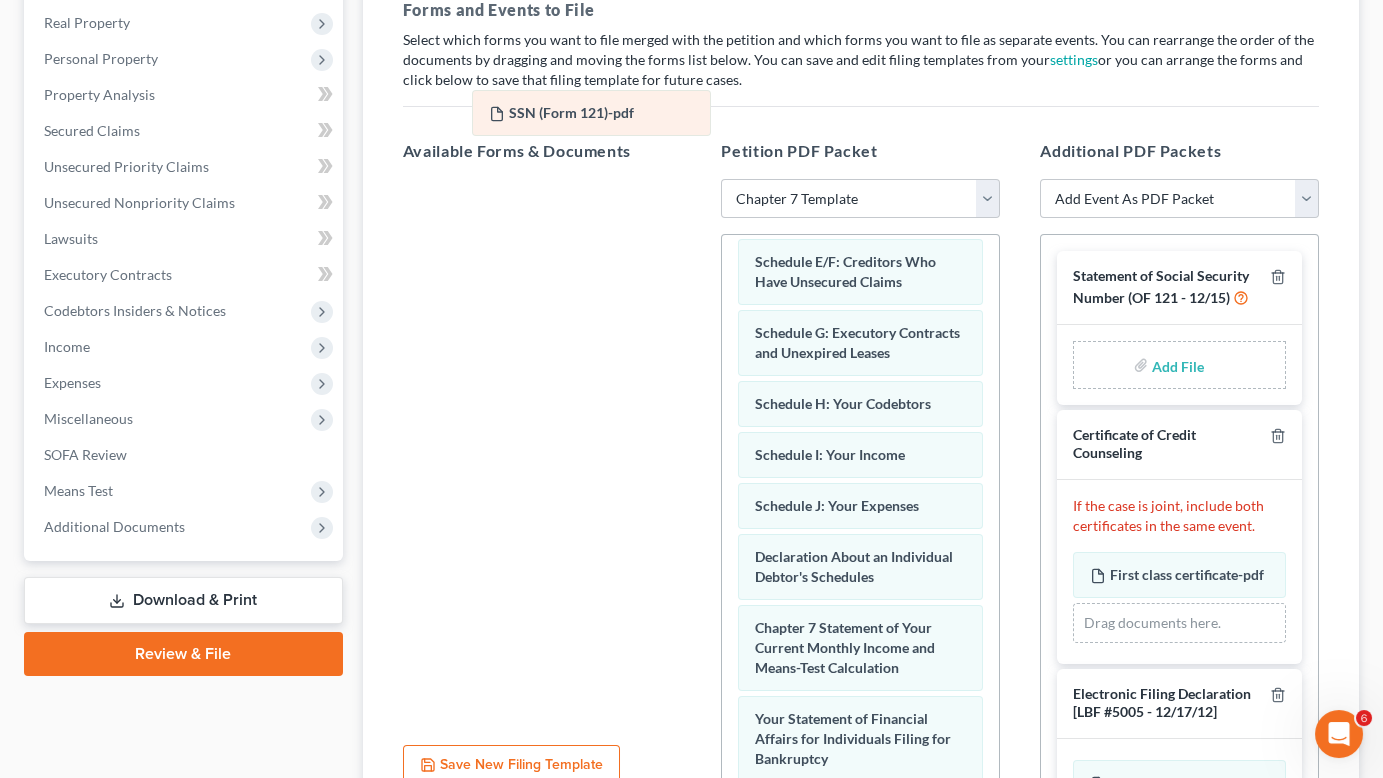 drag, startPoint x: 1131, startPoint y: 336, endPoint x: 521, endPoint y: 104, distance: 652.62854 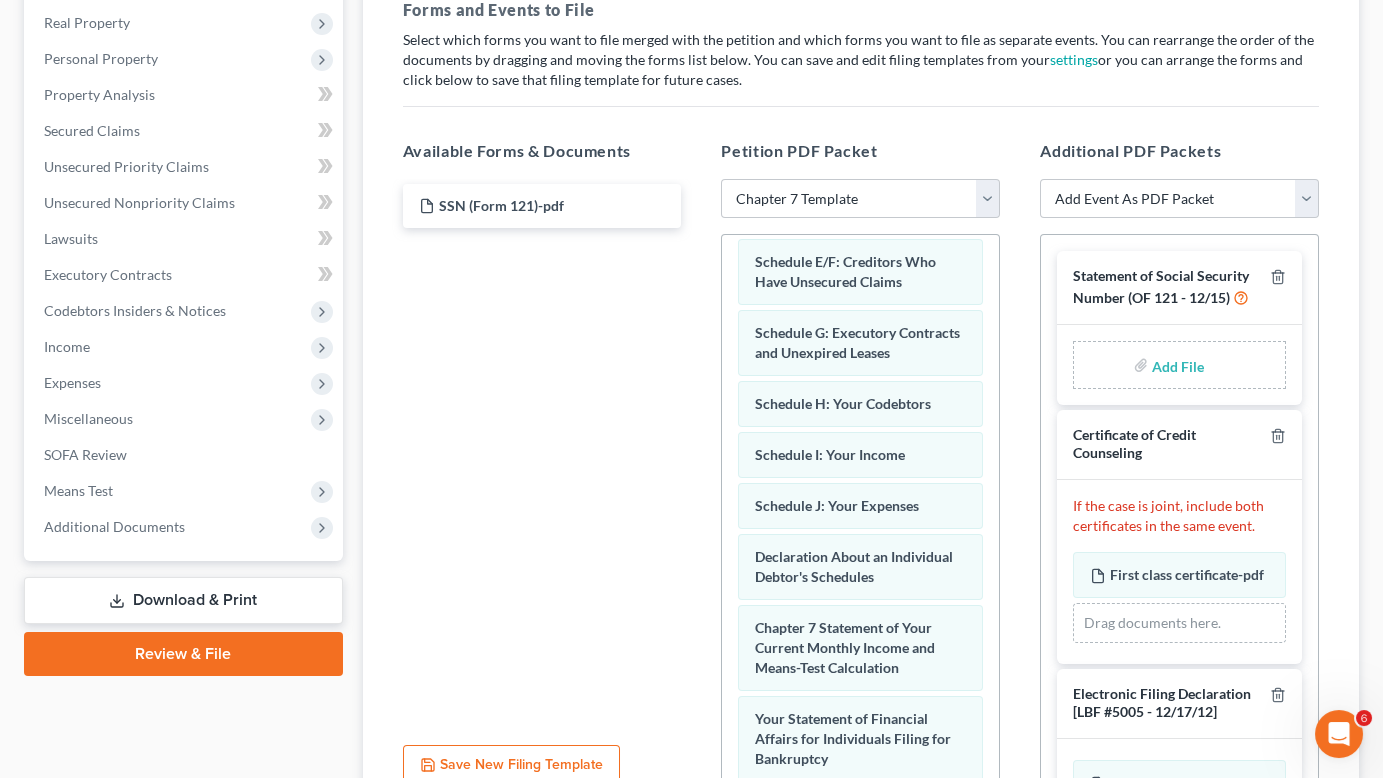 click at bounding box center [1176, 365] 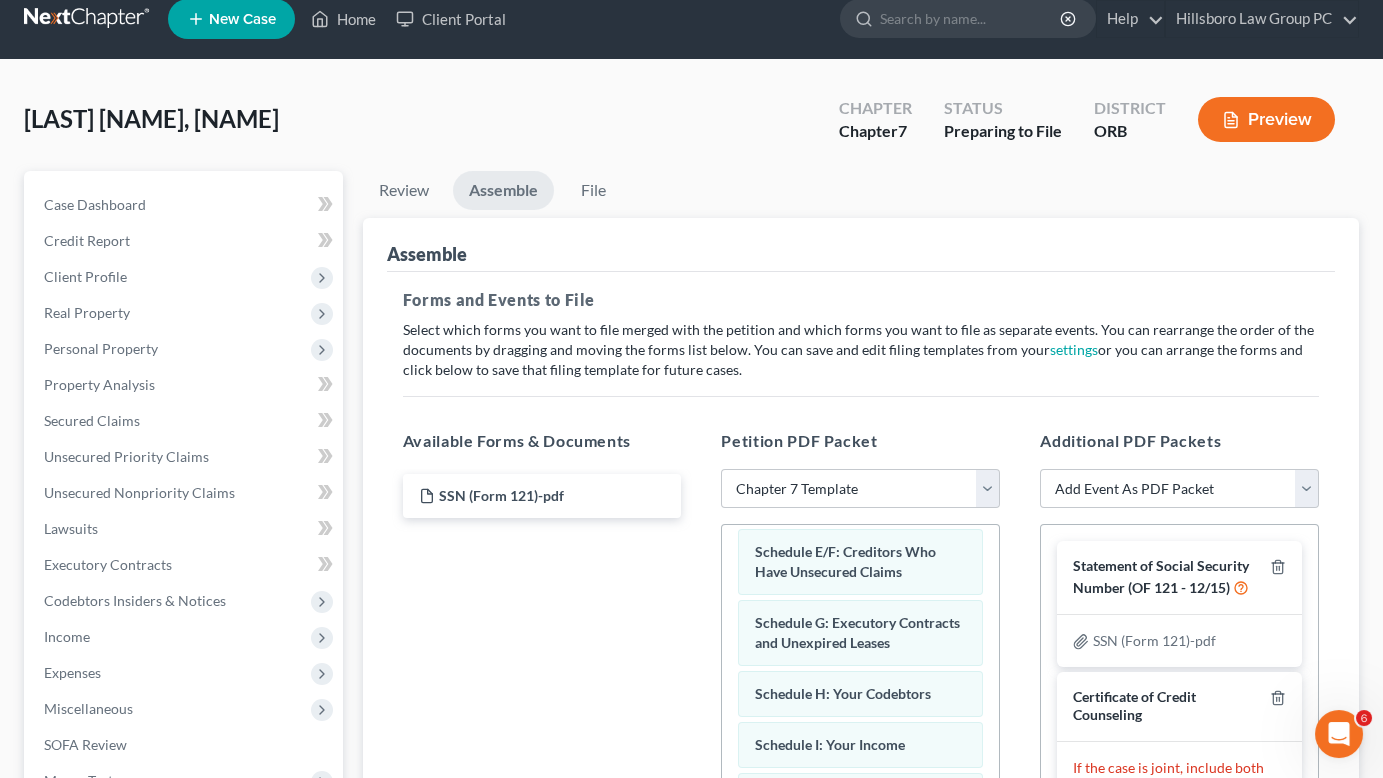 scroll, scrollTop: 0, scrollLeft: 0, axis: both 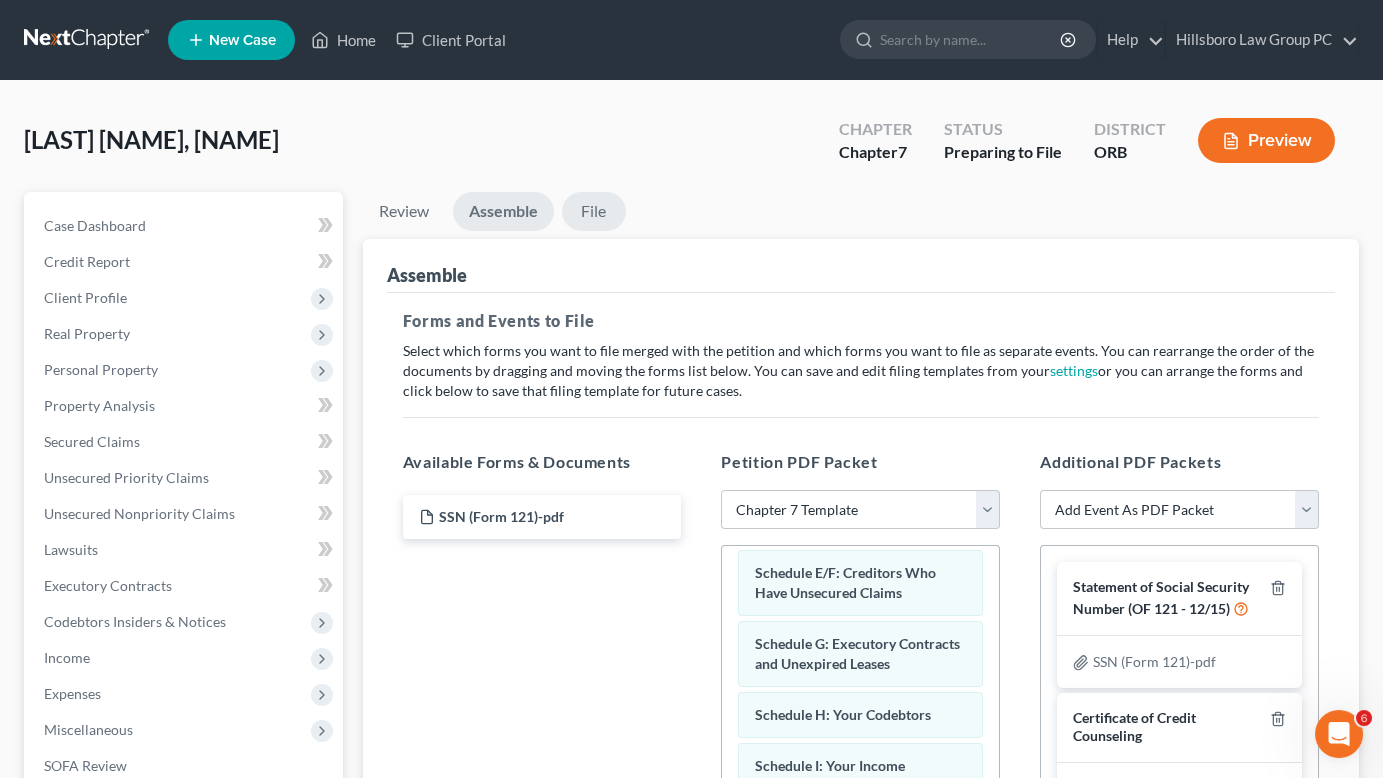 click on "File" at bounding box center (594, 211) 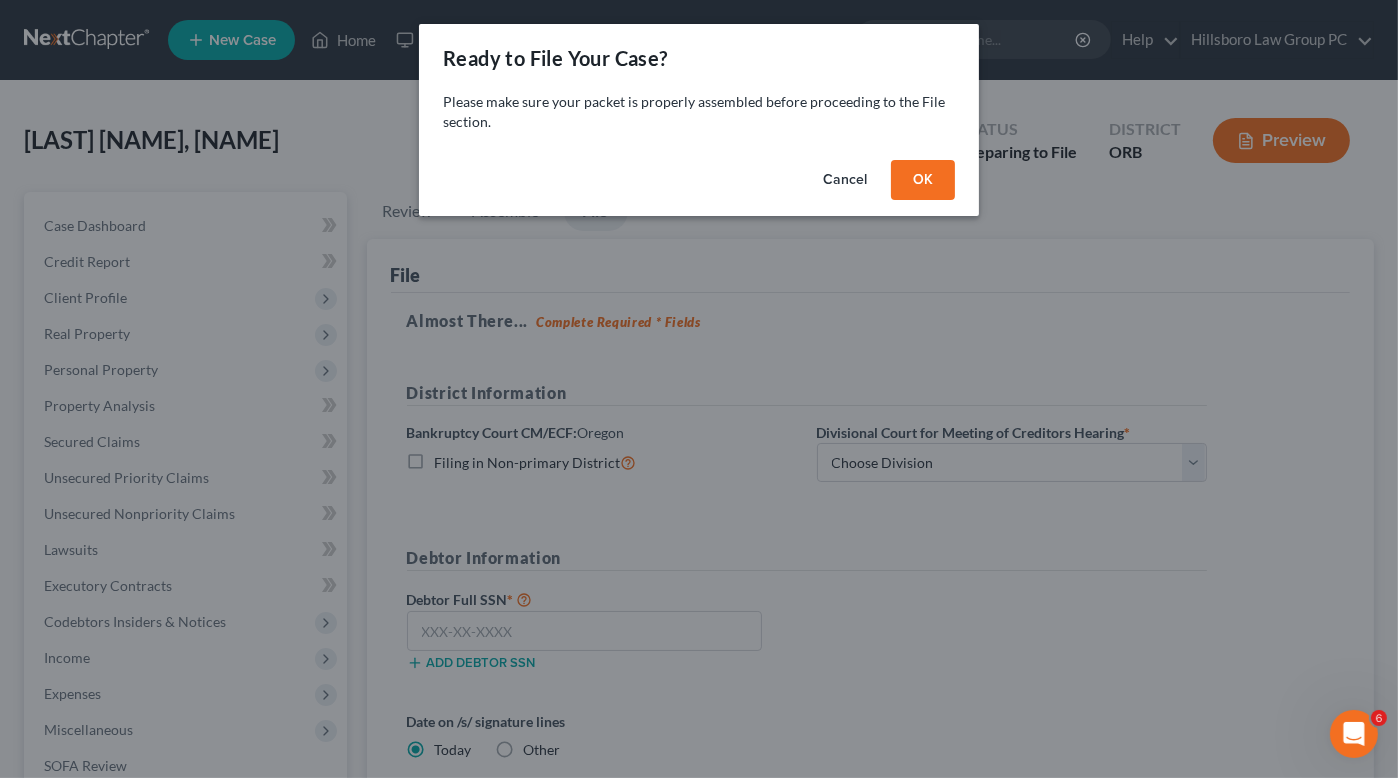 click on "OK" at bounding box center [923, 180] 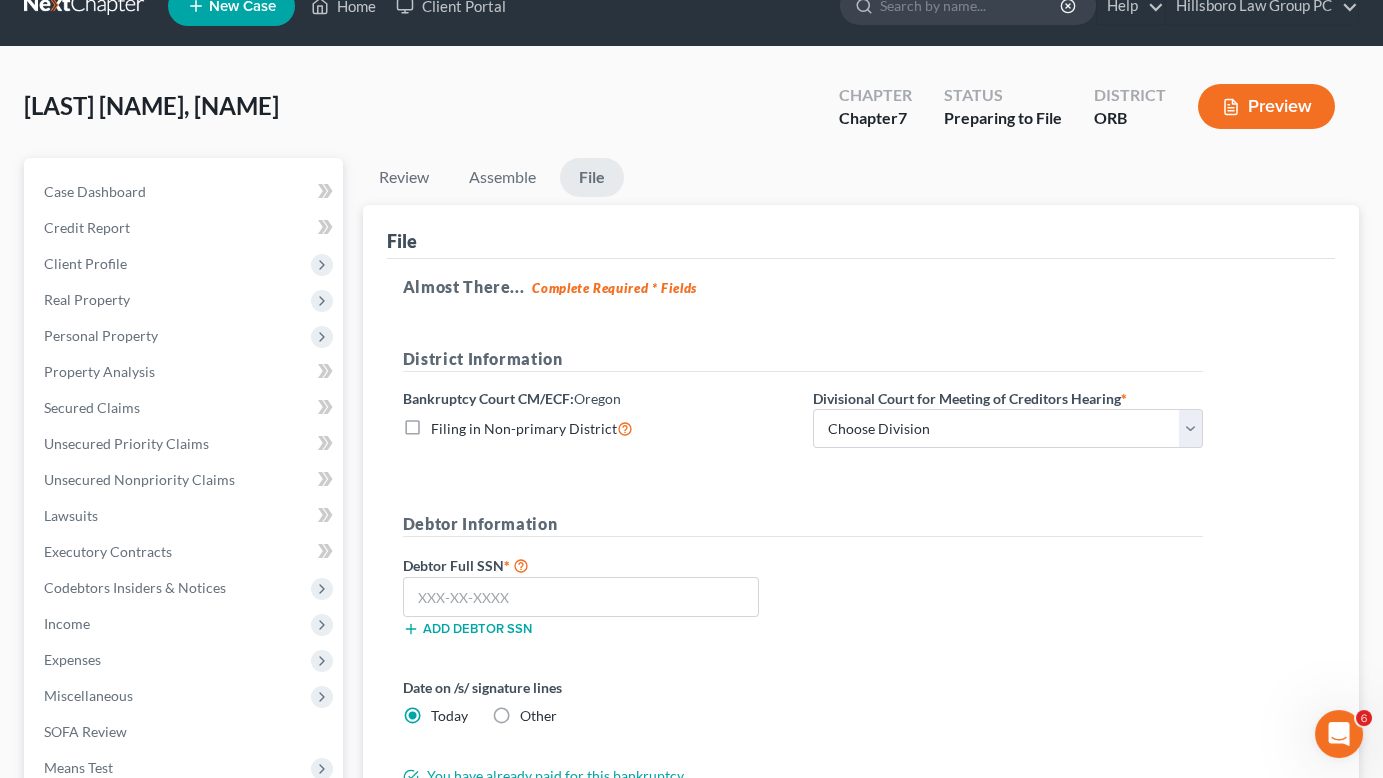scroll, scrollTop: 34, scrollLeft: 0, axis: vertical 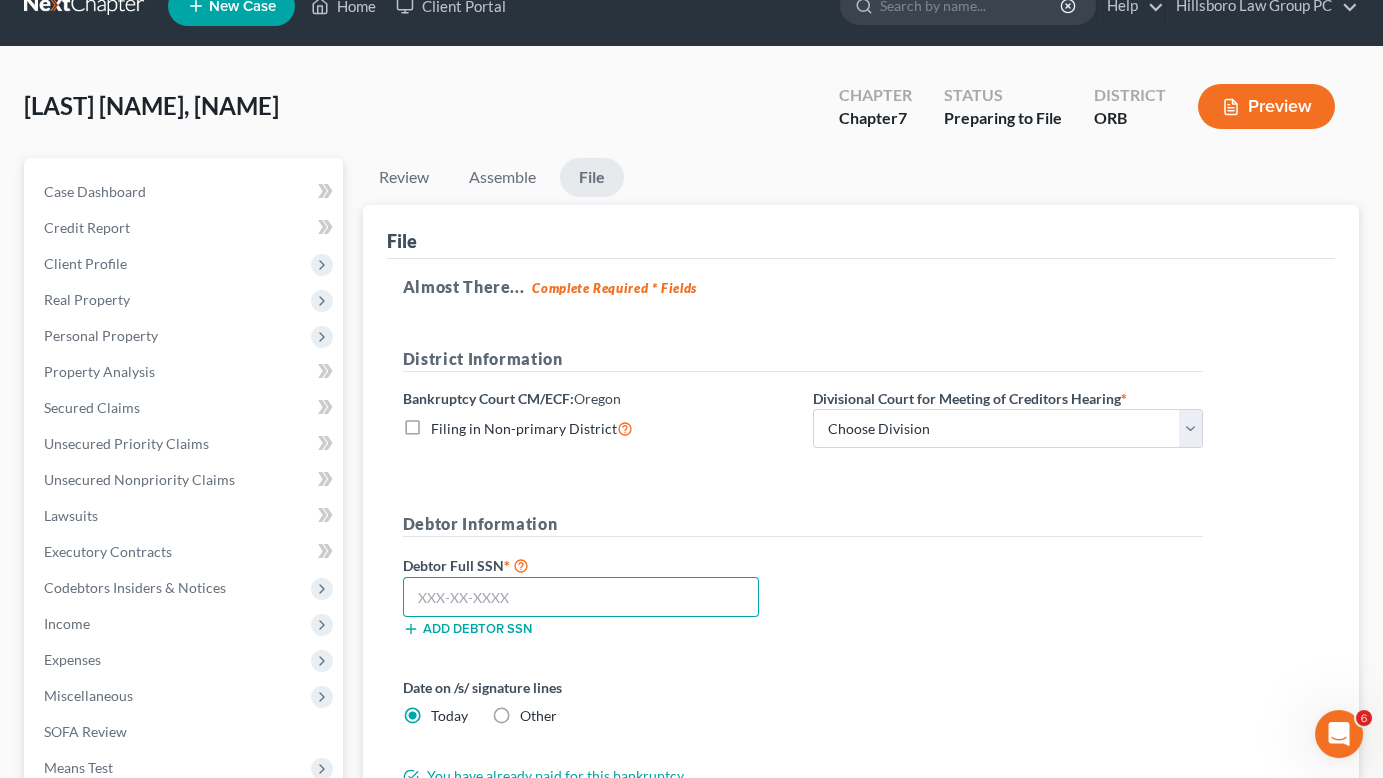 click at bounding box center (581, 597) 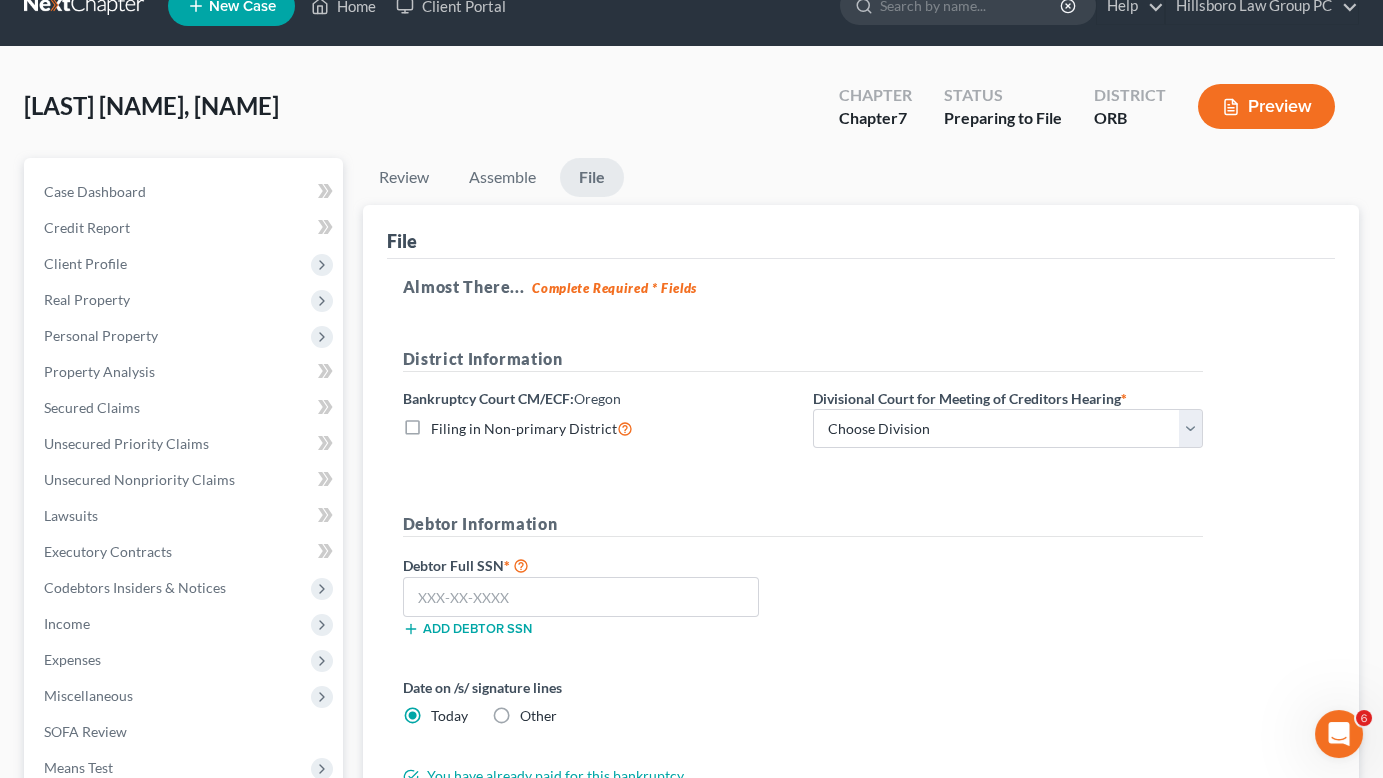 click 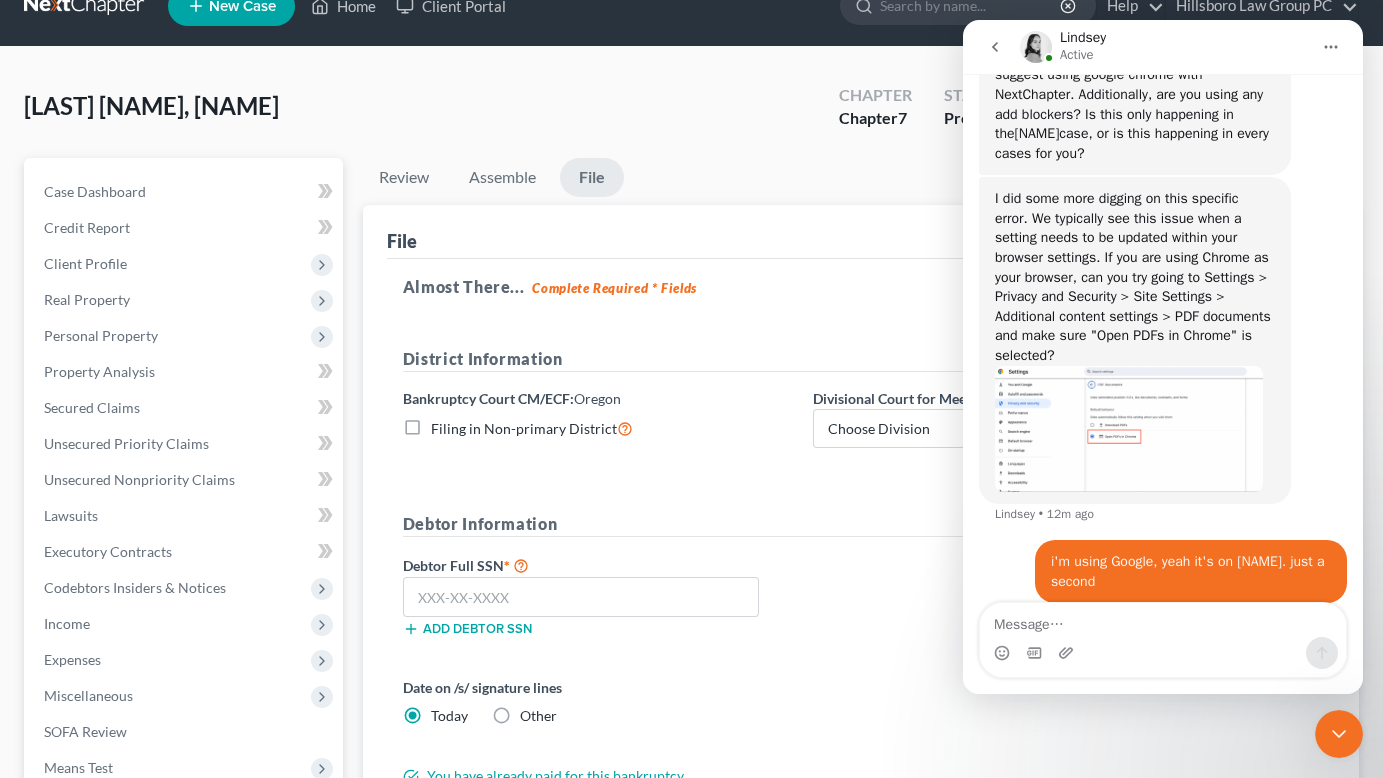 scroll, scrollTop: 1660, scrollLeft: 0, axis: vertical 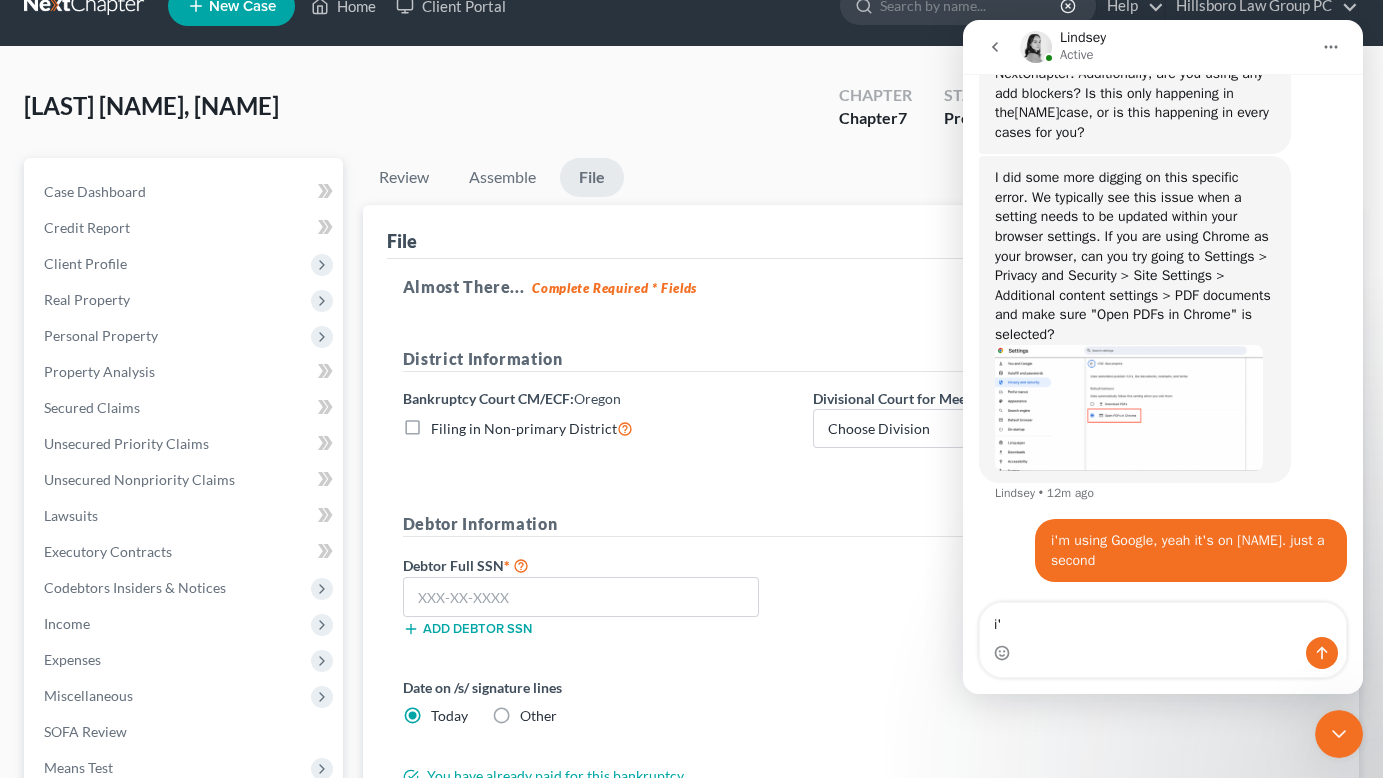 type on "i" 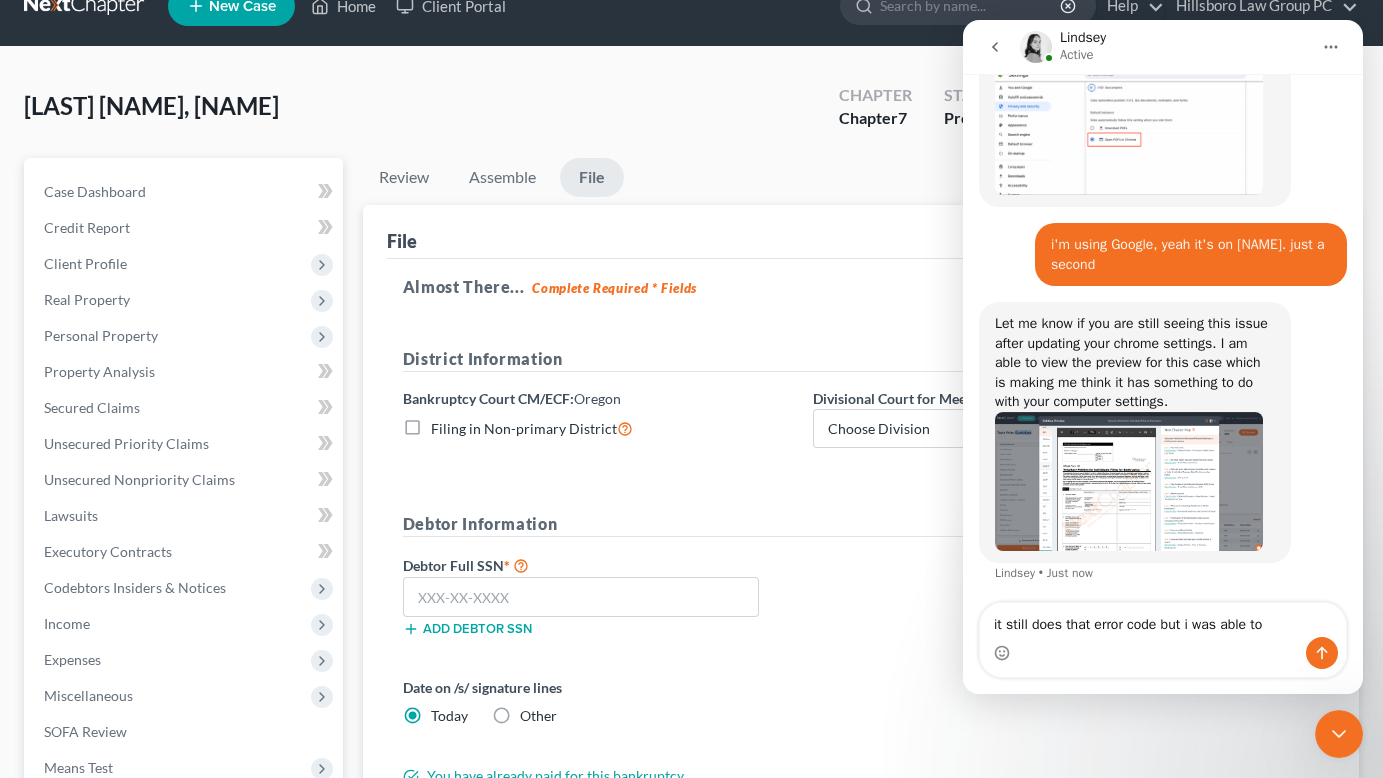 scroll, scrollTop: 1937, scrollLeft: 0, axis: vertical 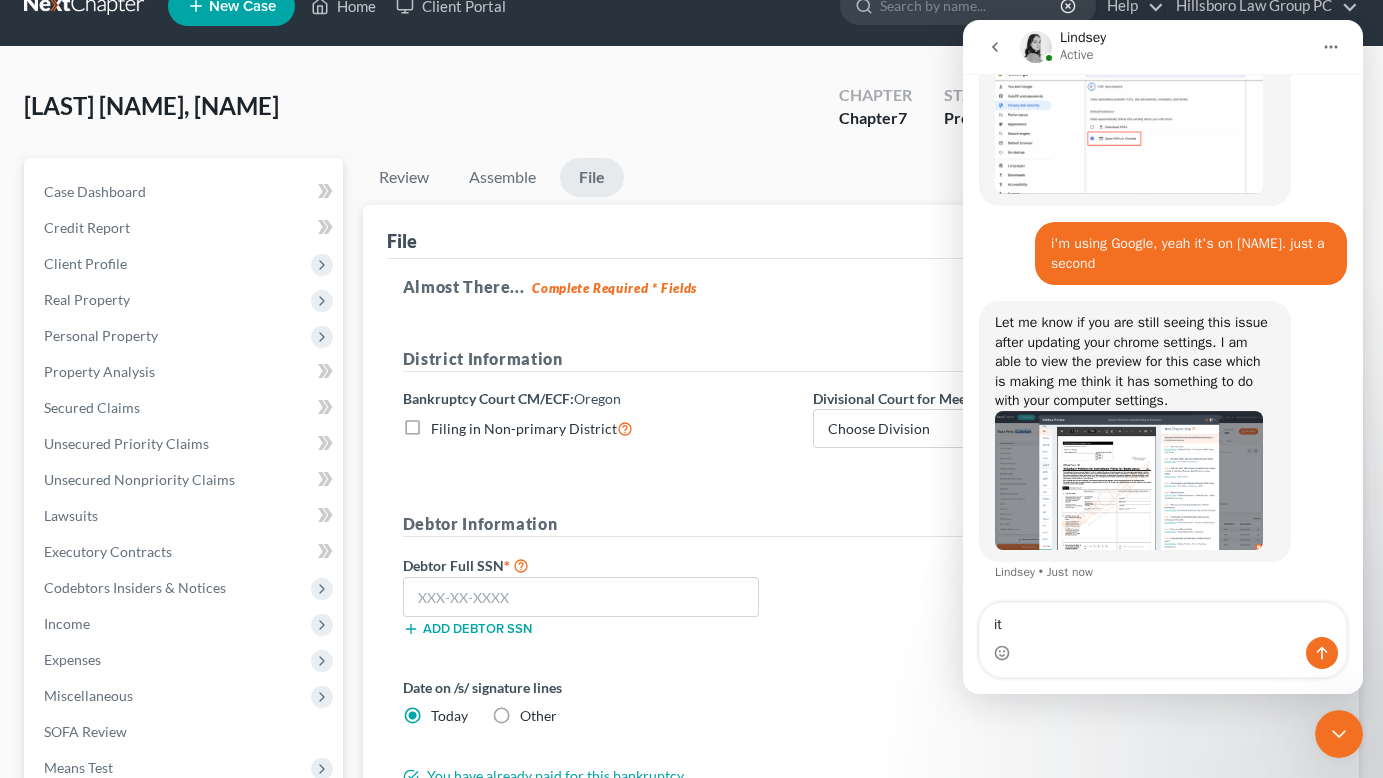 type on "i" 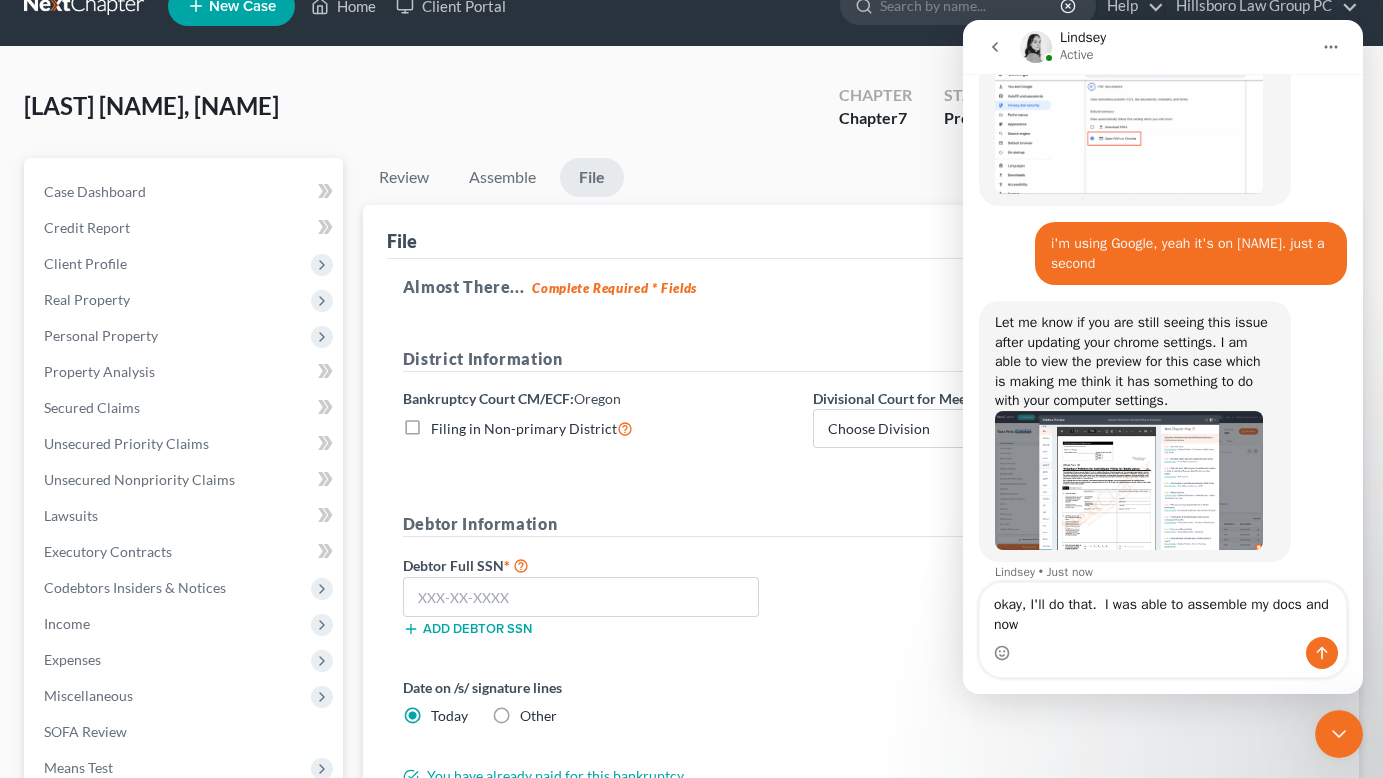 scroll, scrollTop: 1957, scrollLeft: 0, axis: vertical 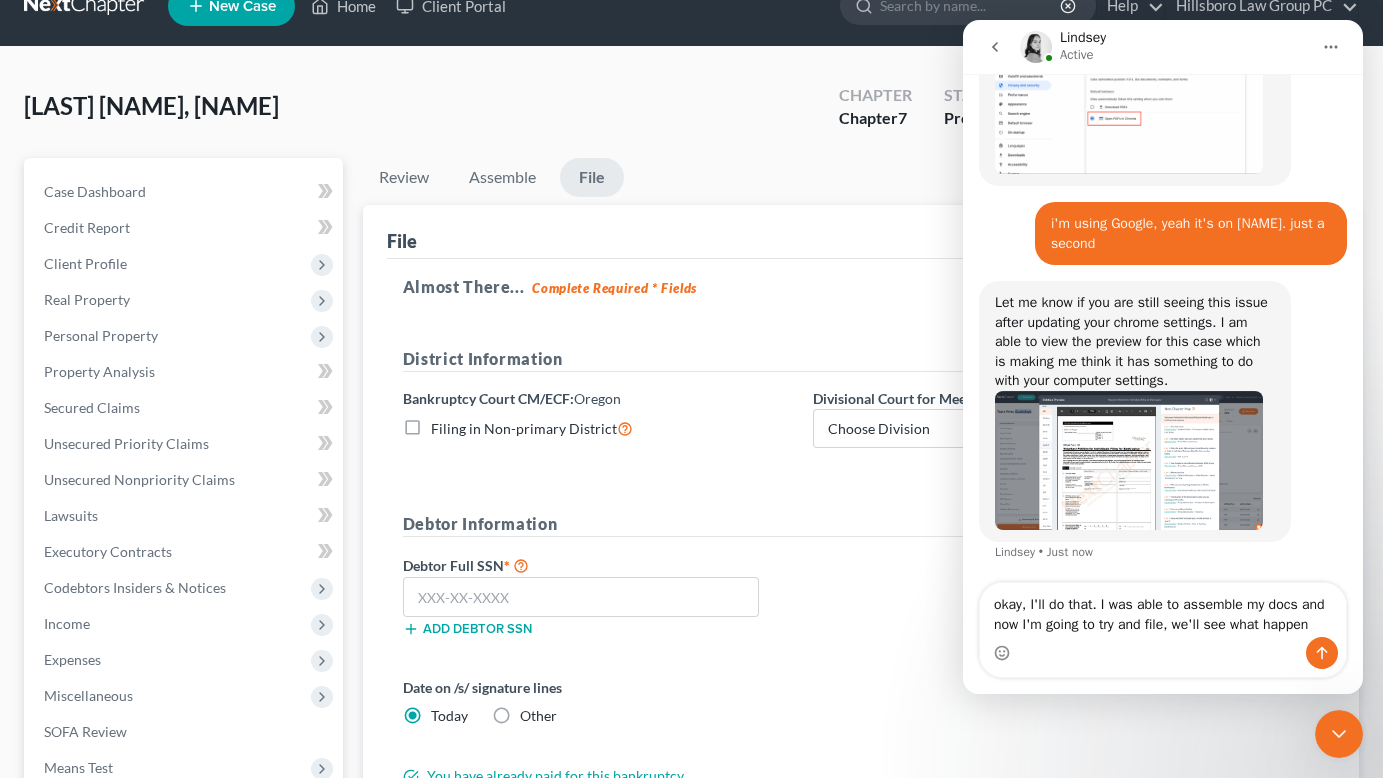 type on "okay, I'll do that.  I was able to assemble my docs and now I'm going to try and file, we'll see what happens" 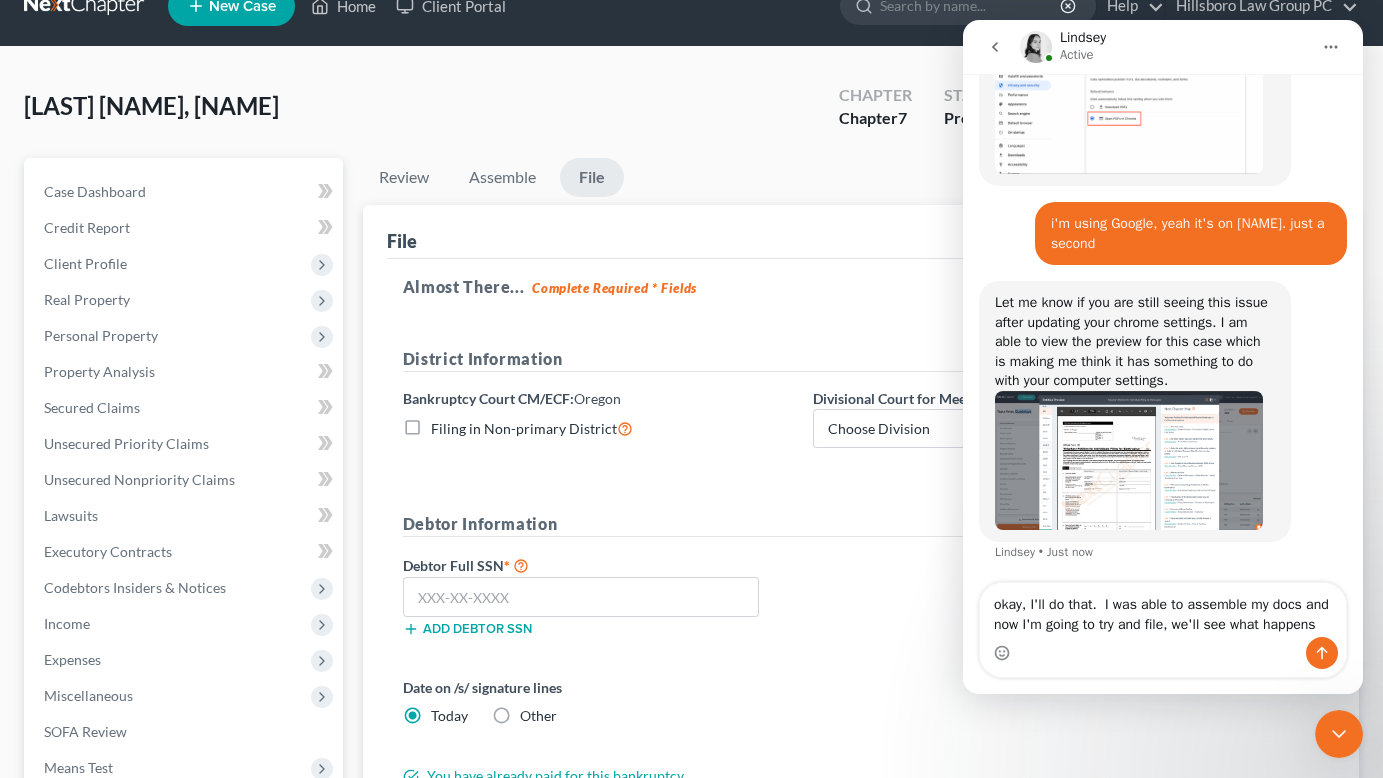 type 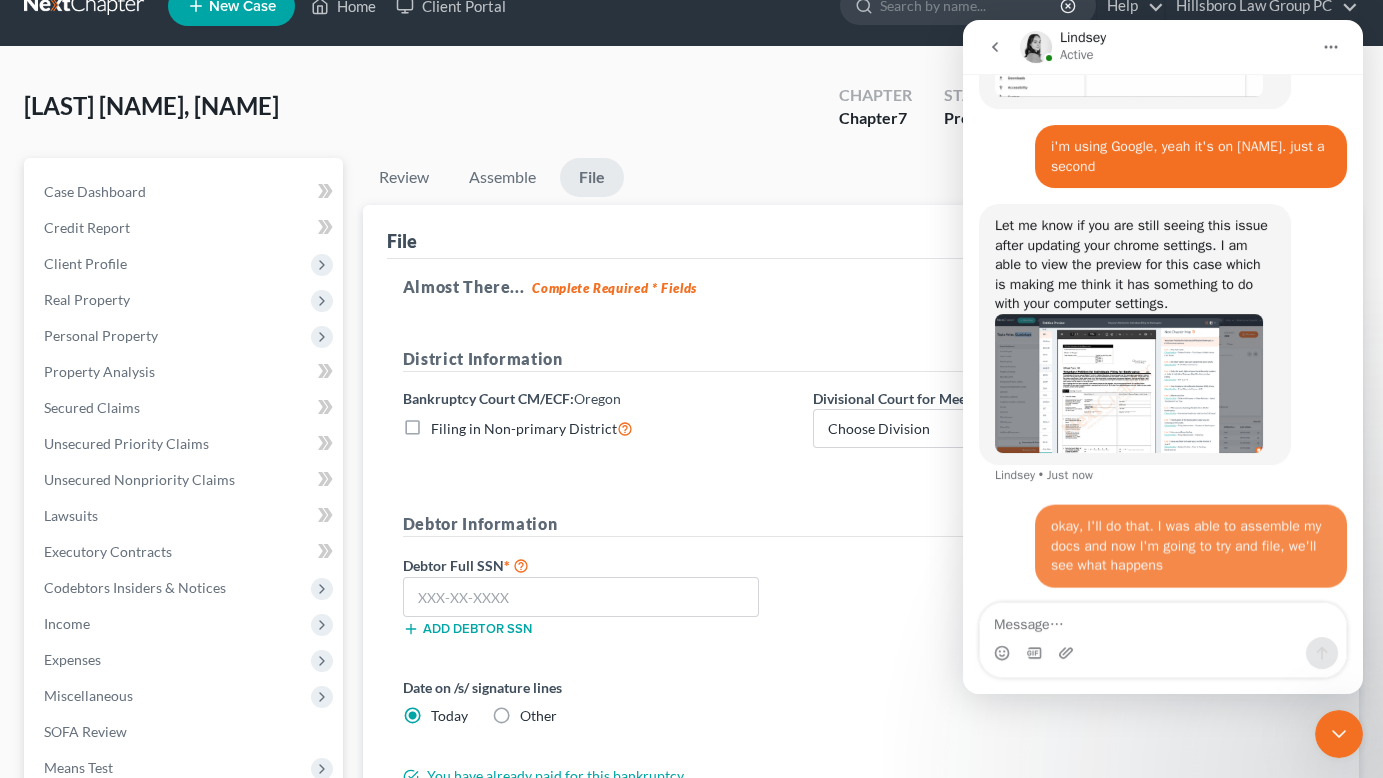 scroll, scrollTop: 2036, scrollLeft: 0, axis: vertical 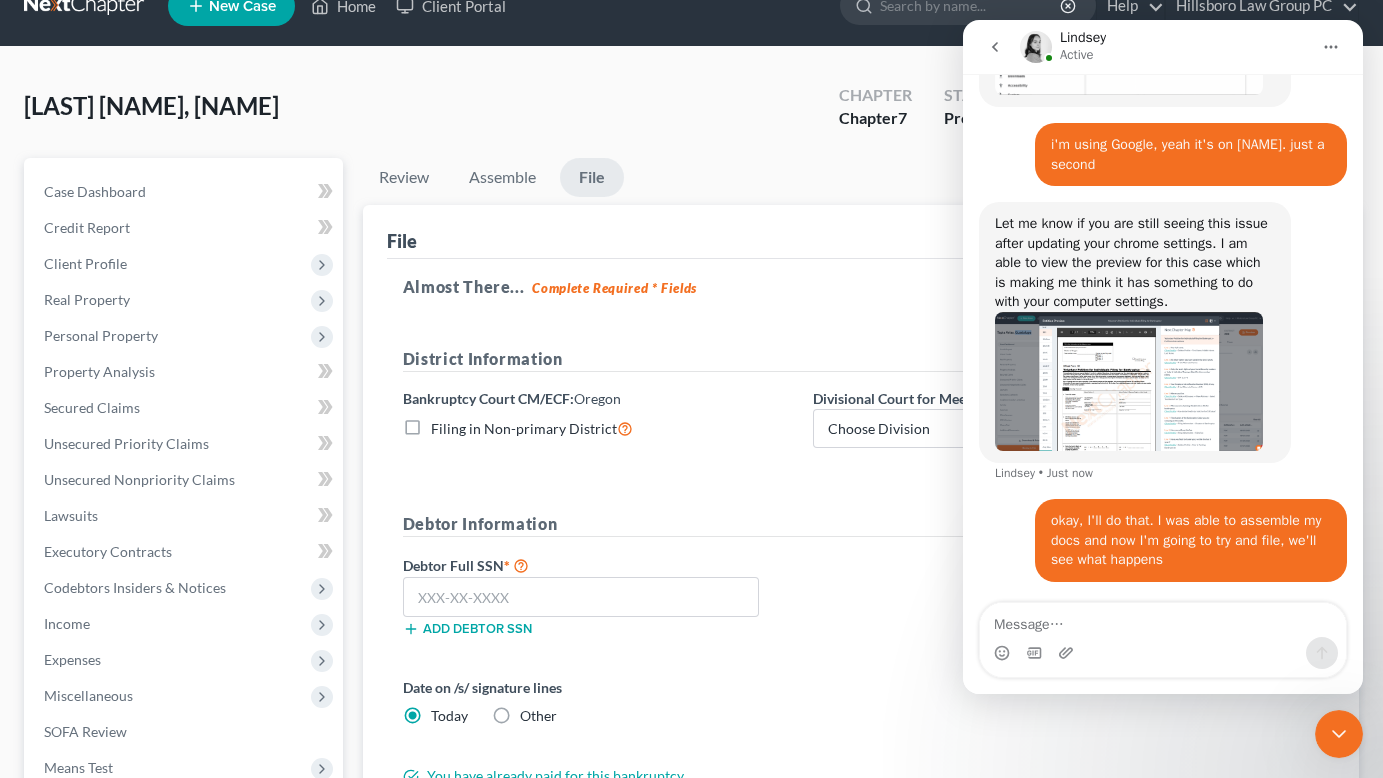 click on "District Information Bankruptcy Court CM/ECF: Oregon Filing in Non-primary District Divisional Court for Meeting of Creditors Hearing * Choose Division Eugene Portland Debtor Information Debtor Full [SSN] Date on /s/ signature lines Today Other You have already paid for this bankruptcy." at bounding box center (803, 567) 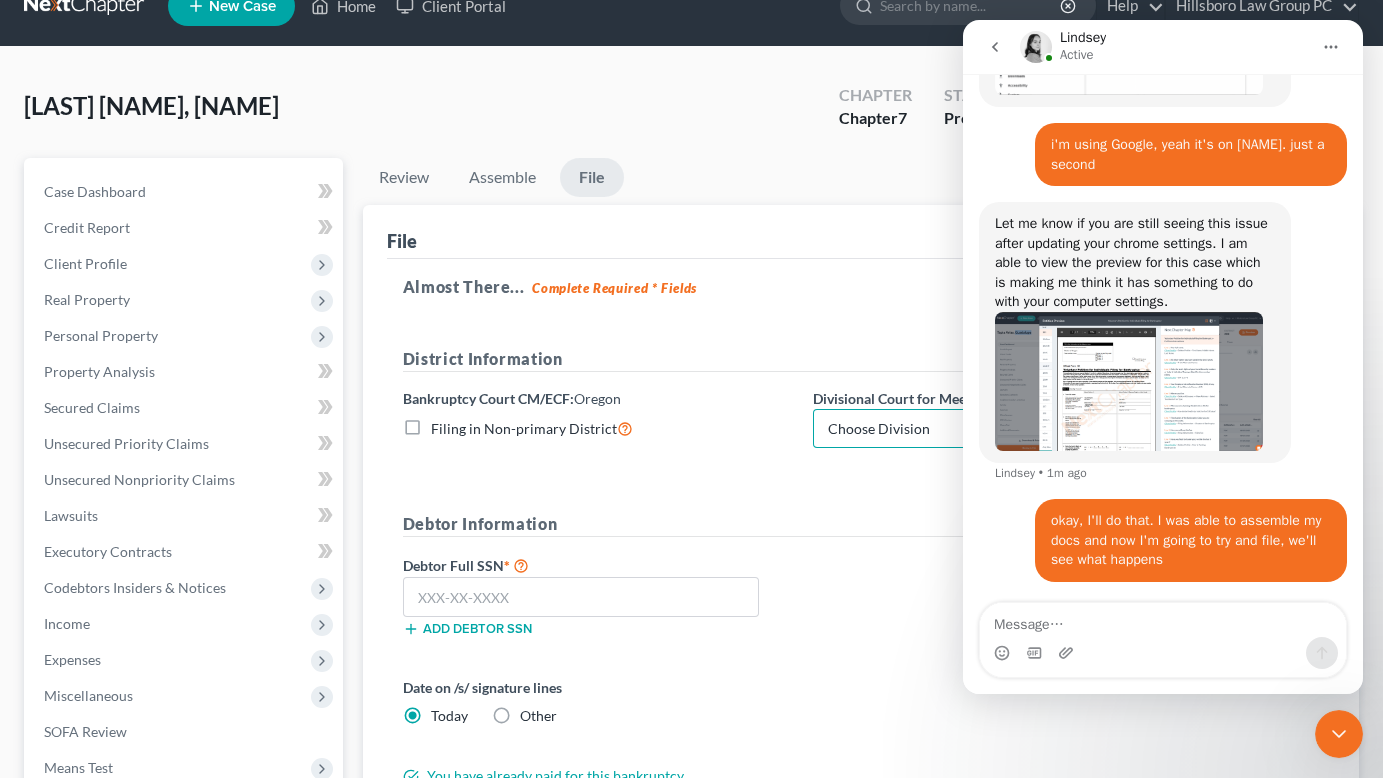 click on "Choose Division [CITY] [CITY]" at bounding box center (1008, 429) 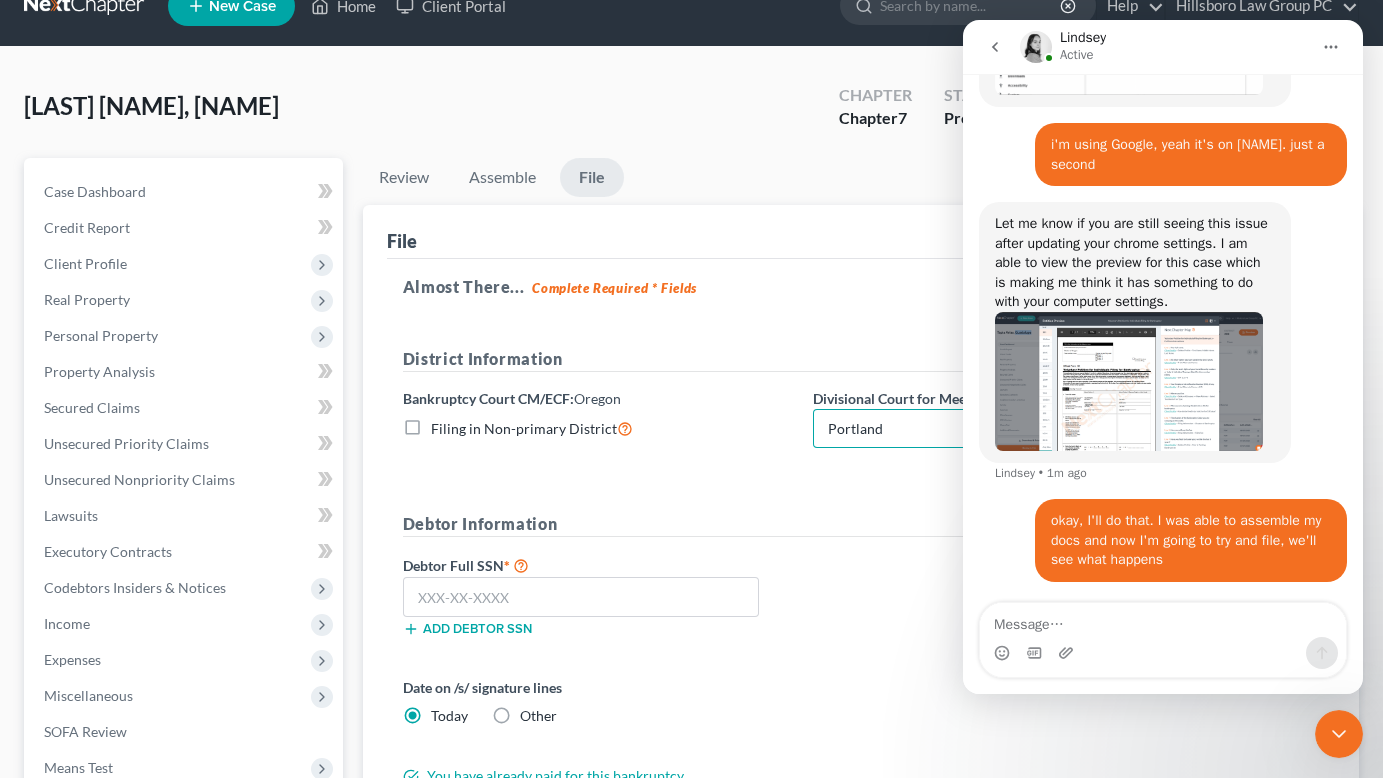 click on "Choose Division [CITY] [CITY]" at bounding box center (1008, 429) 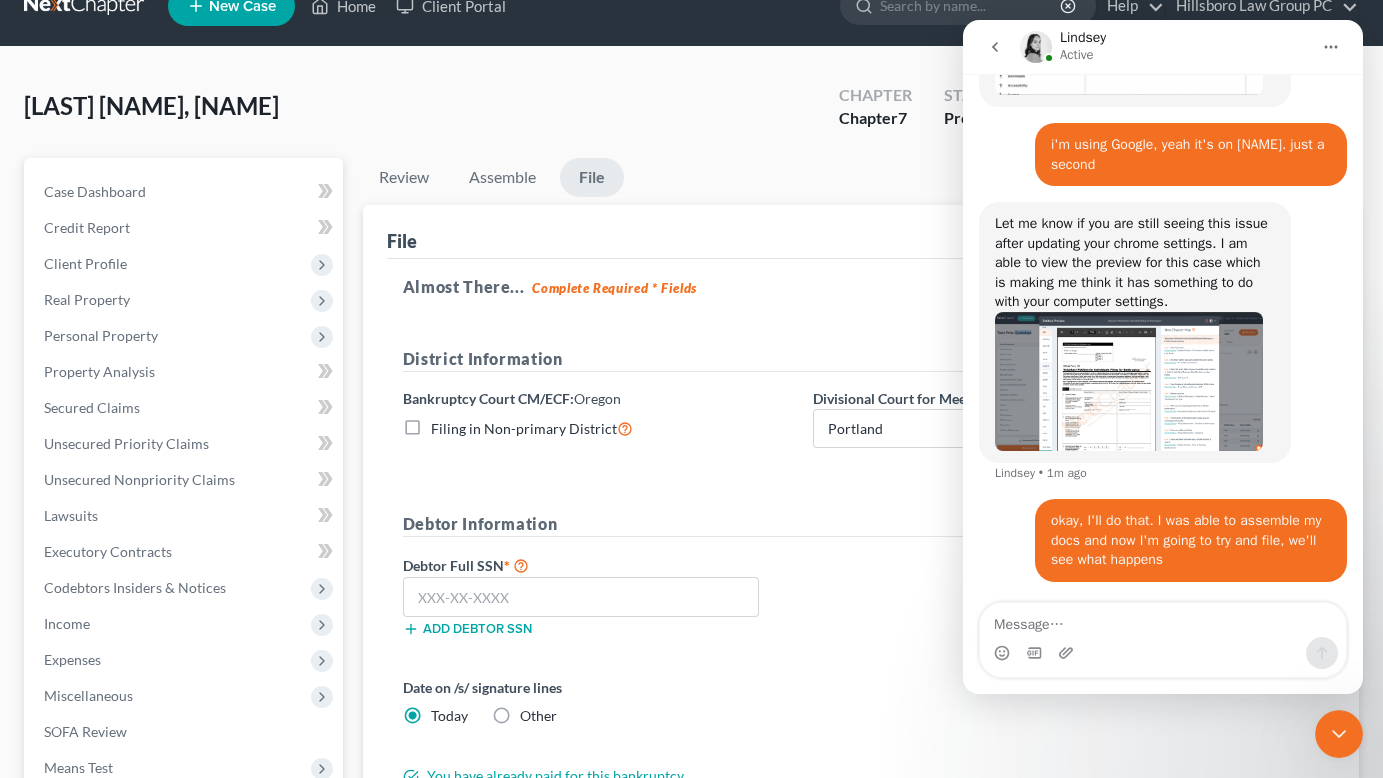 click 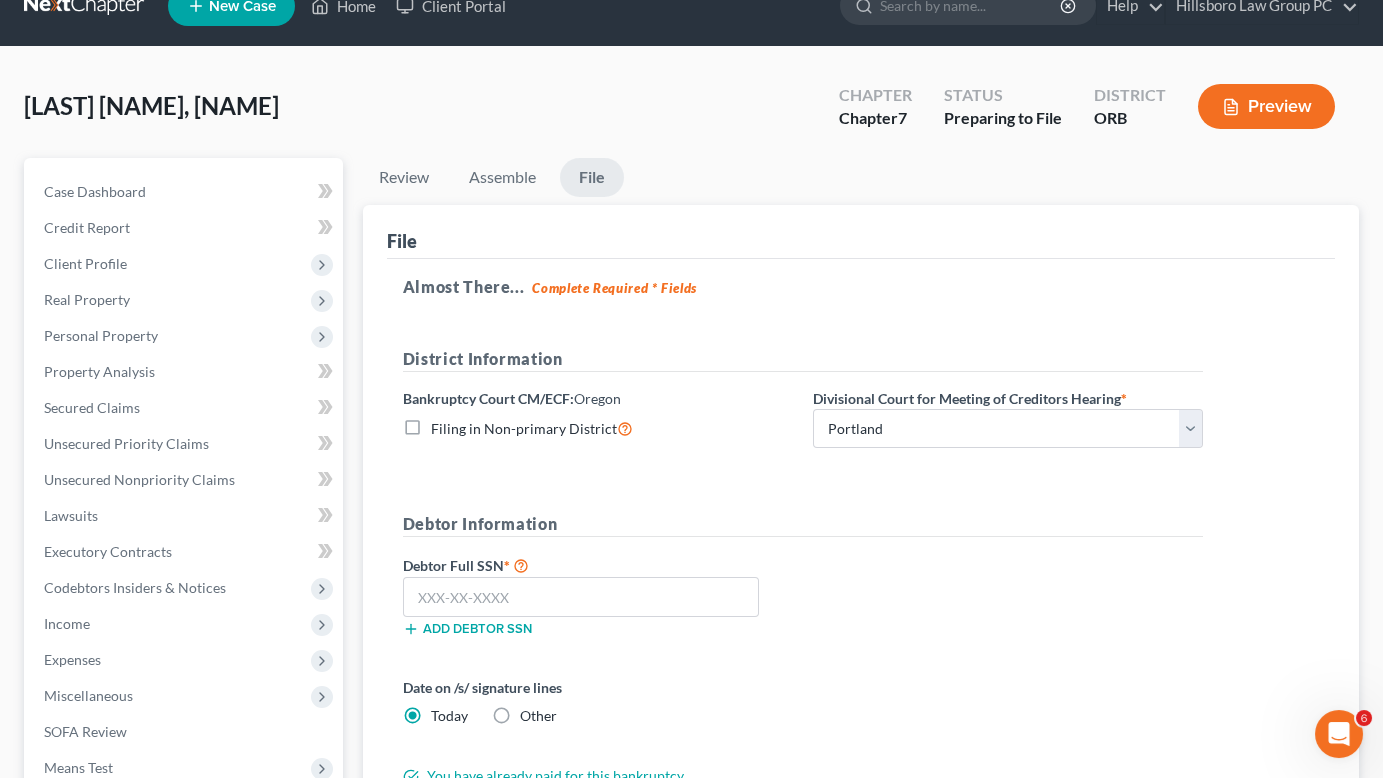 click on "Debtor Full SSN  *   Add debtor SSN" at bounding box center [803, 603] 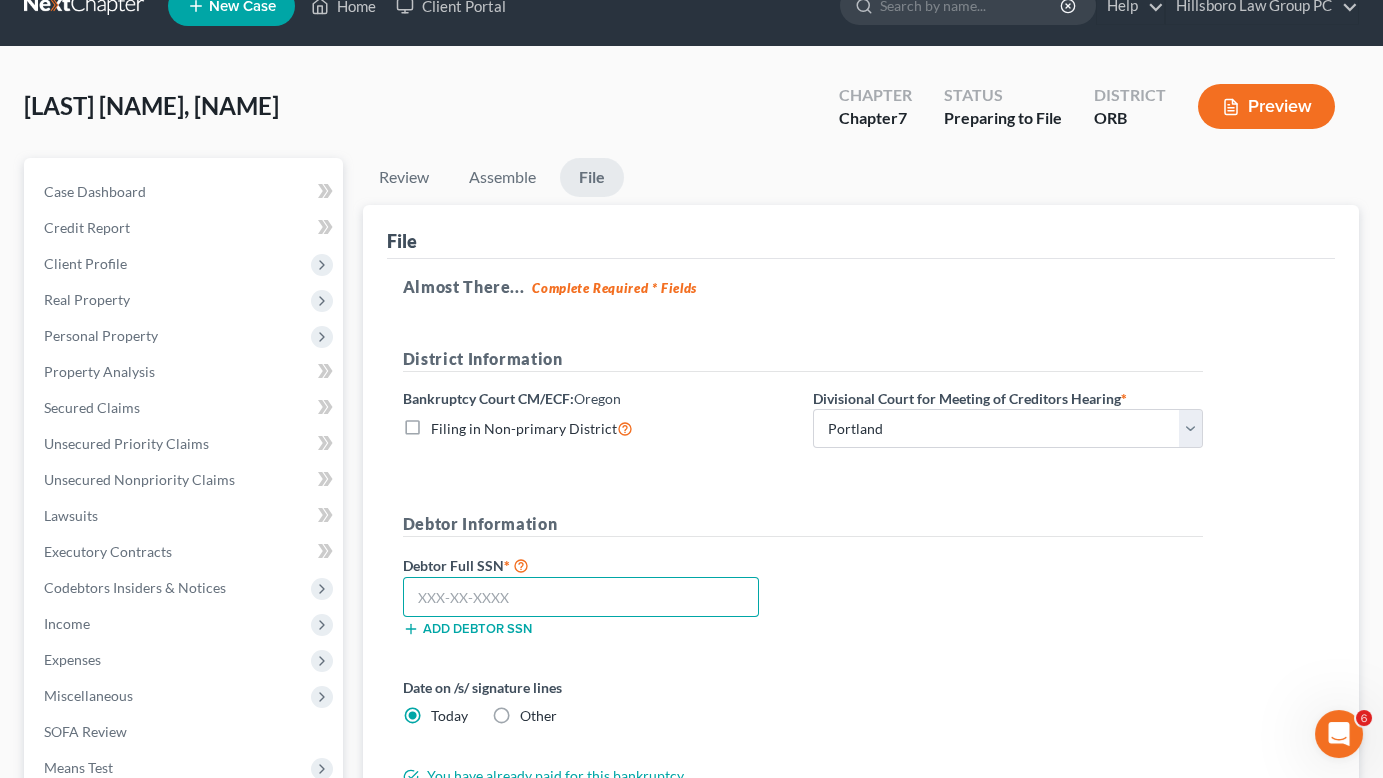 click at bounding box center [581, 597] 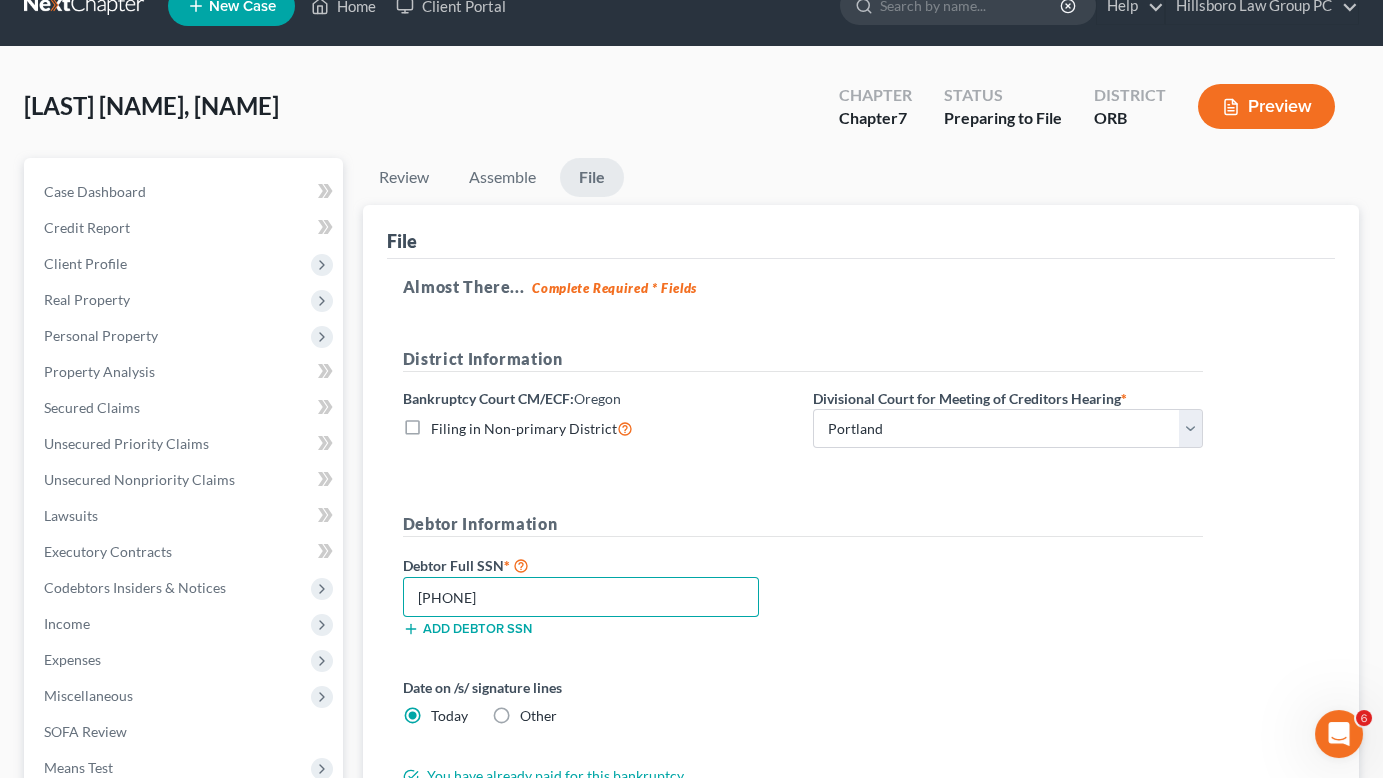 scroll, scrollTop: 32, scrollLeft: 0, axis: vertical 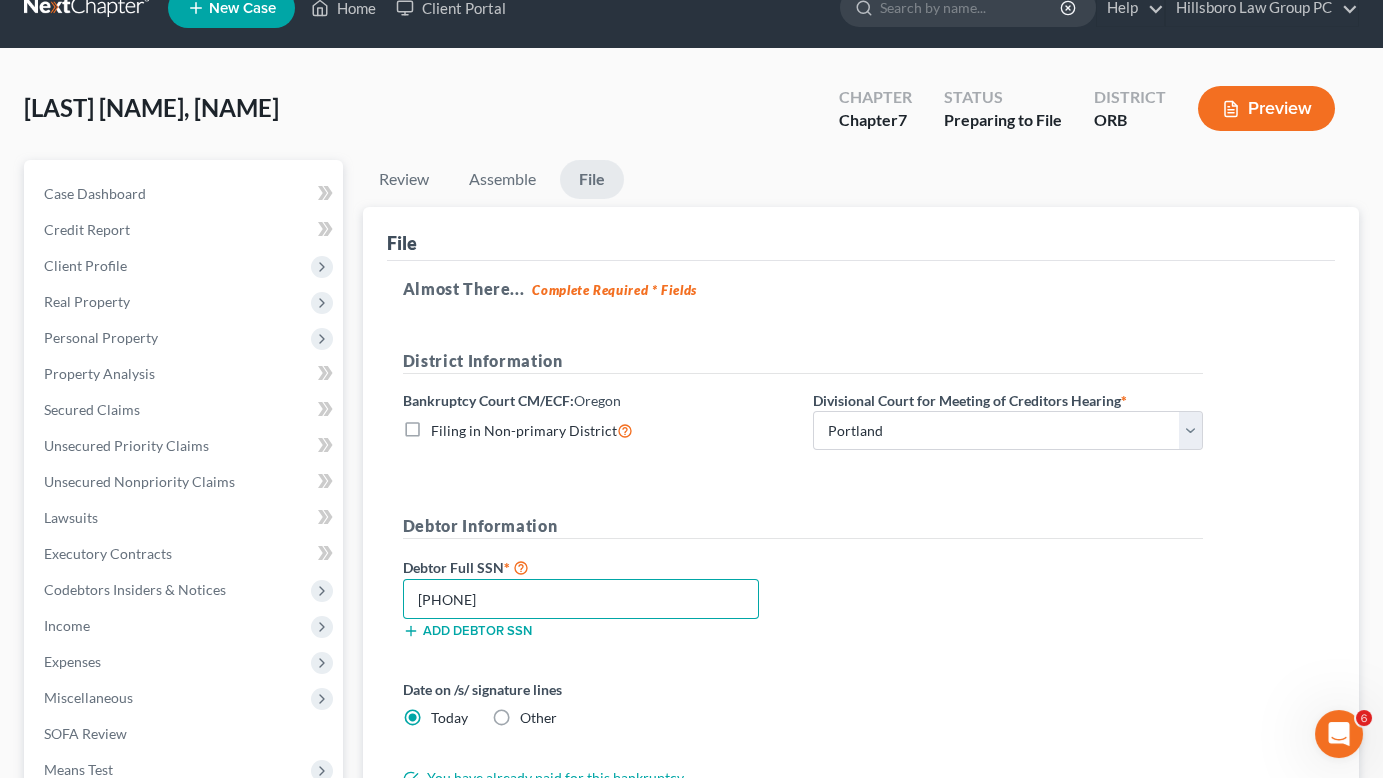 type on "[PHONE]" 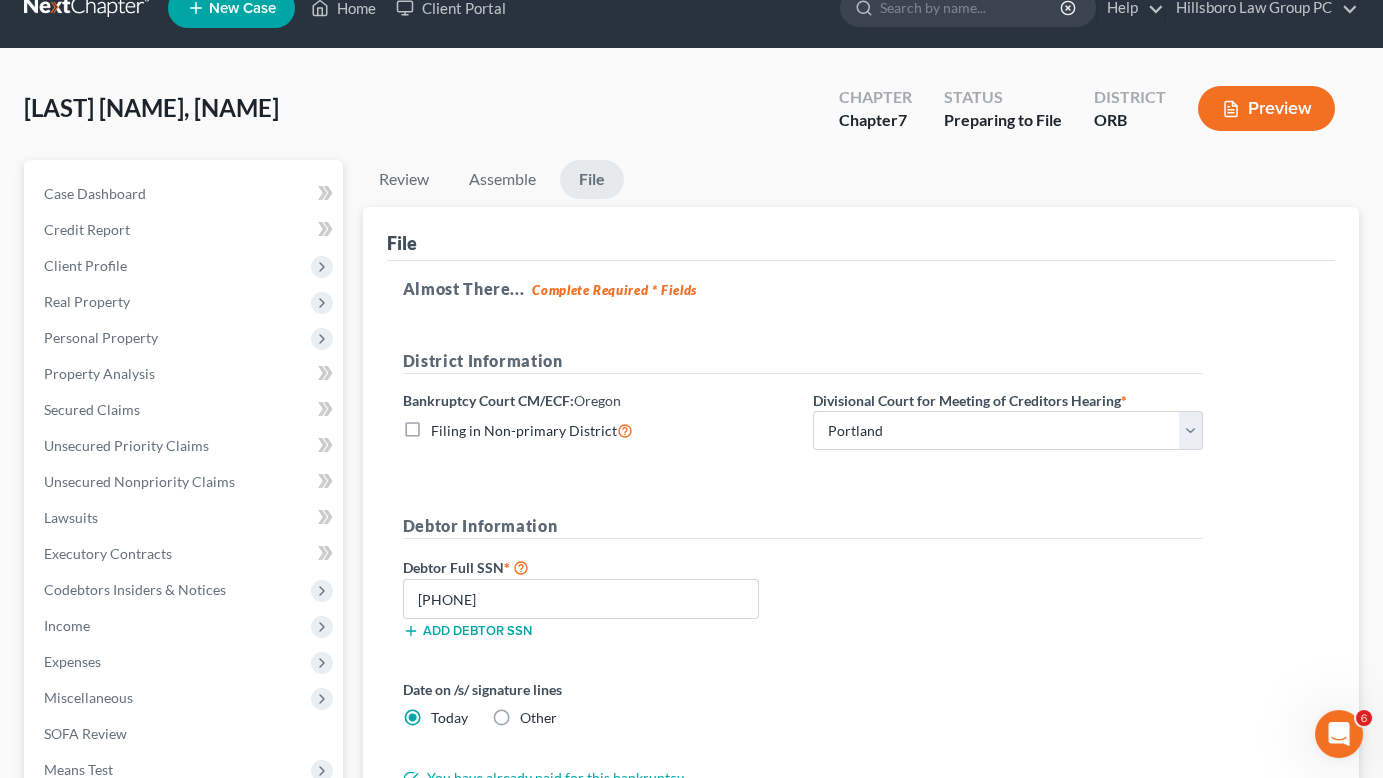click on "Preview Filing" at bounding box center (781, 851) 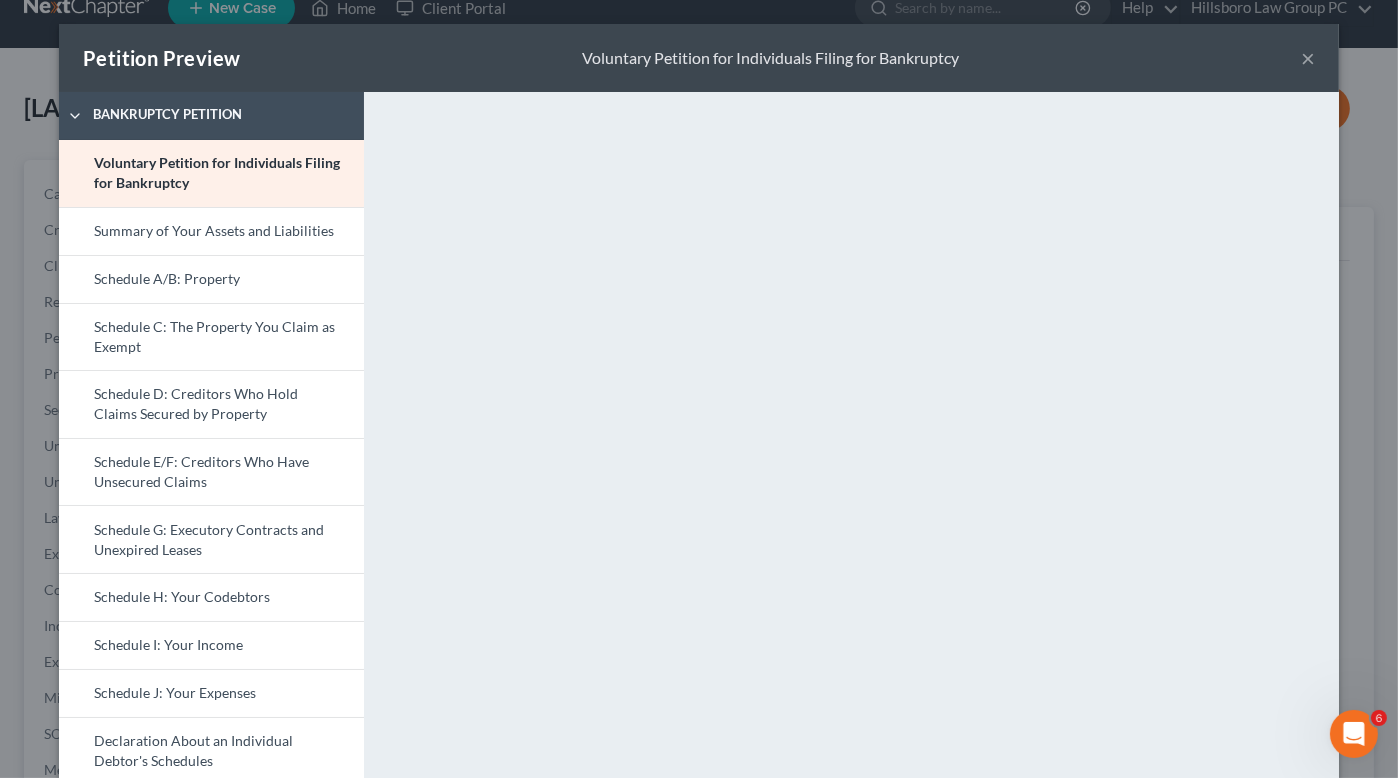 click on "Petition Preview Voluntary Petition for Individuals Filing for Bankruptcy ×" at bounding box center [699, 58] 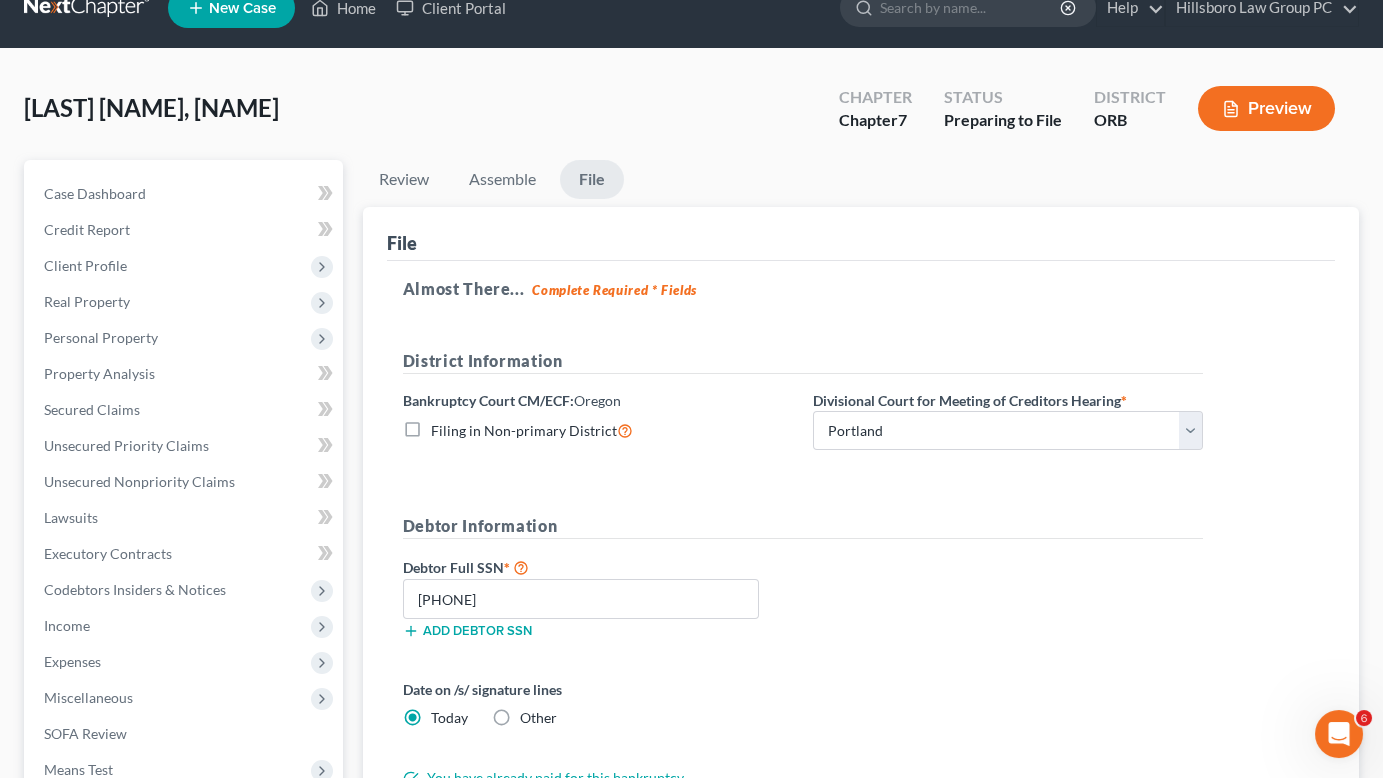 click on "Almost There... Complete Required * Fields District Information Bankruptcy Court CM/ECF: [STATE] Filing in Non-primary District Divisional Court for Meeting of Creditors Hearing * Choose Division Eugene Portland Debtor Information Debtor Full SSN * [SSN] Add debtor SSN Date on /s/ signature lines Today Other You have already paid for this bankruptcy." at bounding box center (861, 537) 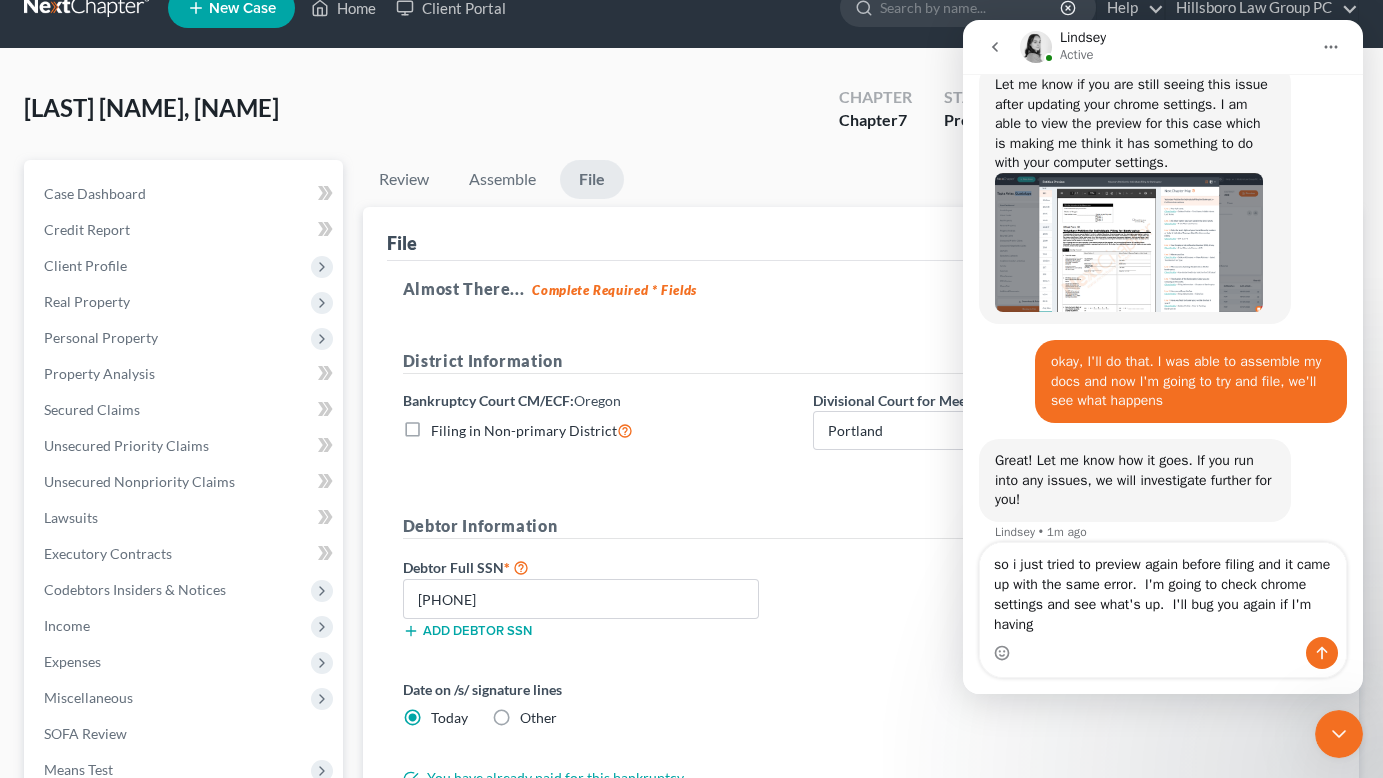 scroll, scrollTop: 2194, scrollLeft: 0, axis: vertical 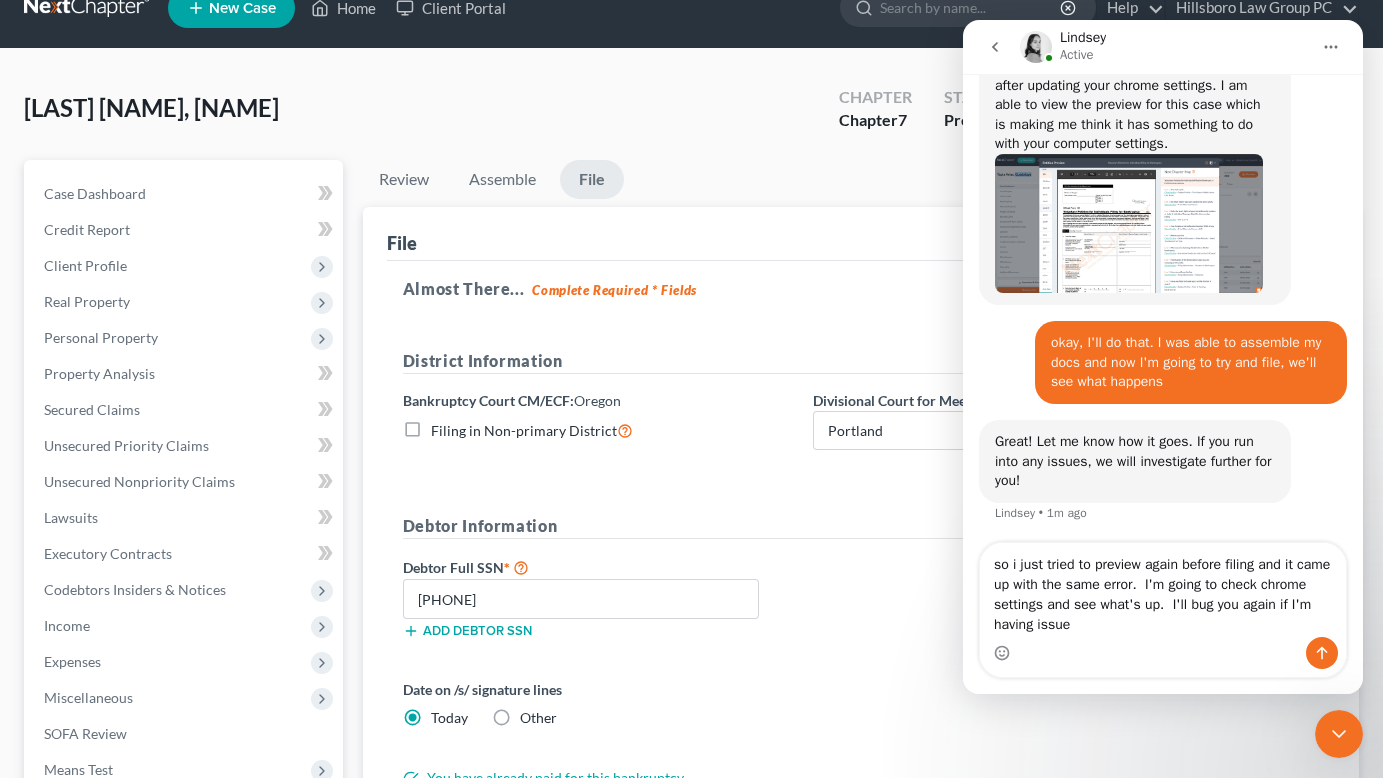 type on "so i just tried to preview again before filing and it came up with the same error.  I'm going to check chrome settings and see what's up.  I'll bug you again if I'm having issues" 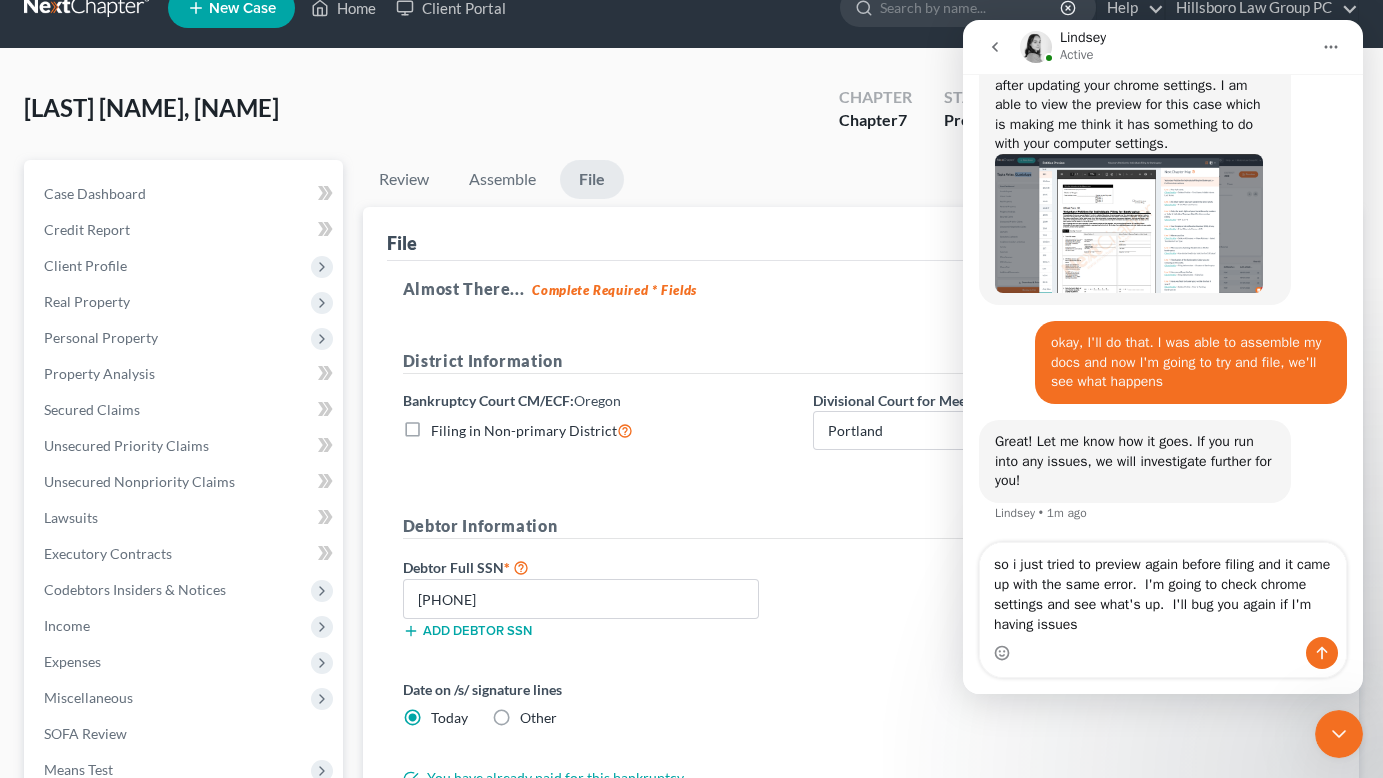 type 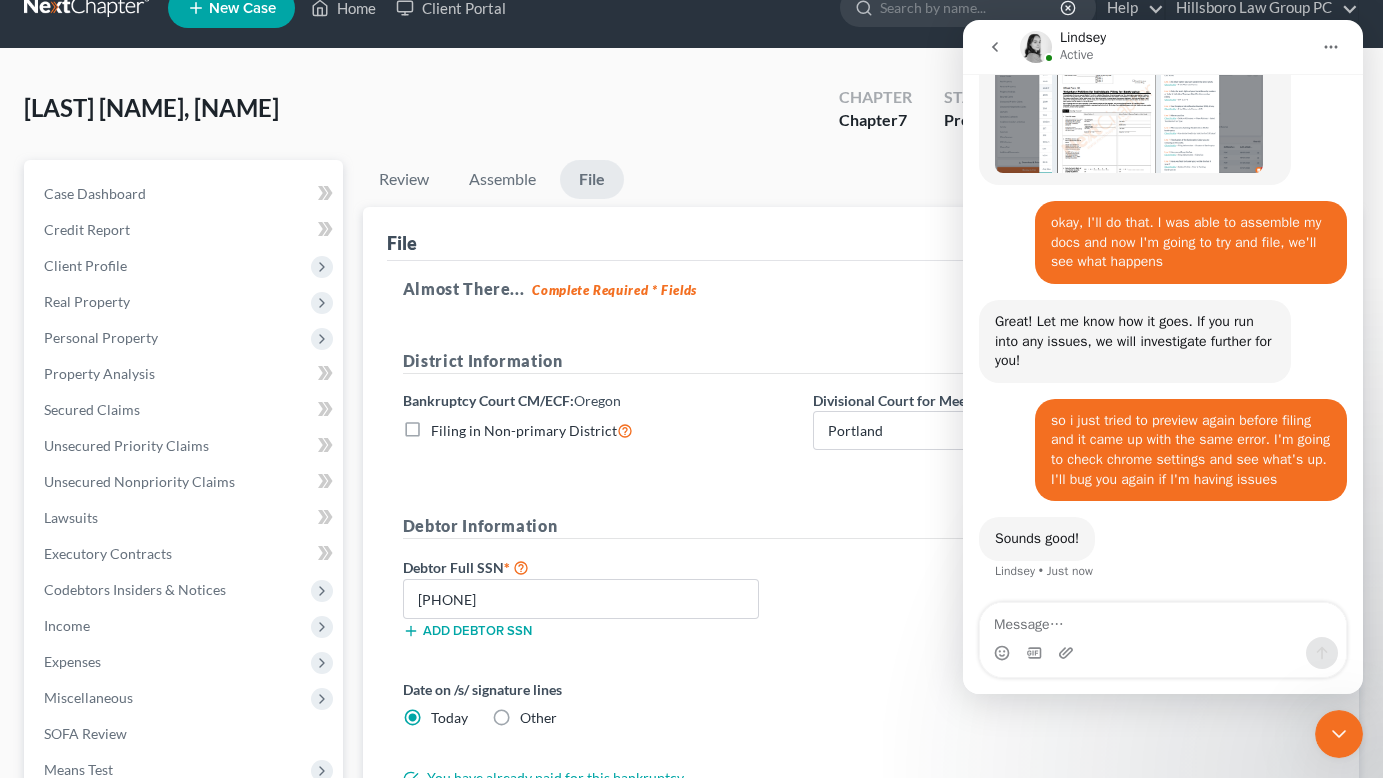 scroll, scrollTop: 2332, scrollLeft: 0, axis: vertical 